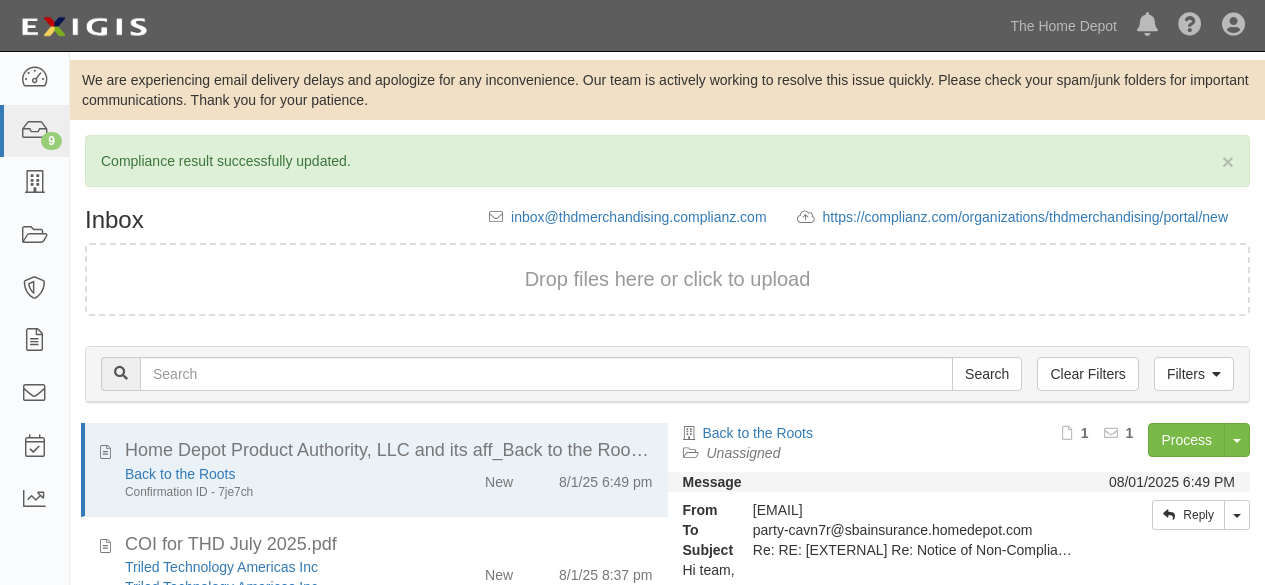 scroll, scrollTop: 207, scrollLeft: 0, axis: vertical 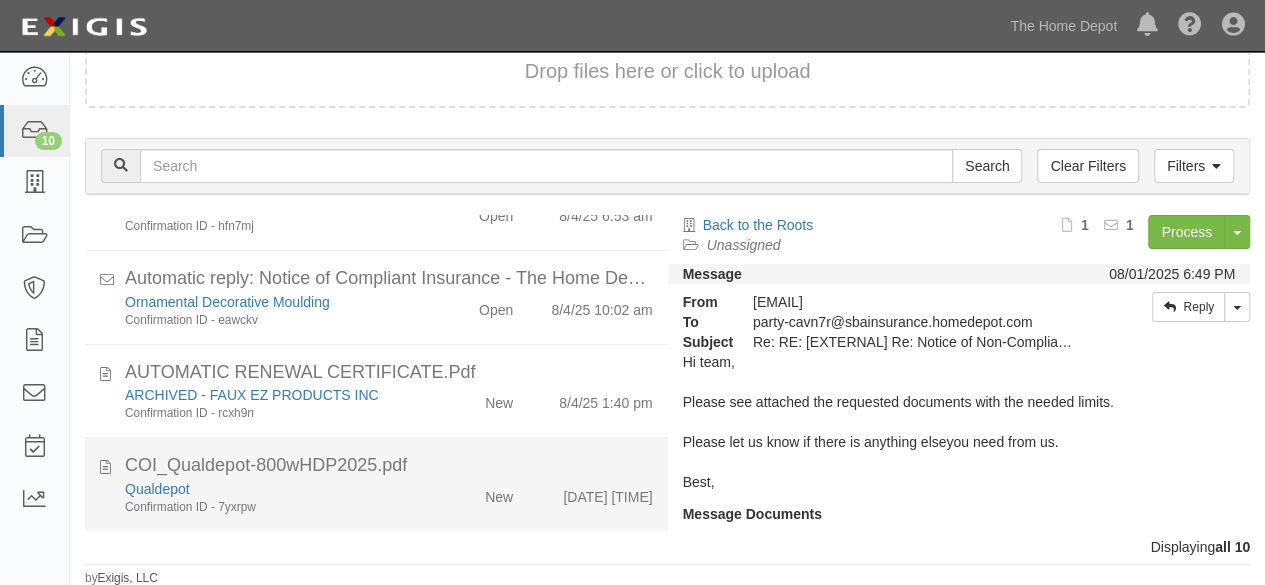 click on "Qualdepot
Confirmation ID - 7yxrpw
New
8/4/25 3:53 pm" 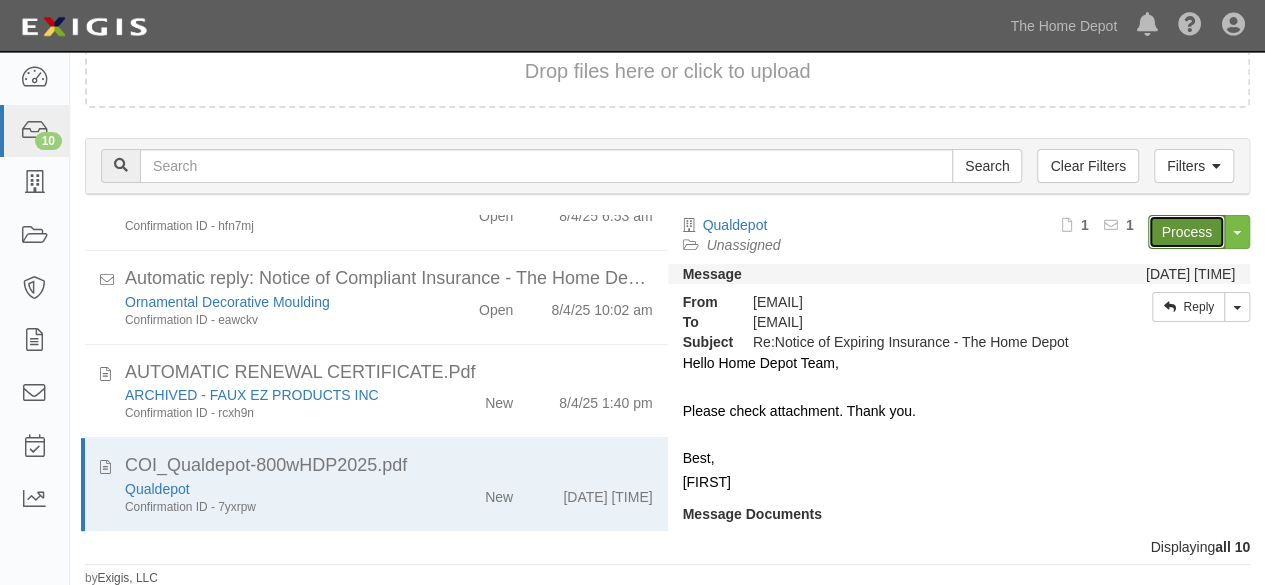 click on "Process" at bounding box center [1186, 232] 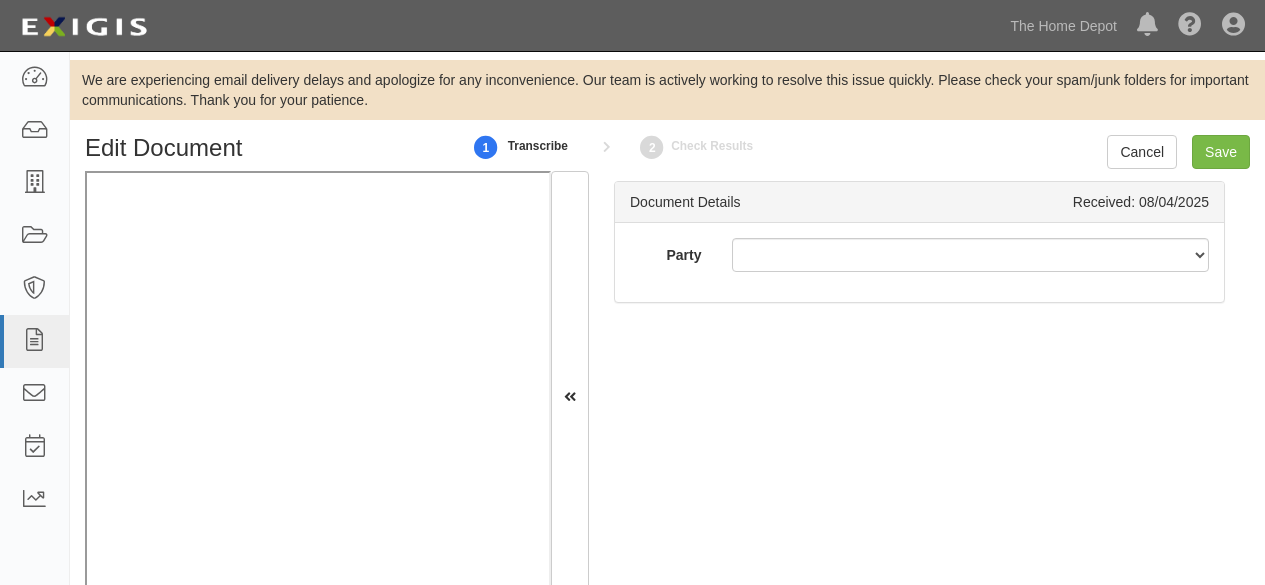 scroll, scrollTop: 0, scrollLeft: 0, axis: both 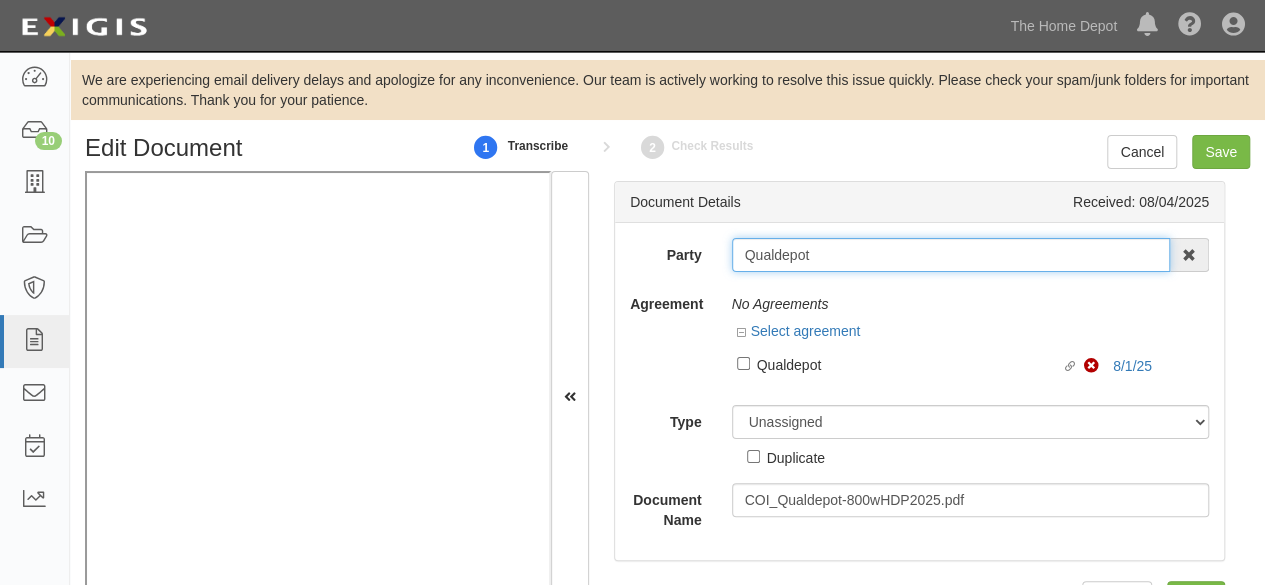 click on "Qualdepot" at bounding box center (951, 255) 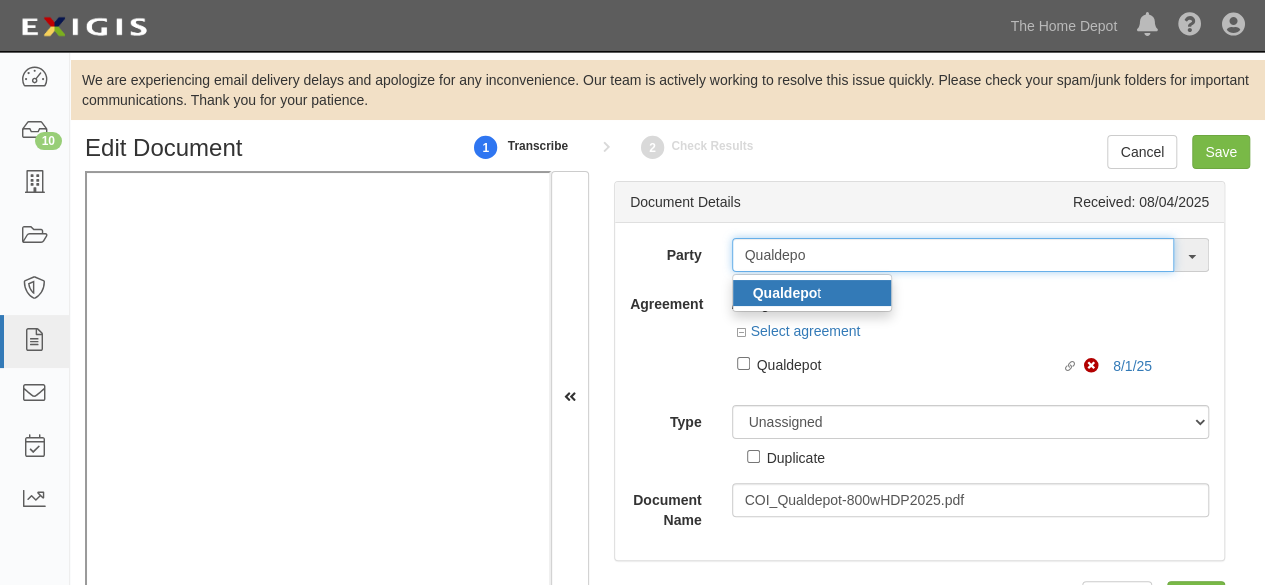 type on "Qualdepo" 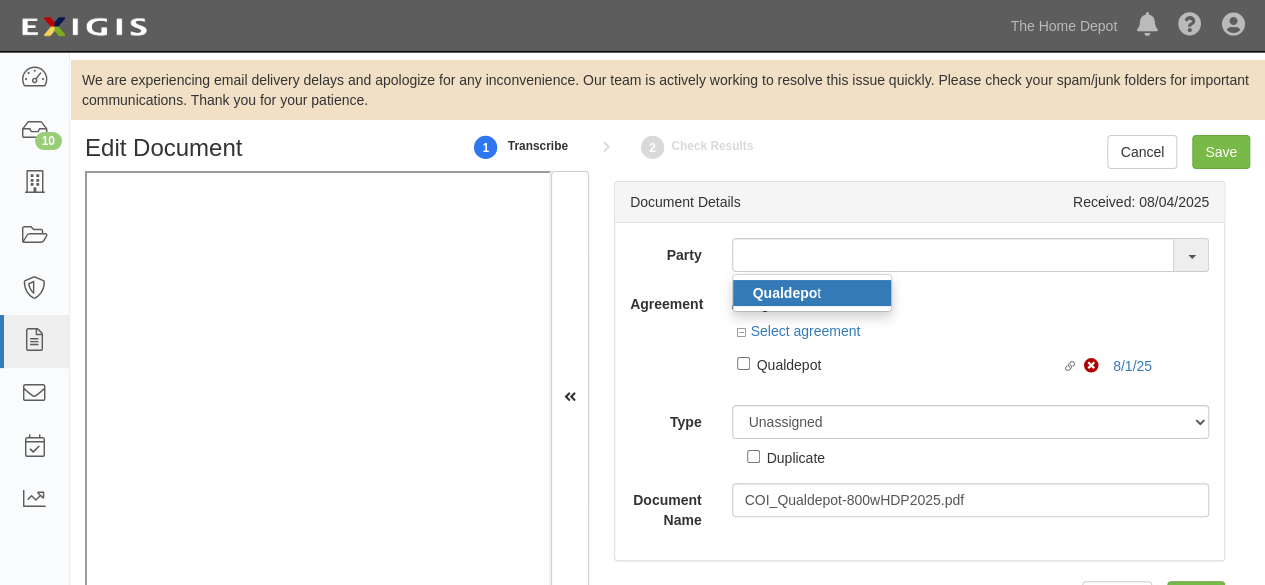 drag, startPoint x: 799, startPoint y: 298, endPoint x: 776, endPoint y: 278, distance: 30.479502 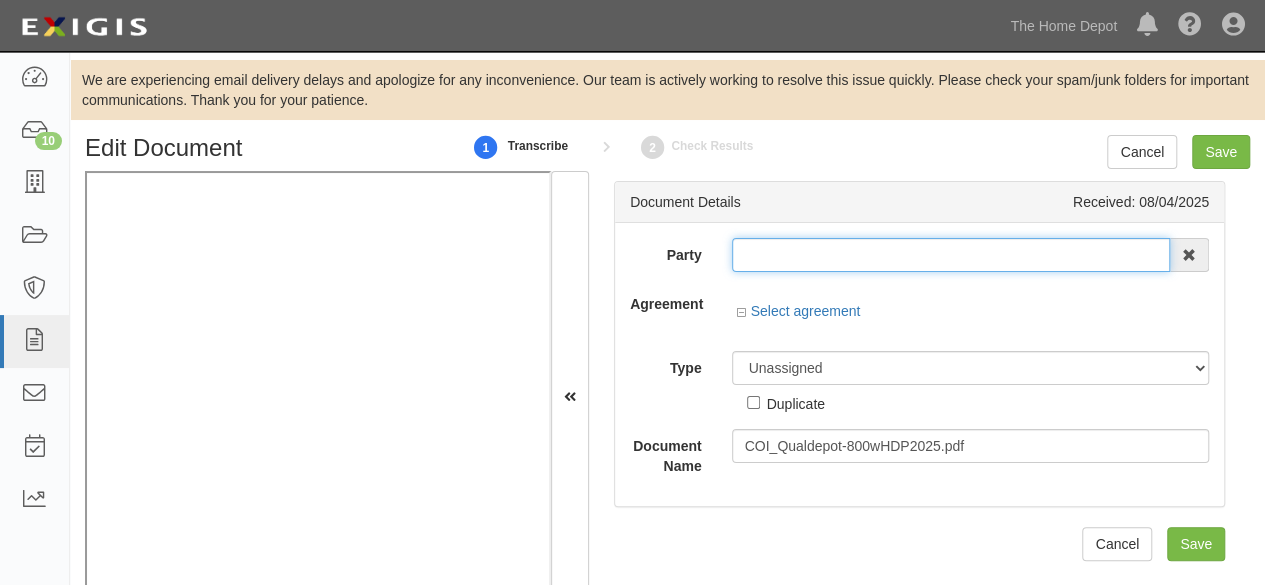 type on "Qualdepot" 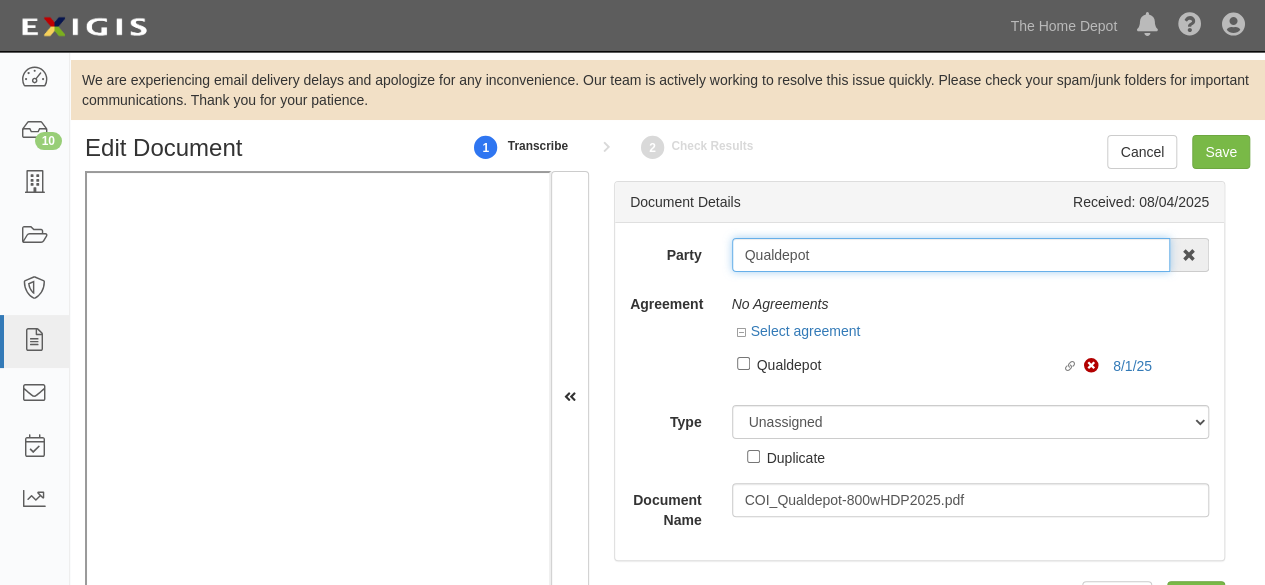 click on "Qualdepot" at bounding box center (951, 255) 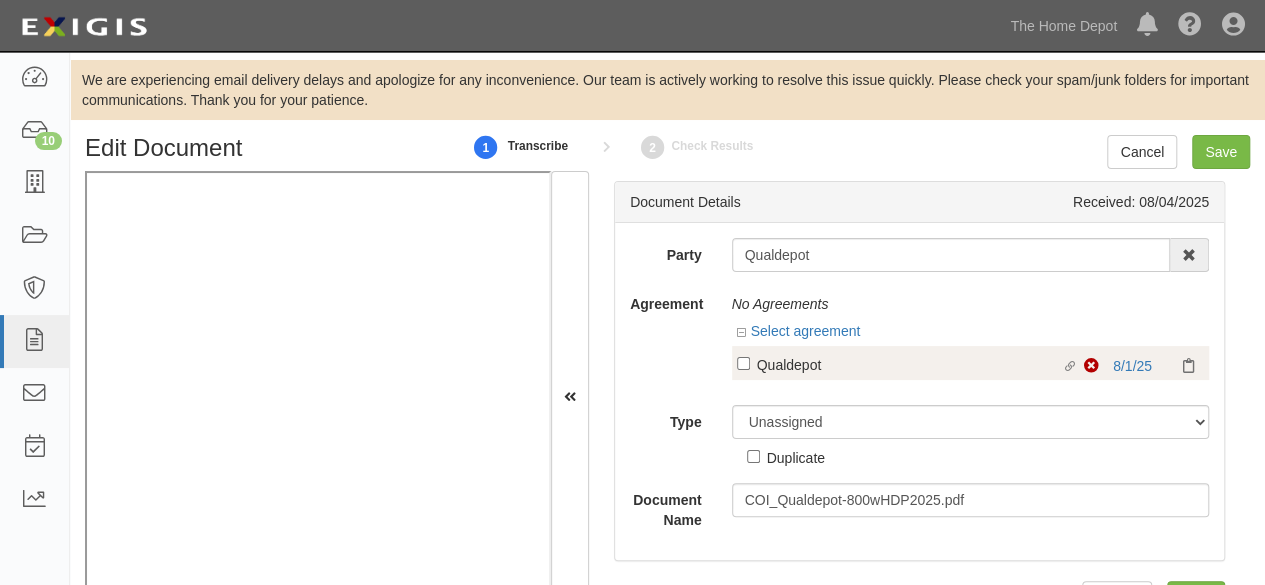 click on "Qualdepot" at bounding box center [909, 364] 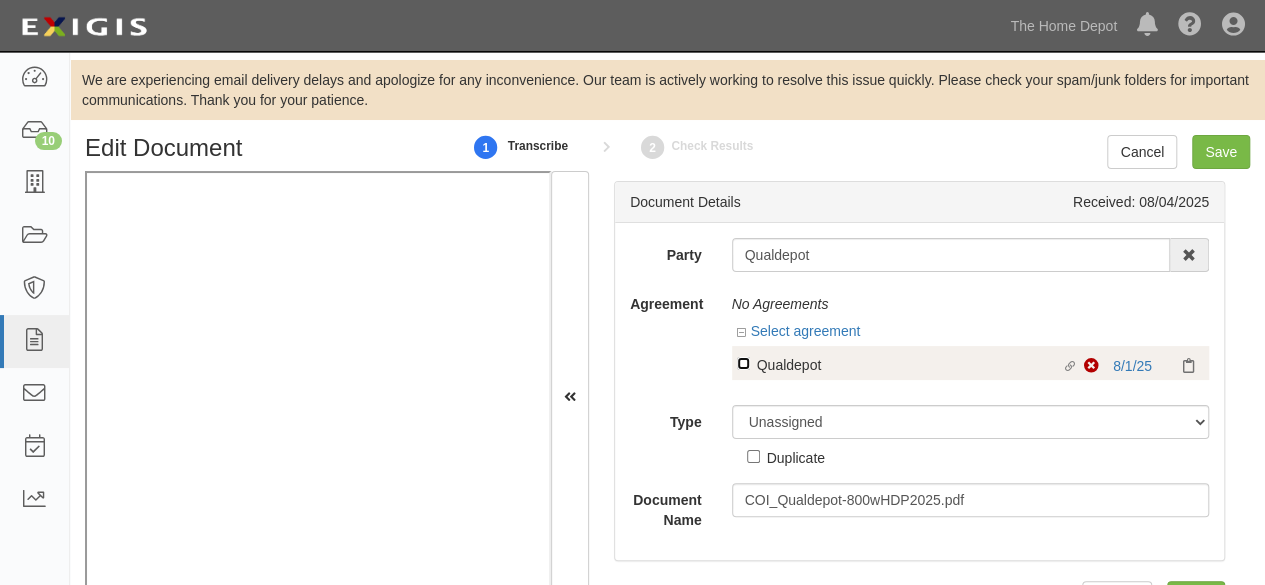 click on "Linked agreement
Qualdepot
Linked agreement" at bounding box center (743, 363) 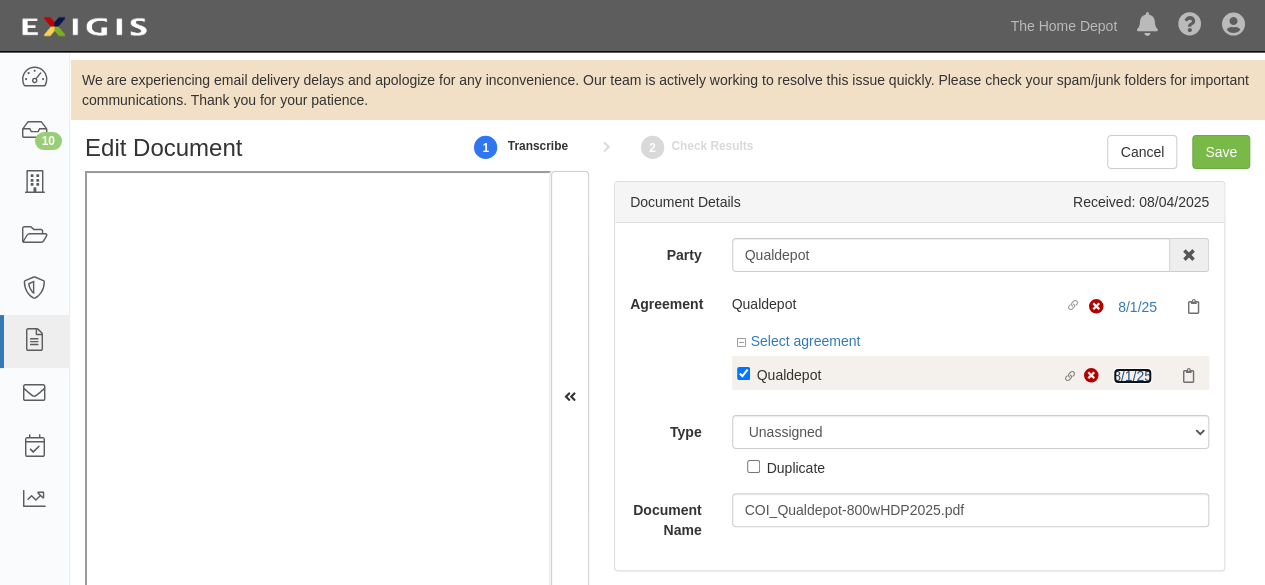 click on "8/1/25" at bounding box center (1132, 376) 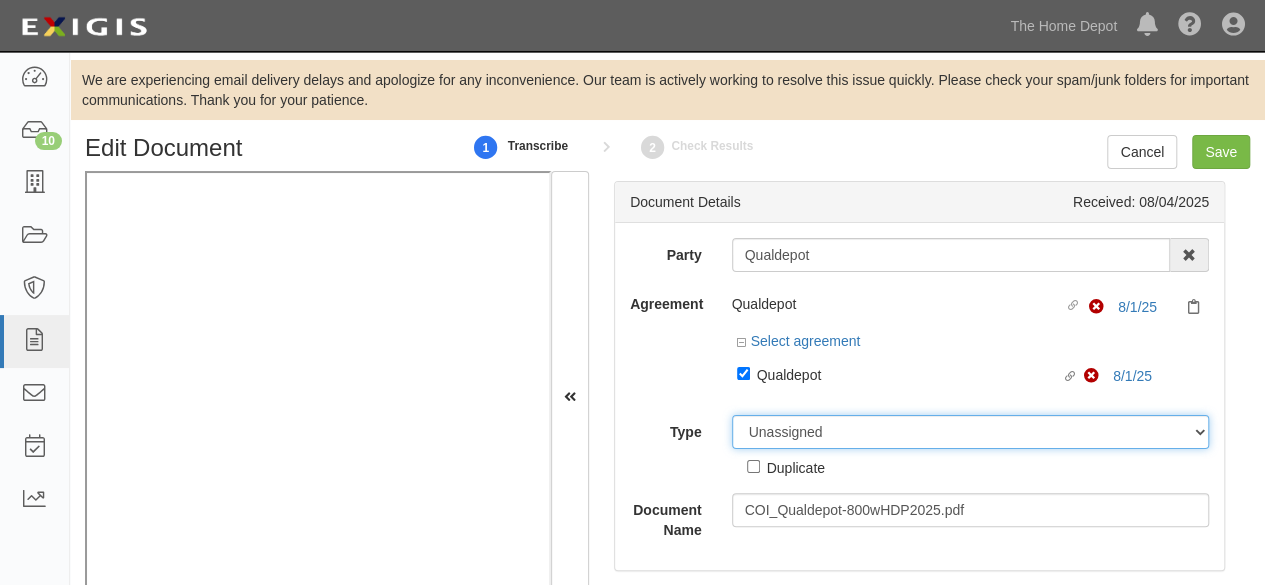 drag, startPoint x: 810, startPoint y: 435, endPoint x: 806, endPoint y: 417, distance: 18.439089 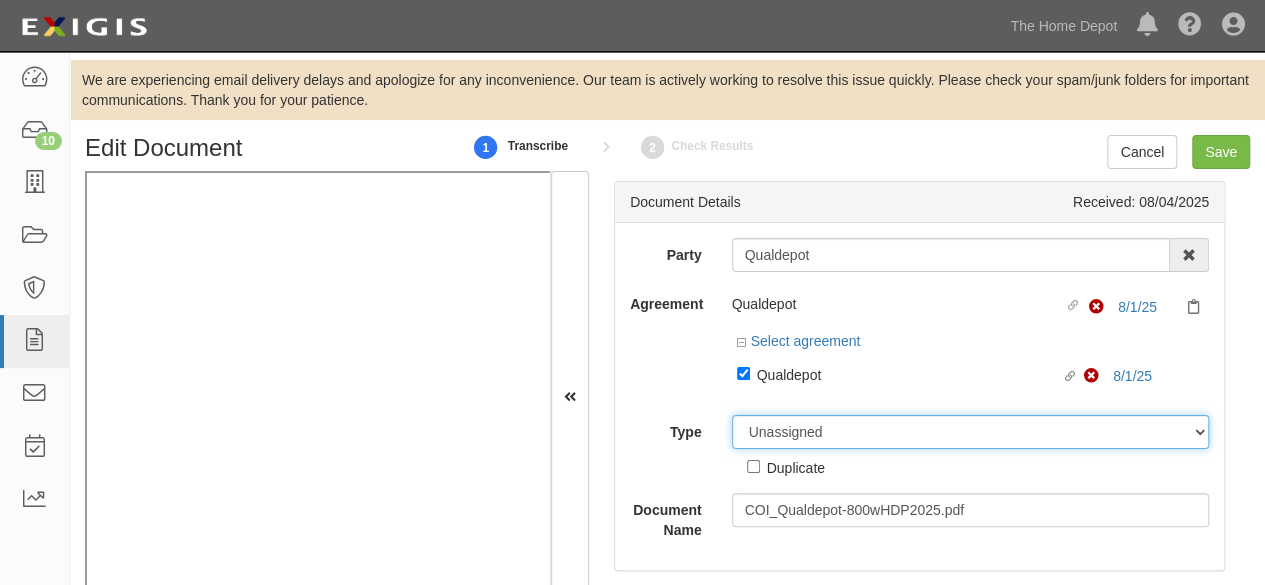 click on "Unassigned
Binder
Cancellation Notice
Certificate
Contract
Endorsement
Insurance Policy
Junk
Other Document
Policy Declarations
Reinstatement Notice
Requirements
Waiver Request" at bounding box center [971, 432] 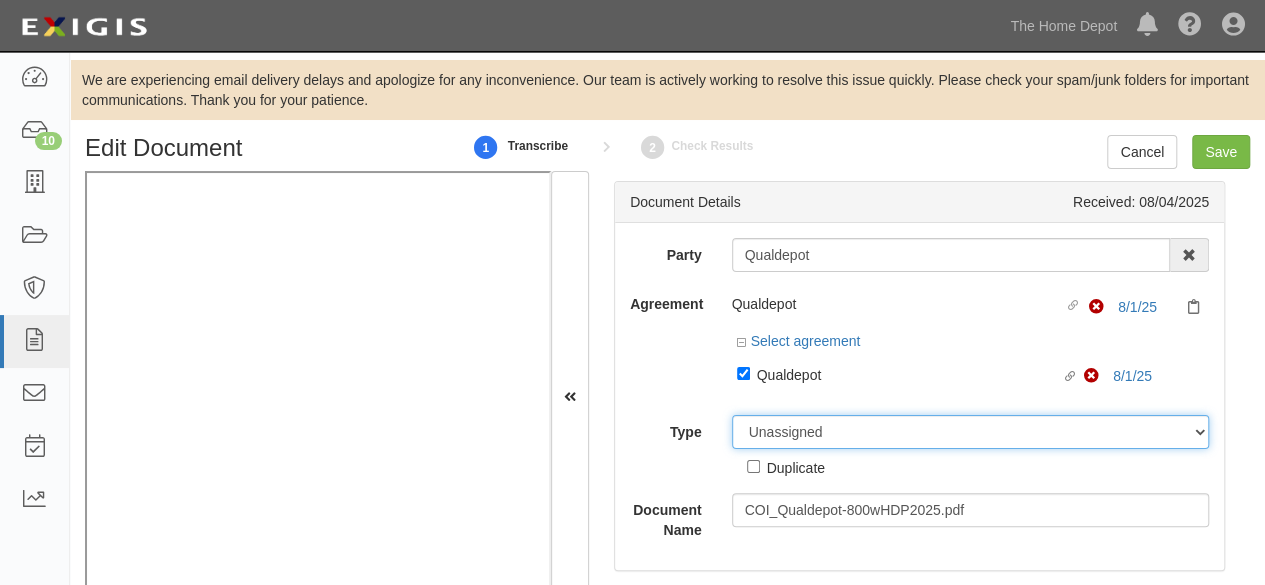 select on "CertificateDetail" 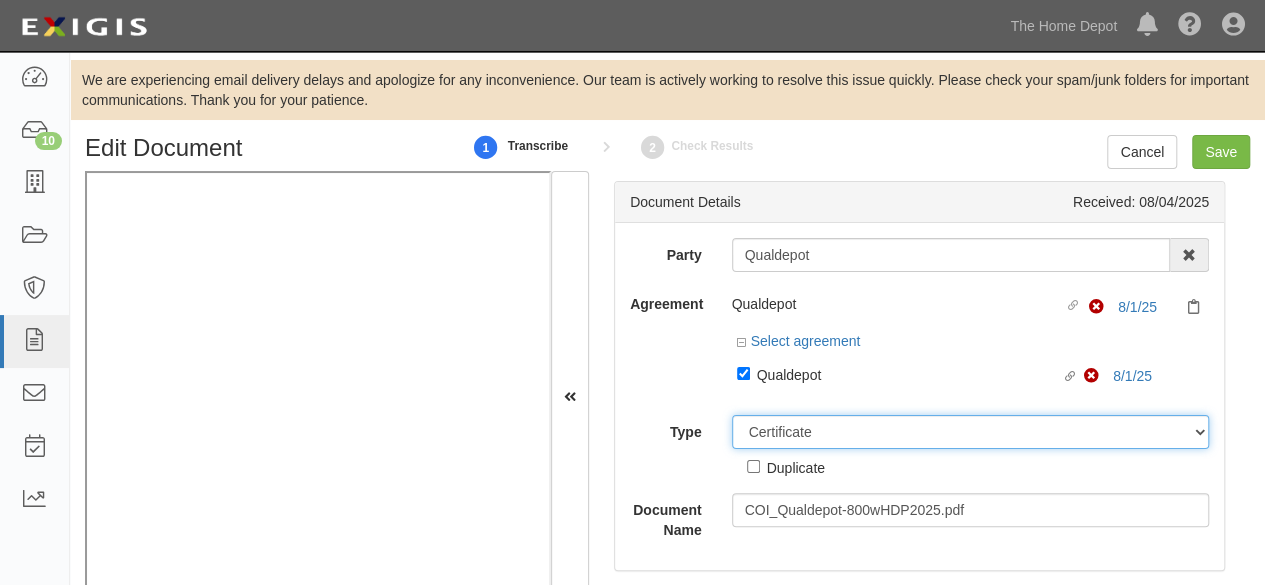 click on "Unassigned
Binder
Cancellation Notice
Certificate
Contract
Endorsement
Insurance Policy
Junk
Other Document
Policy Declarations
Reinstatement Notice
Requirements
Waiver Request" at bounding box center [971, 432] 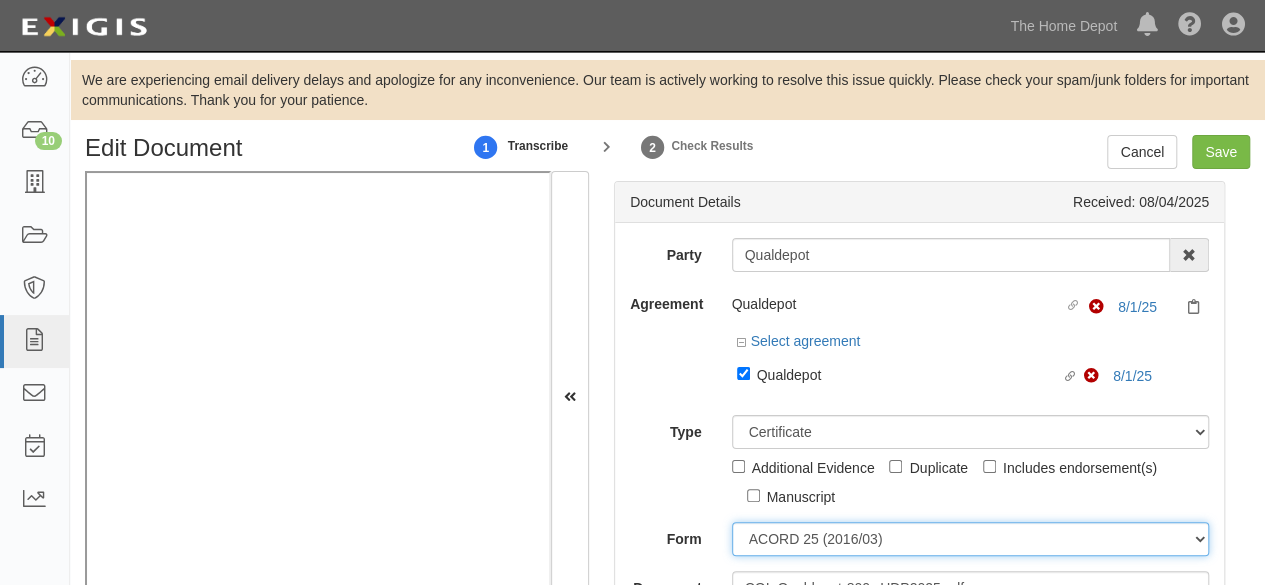 click on "ACORD 25 (2016/03)
ACORD 101
ACORD 855 NY (2014/05)
General" at bounding box center [971, 539] 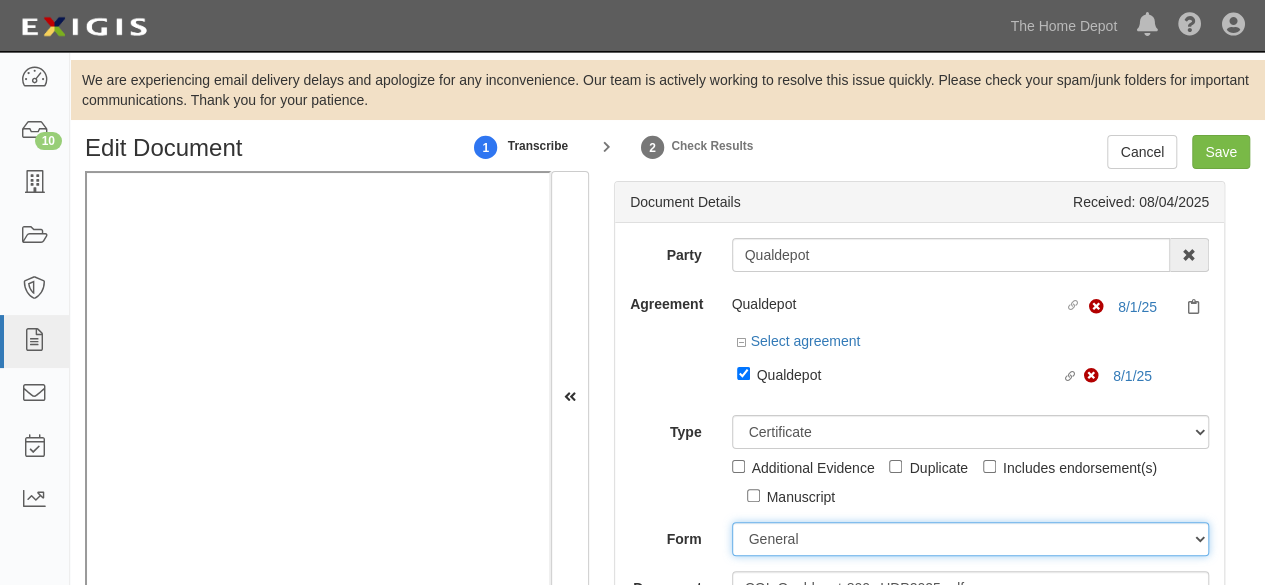 click on "ACORD 25 (2016/03)
ACORD 101
ACORD 855 NY (2014/05)
General" at bounding box center (971, 539) 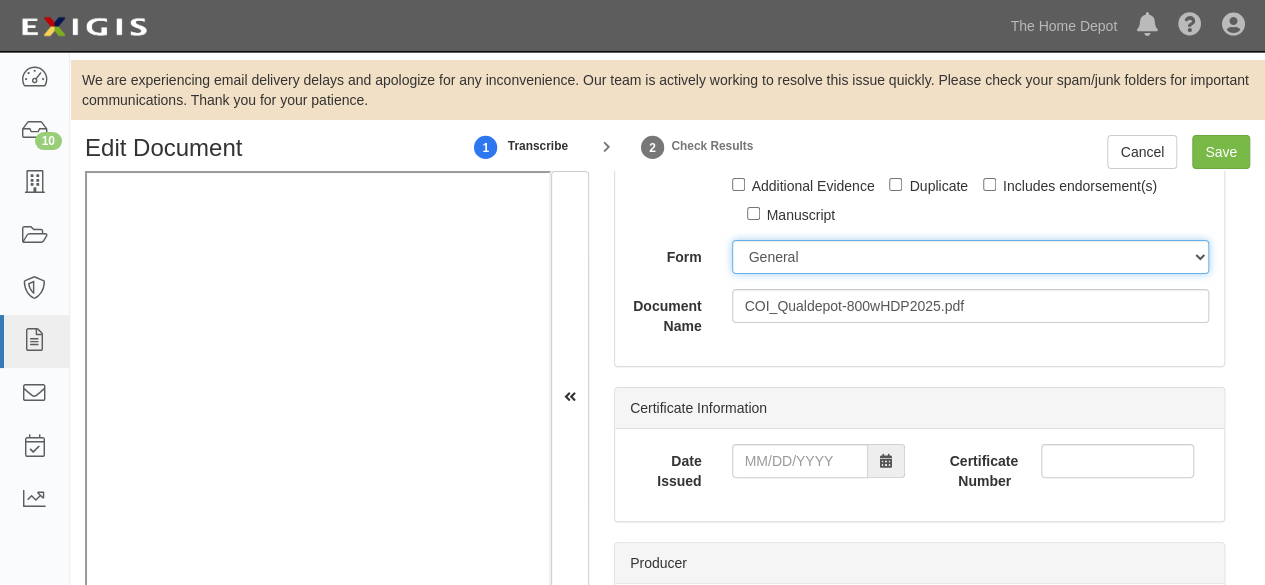 scroll, scrollTop: 300, scrollLeft: 0, axis: vertical 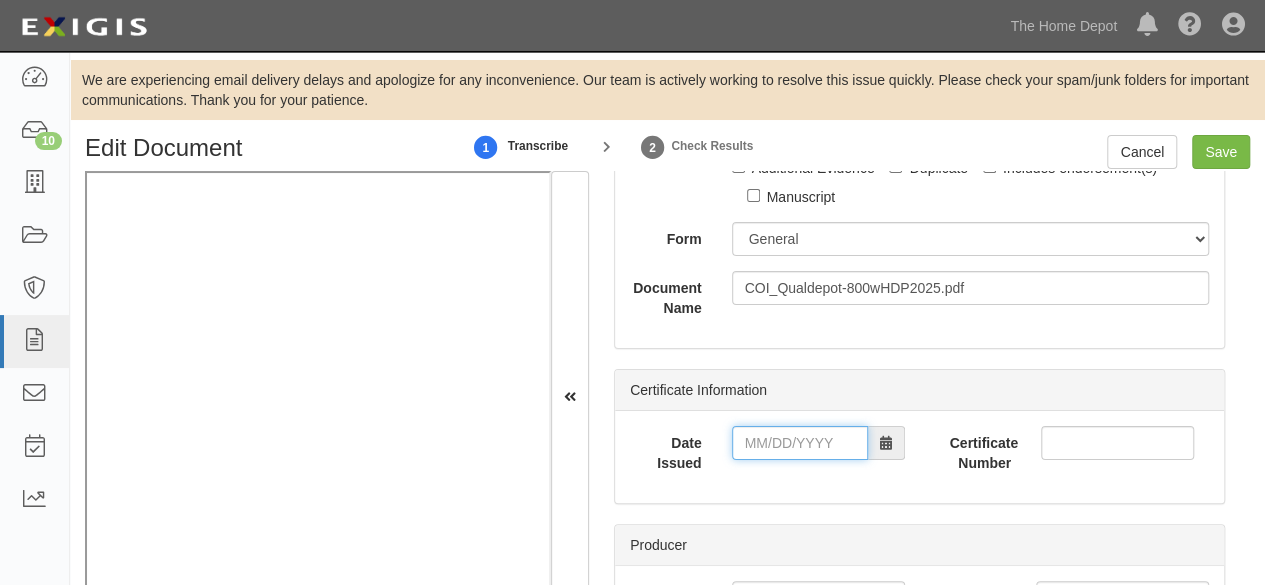 click on "Date Issued" at bounding box center [800, 443] 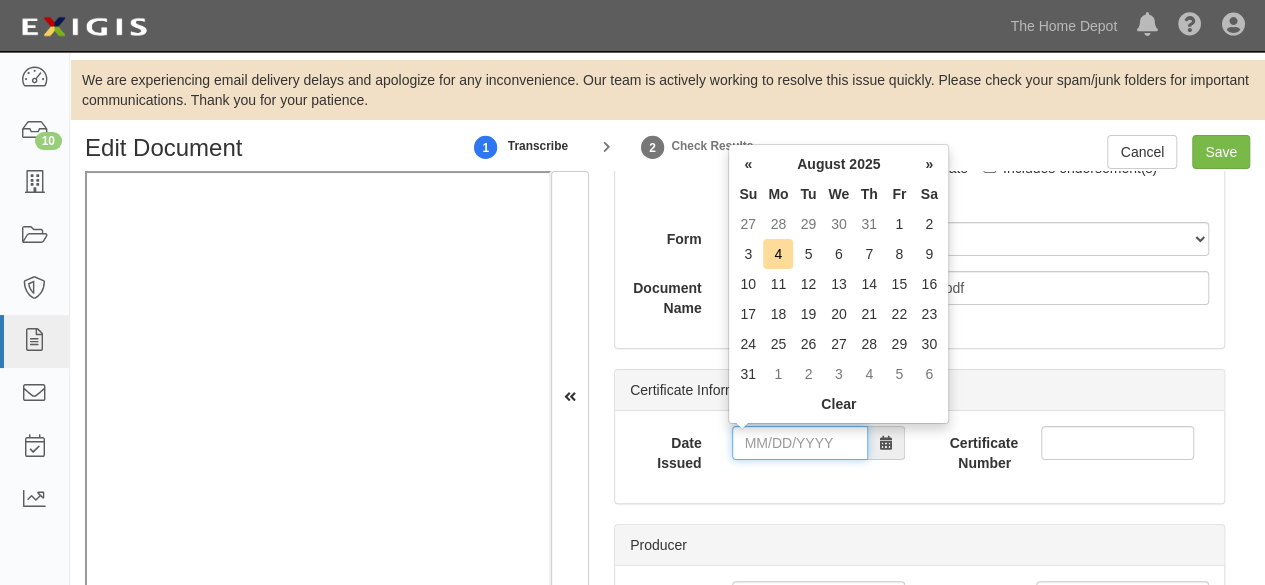 click on "Date Issued" at bounding box center (800, 443) 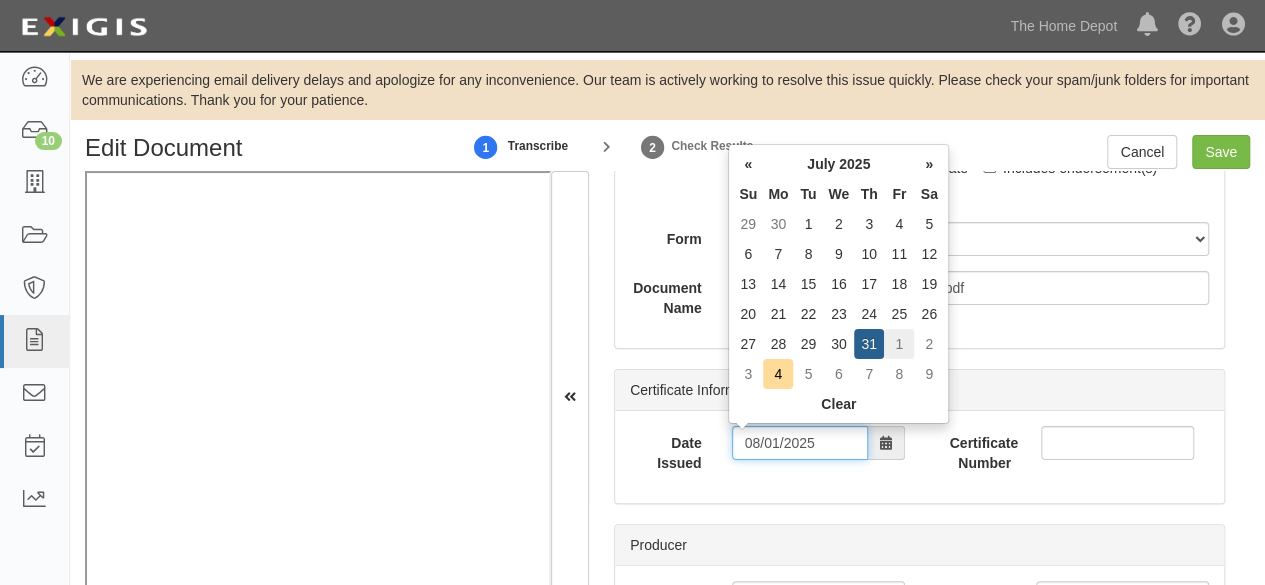 type on "08/01/2025" 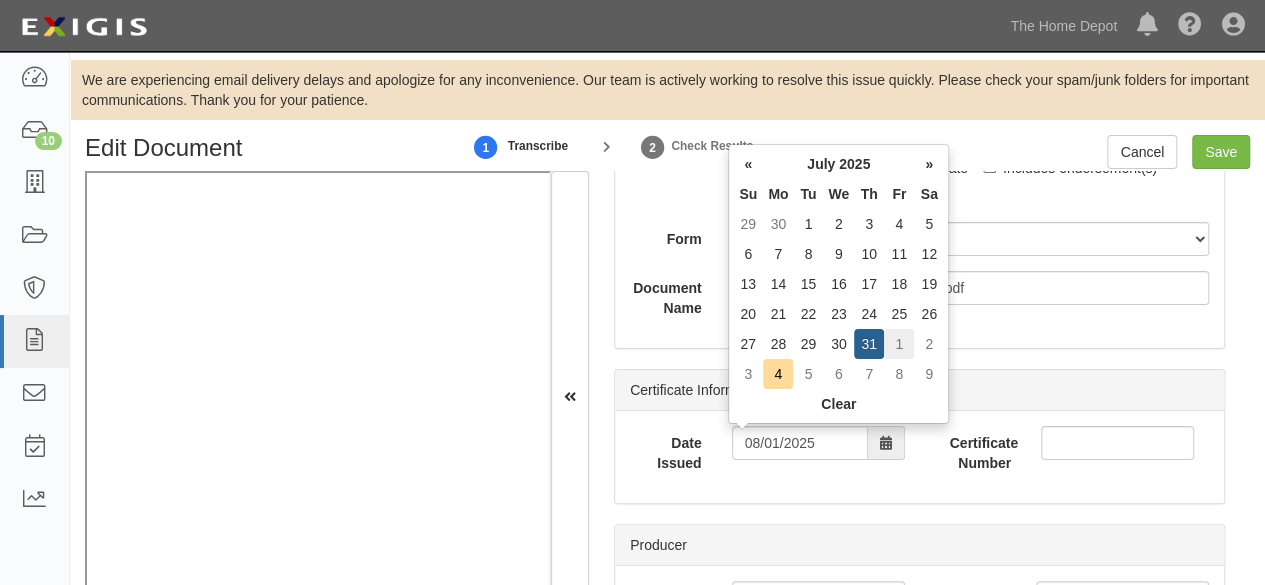 click on "1" at bounding box center [899, 344] 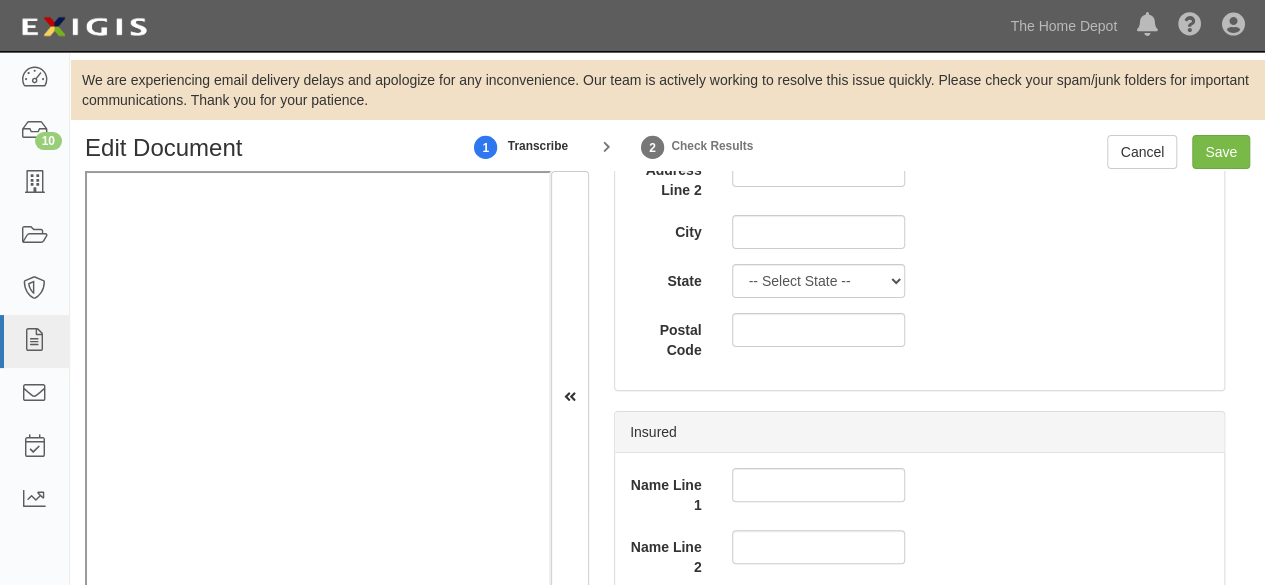 scroll, scrollTop: 1500, scrollLeft: 0, axis: vertical 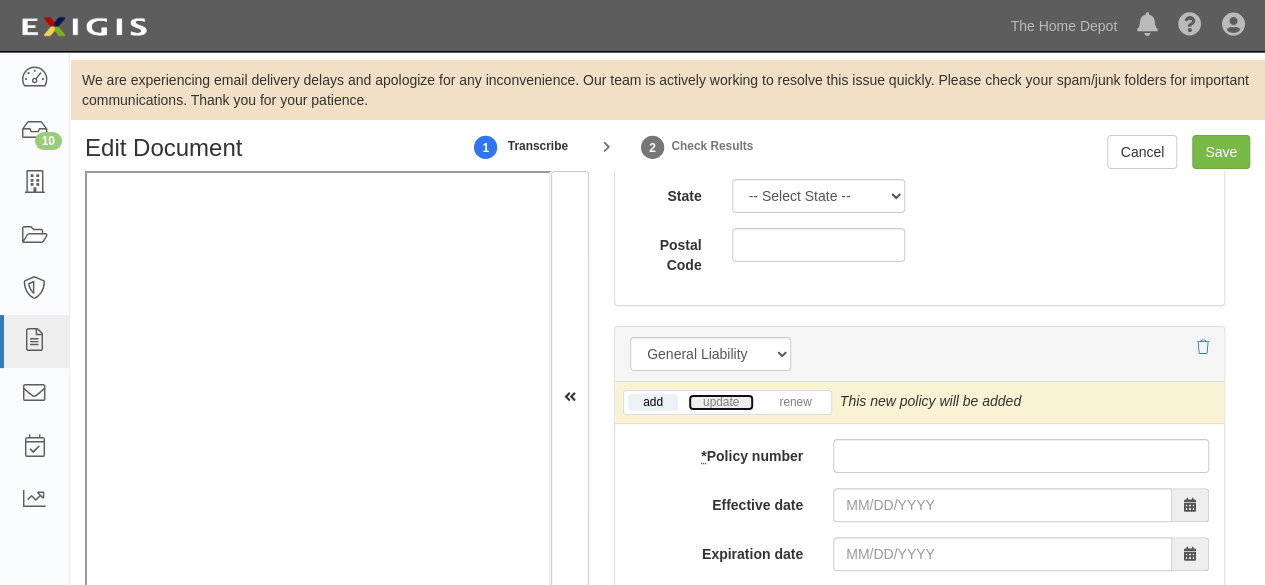 click on "update" at bounding box center (721, 402) 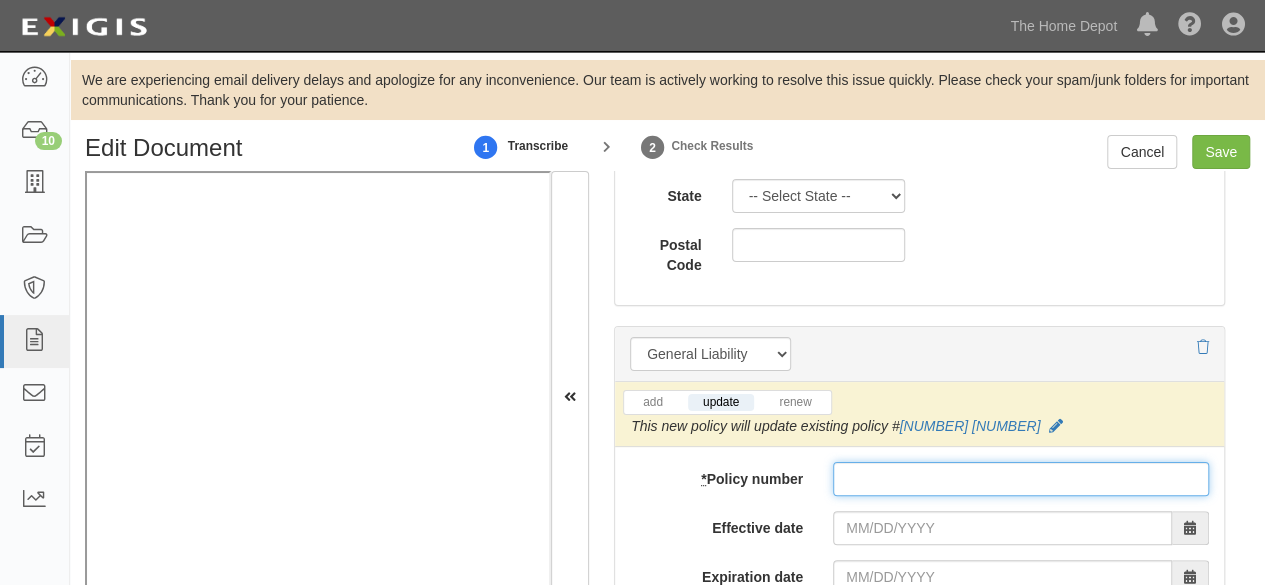 click on "*  Policy number" at bounding box center [1021, 479] 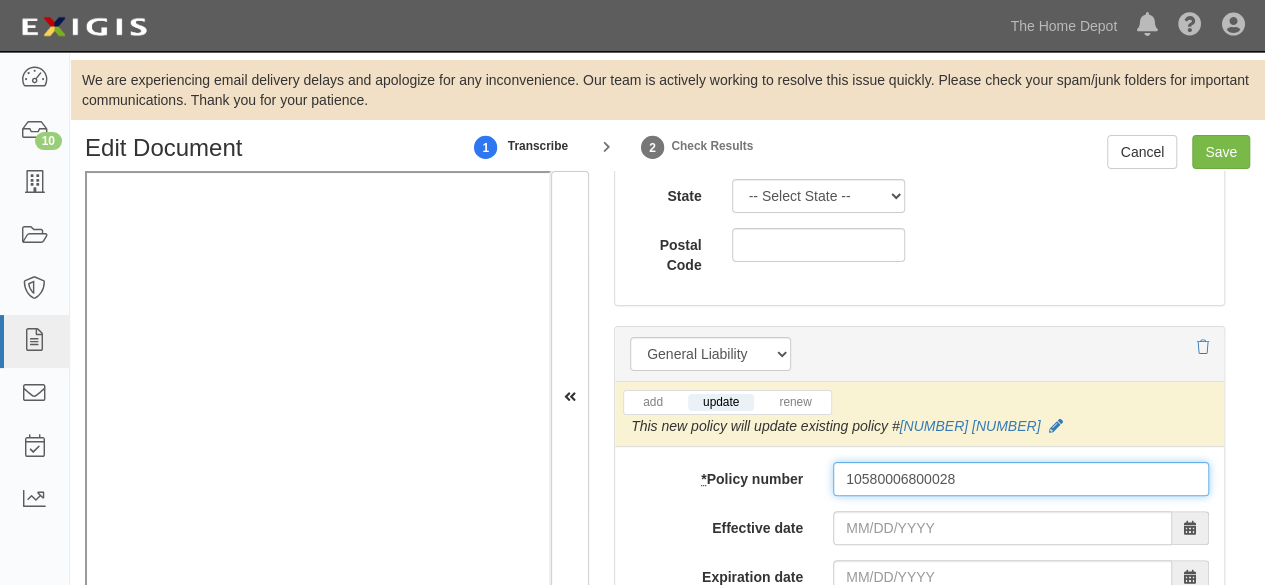 click on "10580006800028" at bounding box center [1021, 479] 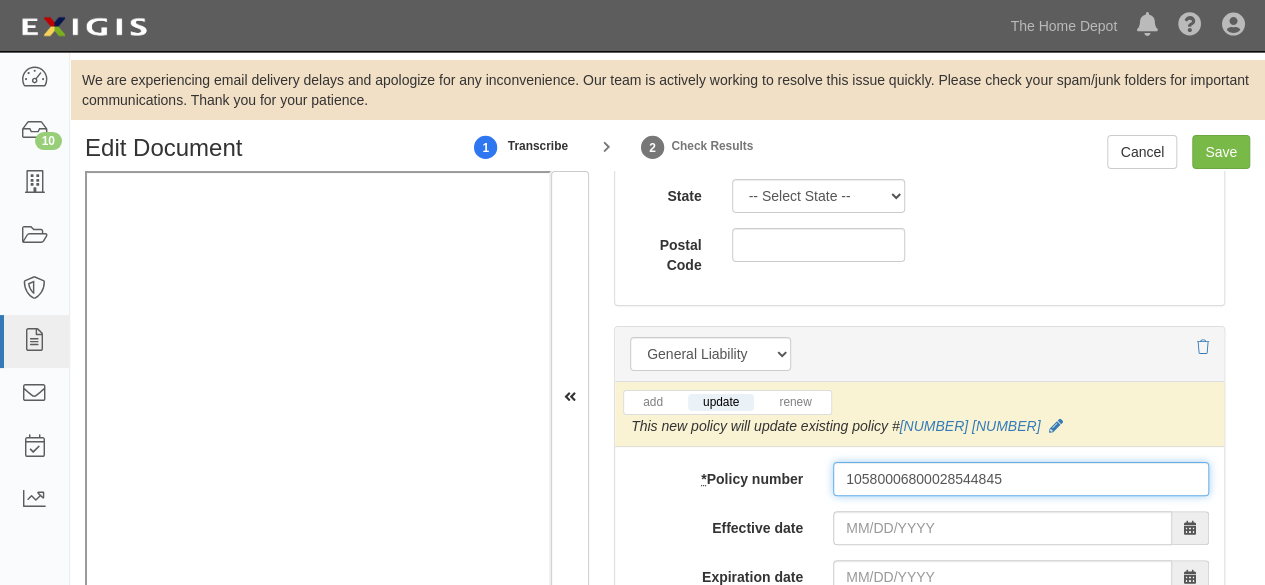 type on "10580006800028544845" 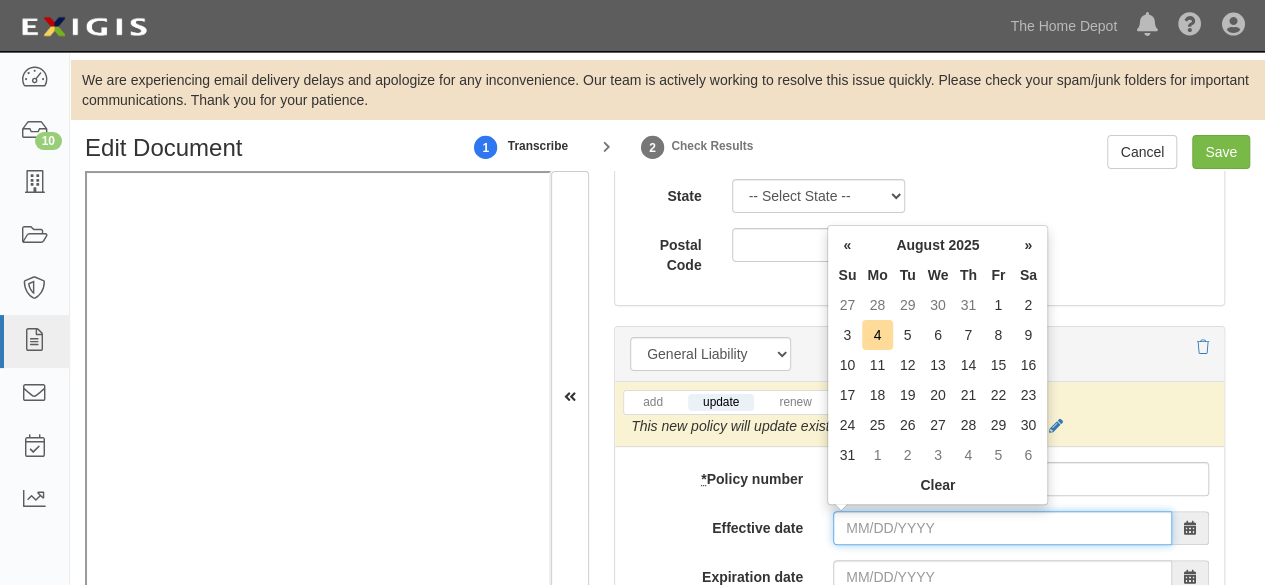 click on "Effective date" at bounding box center (1002, 528) 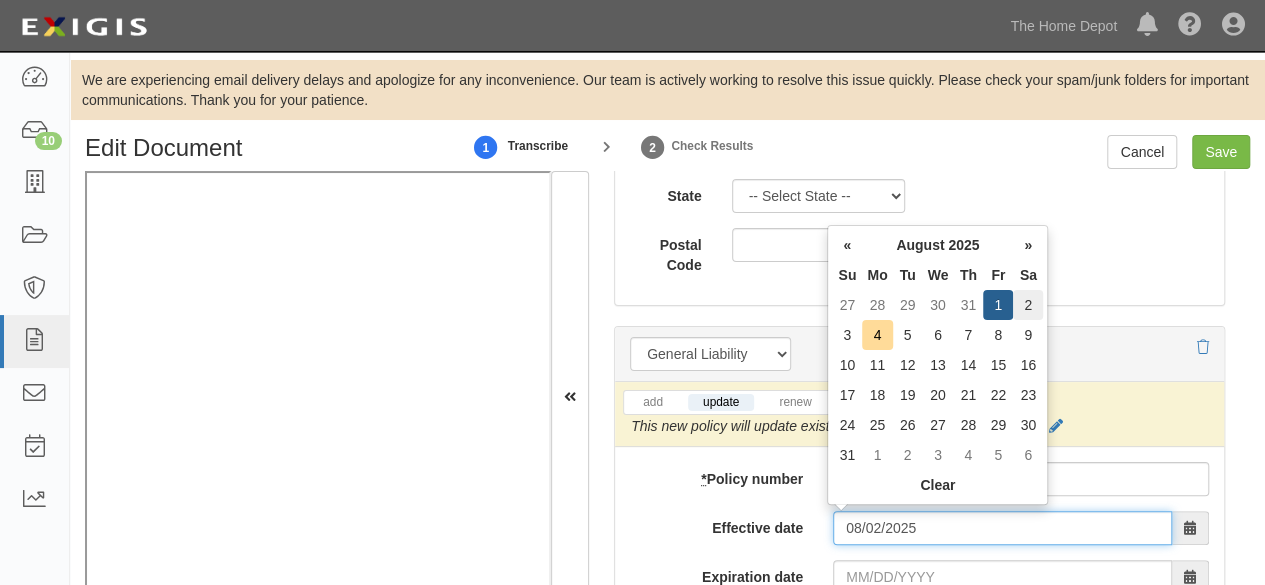type on "08/02/2025" 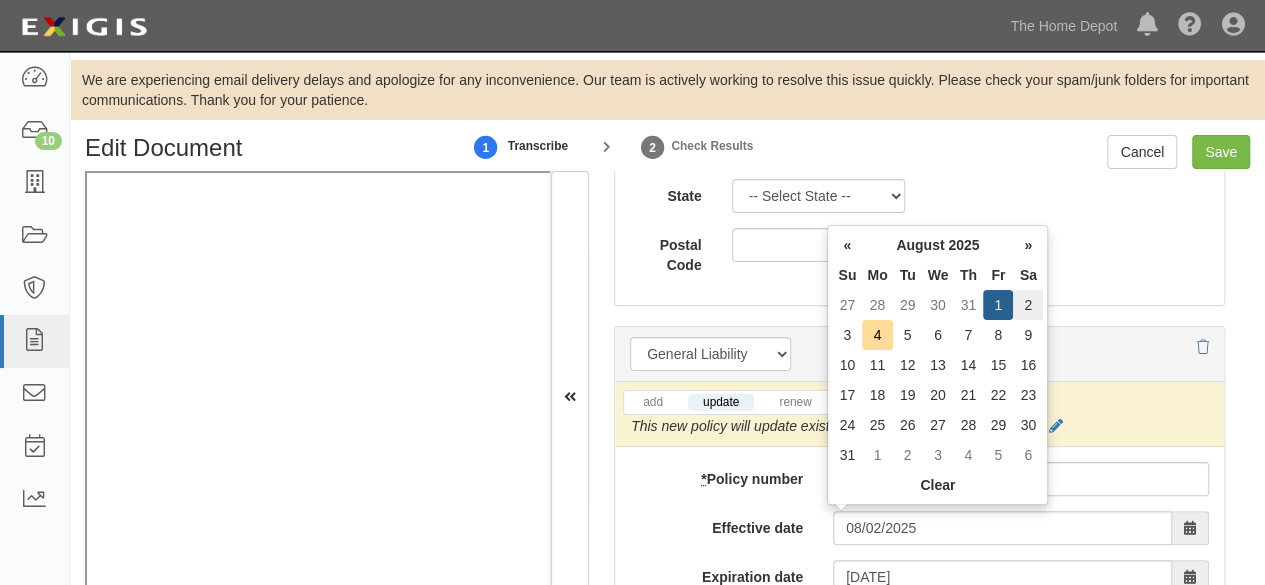 click on "2" at bounding box center [1028, 305] 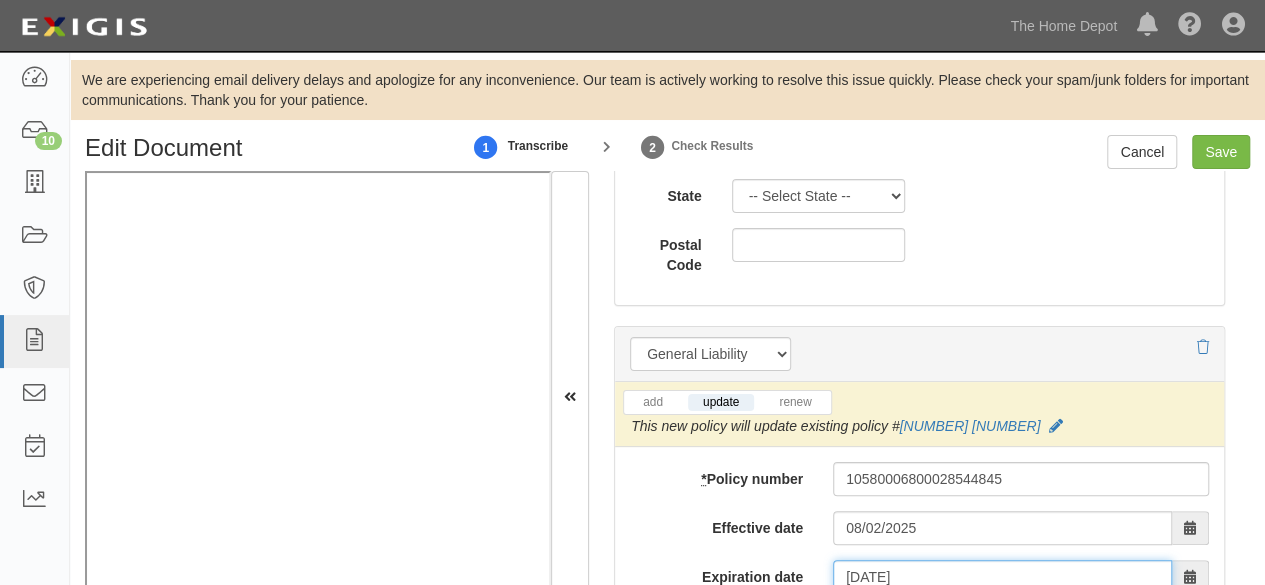 click on "08/02/2026" at bounding box center (1002, 577) 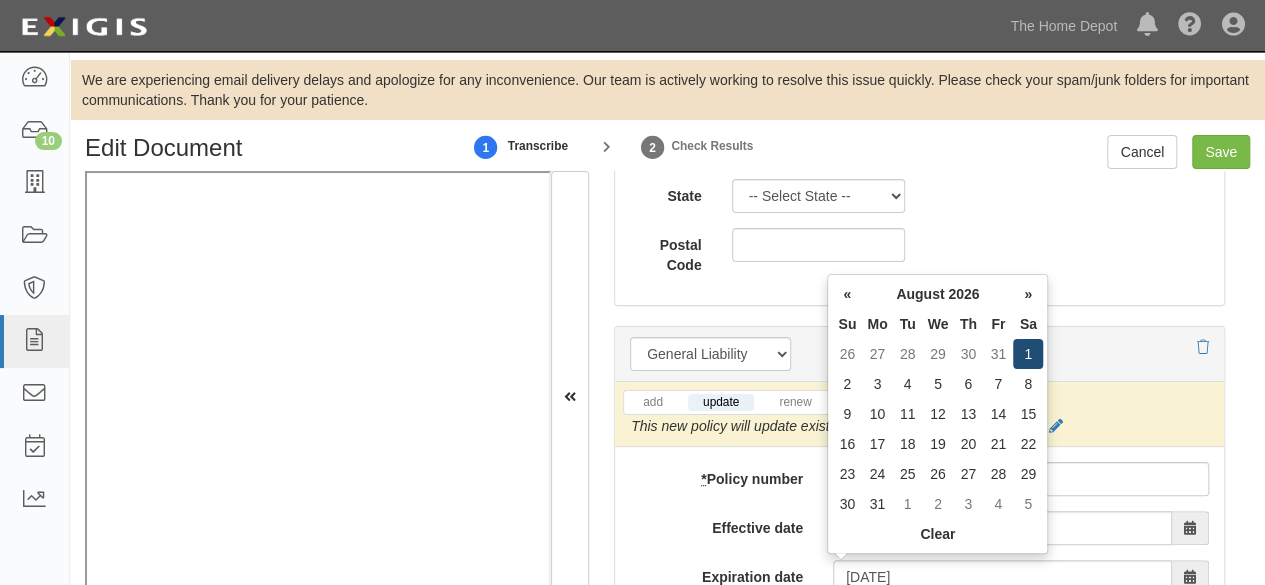 click on "1" at bounding box center (1028, 354) 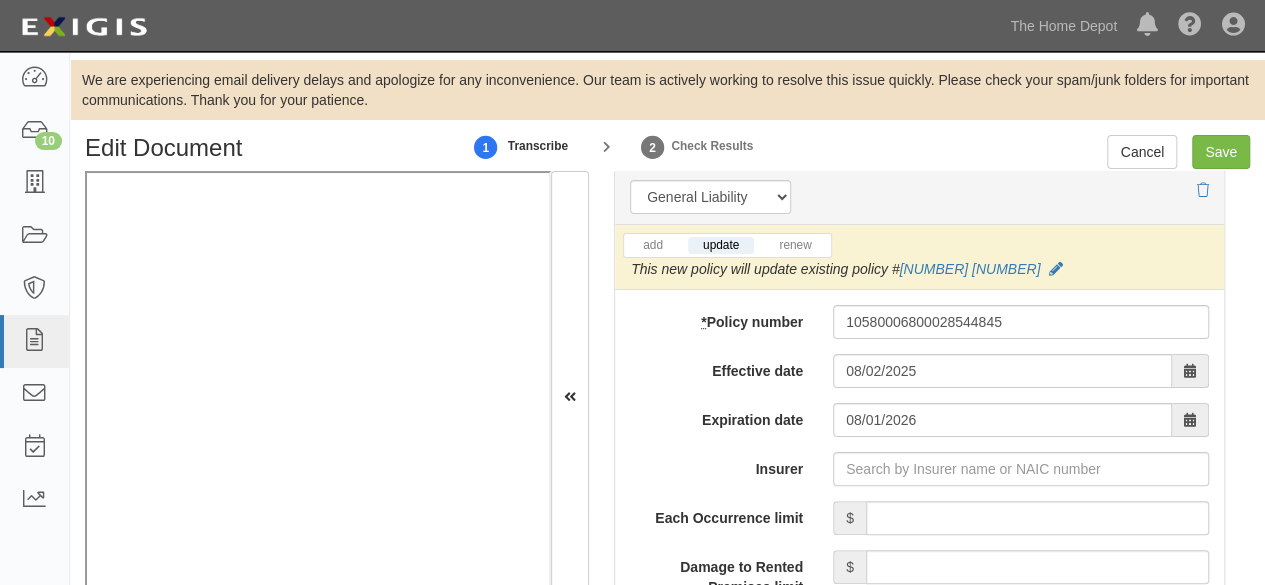 scroll, scrollTop: 1700, scrollLeft: 0, axis: vertical 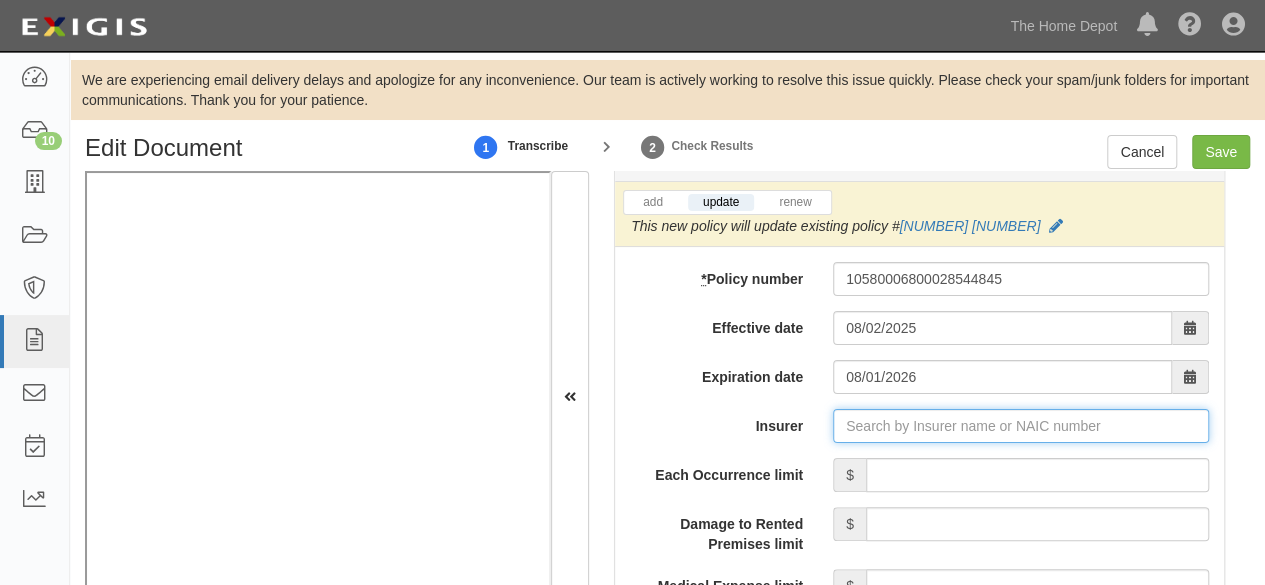 drag, startPoint x: 854, startPoint y: 419, endPoint x: 850, endPoint y: 407, distance: 12.649111 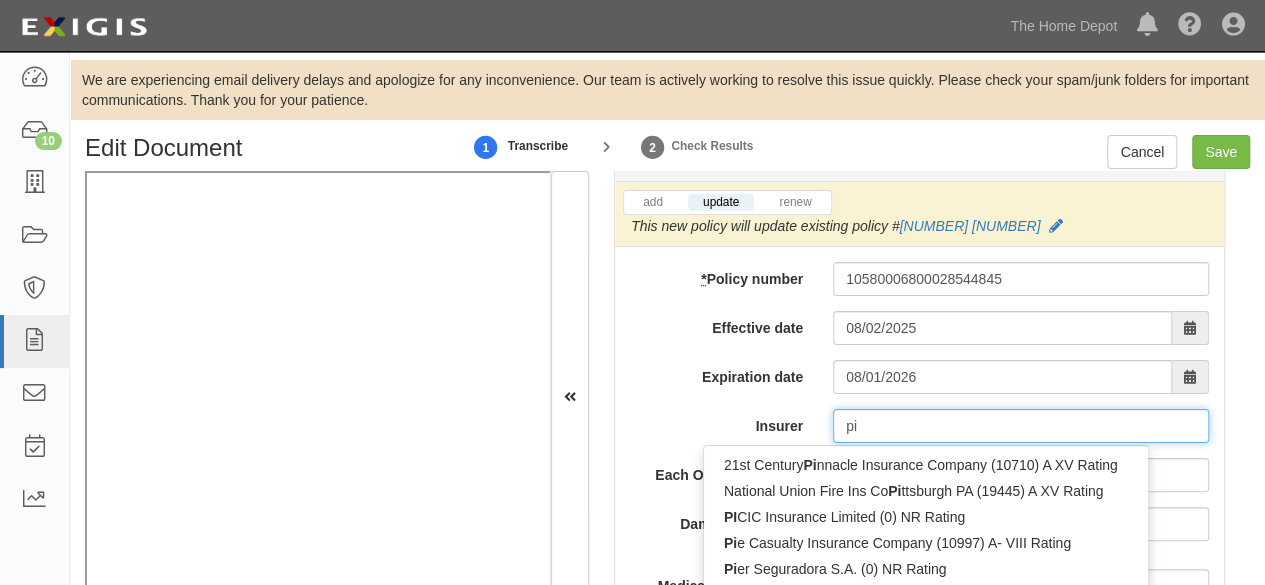 type on "pin" 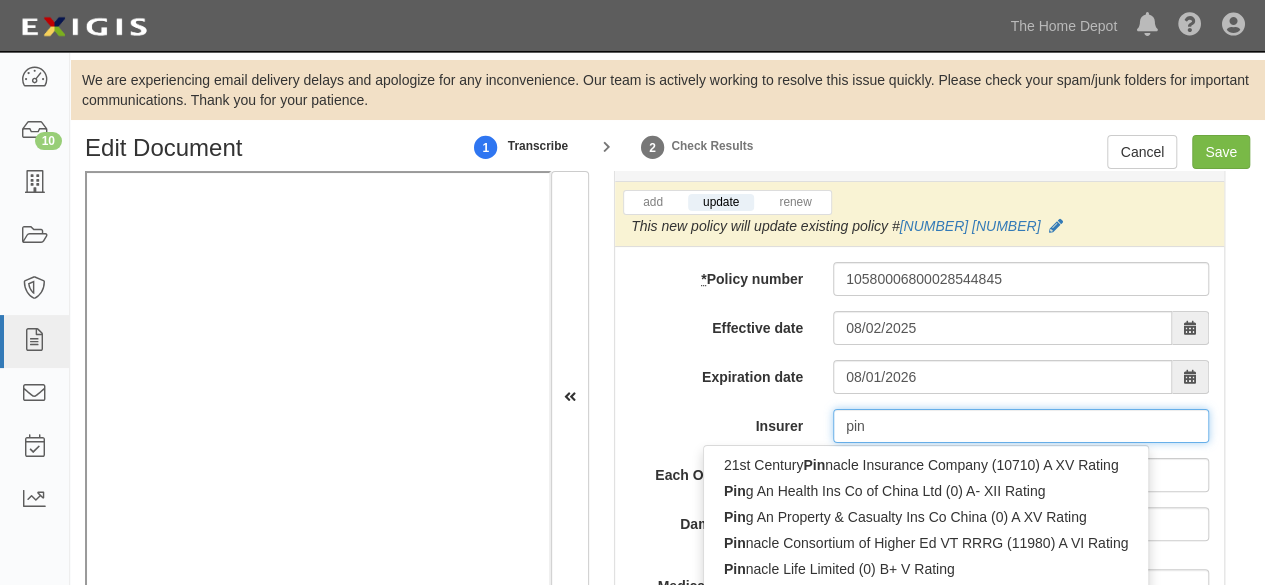 type on "ping An Health Ins Co of China Ltd (0) A- XII Rating" 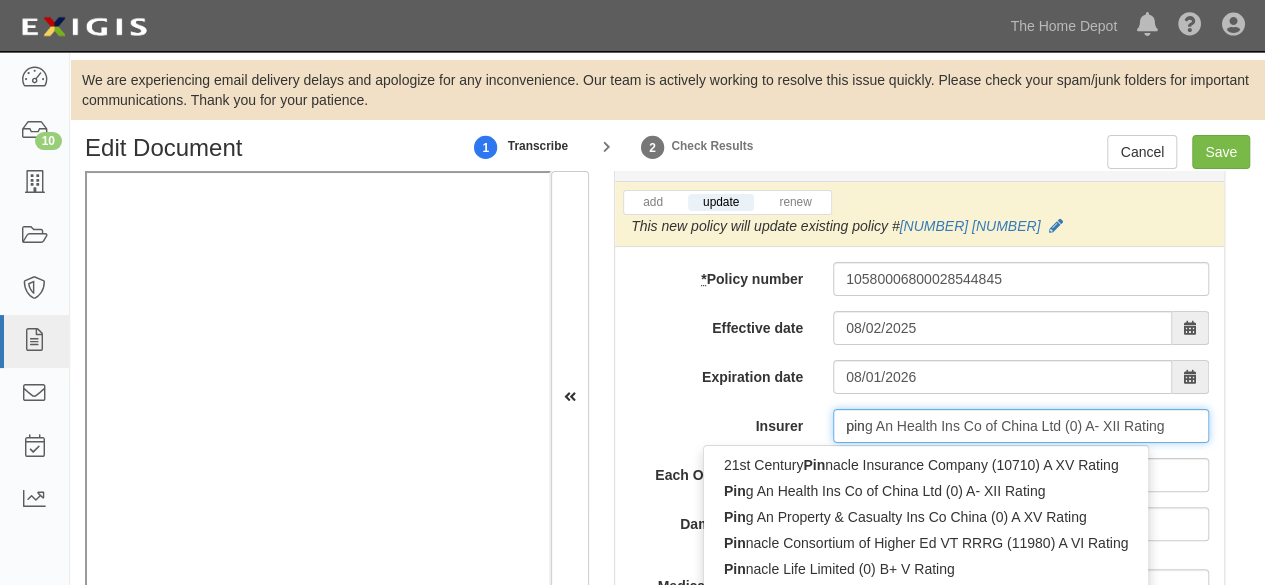 type on "ping" 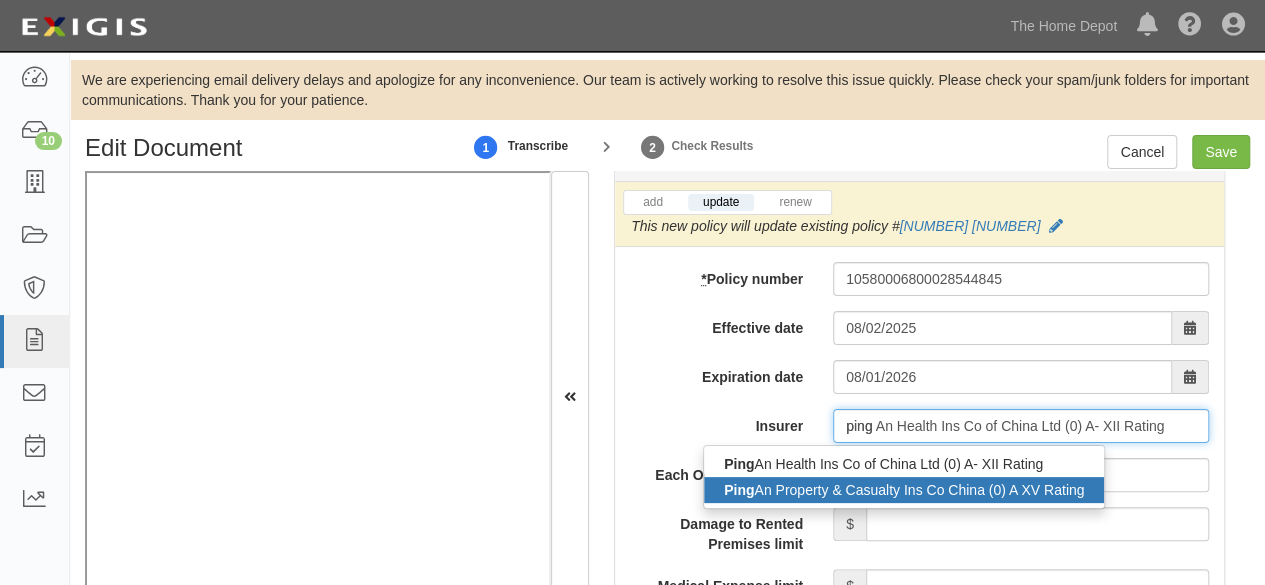 click on "Ping  An Property & Casualty Ins Co China (0) A XV Rating" at bounding box center [904, 490] 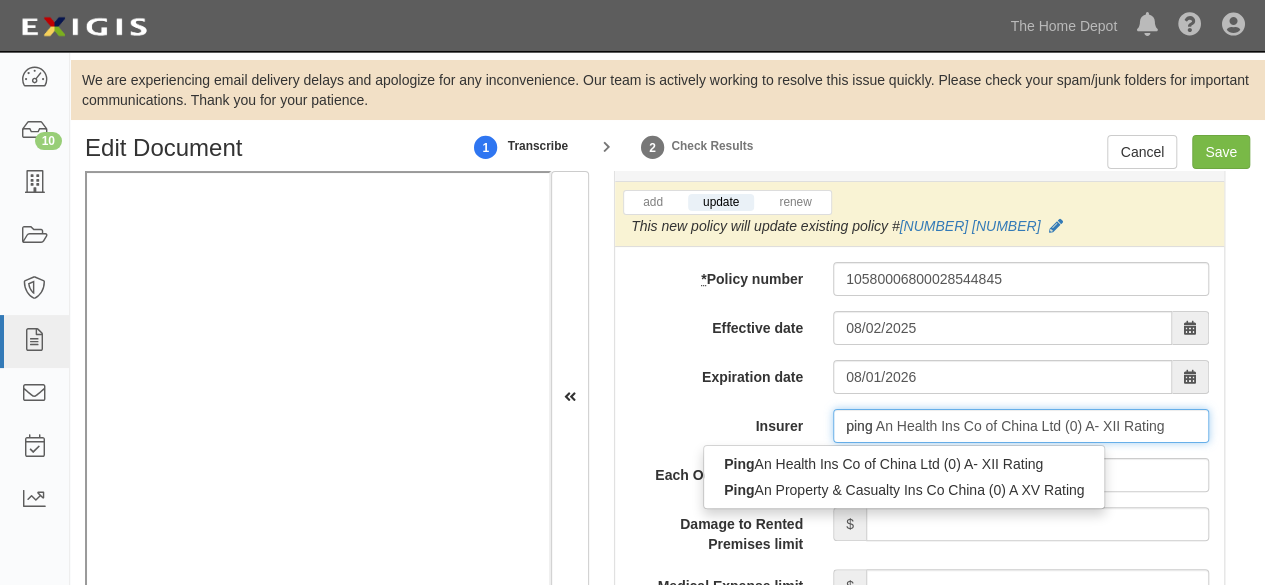 type 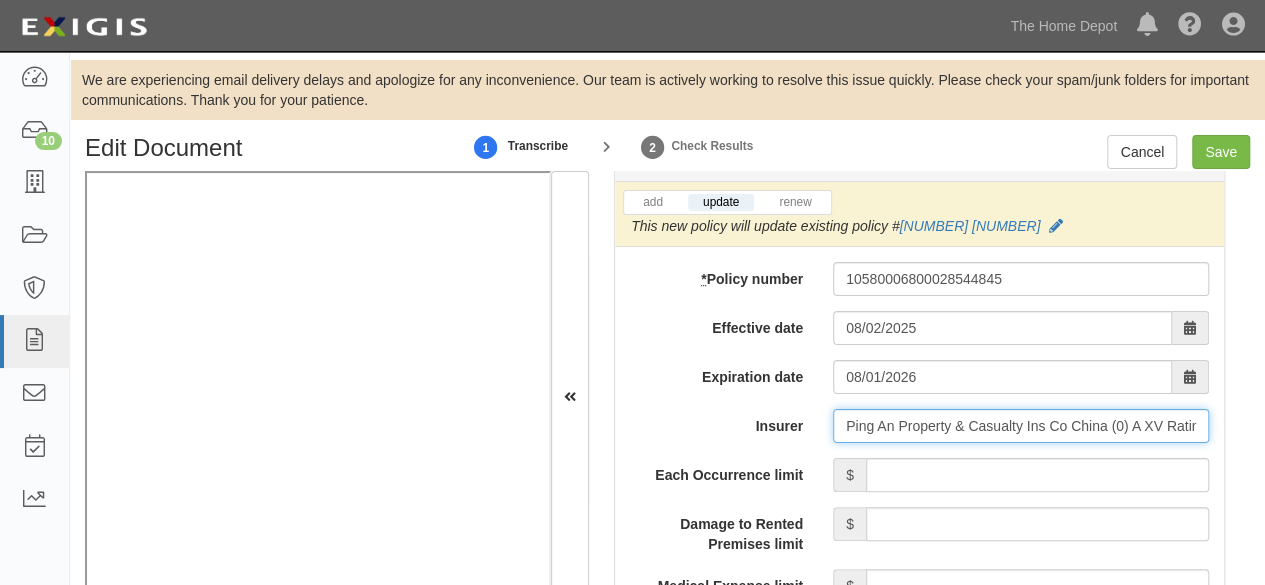 type on "Ping An Property & Casualty Ins Co China (0) A XV Rating" 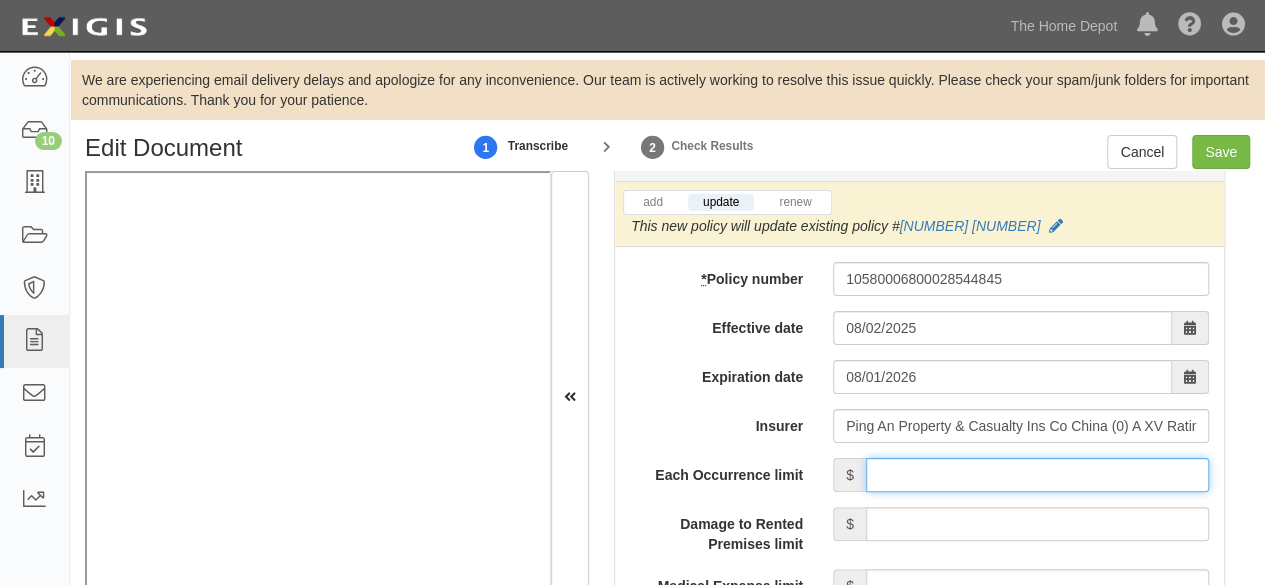 click on "Each Occurrence limit" at bounding box center [1037, 475] 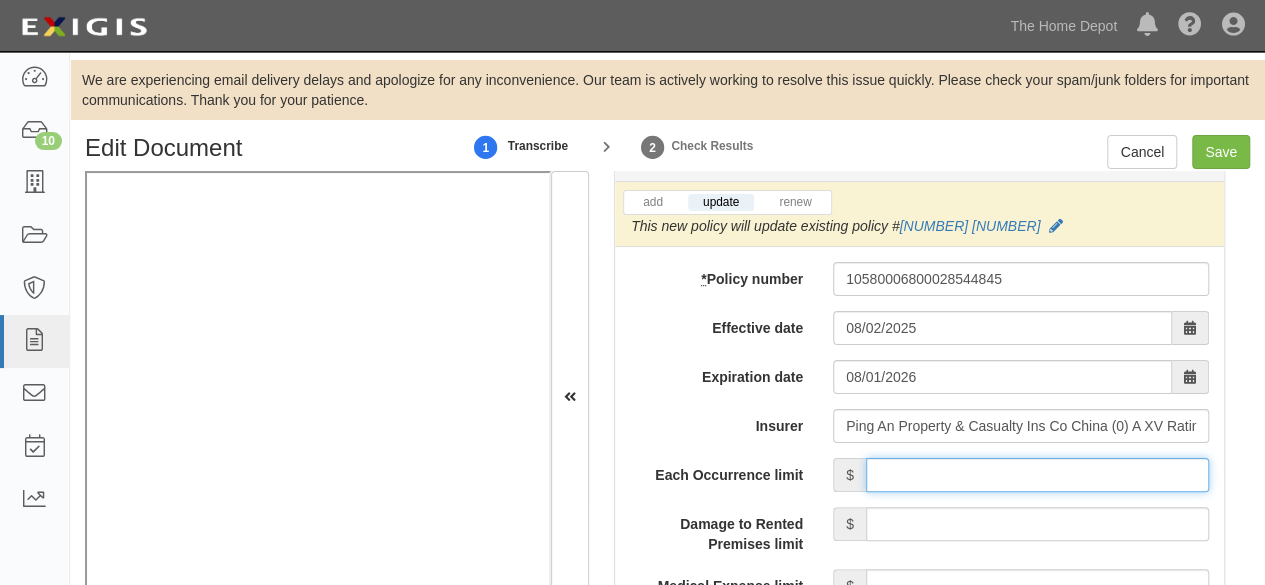 type on "8,000,000" 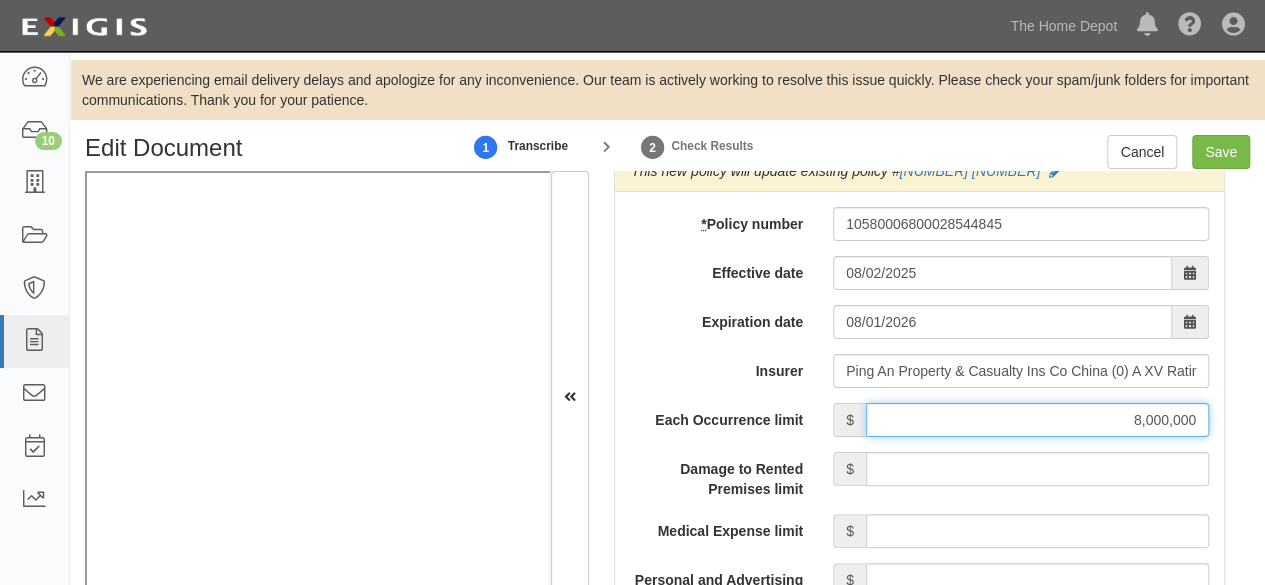 scroll, scrollTop: 2000, scrollLeft: 0, axis: vertical 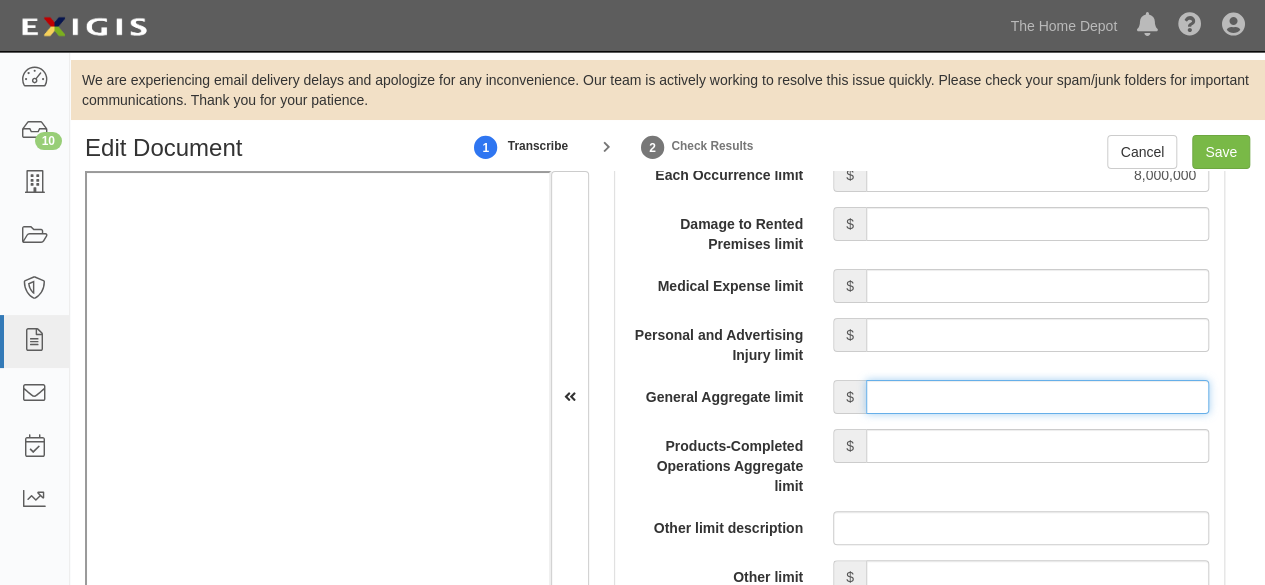 drag, startPoint x: 979, startPoint y: 391, endPoint x: 981, endPoint y: 376, distance: 15.132746 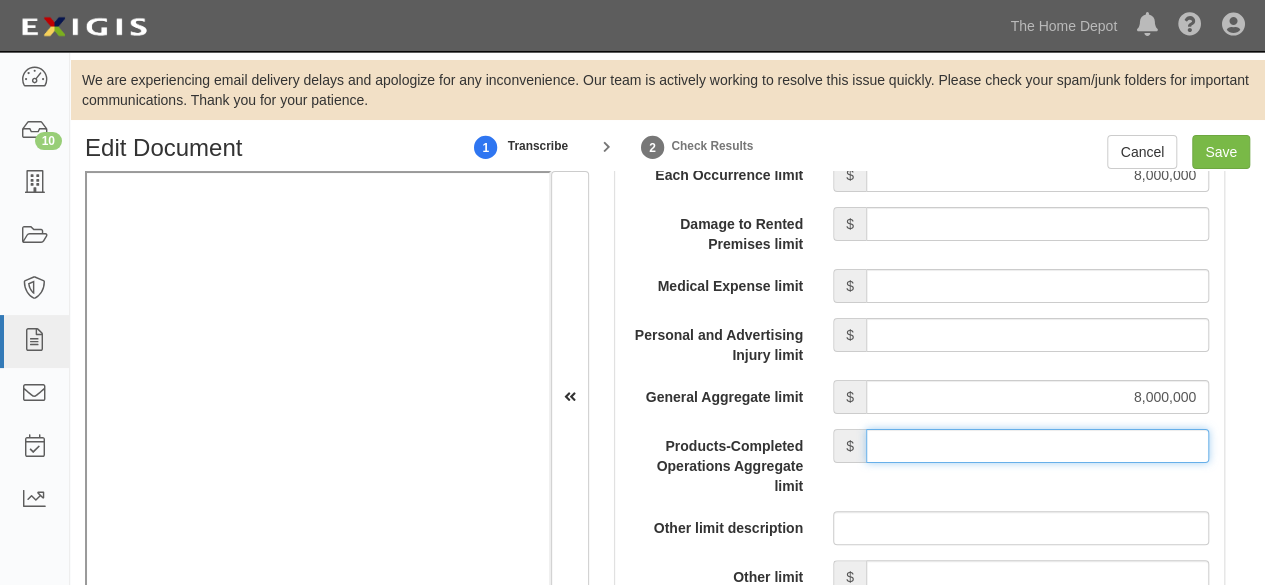 click on "Products-Completed Operations Aggregate limit" at bounding box center (1037, 446) 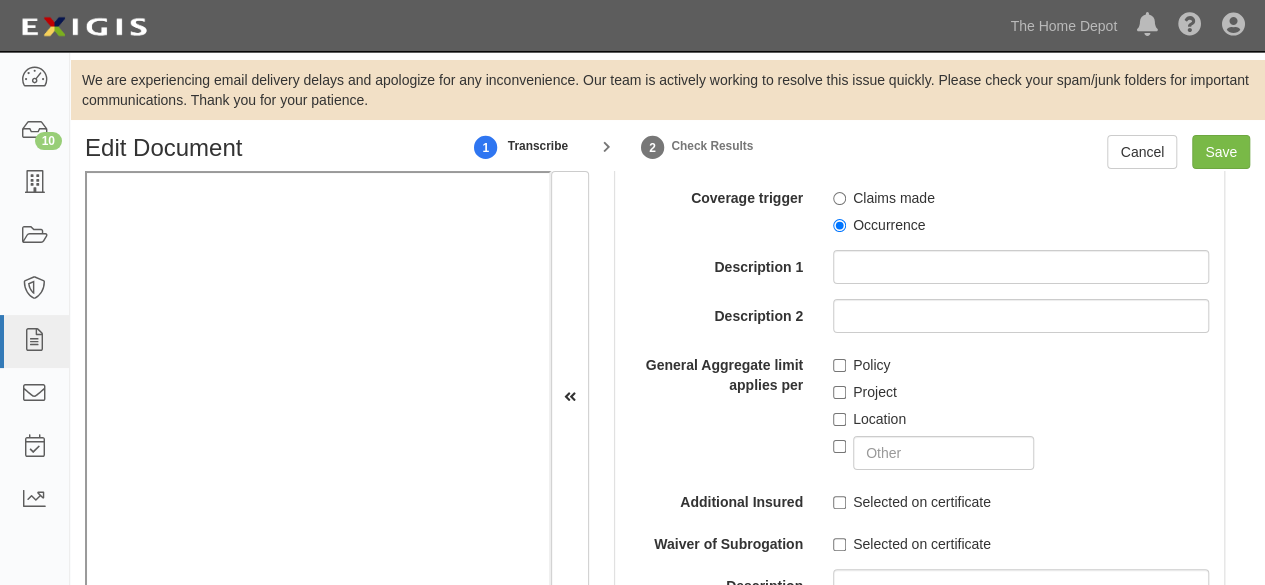 scroll, scrollTop: 2400, scrollLeft: 0, axis: vertical 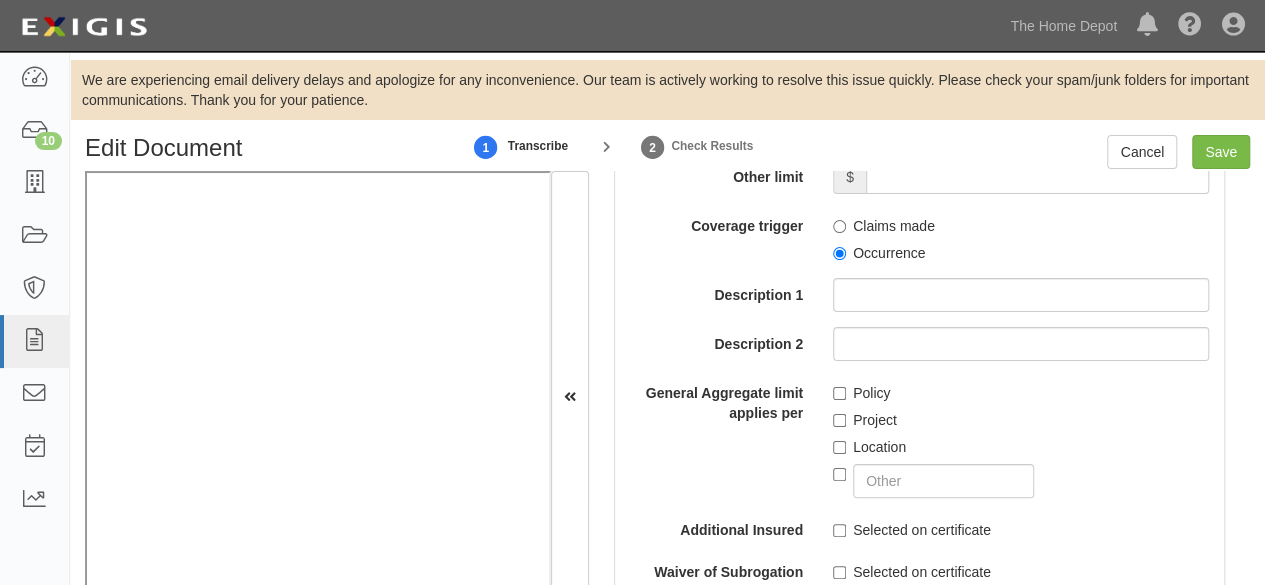 click on "Each Occurrence limit $ 8,000,000 Damage to Rented Premises limit $ Medical Expense limit $ Personal and Advertising Injury limit $ General Aggregate limit $ 8,000,000 Products-Completed Operations Aggregate limit $ 8,000,000 Other limit description Other limit $ Coverage trigger Claims made Occurrence Description 1 Description 2 General Aggregate limit applies per Policy Project Location   Additional Insured Selected on certificate Waiver of Subrogation Selected on certificate Description Internal notes Self-insured" at bounding box center [919, 262] 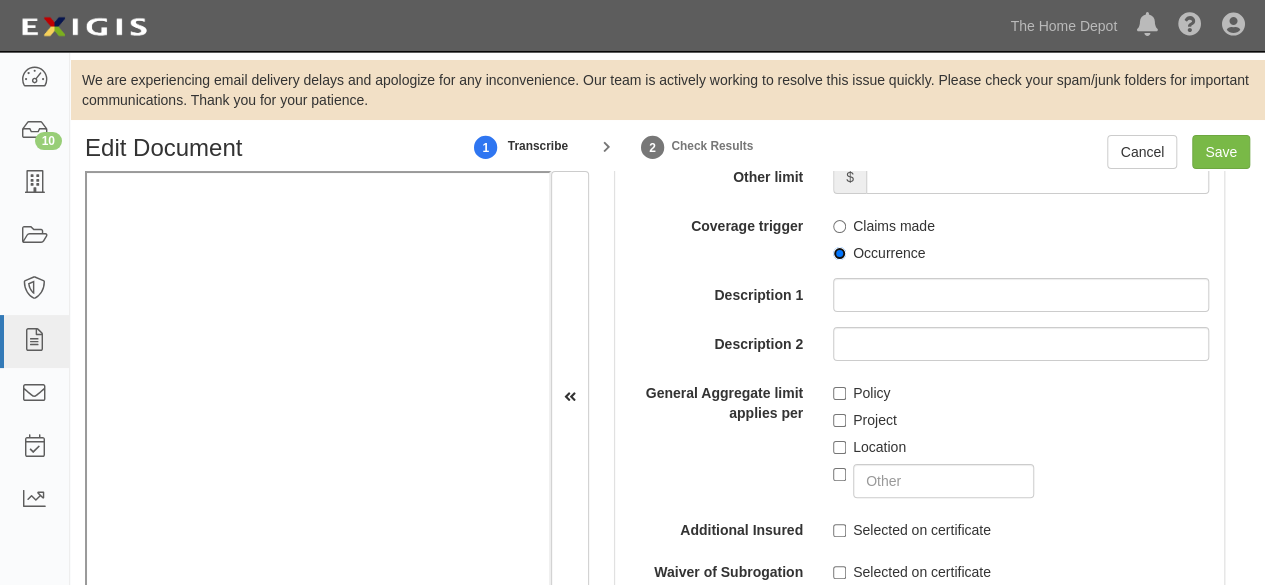 click on "Occurrence" at bounding box center (839, 253) 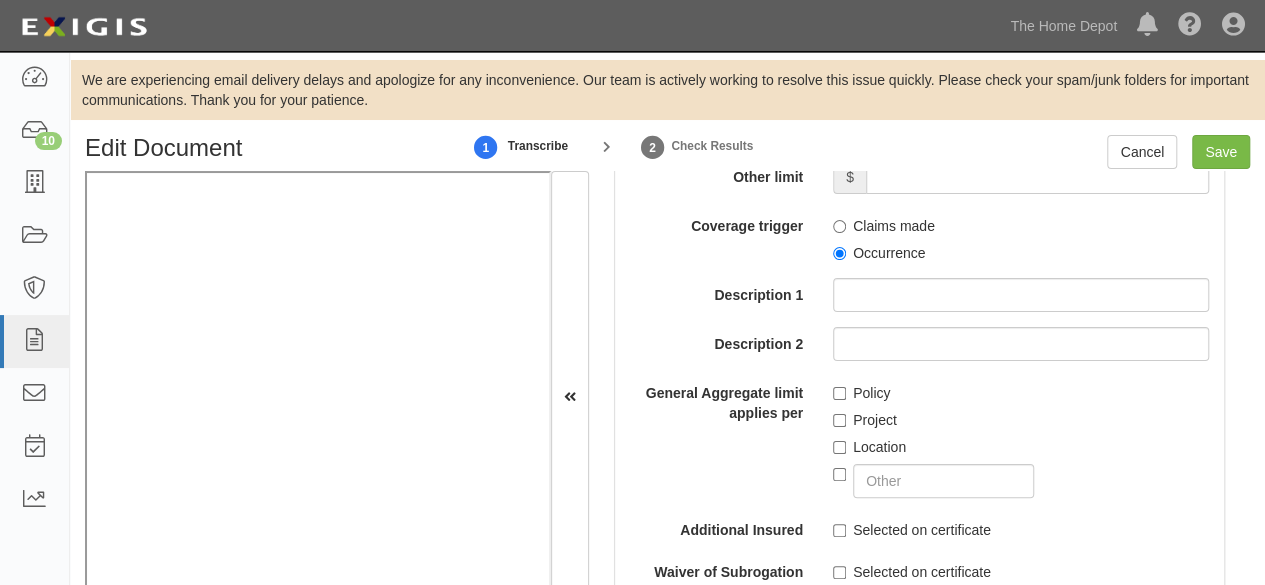 click on "Policy" at bounding box center (861, 393) 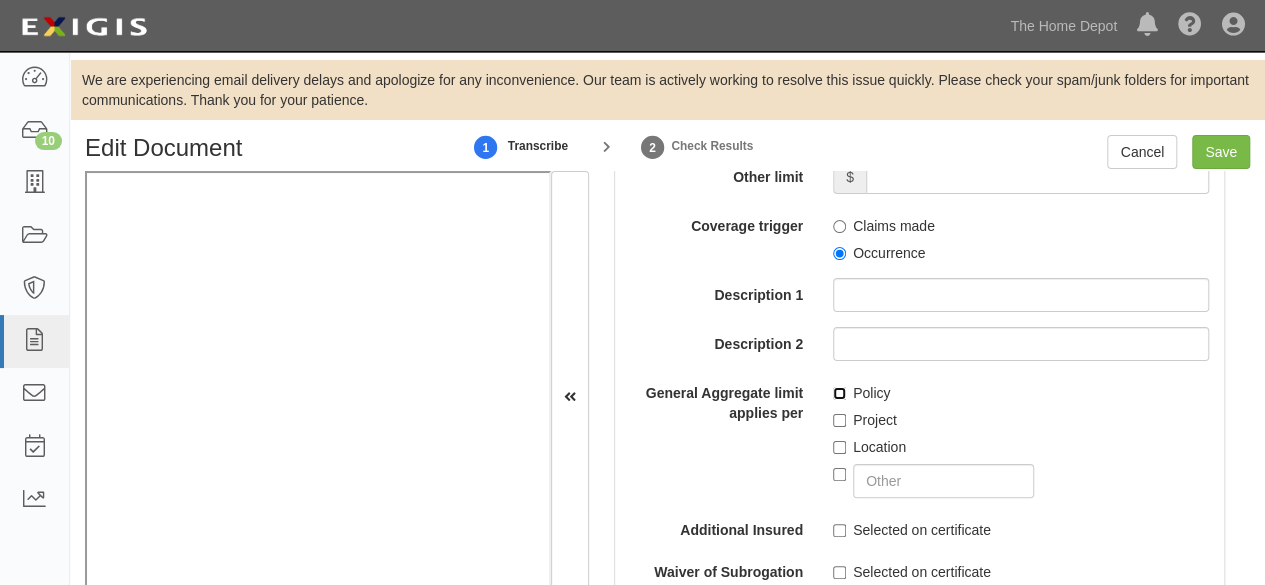 click on "Policy" at bounding box center [839, 393] 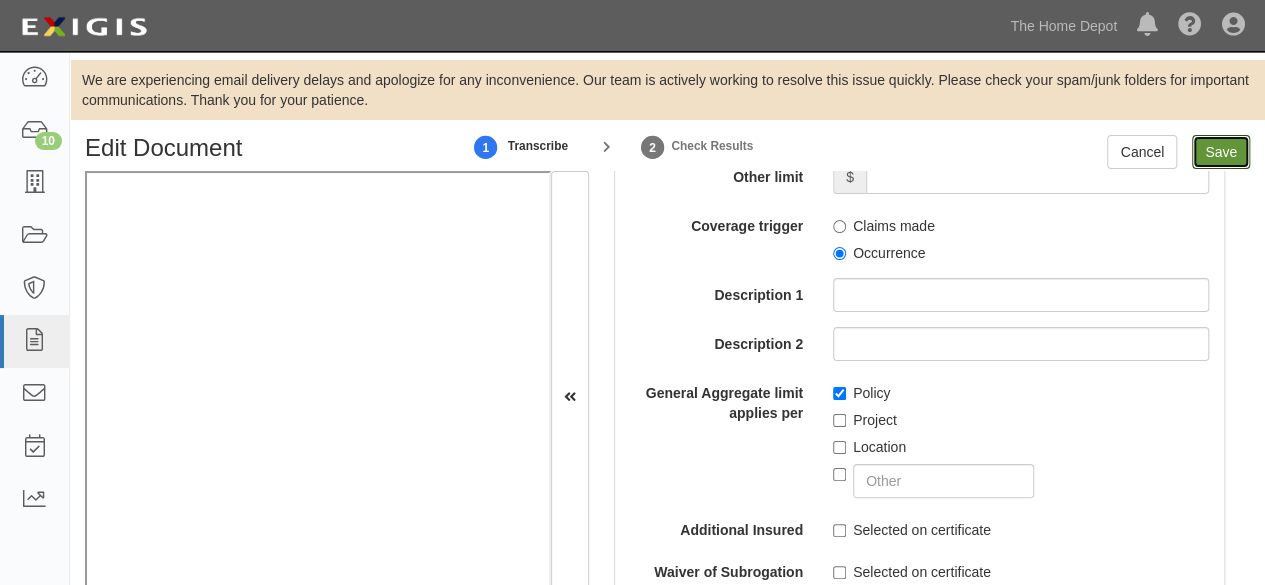 click on "Save" at bounding box center (1221, 152) 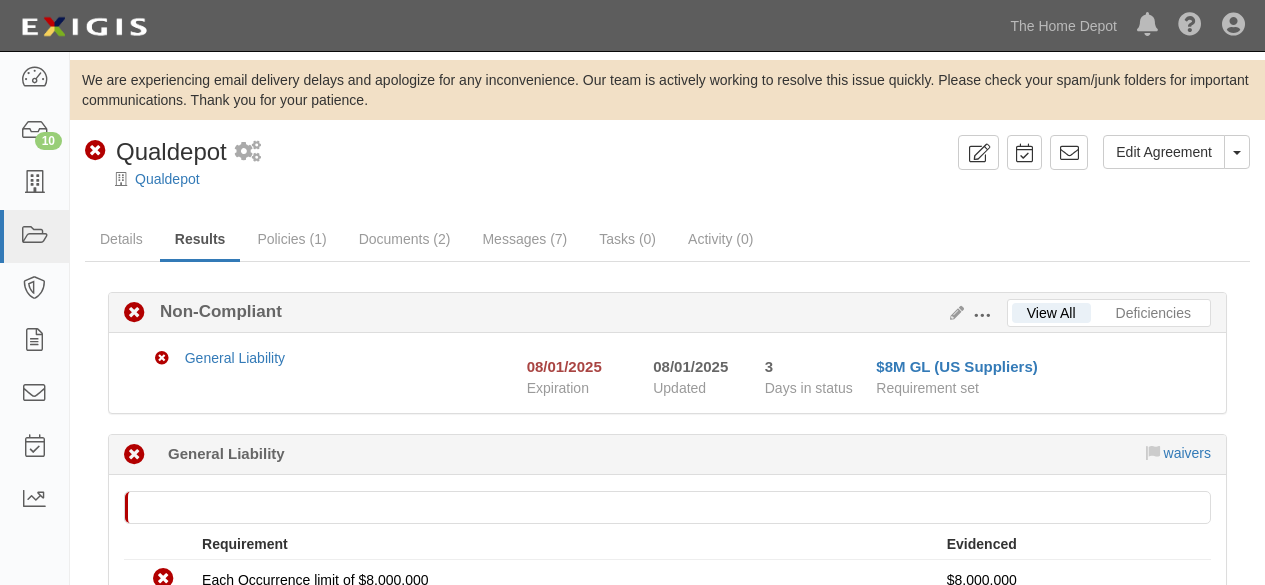 scroll, scrollTop: 0, scrollLeft: 0, axis: both 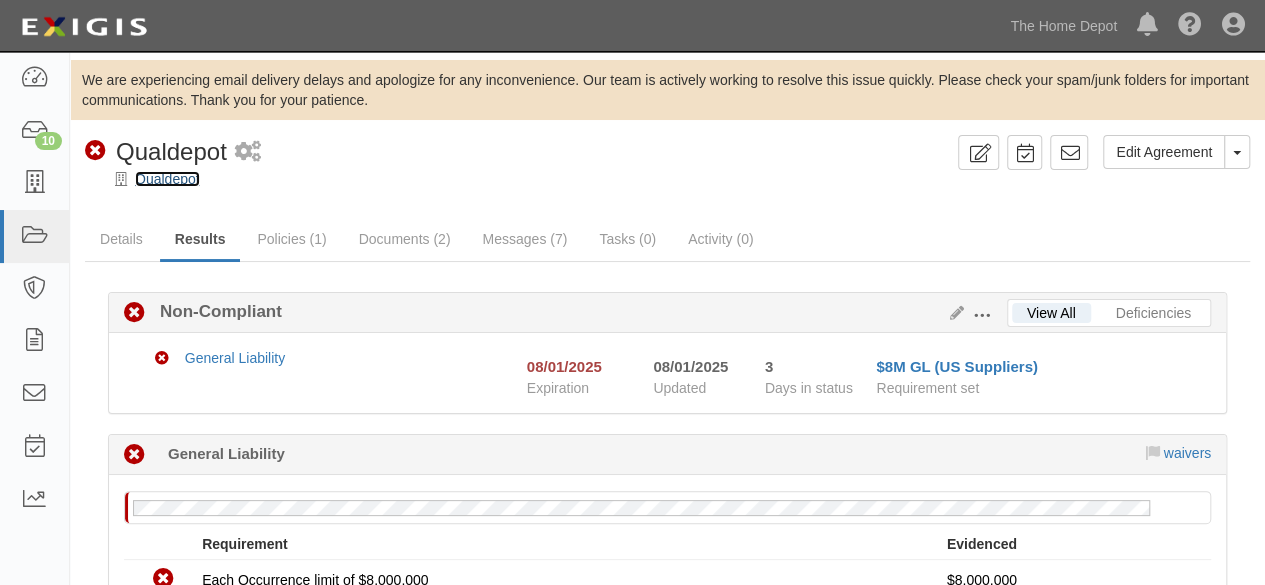 click on "Qualdepot" at bounding box center (167, 179) 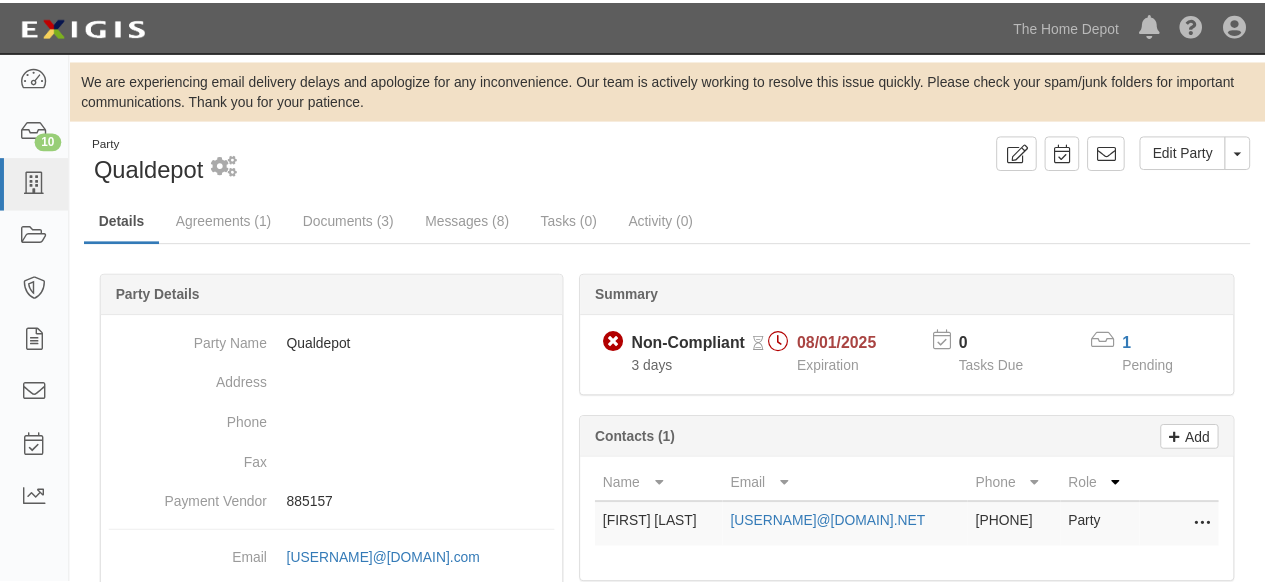 scroll, scrollTop: 0, scrollLeft: 0, axis: both 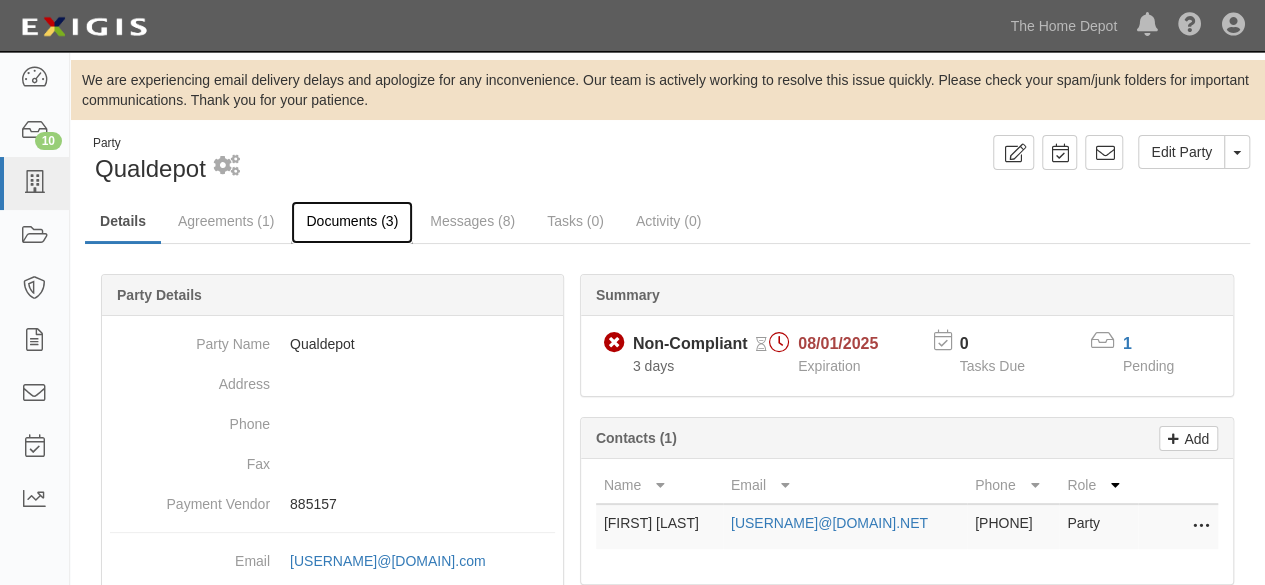click on "Documents (3)" at bounding box center [352, 222] 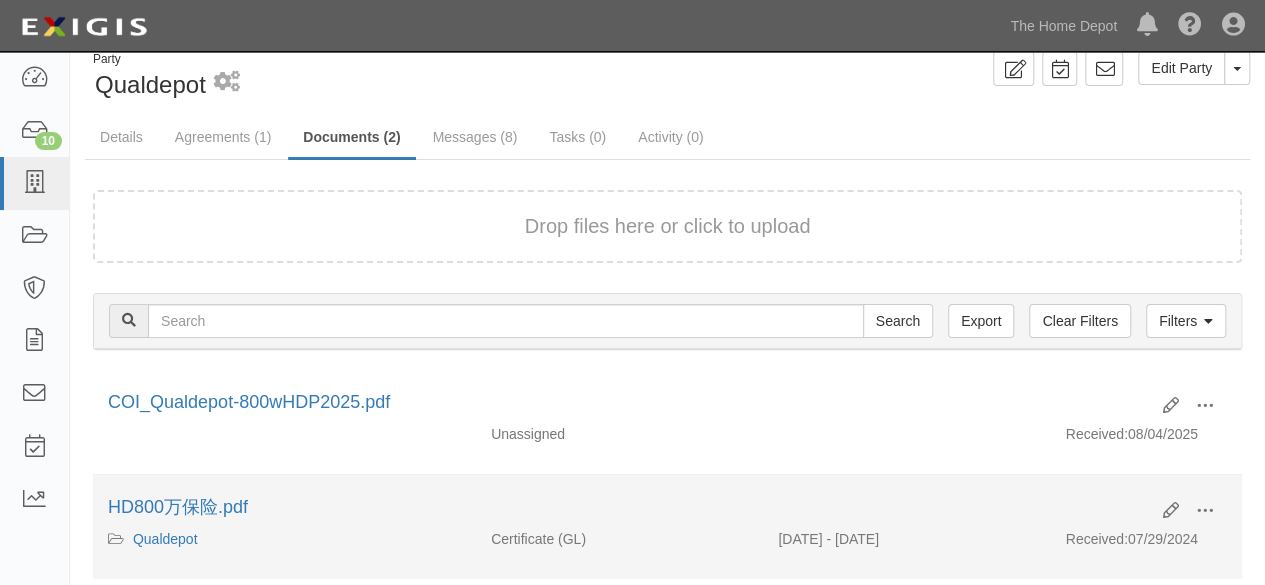 scroll, scrollTop: 194, scrollLeft: 0, axis: vertical 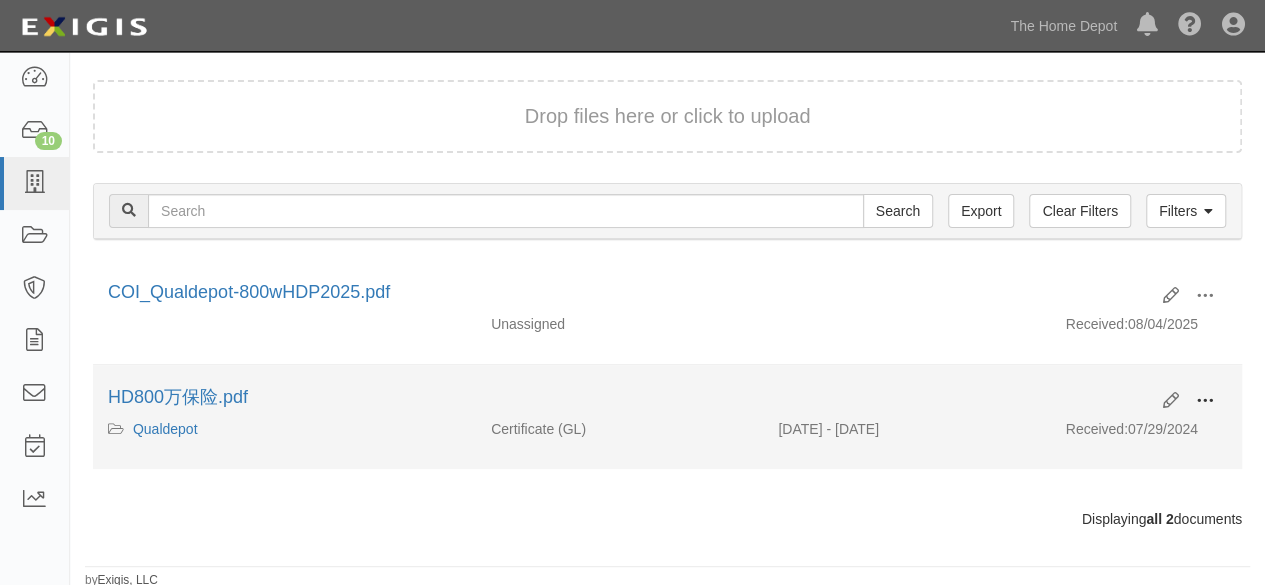 drag, startPoint x: 1215, startPoint y: 397, endPoint x: 1156, endPoint y: 419, distance: 62.968246 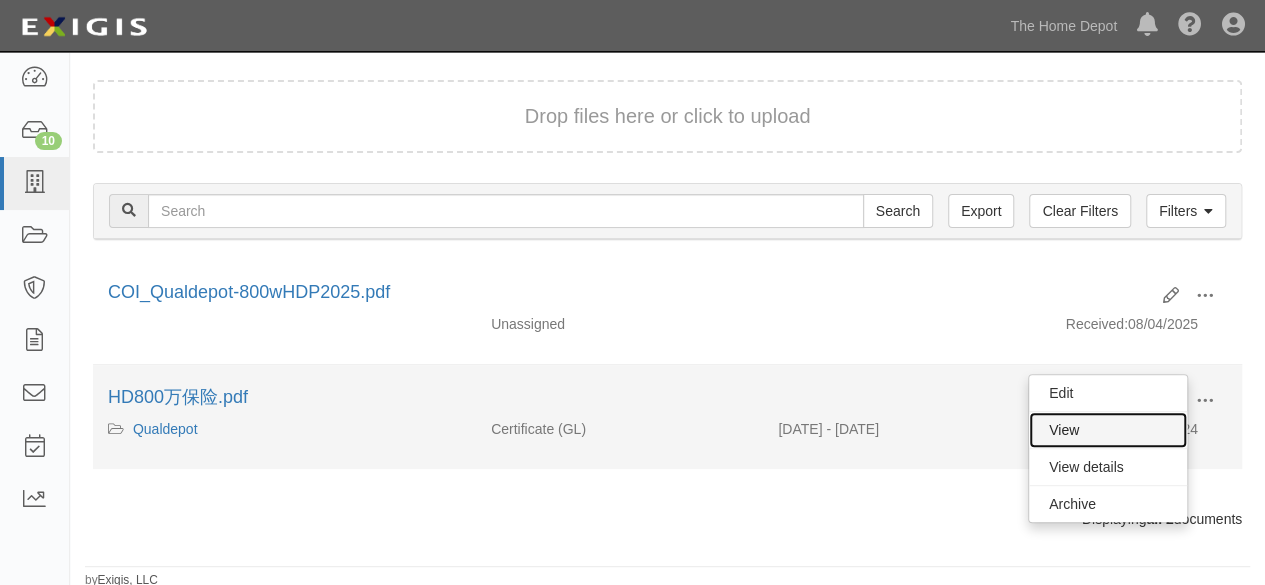 click on "View" at bounding box center [1108, 430] 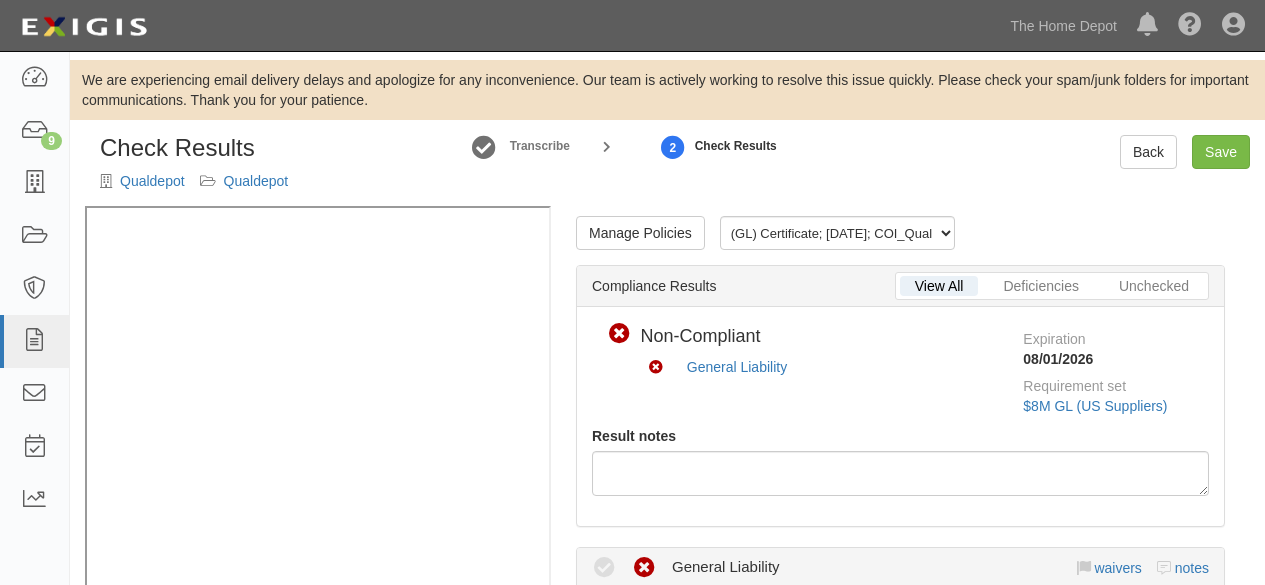 scroll, scrollTop: 0, scrollLeft: 0, axis: both 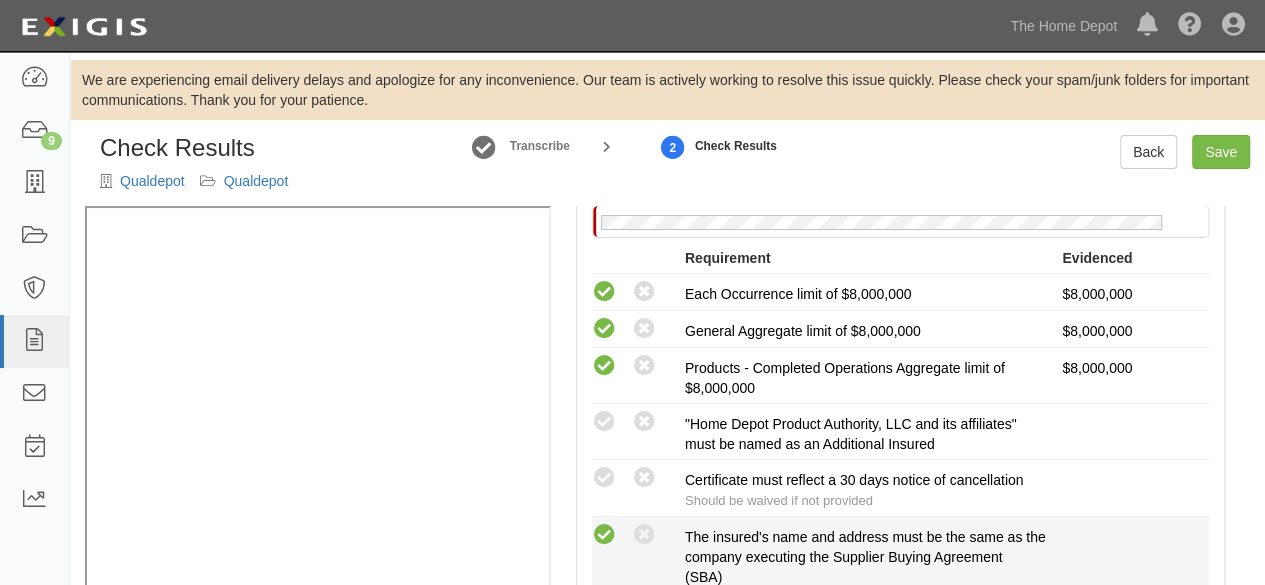 click at bounding box center [604, 535] 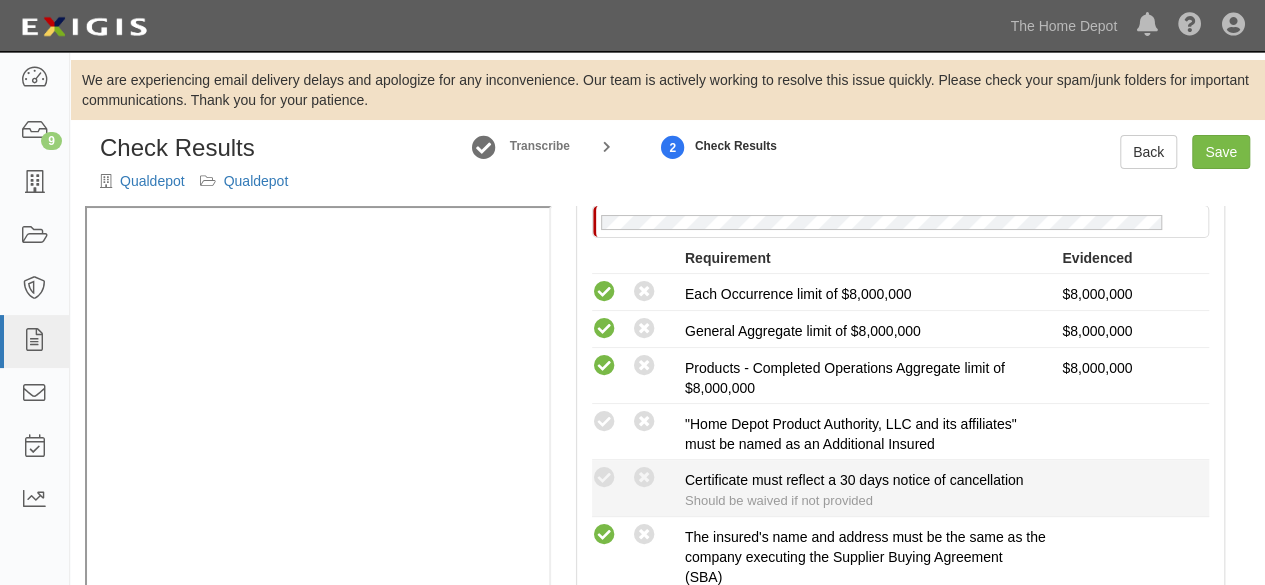 scroll, scrollTop: 500, scrollLeft: 0, axis: vertical 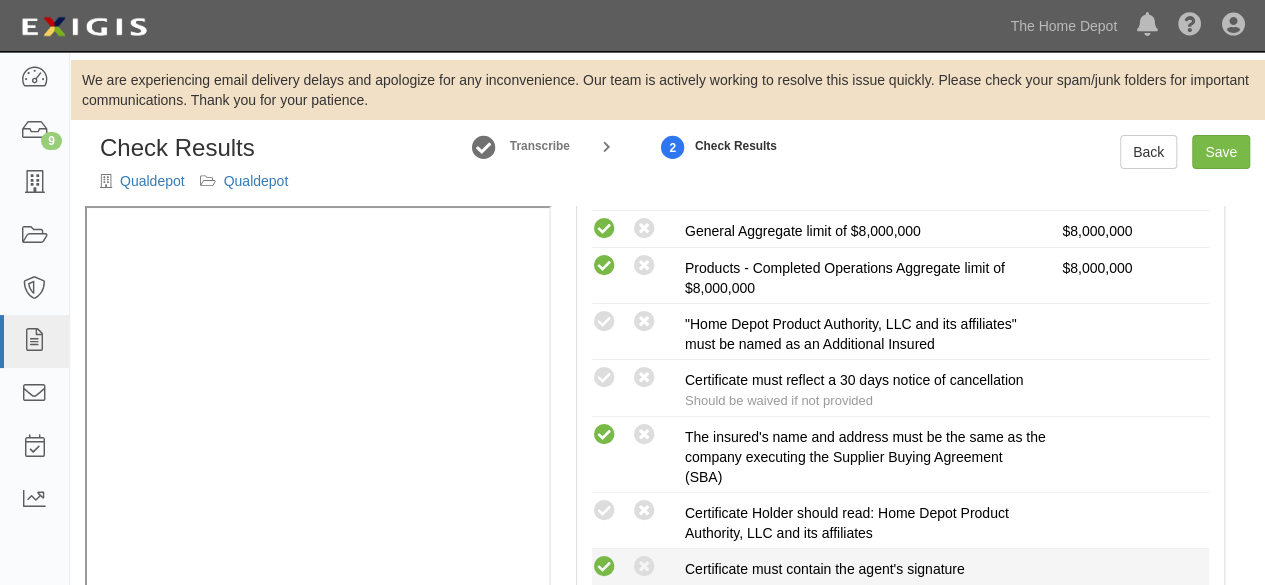 click at bounding box center [604, 567] 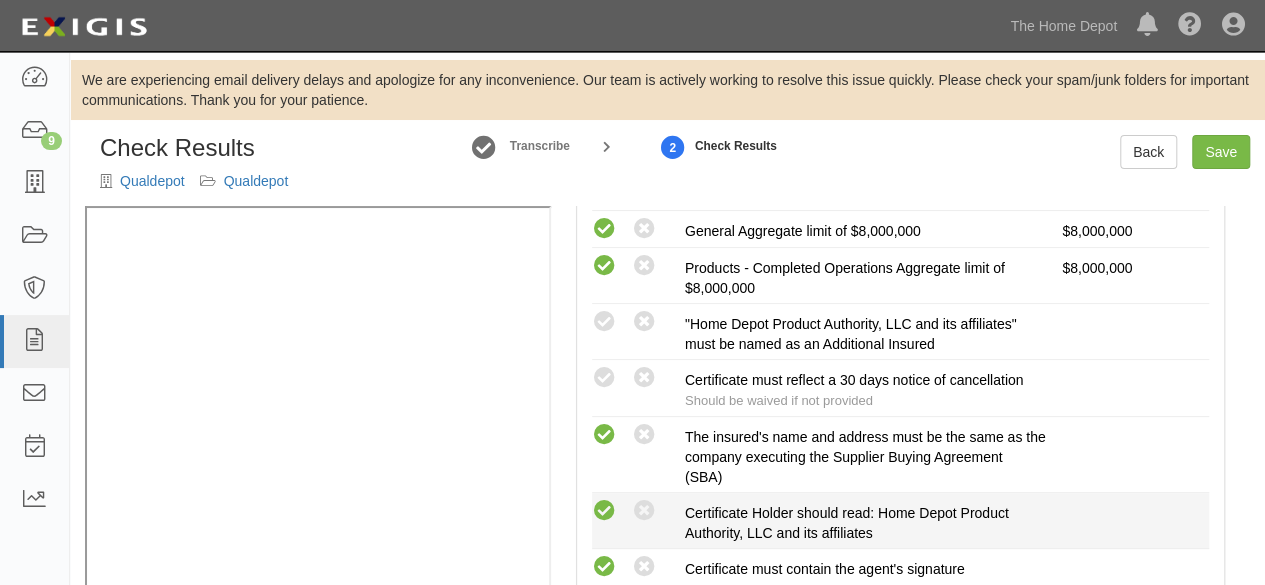 click at bounding box center [604, 511] 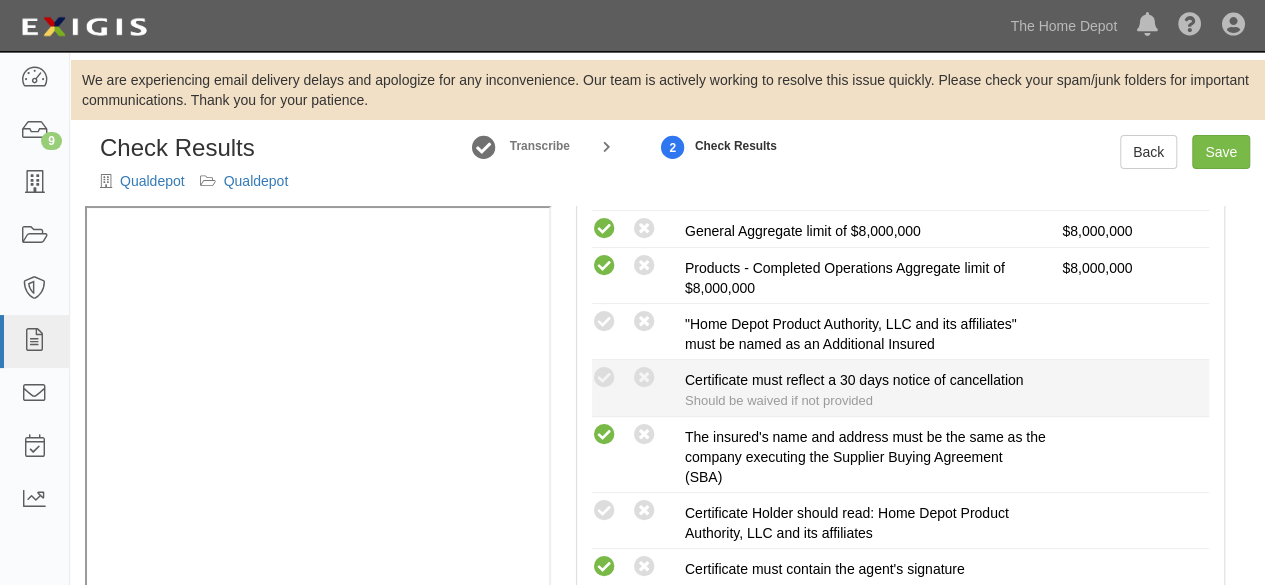 radio on "true" 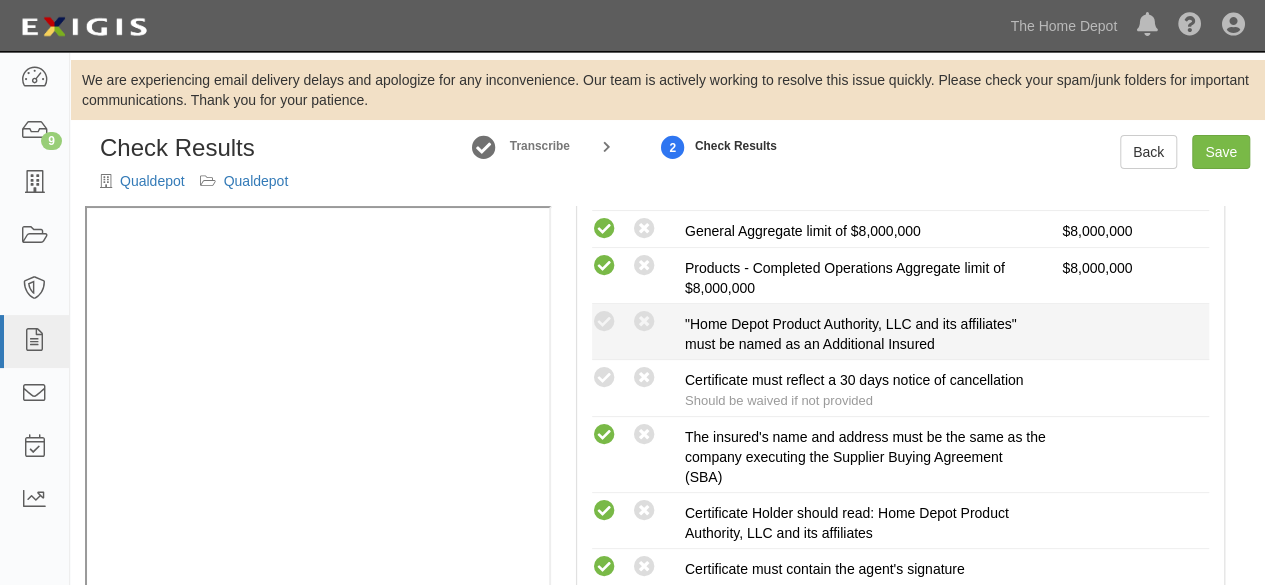 drag, startPoint x: 598, startPoint y: 309, endPoint x: 612, endPoint y: 341, distance: 34.928497 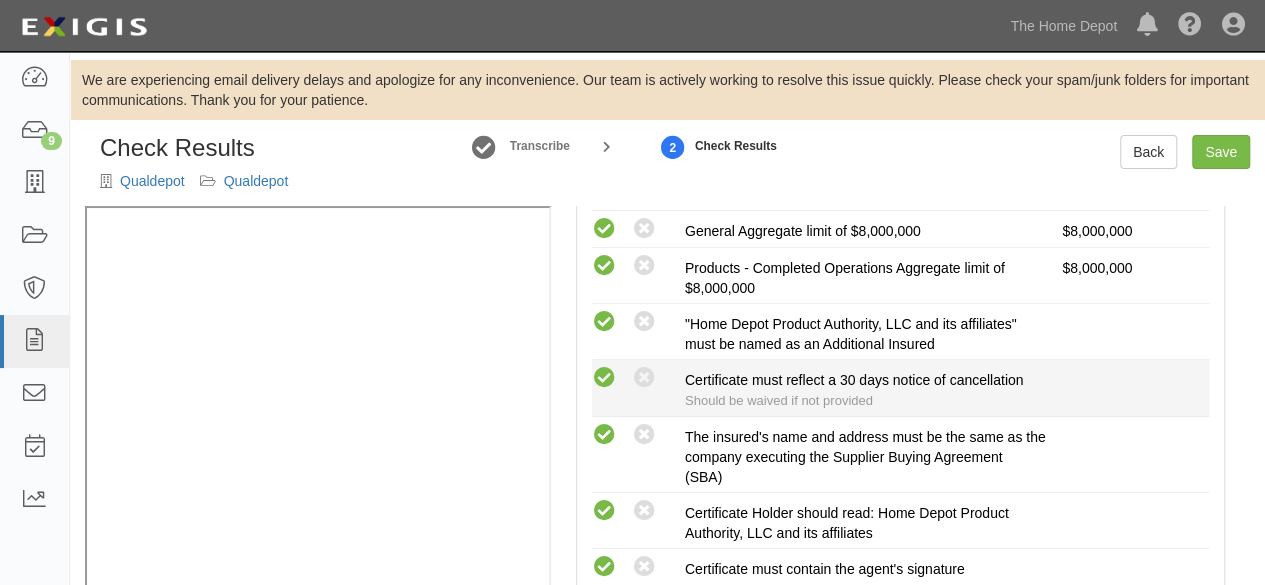 click at bounding box center (604, 378) 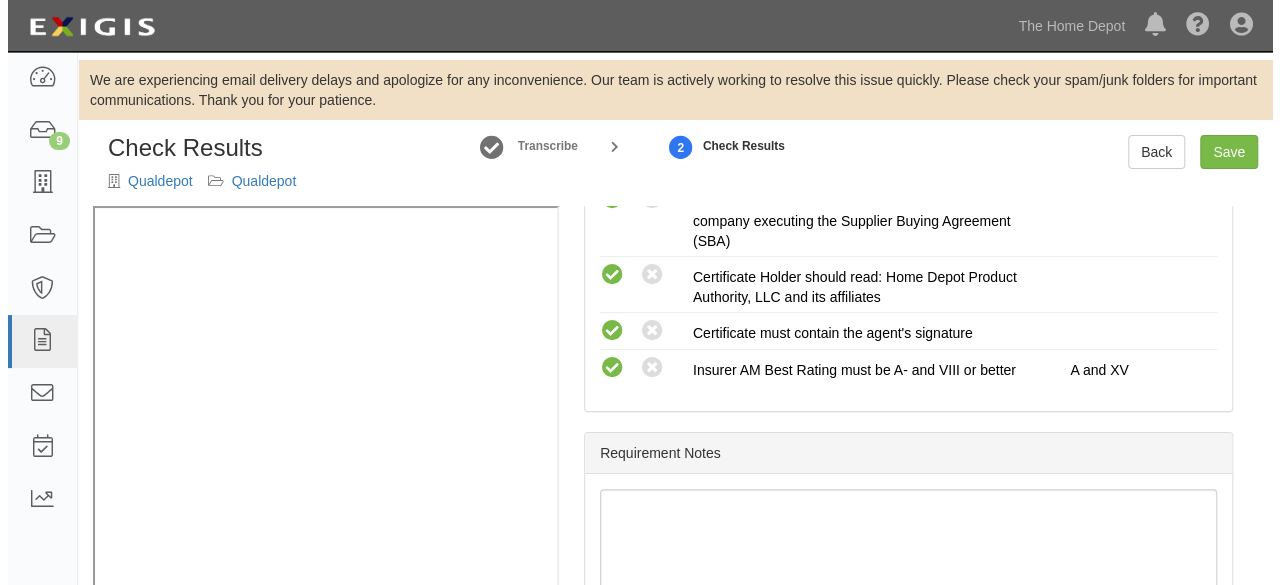 scroll, scrollTop: 784, scrollLeft: 0, axis: vertical 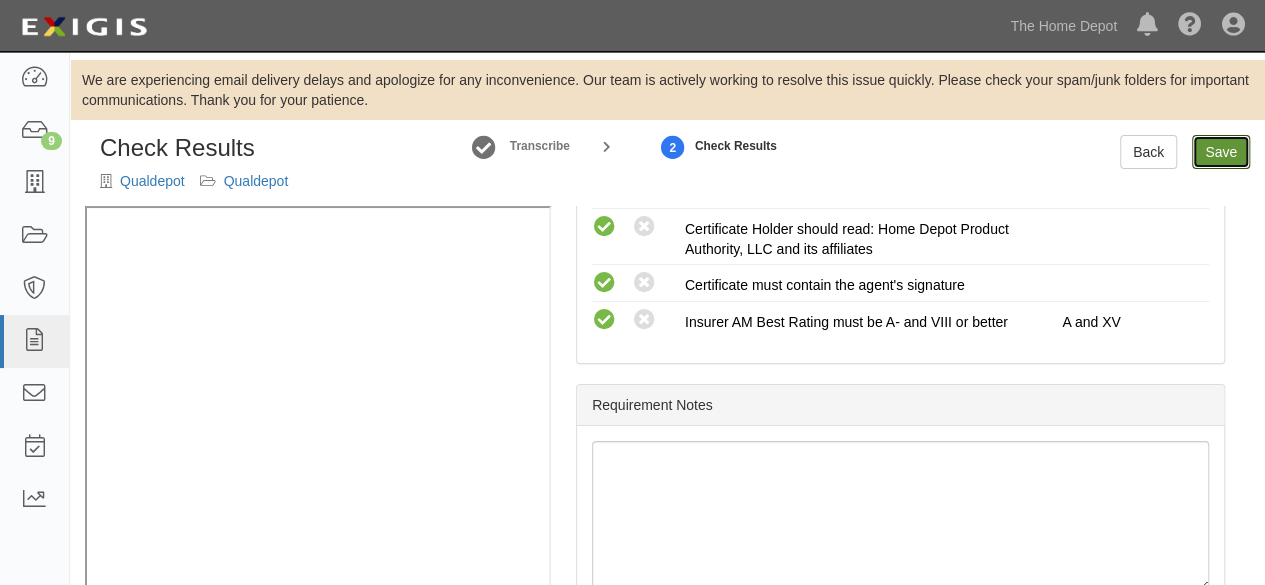 drag, startPoint x: 1216, startPoint y: 155, endPoint x: 1096, endPoint y: 283, distance: 175.4537 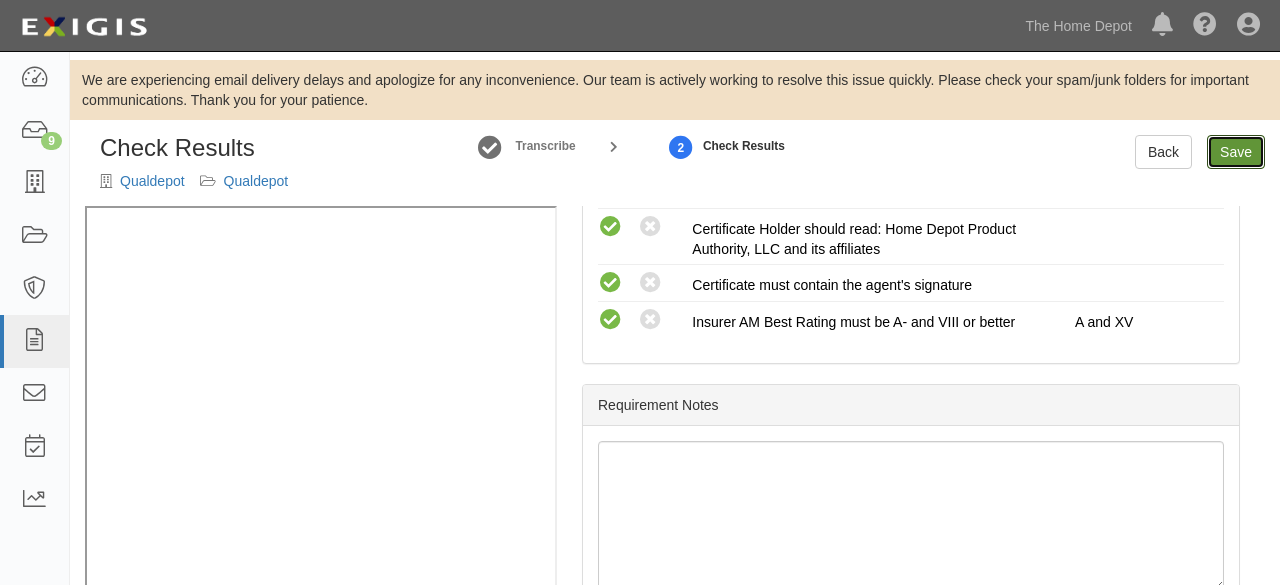 radio on "true" 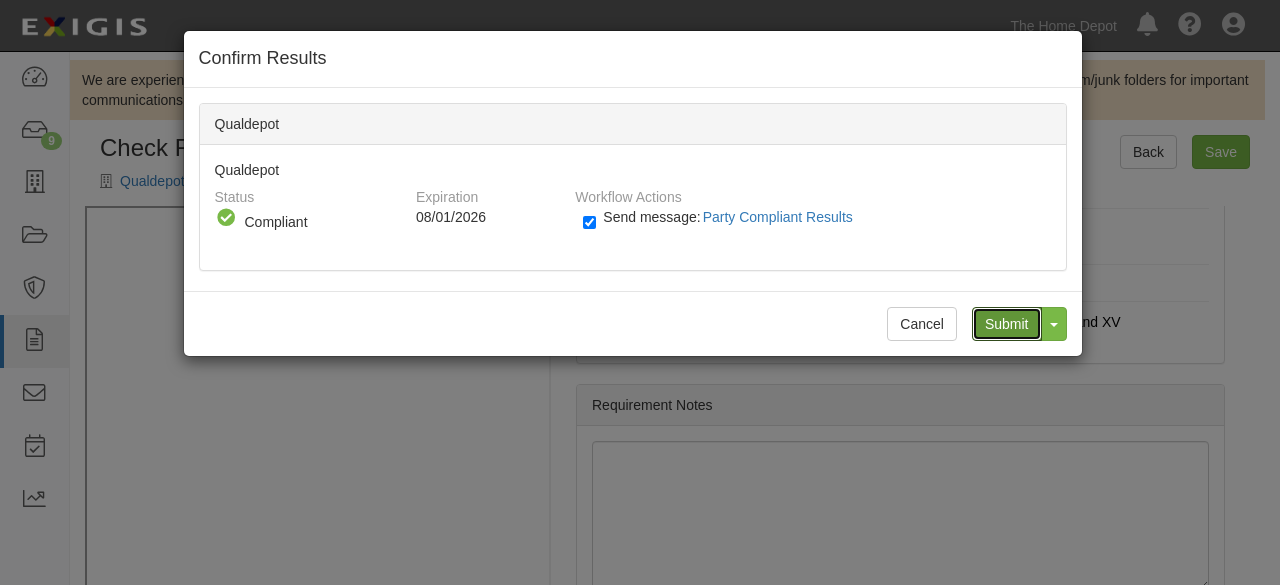 drag, startPoint x: 1008, startPoint y: 319, endPoint x: 936, endPoint y: 282, distance: 80.9506 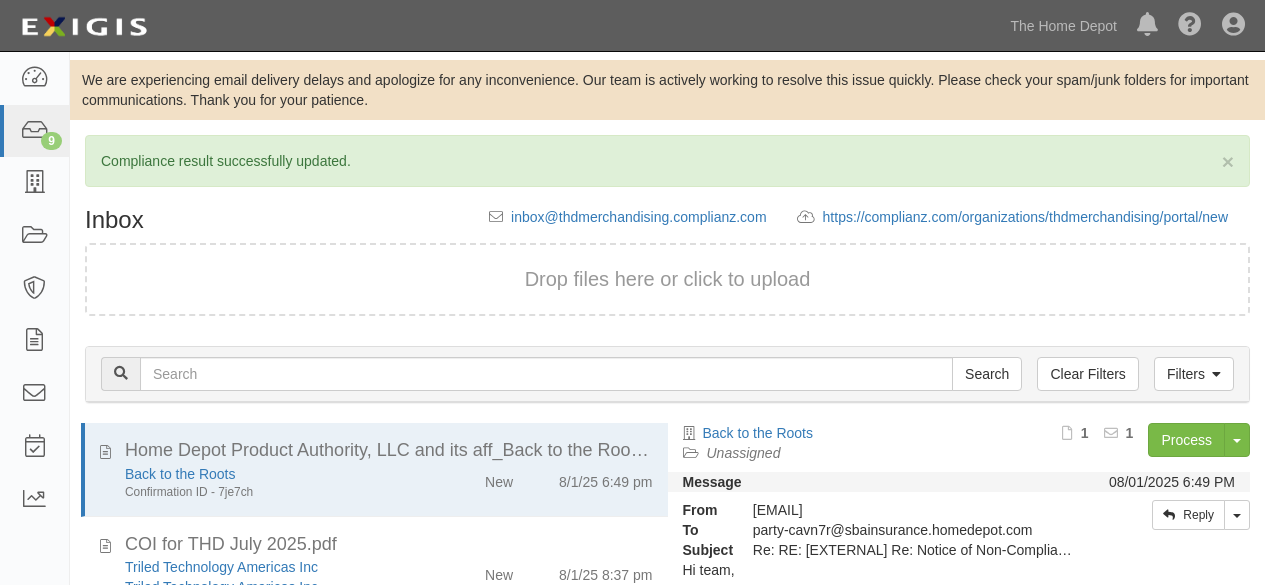 scroll, scrollTop: 0, scrollLeft: 0, axis: both 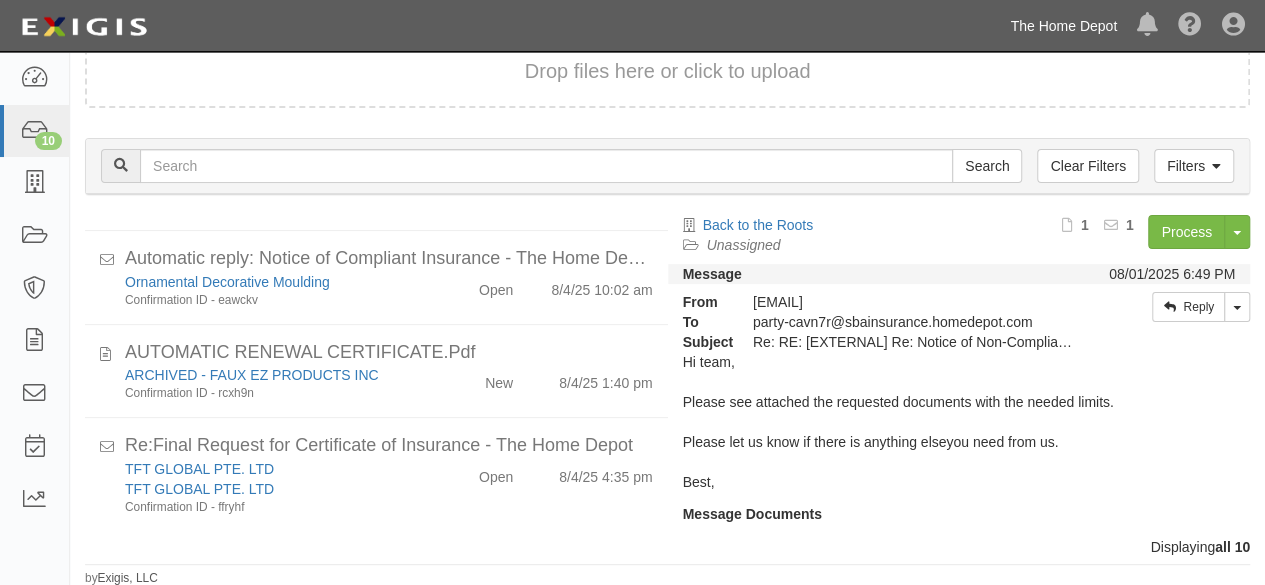 drag, startPoint x: 1034, startPoint y: 30, endPoint x: 1042, endPoint y: 58, distance: 29.12044 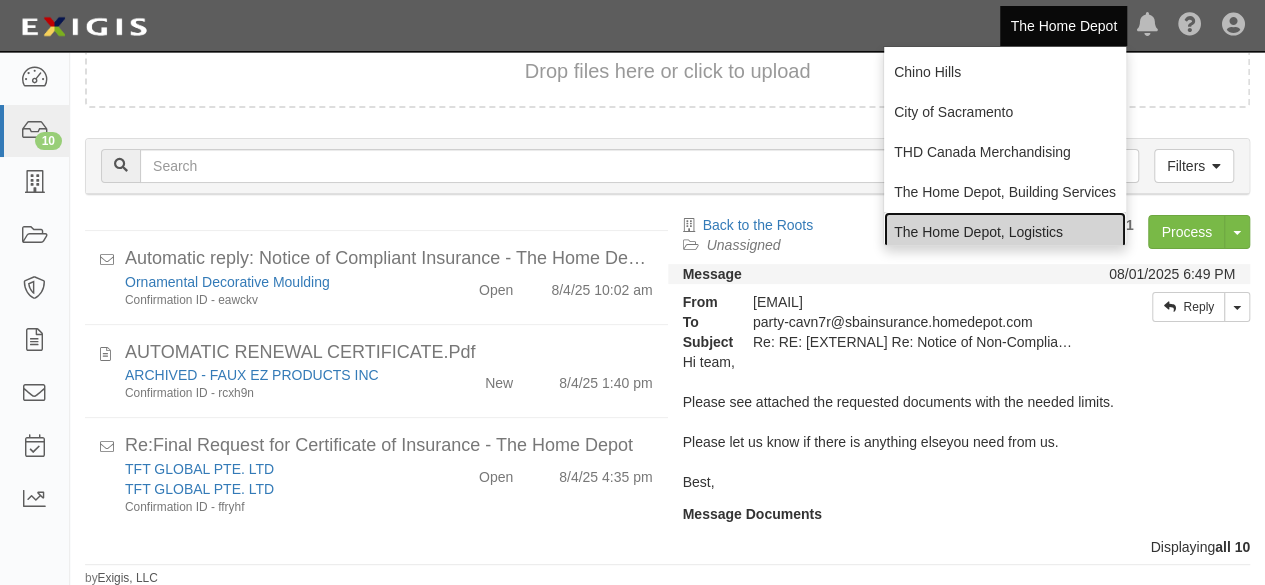 click on "The Home Depot, Logistics" at bounding box center (1005, 232) 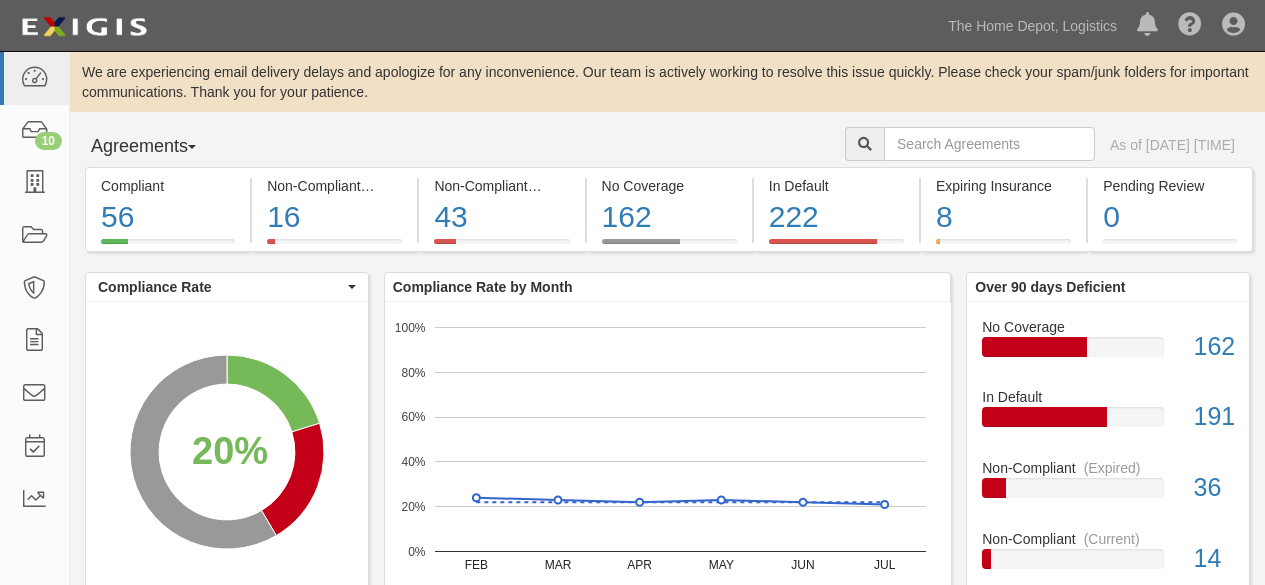 scroll, scrollTop: 0, scrollLeft: 0, axis: both 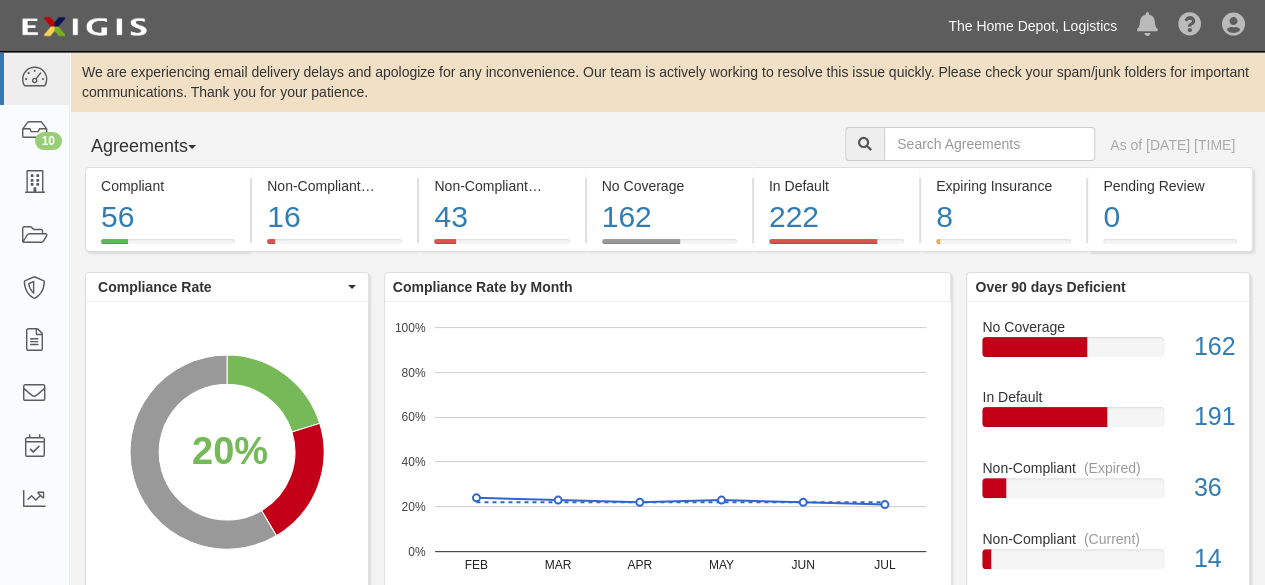 drag, startPoint x: 1096, startPoint y: 22, endPoint x: 1073, endPoint y: 116, distance: 96.77293 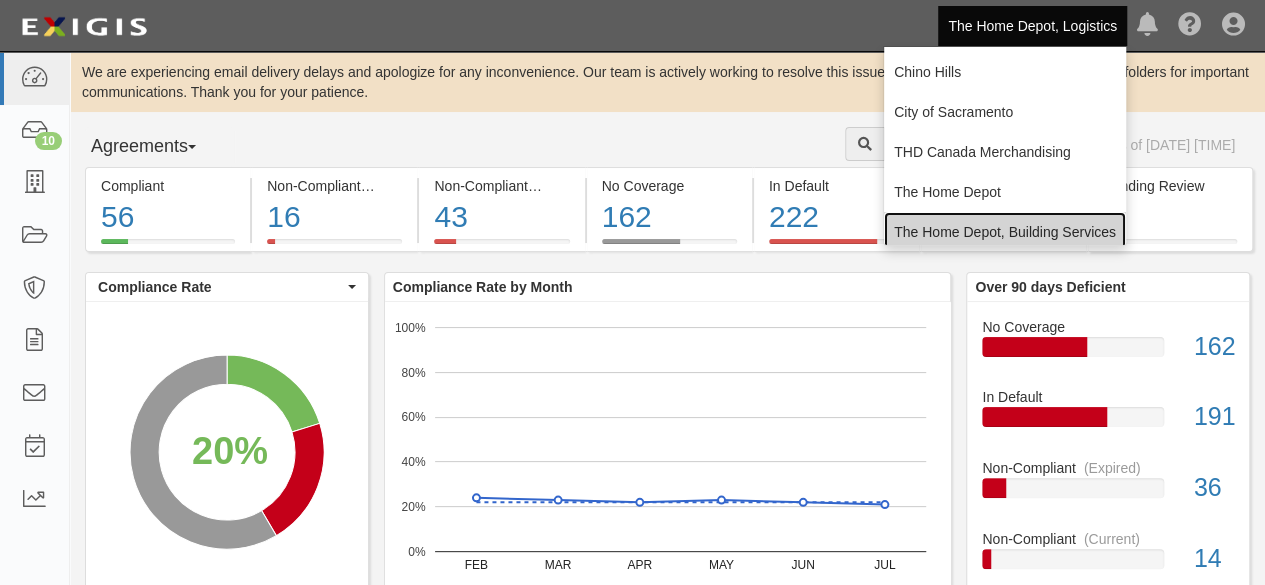 click on "The Home Depot, Building Services" at bounding box center (1005, 232) 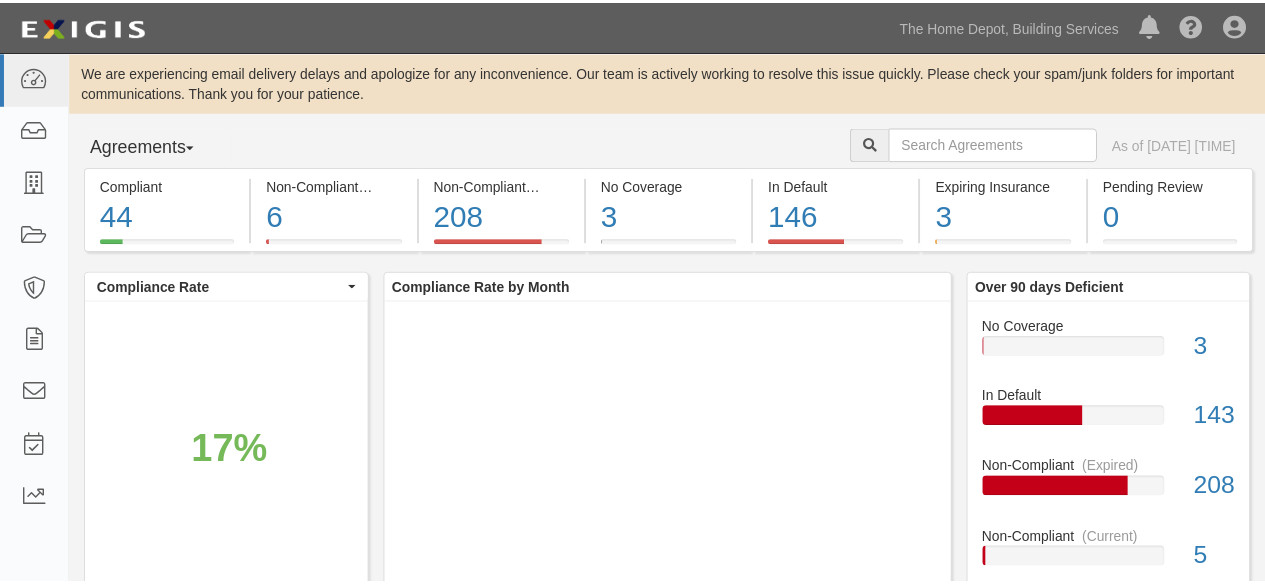 scroll, scrollTop: 0, scrollLeft: 0, axis: both 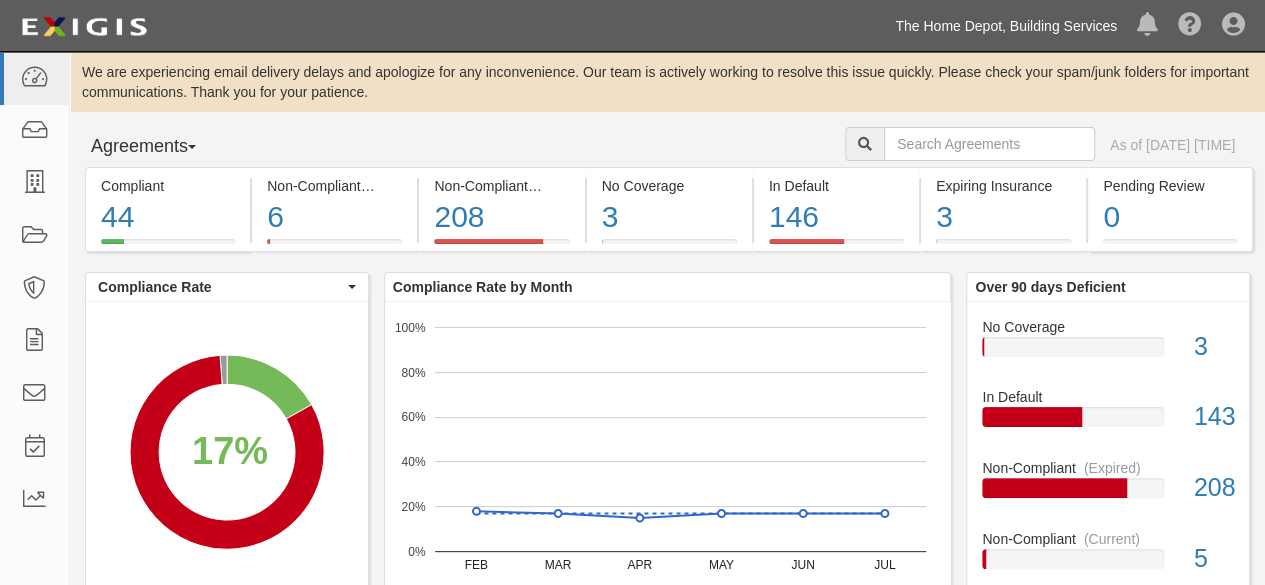 click on "The Home Depot, Building Services" at bounding box center [1006, 26] 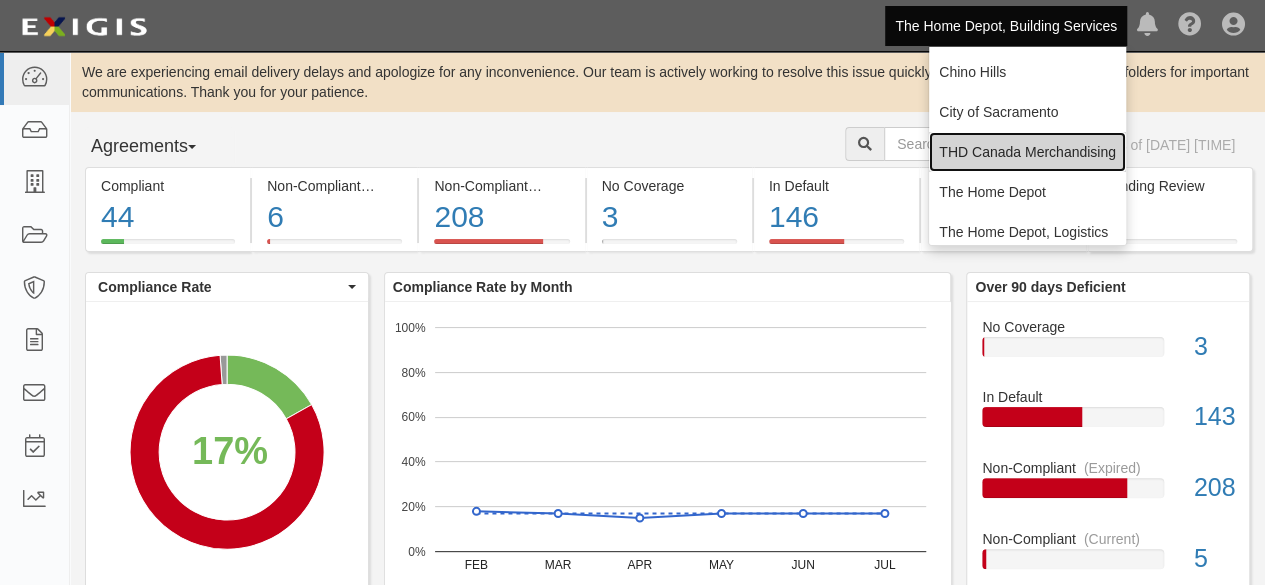 click on "THD Canada Merchandising" at bounding box center (1027, 152) 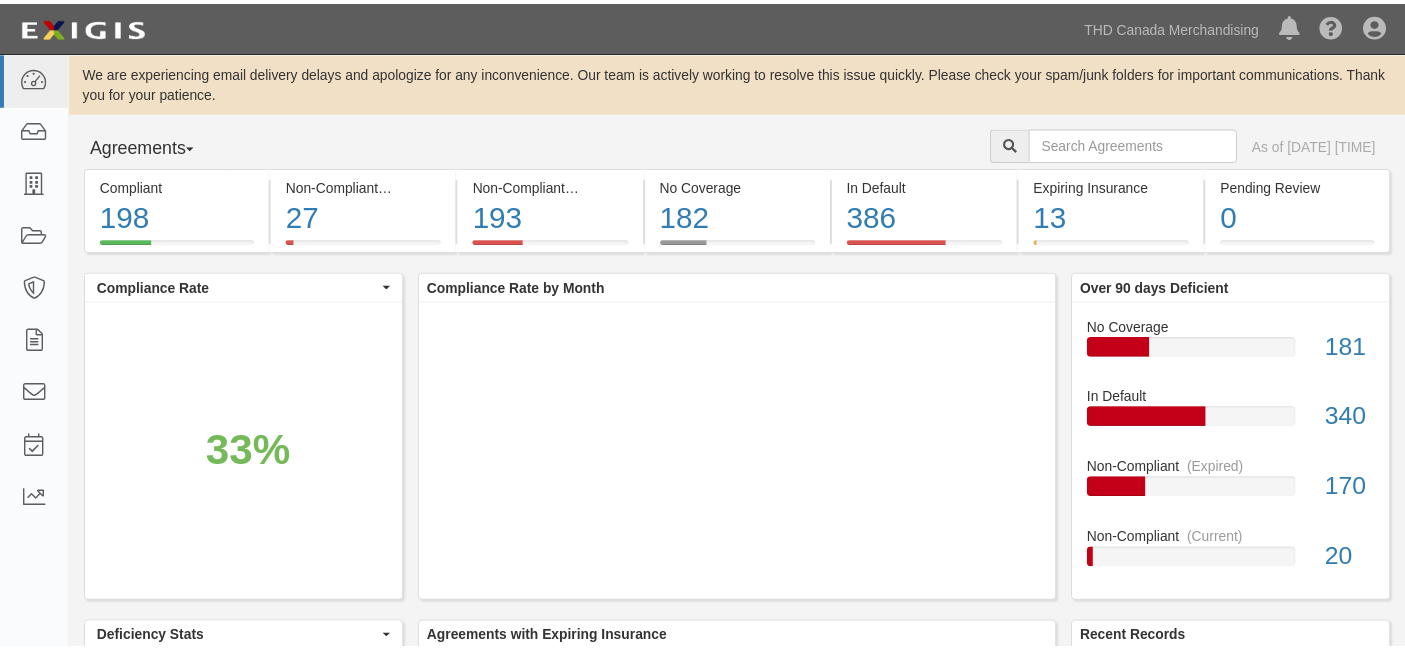 scroll, scrollTop: 0, scrollLeft: 0, axis: both 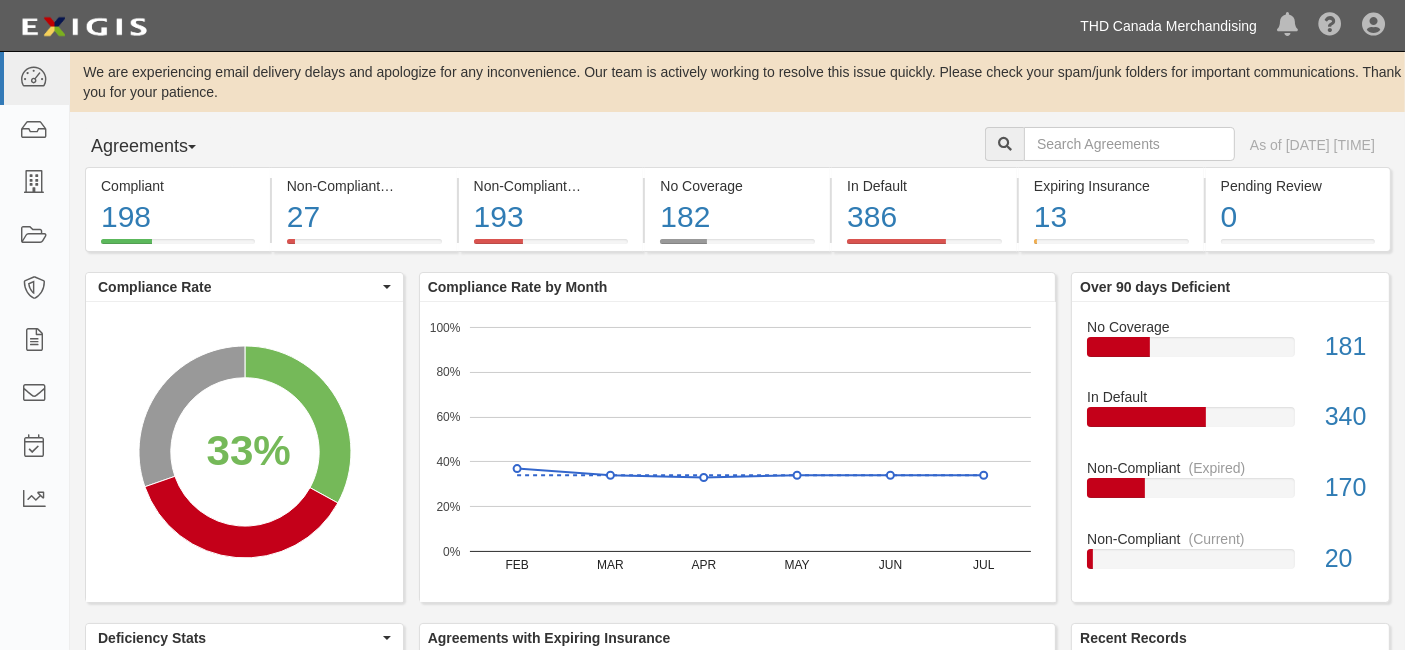 click on "THD Canada Merchandising" at bounding box center [1168, 26] 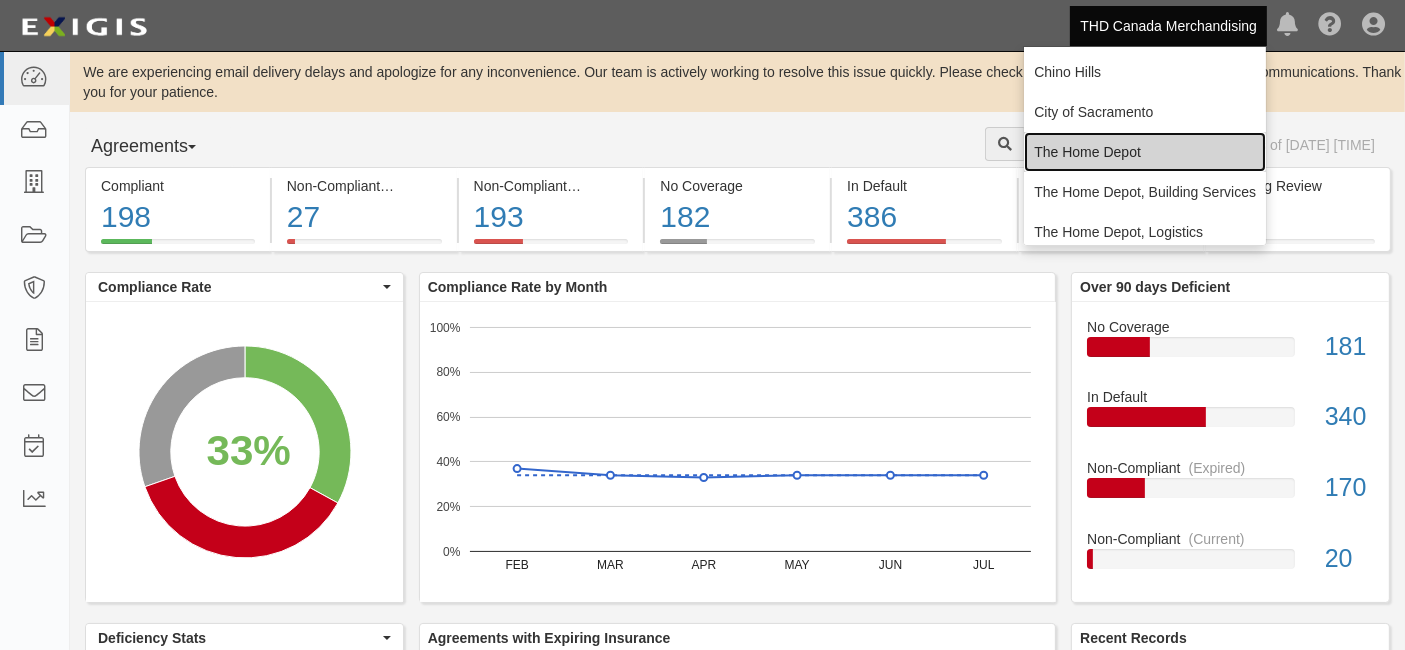 click on "The Home Depot" at bounding box center (1145, 152) 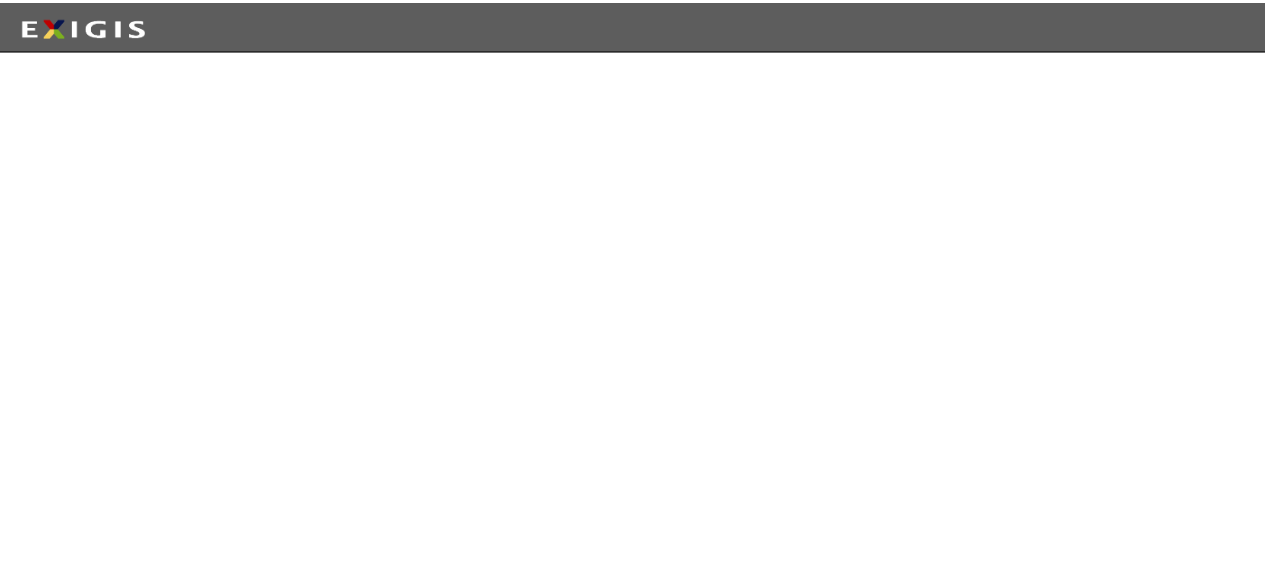 scroll, scrollTop: 0, scrollLeft: 0, axis: both 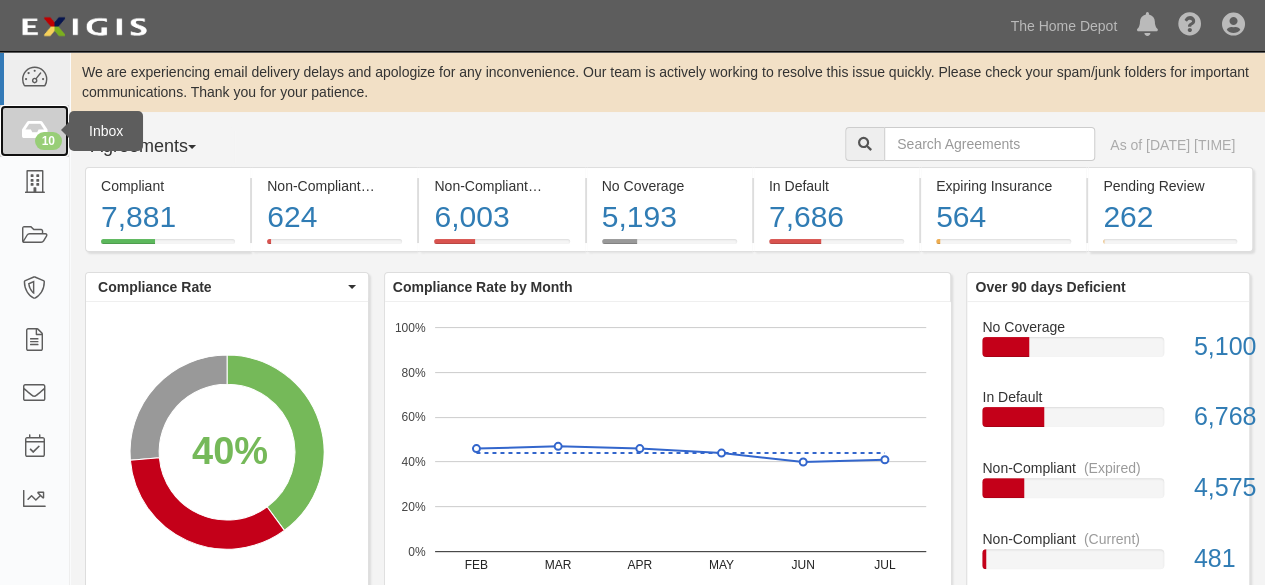 click on "10" at bounding box center (48, 141) 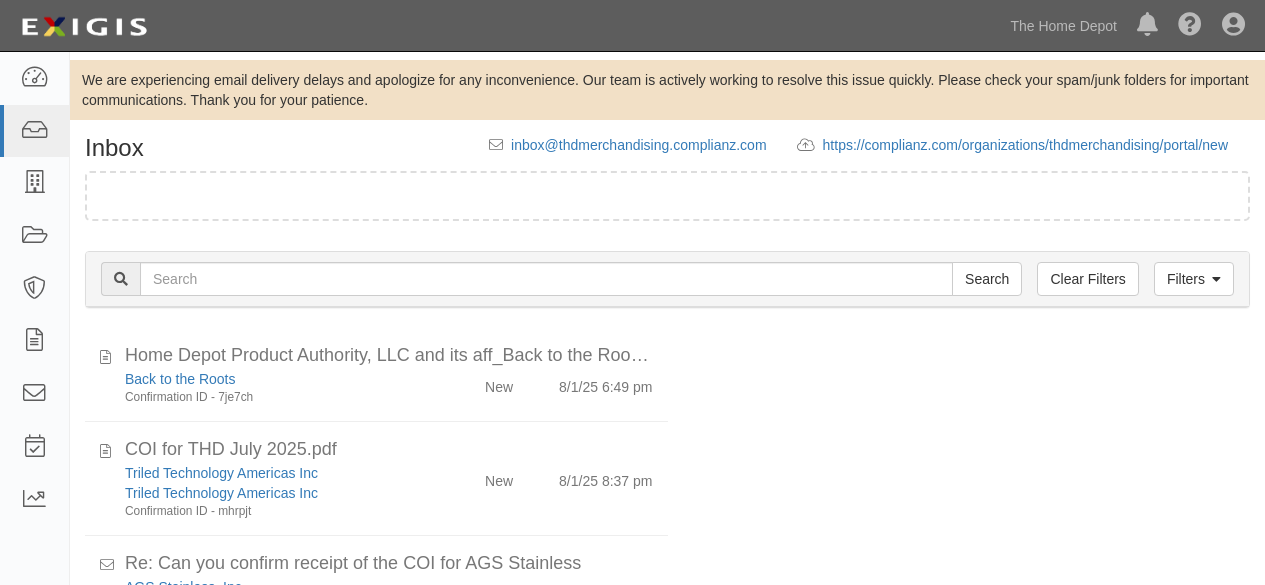 scroll, scrollTop: 0, scrollLeft: 0, axis: both 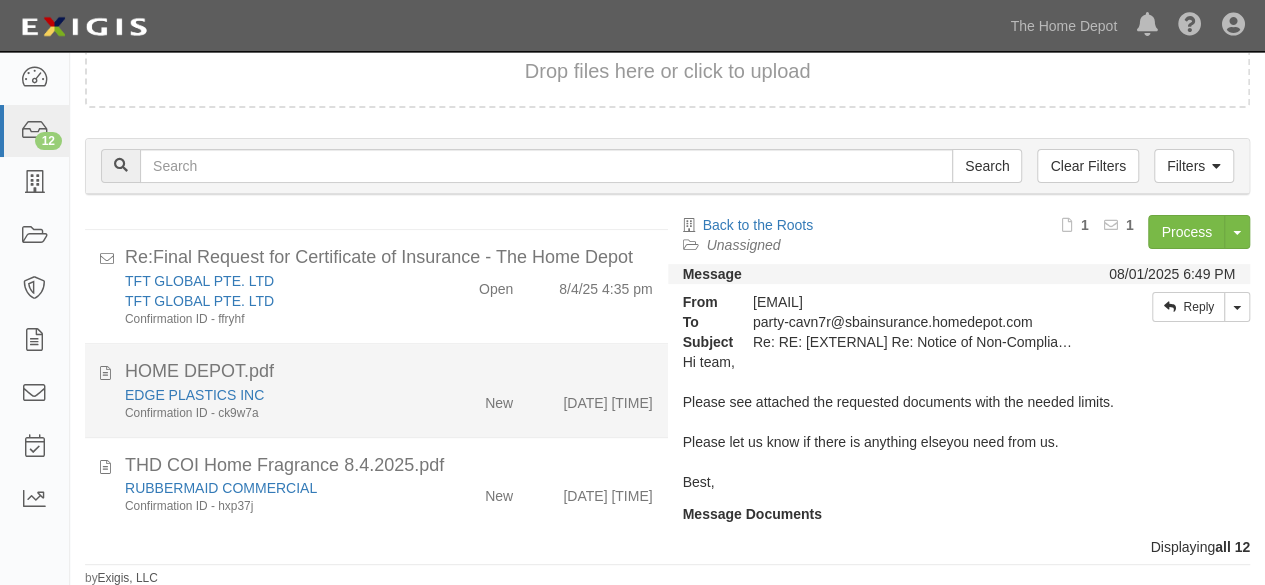 click on "HOME DEPOT.pdf" 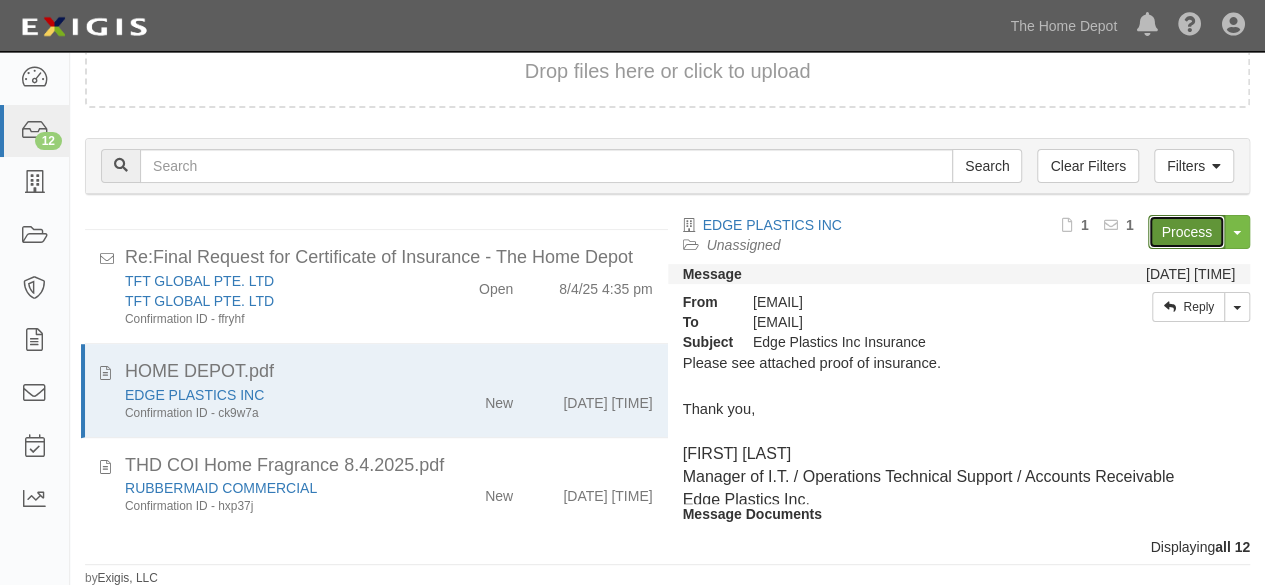 click on "Process" at bounding box center [1186, 232] 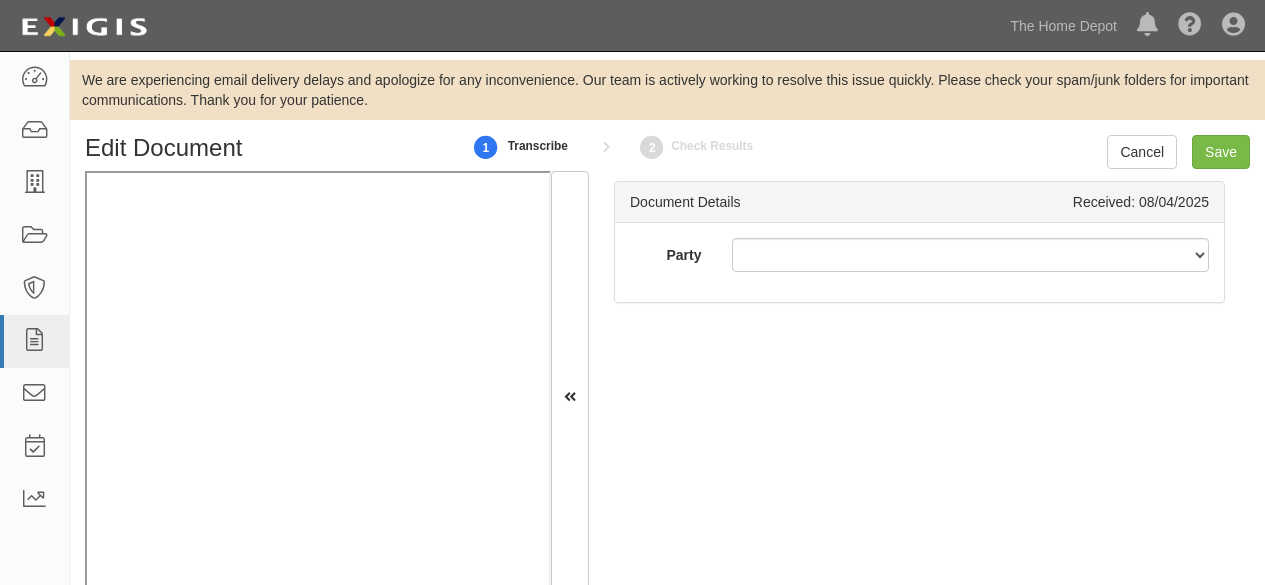 scroll, scrollTop: 0, scrollLeft: 0, axis: both 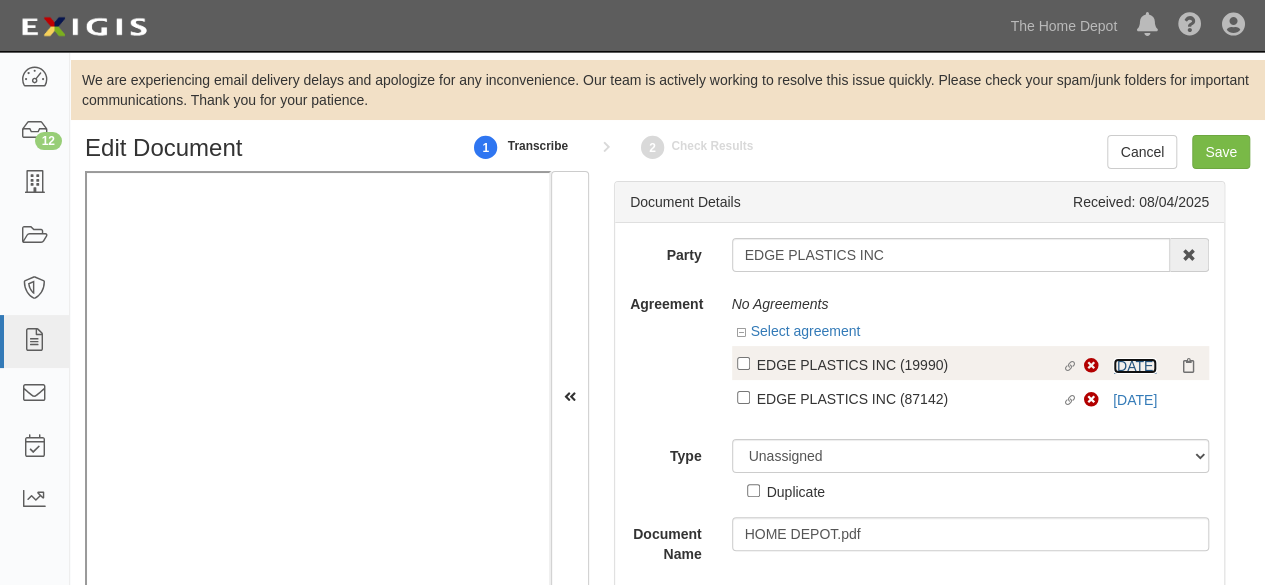 click on "8/4/25" at bounding box center (1135, 366) 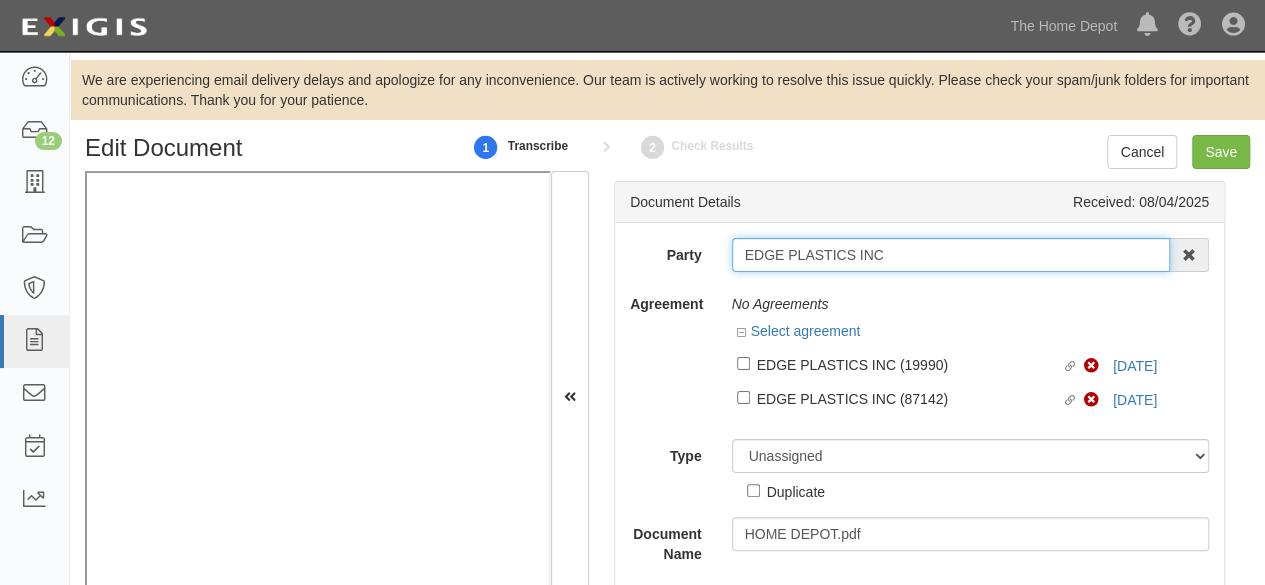 click on "EDGE PLASTICS INC" at bounding box center [951, 255] 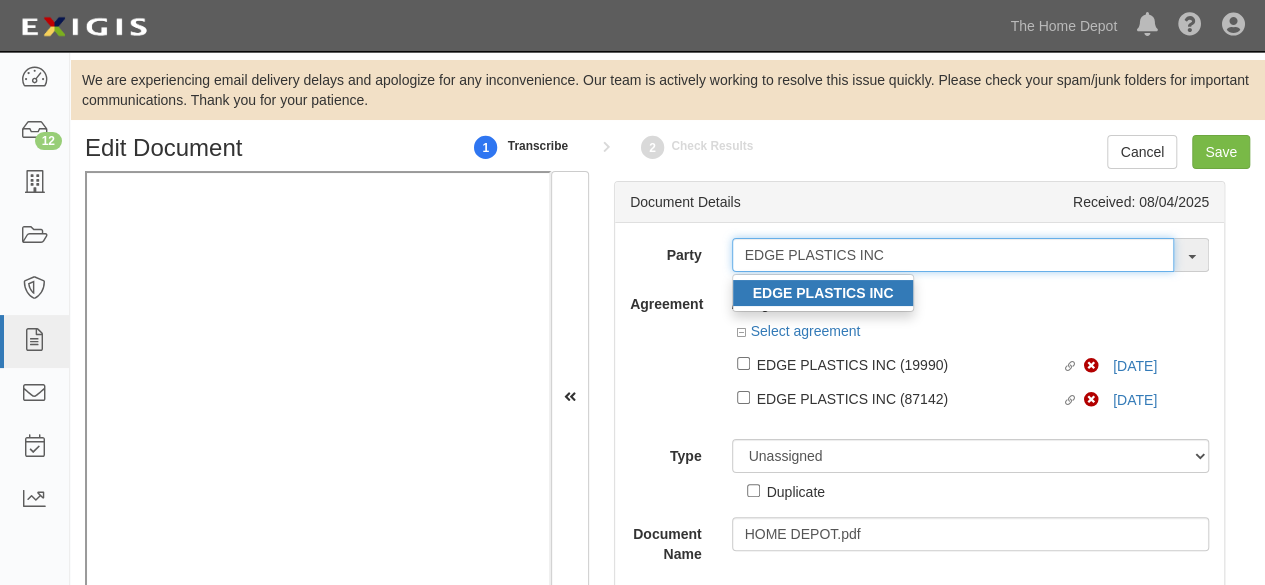 type on "EDGE PLASTICS INC" 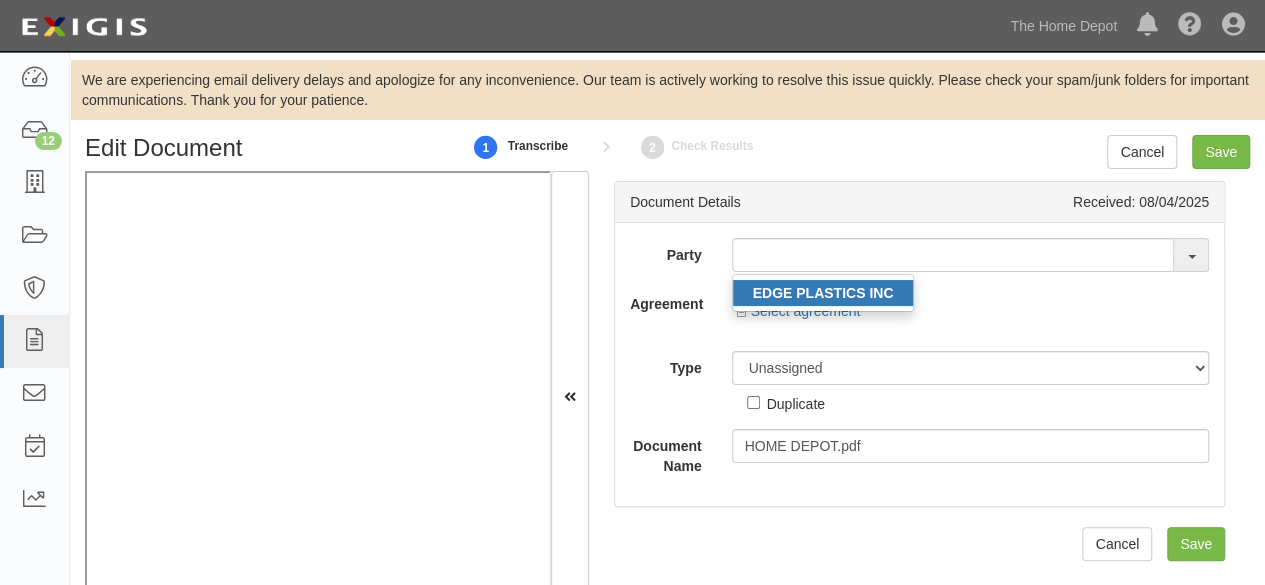 click on "EDGE PLASTICS INC" at bounding box center [823, 293] 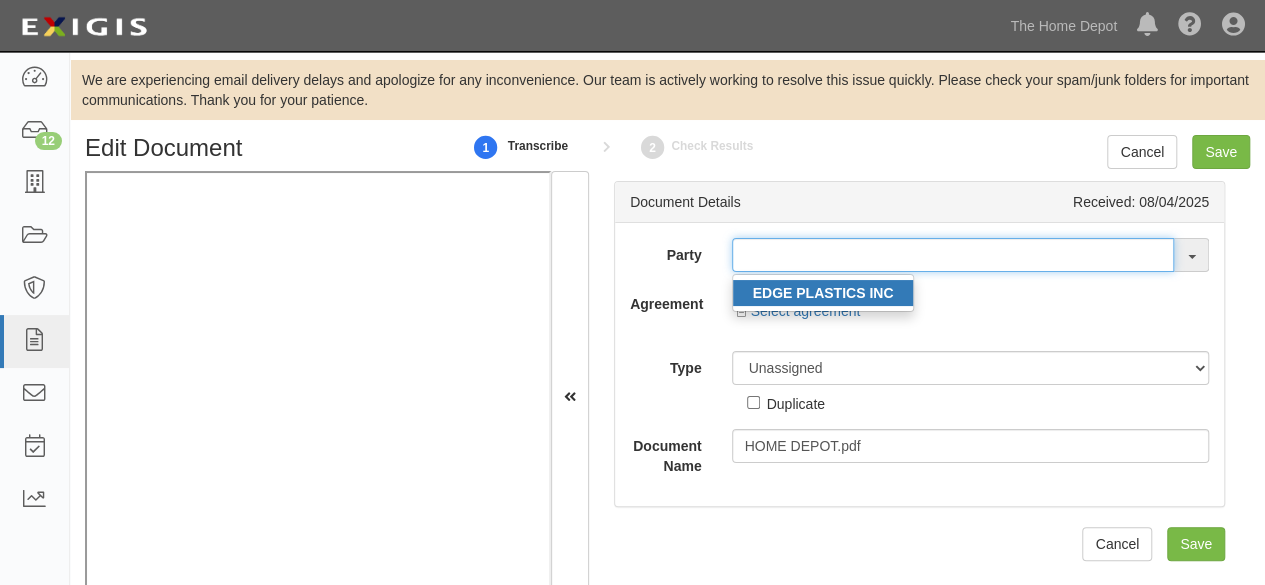 type on "EDGE PLASTICS INC" 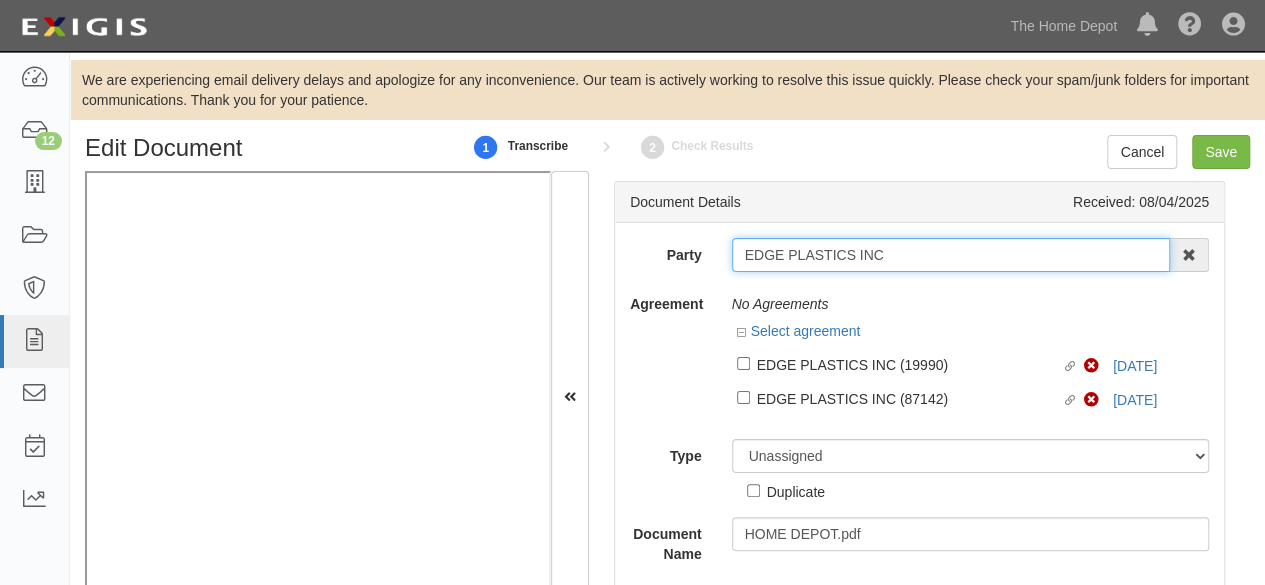 click on "EDGE PLASTICS INC" at bounding box center (951, 255) 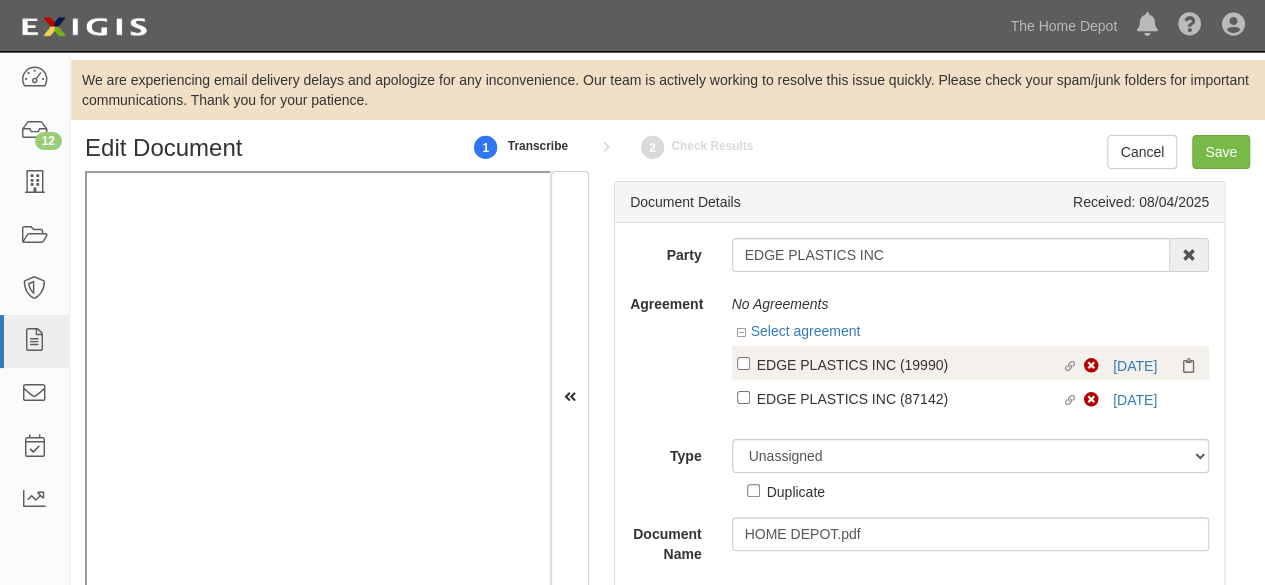 click on "EDGE PLASTICS INC        (19990)" at bounding box center (909, 364) 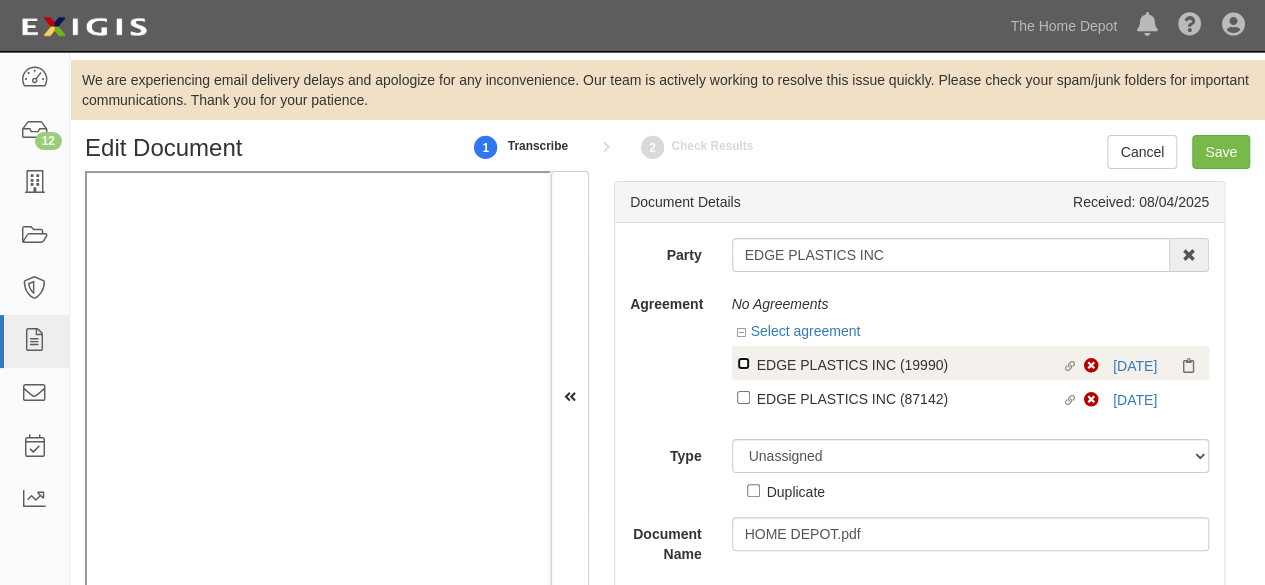click on "Linked agreement
EDGE PLASTICS INC        (19990)
Linked agreement" at bounding box center (743, 363) 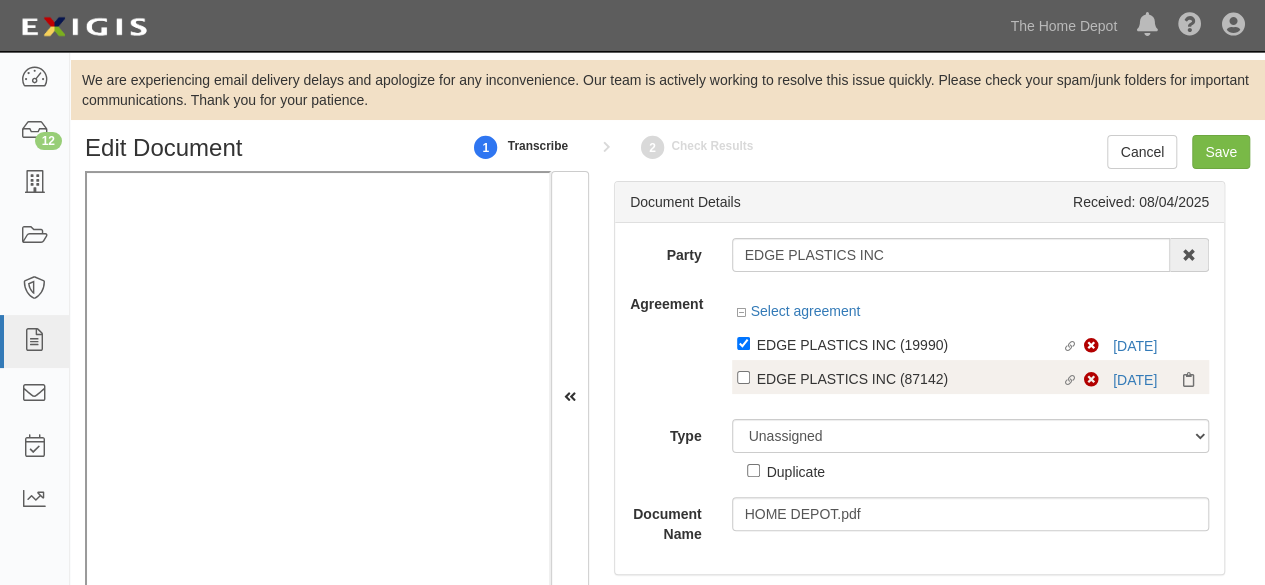click on "EDGE PLASTICS INC        (87142)" at bounding box center (909, 344) 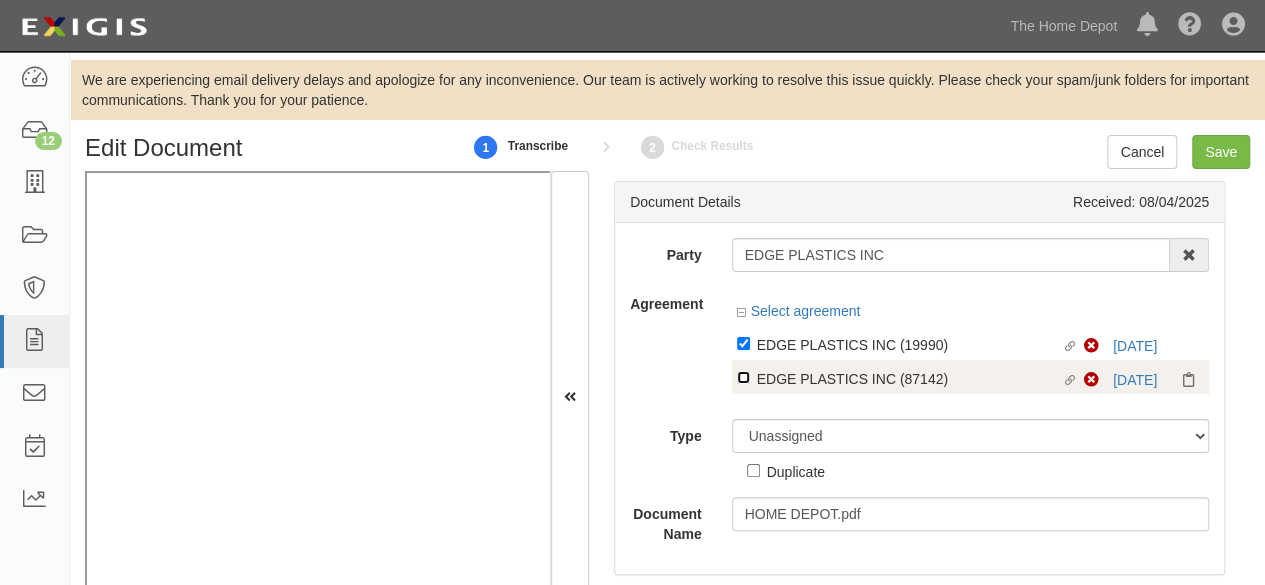 click on "Linked agreement
EDGE PLASTICS INC        (87142)
Linked agreement" at bounding box center (743, 343) 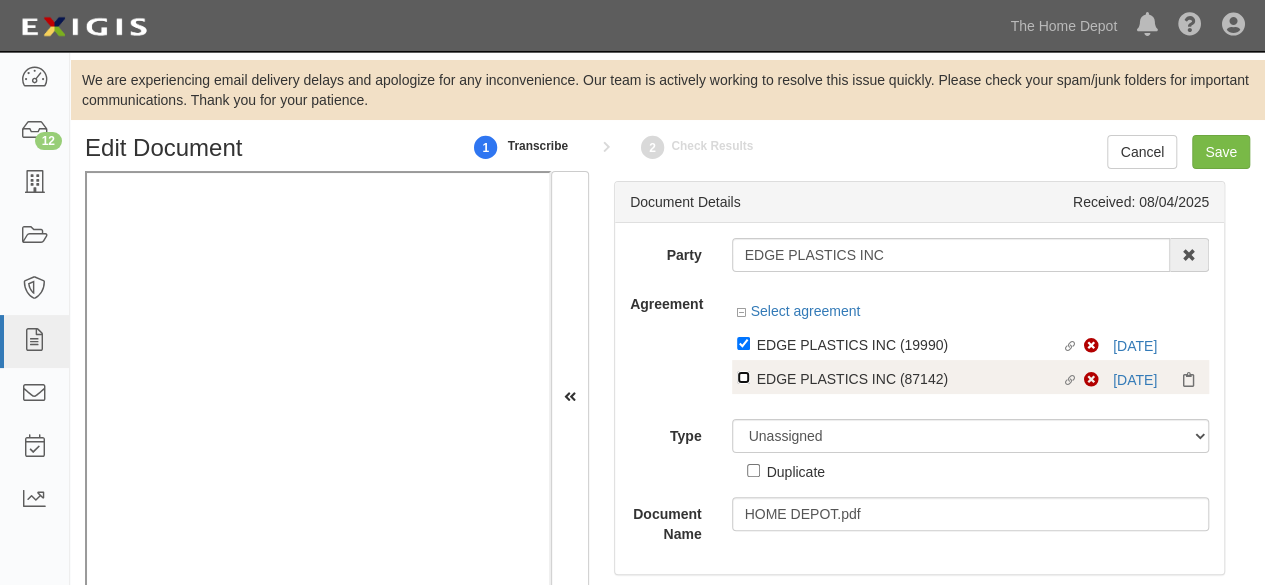 checkbox on "true" 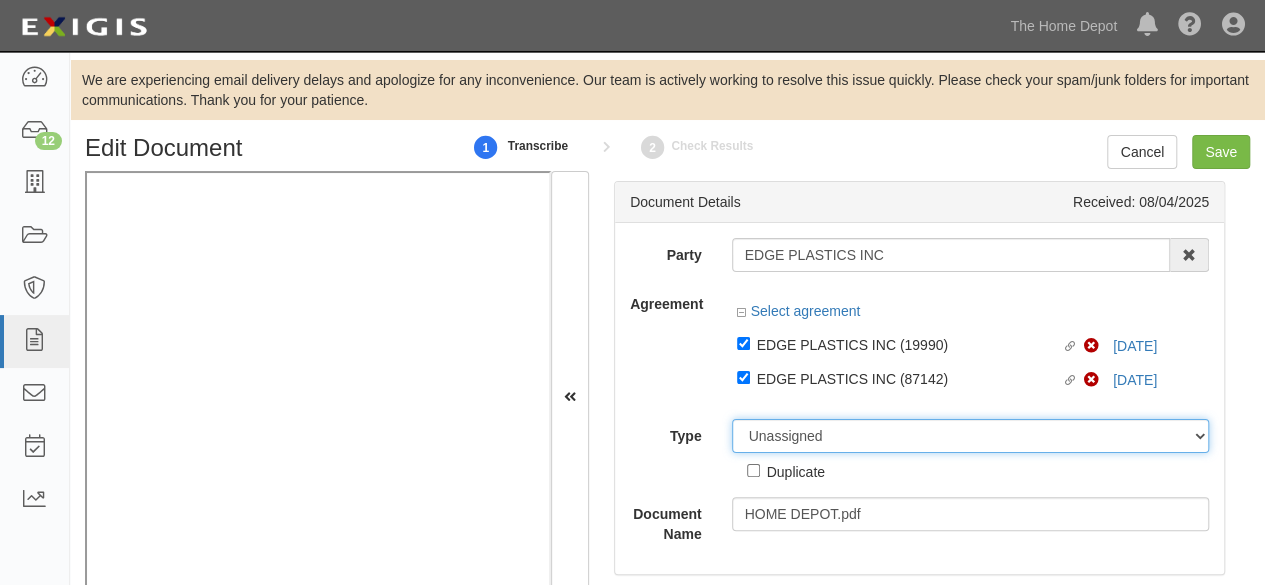 click on "Unassigned
Binder
Cancellation Notice
Certificate
Contract
Endorsement
Insurance Policy
Junk
Other Document
Policy Declarations
Reinstatement Notice
Requirements
Waiver Request" at bounding box center [971, 436] 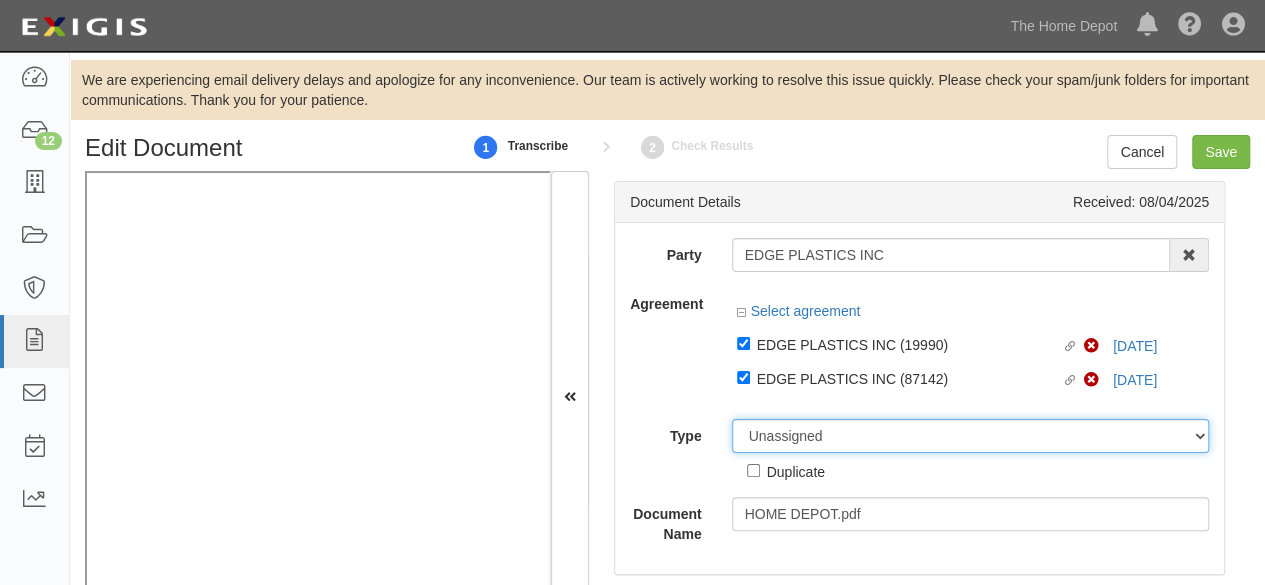select on "CertificateDetail" 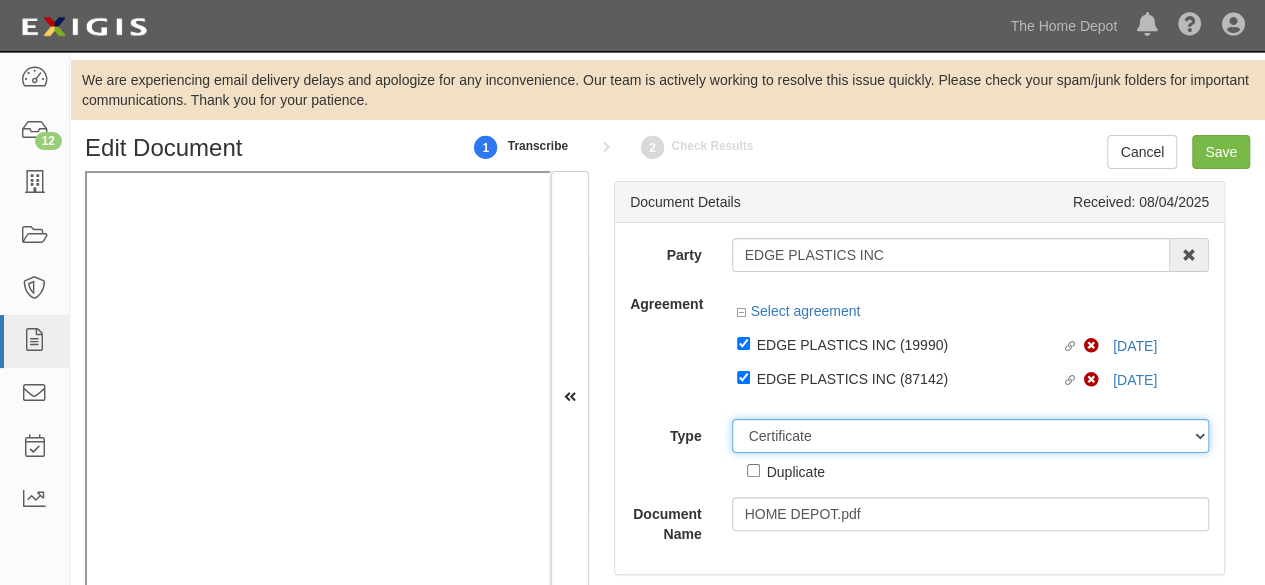 click on "Unassigned
Binder
Cancellation Notice
Certificate
Contract
Endorsement
Insurance Policy
Junk
Other Document
Policy Declarations
Reinstatement Notice
Requirements
Waiver Request" at bounding box center (971, 436) 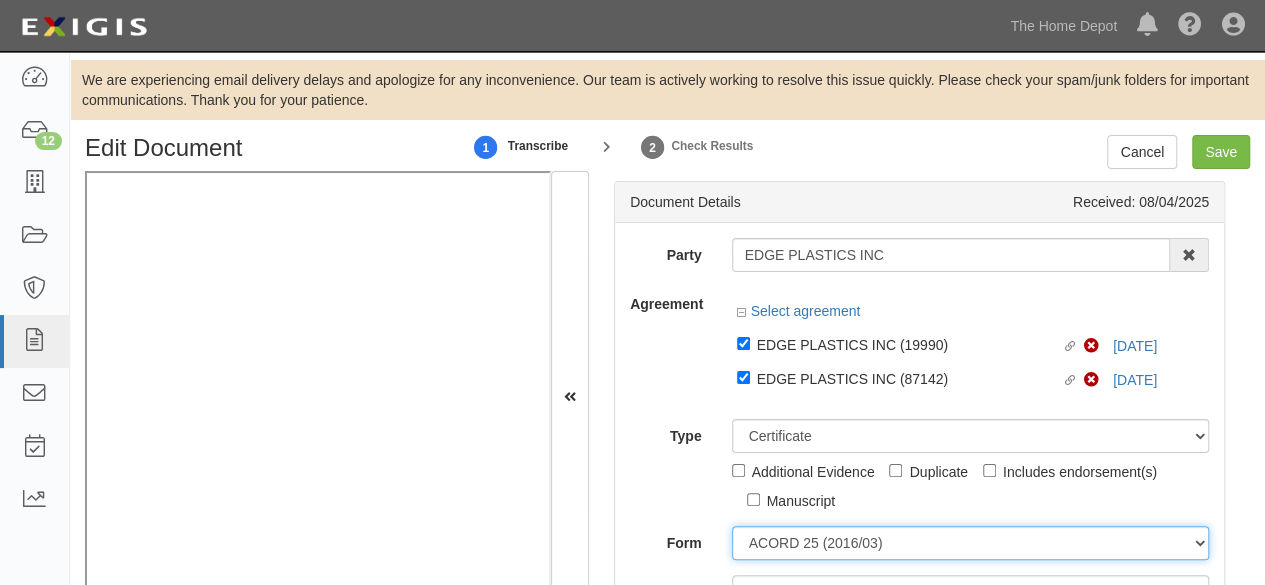 click on "ACORD 25 (2016/03)
ACORD 101
ACORD 855 NY (2014/05)
General" at bounding box center [971, 543] 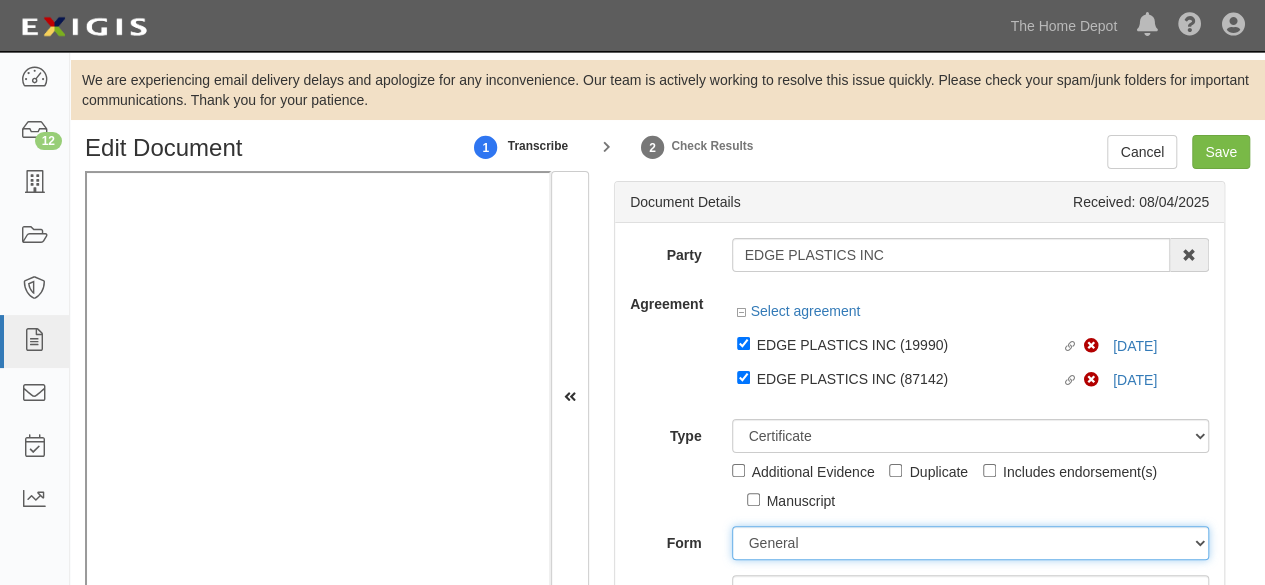 click on "ACORD 25 (2016/03)
ACORD 101
ACORD 855 NY (2014/05)
General" at bounding box center [971, 543] 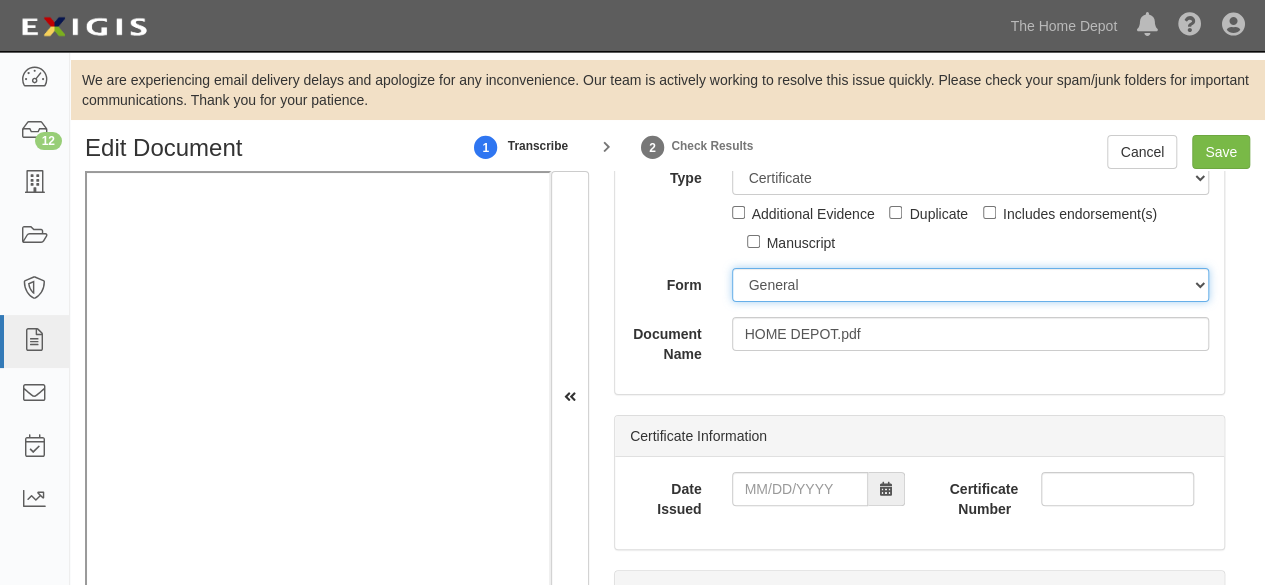 scroll, scrollTop: 300, scrollLeft: 0, axis: vertical 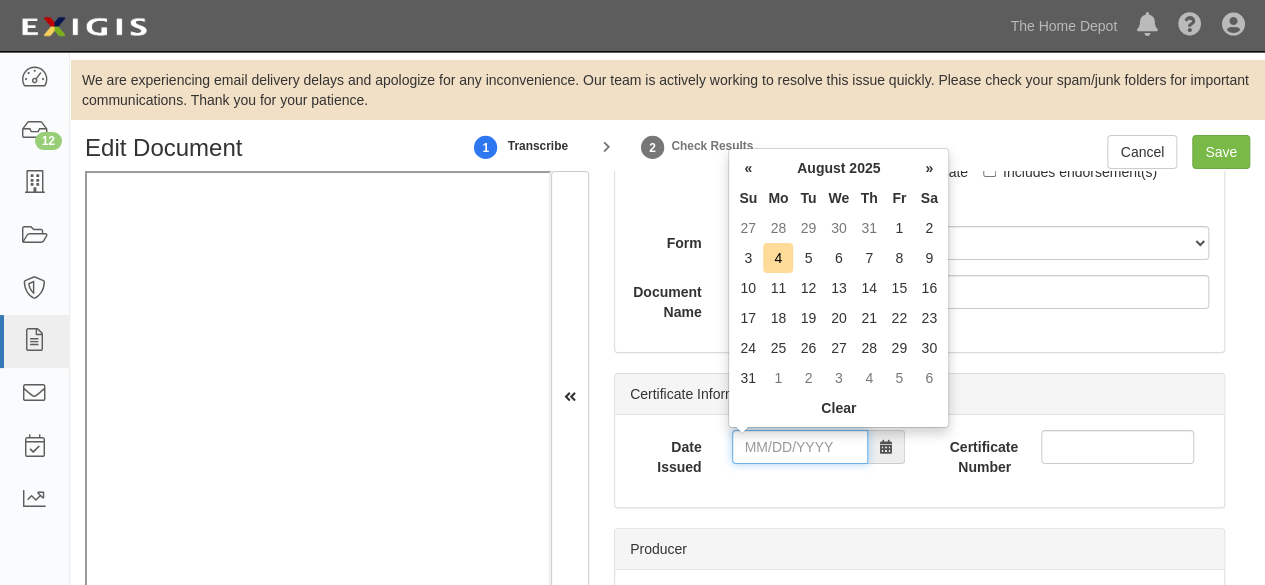 click on "Date Issued" at bounding box center [800, 447] 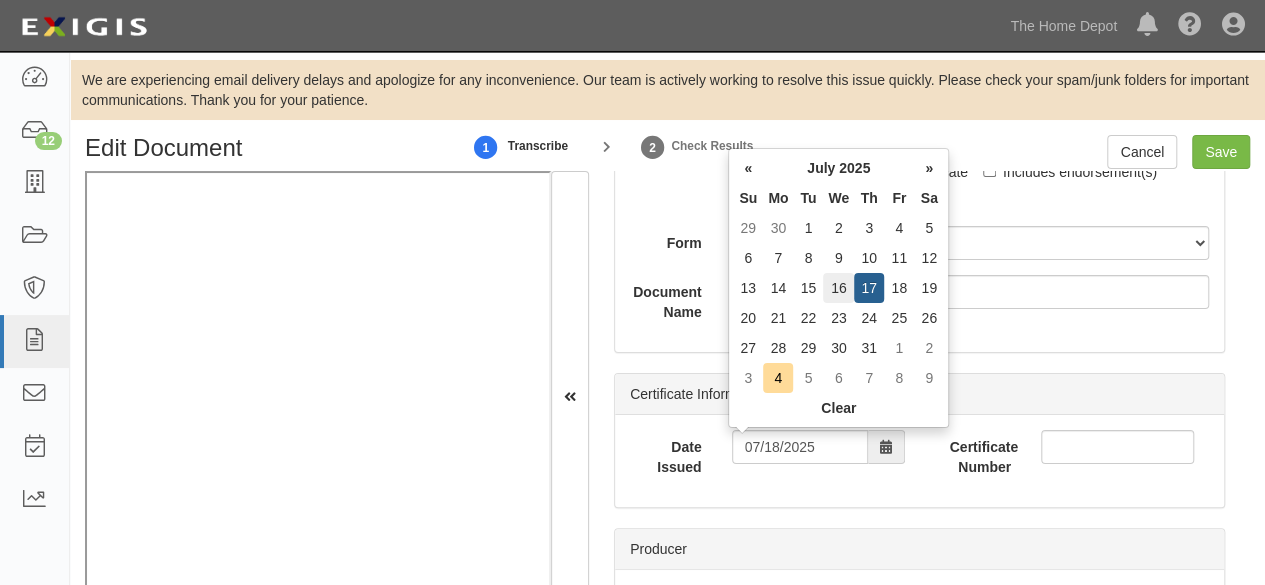 click on "16" at bounding box center [838, 288] 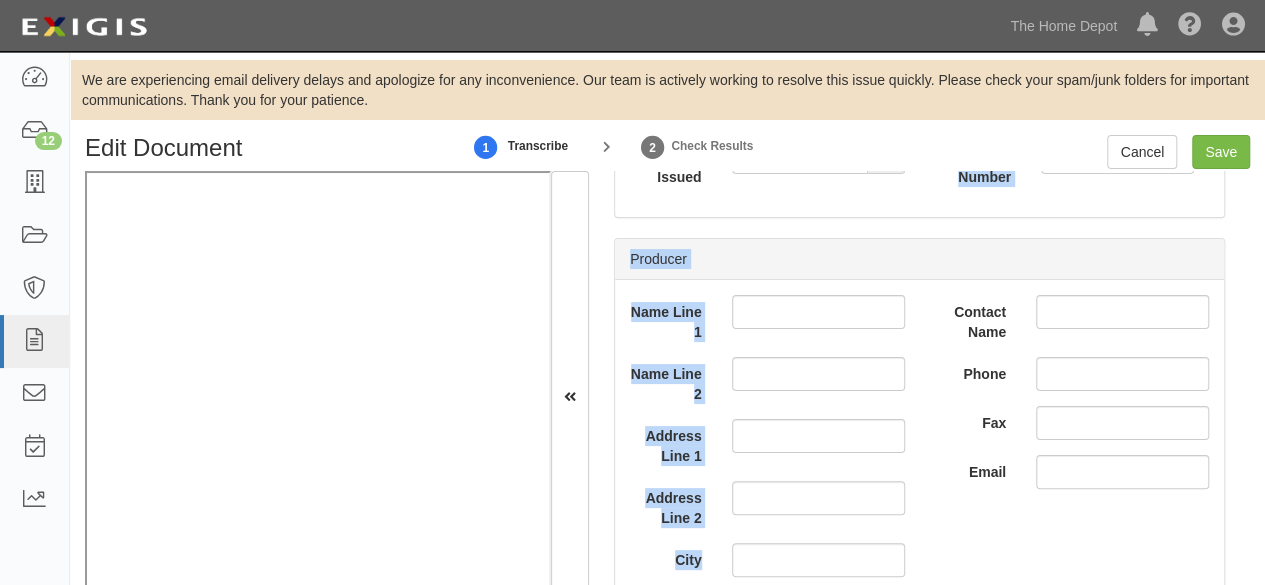 drag, startPoint x: 1116, startPoint y: 379, endPoint x: 773, endPoint y: 380, distance: 343.00146 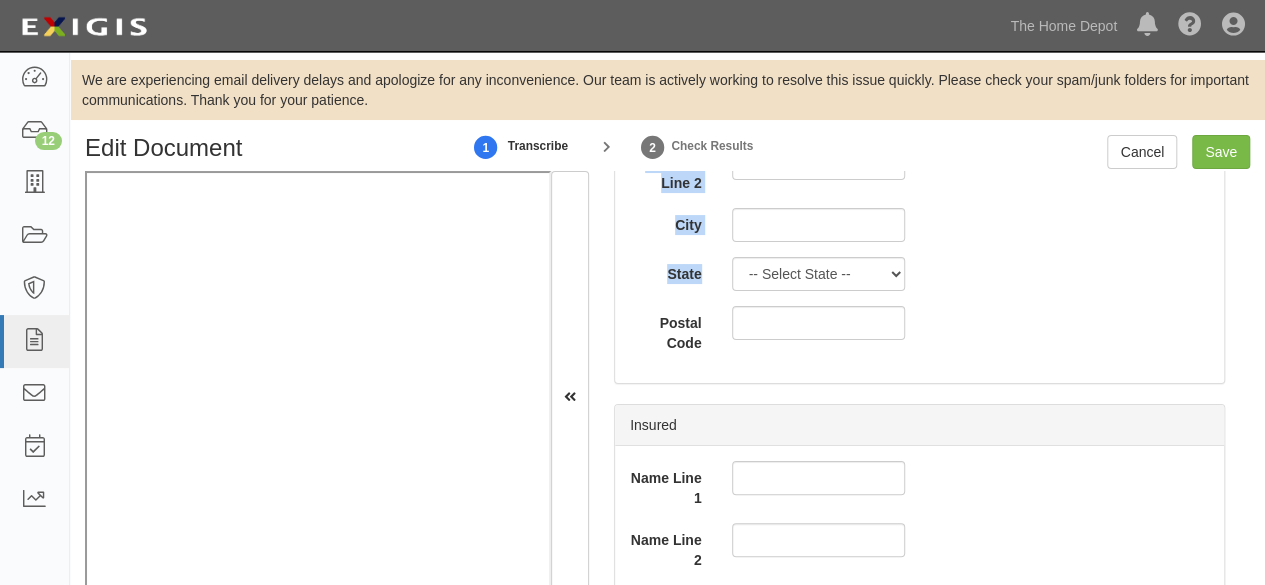 scroll, scrollTop: 1200, scrollLeft: 0, axis: vertical 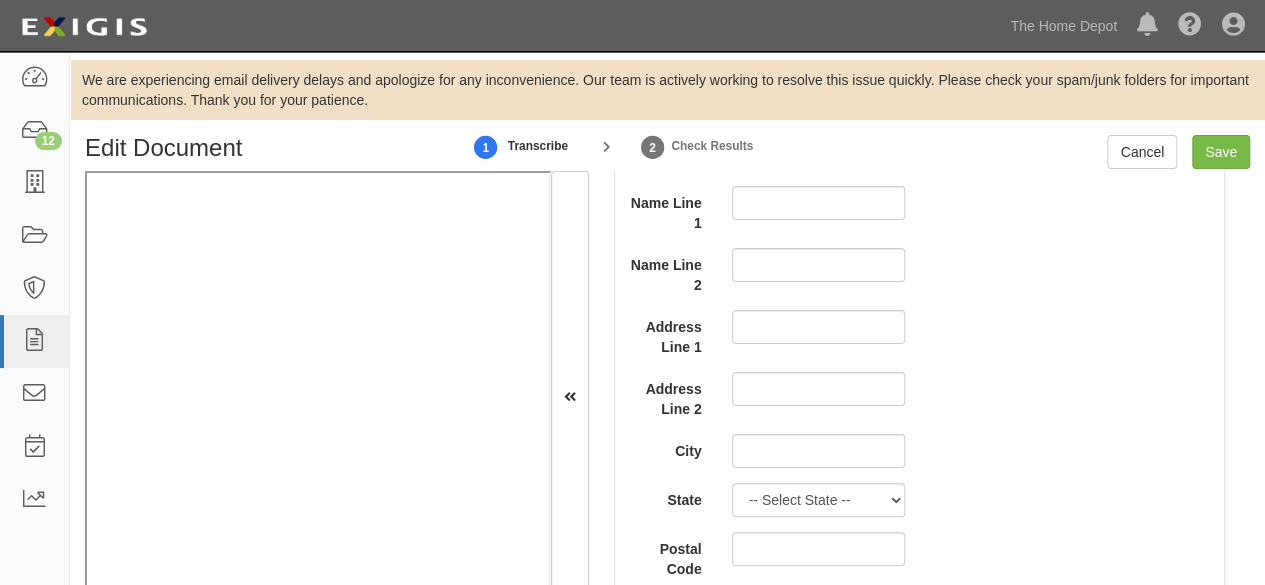 click on "Name Line 1 Name Line 2 Address Line 1 Address Line 2 City State -- Select State --
Alabama
Alaska
Arizona
Arkansas
California
Colorado
Connecticut
Delaware
District of Columbia
Florida
Georgia
Hawaii
Idaho
Illinois
Indiana
Iowa
Kansas
Kentucky
Louisiana
Maine
Maryland
Massachusetts
Michigan
Minnesota
Mississippi
Missouri
Montana
Nebraska
Nevada
New Hampshire
New Jersey
New Mexico
New York
North Carolina
North Dakota
Ohio
Oklahoma
Oregon
Pennsylvania
Puerto Rico
Rhode Island
South Carolina
South Dakota
Tennessee
Texas
Utah
Vermont
Virginia
Washington
West Virginia
Wisconsin
Wyoming
---------------
Non-United States Postal Code" at bounding box center [767, 382] 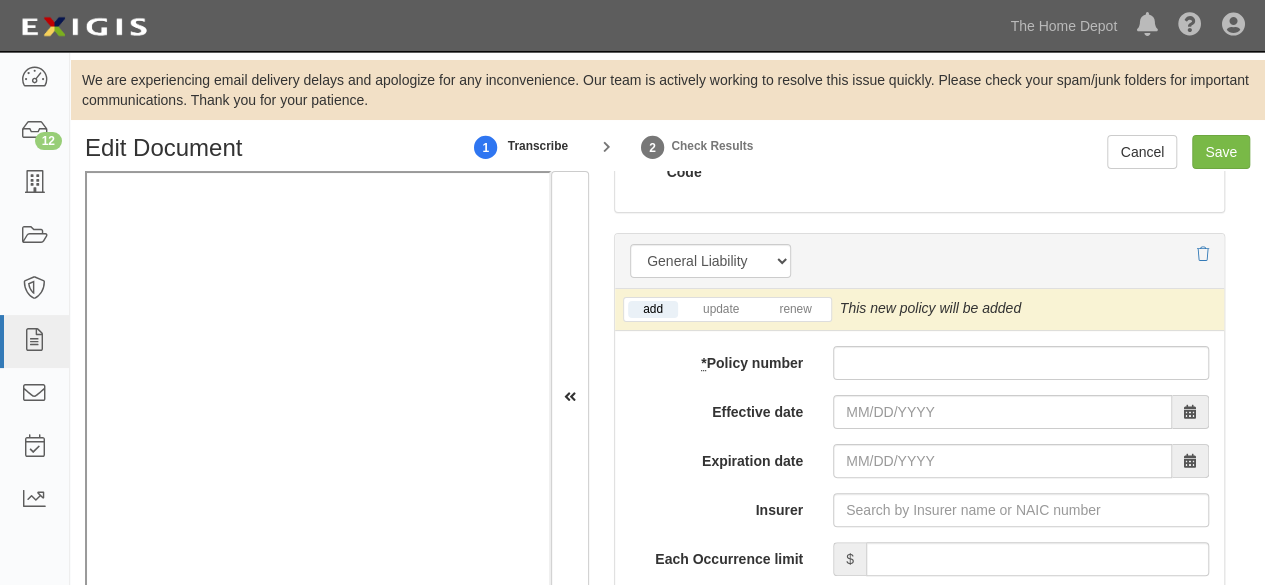 scroll, scrollTop: 1600, scrollLeft: 0, axis: vertical 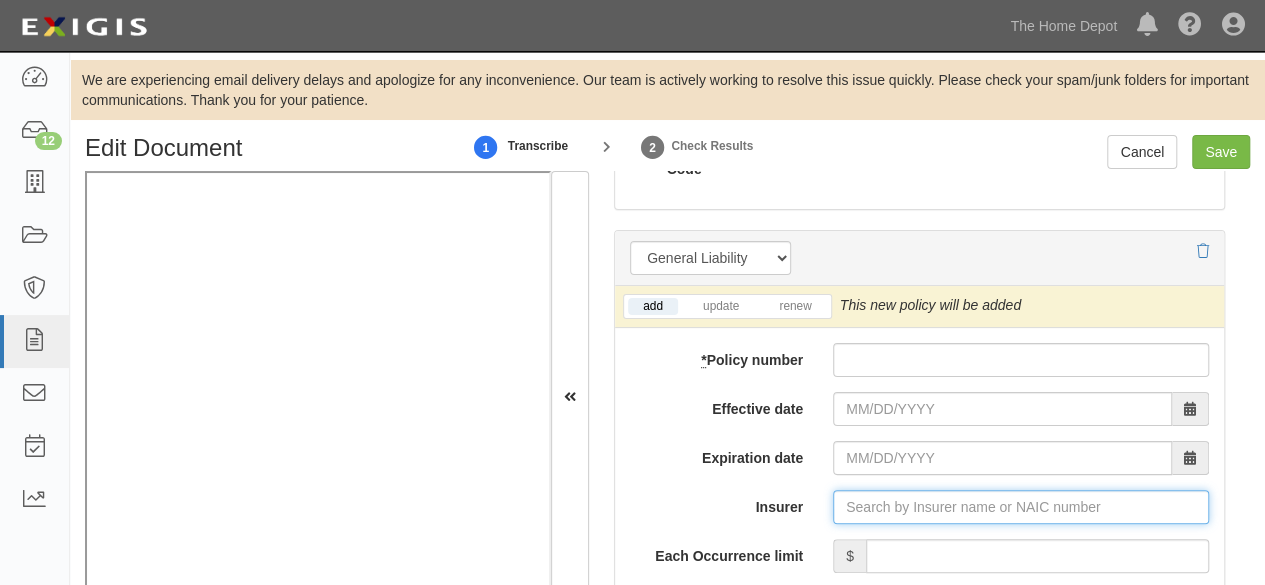 click on "Insurer" at bounding box center (1021, 507) 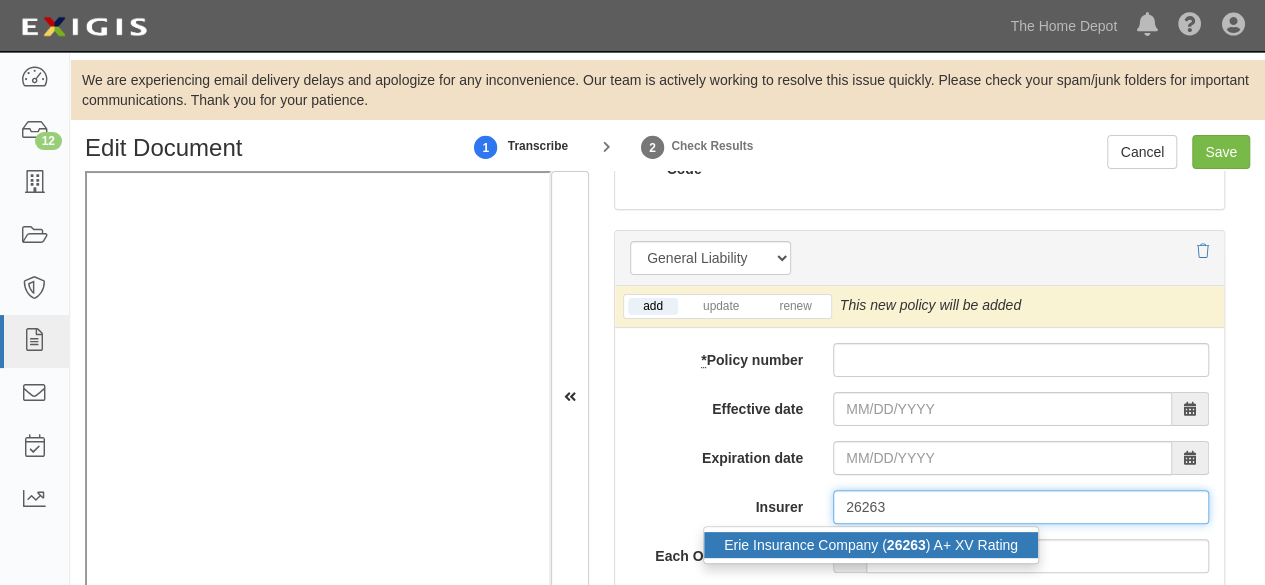 click on "Erie Insurance Company ( 26263 ) A+ XV Rating" at bounding box center (871, 545) 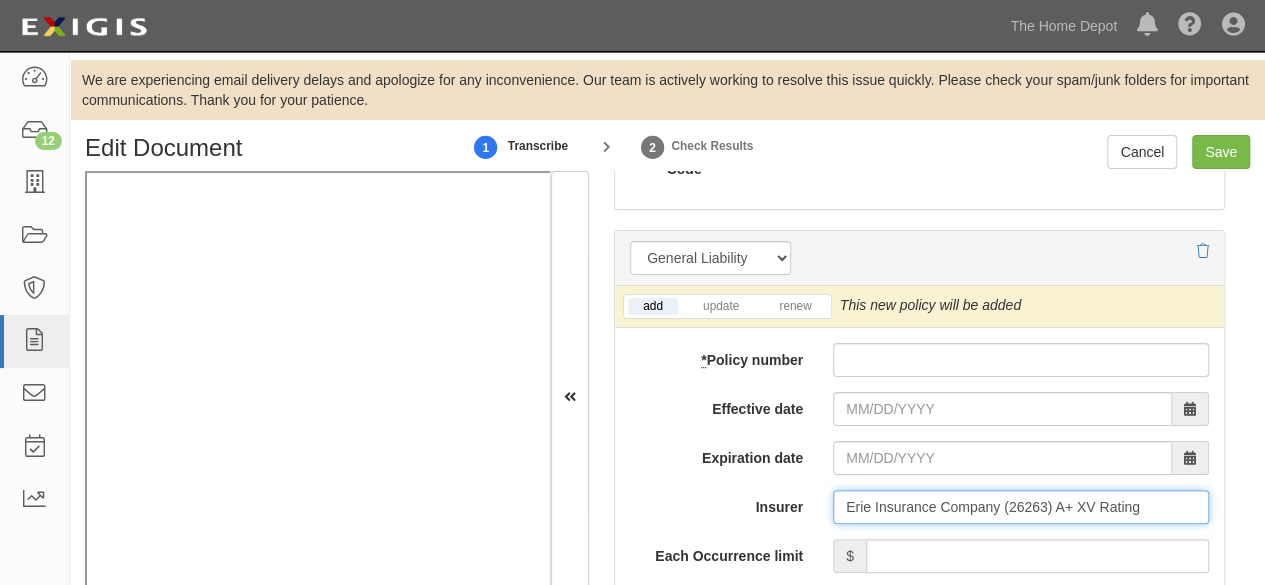 type on "Erie Insurance Company (26263) A+ XV Rating" 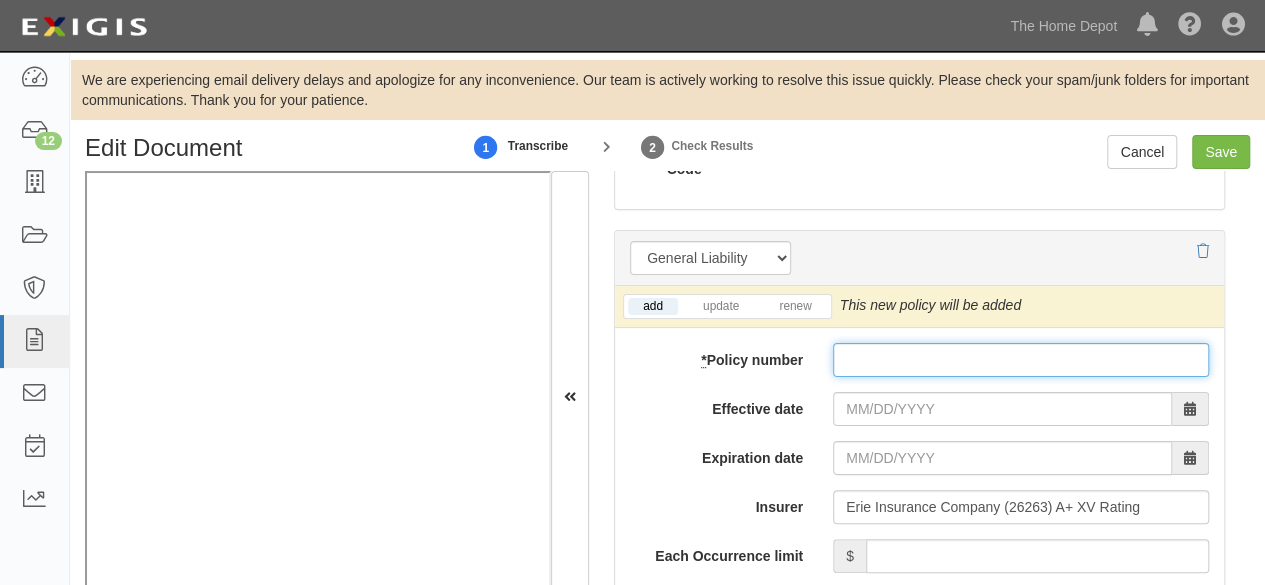 paste on "Q61-0441213" 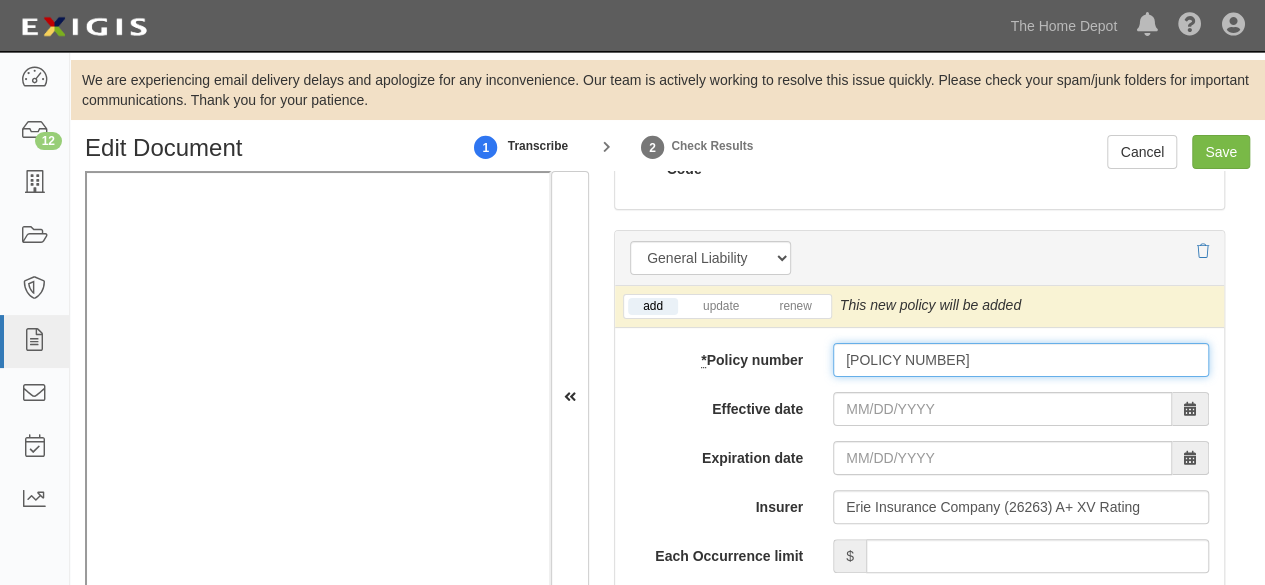 type on "Q61-0441213" 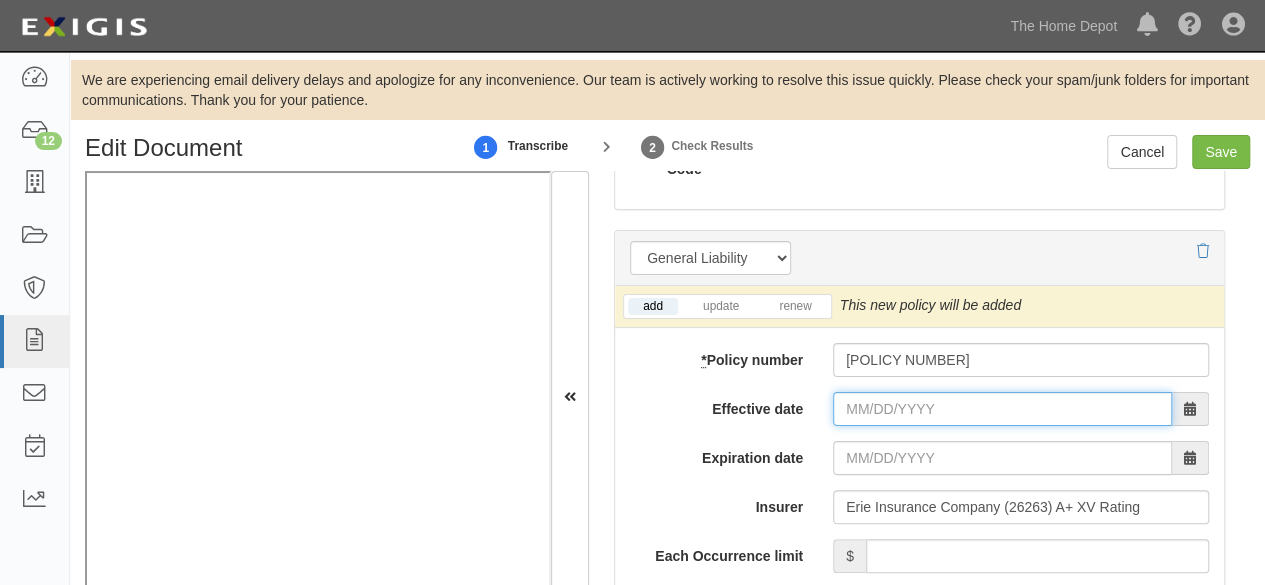 click on "Effective date" at bounding box center [1002, 409] 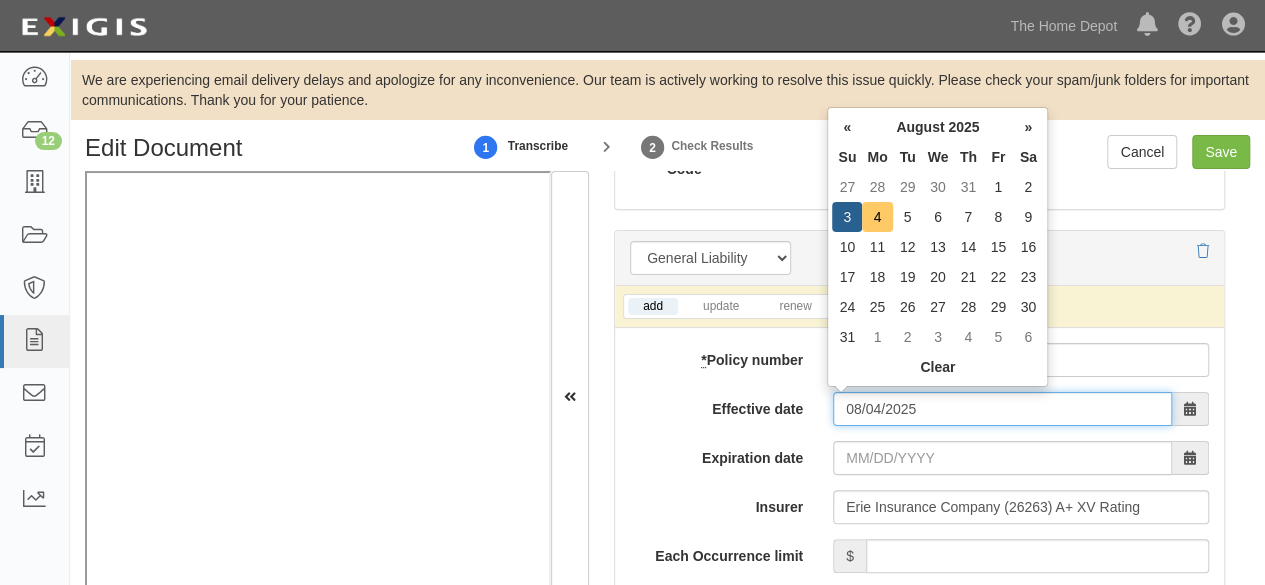 type on "08/04/2025" 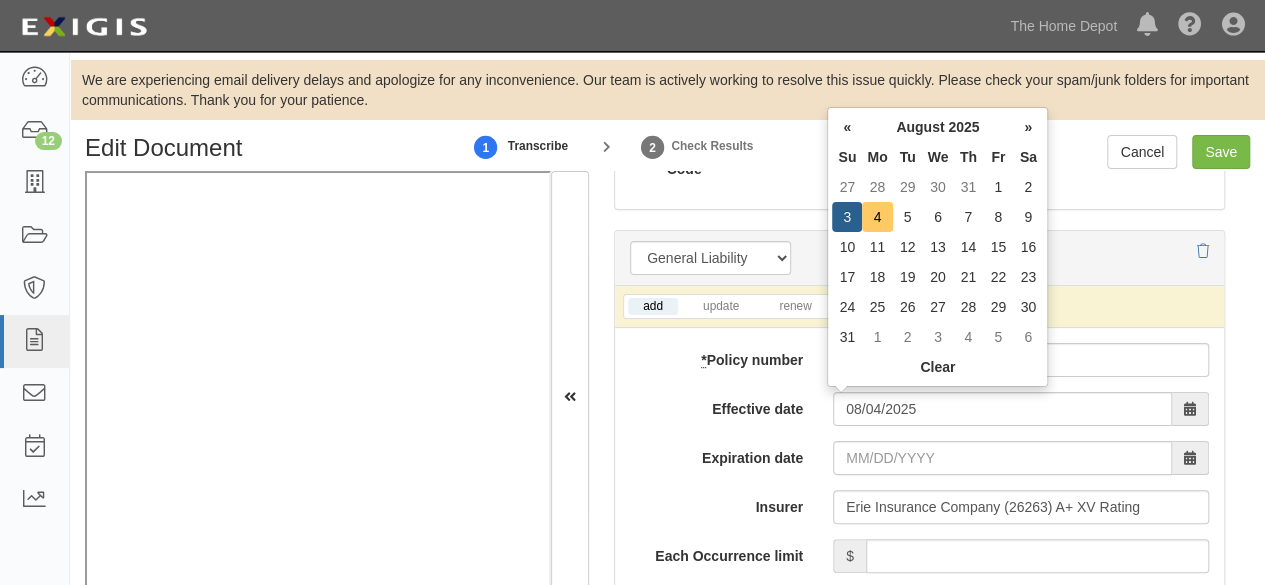 type on "08/04/2026" 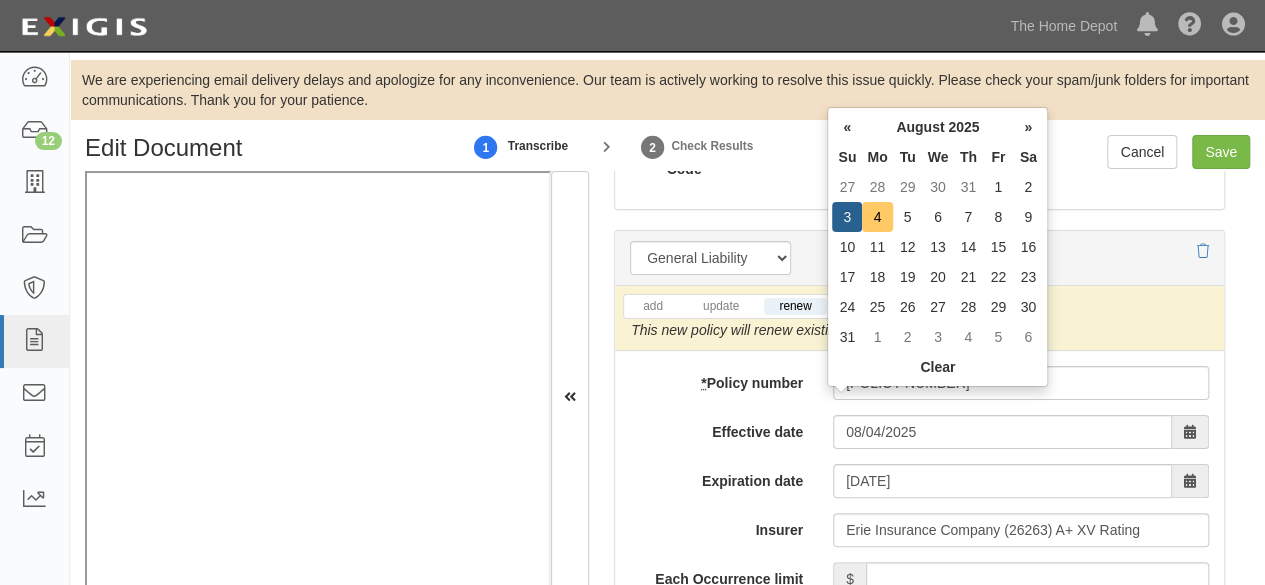 click on "4" at bounding box center (877, 217) 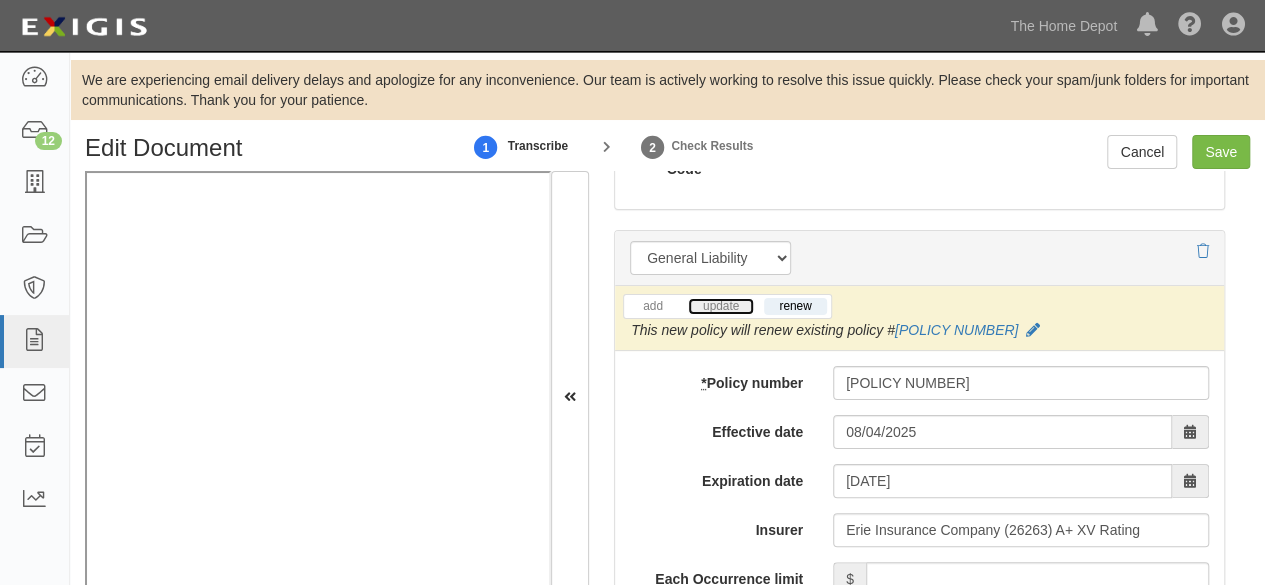 click on "update" at bounding box center (721, 306) 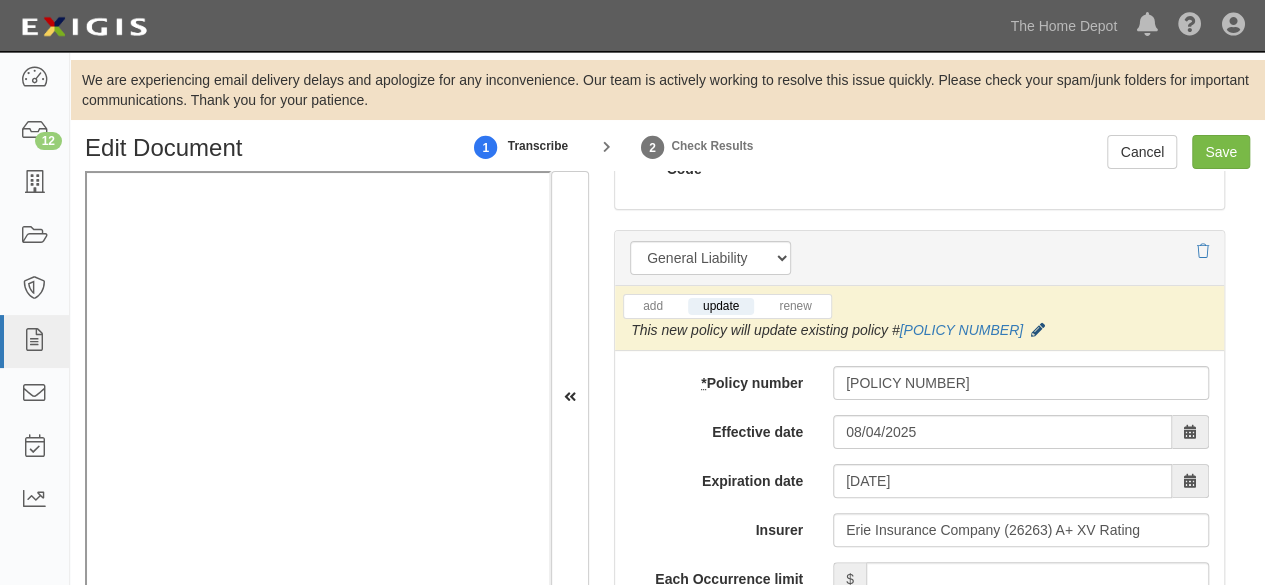 click at bounding box center [1038, 331] 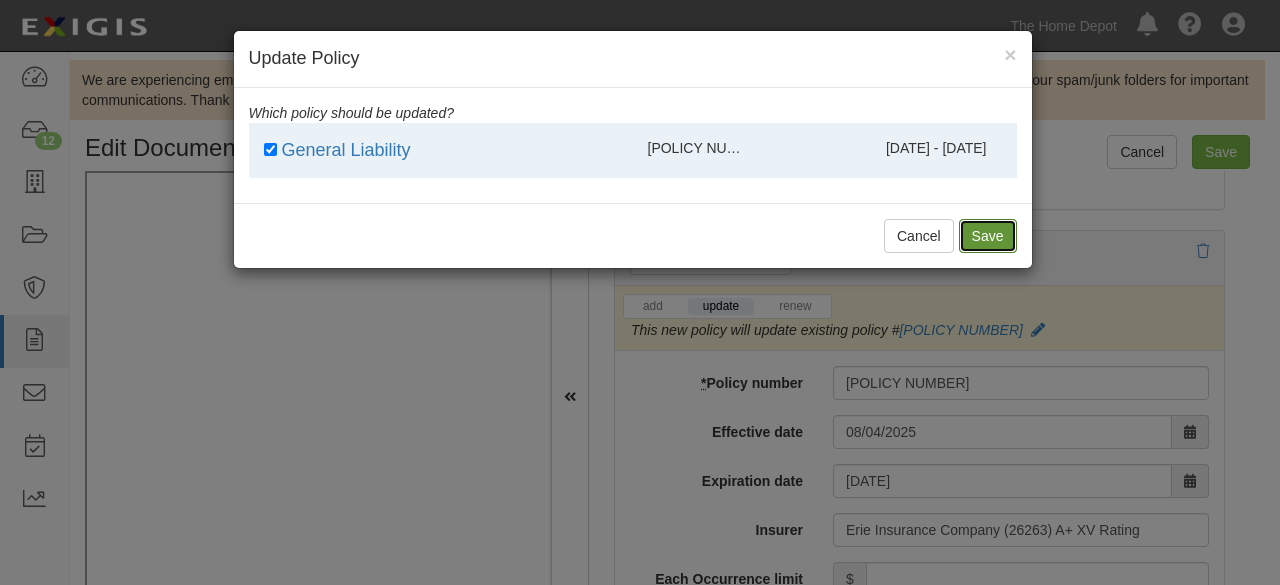 click on "Save" at bounding box center [988, 236] 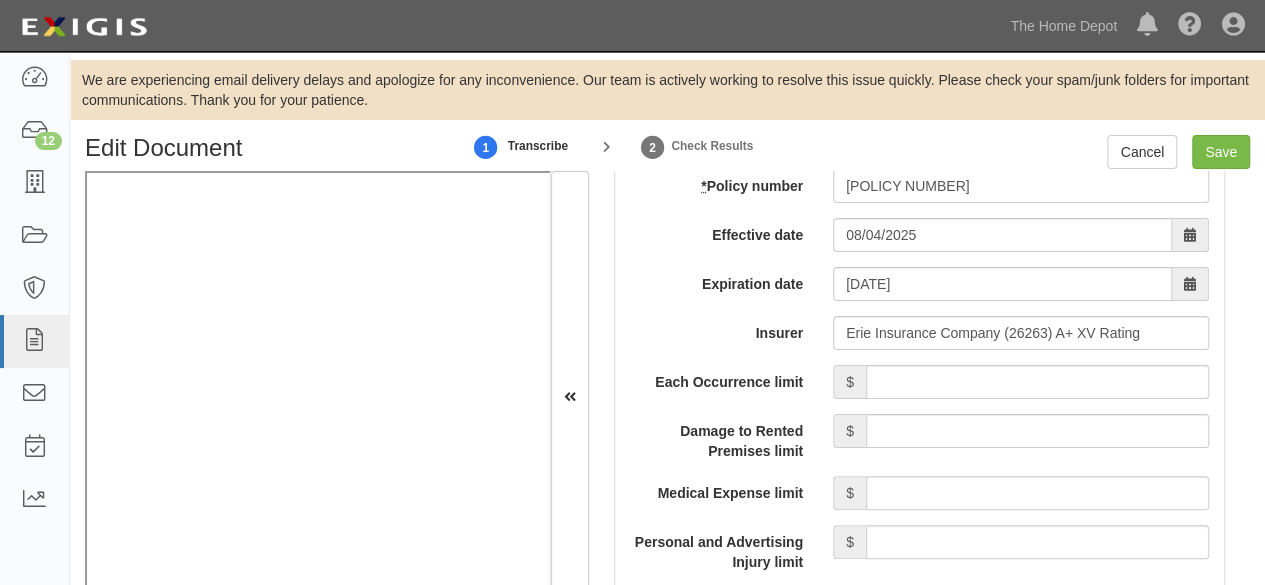 scroll, scrollTop: 1800, scrollLeft: 0, axis: vertical 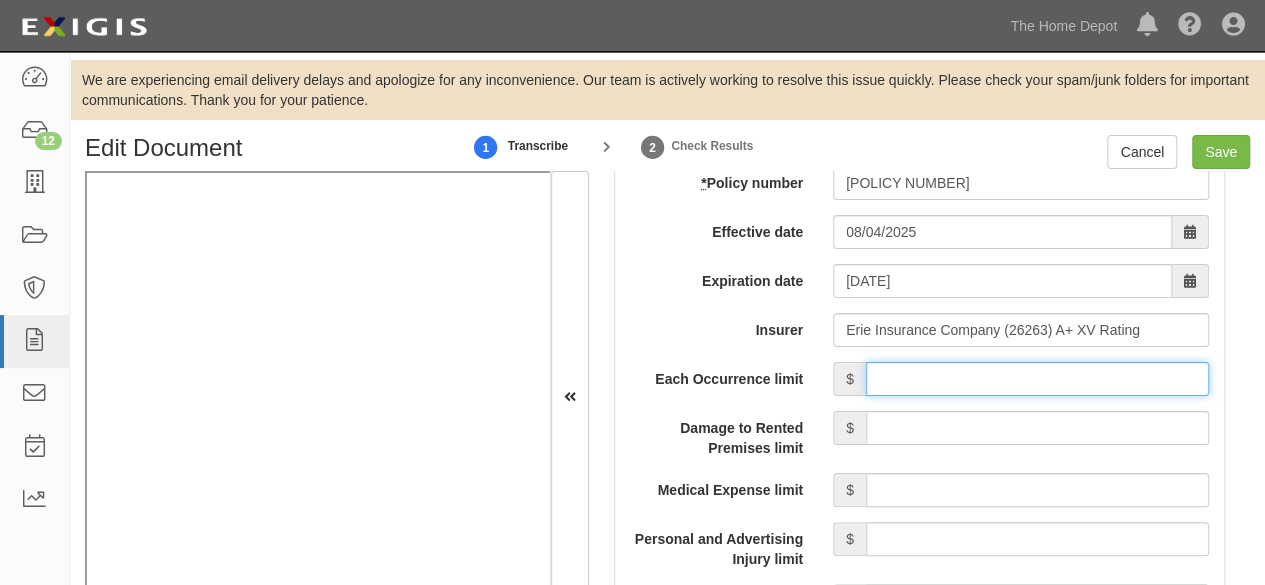 click on "Each Occurrence limit" at bounding box center [1037, 379] 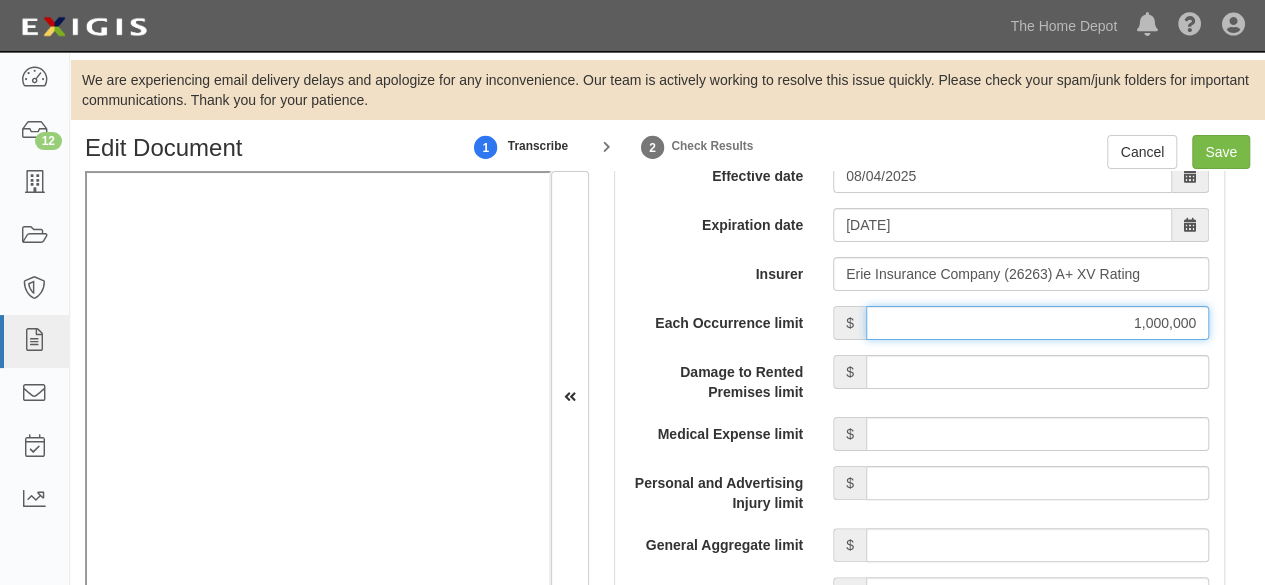 scroll, scrollTop: 1900, scrollLeft: 0, axis: vertical 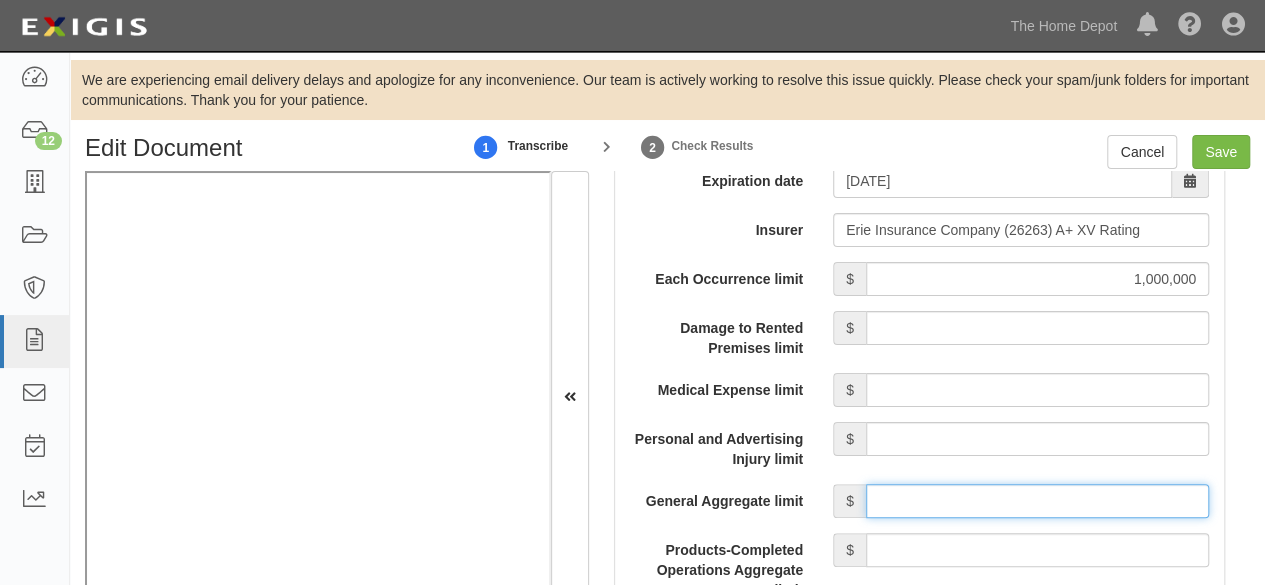drag, startPoint x: 960, startPoint y: 491, endPoint x: 966, endPoint y: 478, distance: 14.3178215 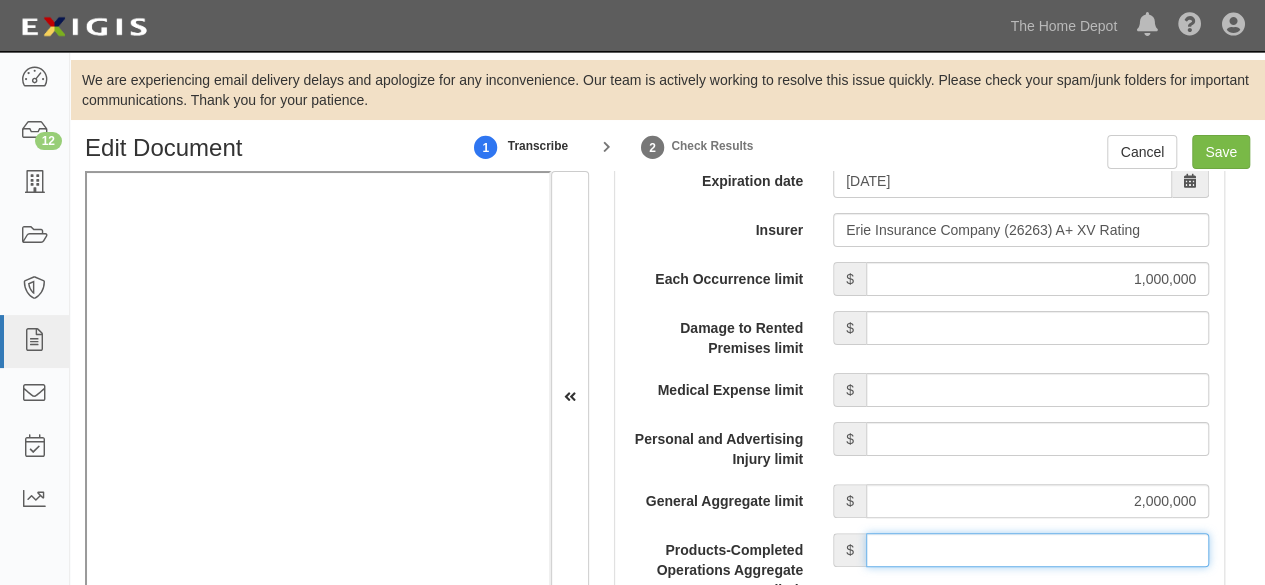 drag, startPoint x: 998, startPoint y: 547, endPoint x: 1000, endPoint y: 528, distance: 19.104973 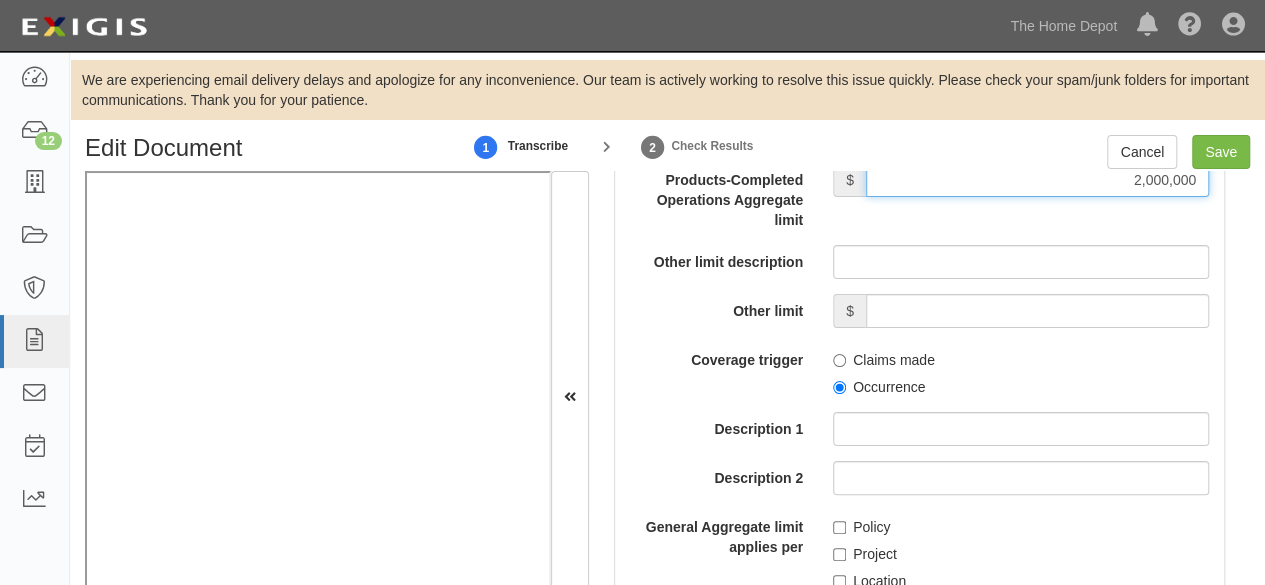 scroll, scrollTop: 2300, scrollLeft: 0, axis: vertical 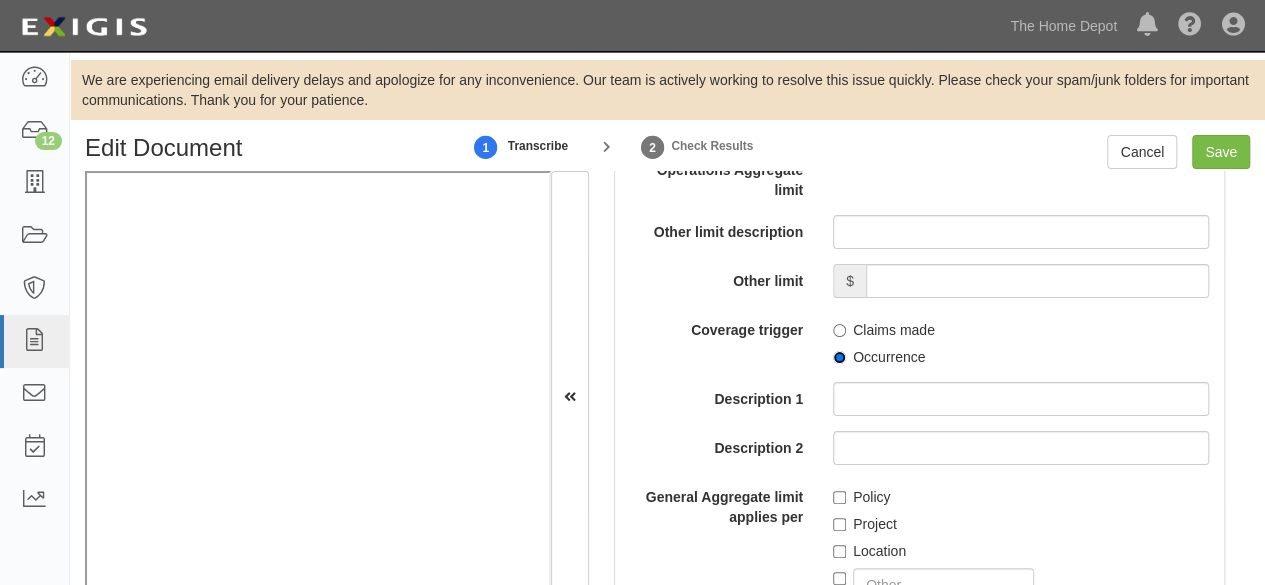 click on "Occurrence" at bounding box center (839, 357) 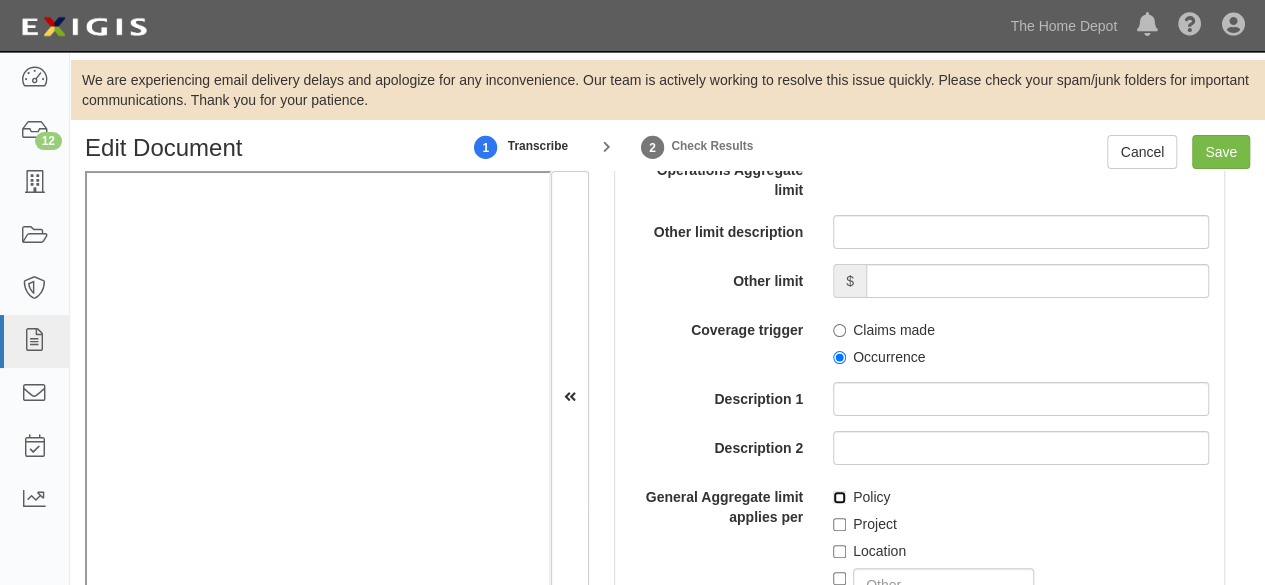 drag, startPoint x: 762, startPoint y: 437, endPoint x: 825, endPoint y: 494, distance: 84.95882 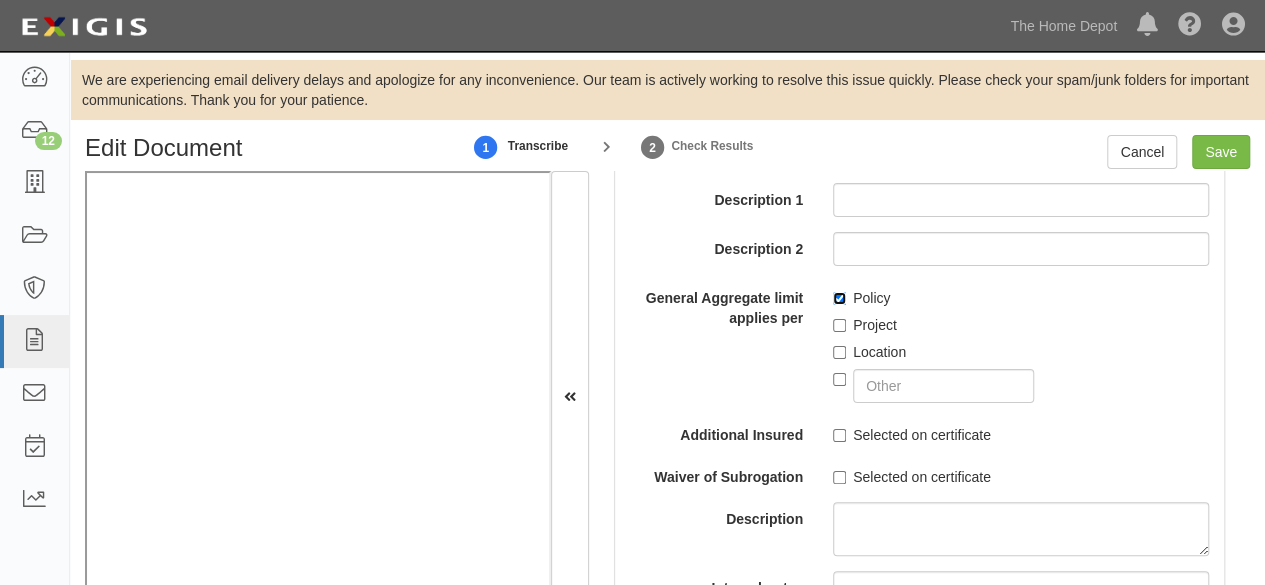scroll, scrollTop: 2500, scrollLeft: 0, axis: vertical 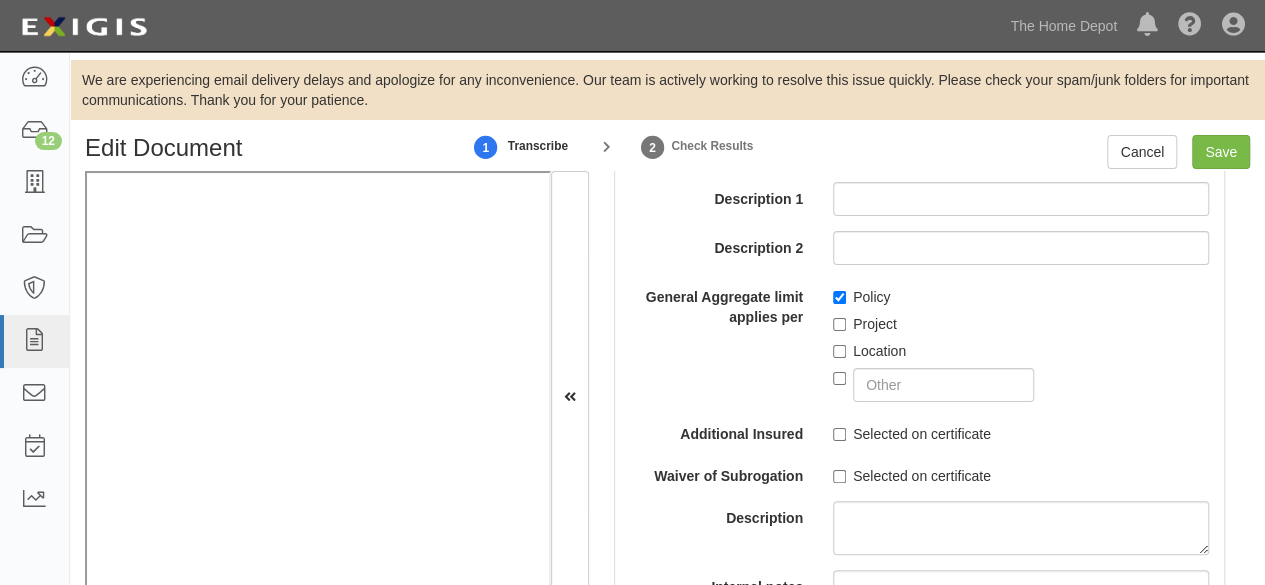click on "Selected on certificate" at bounding box center [912, 434] 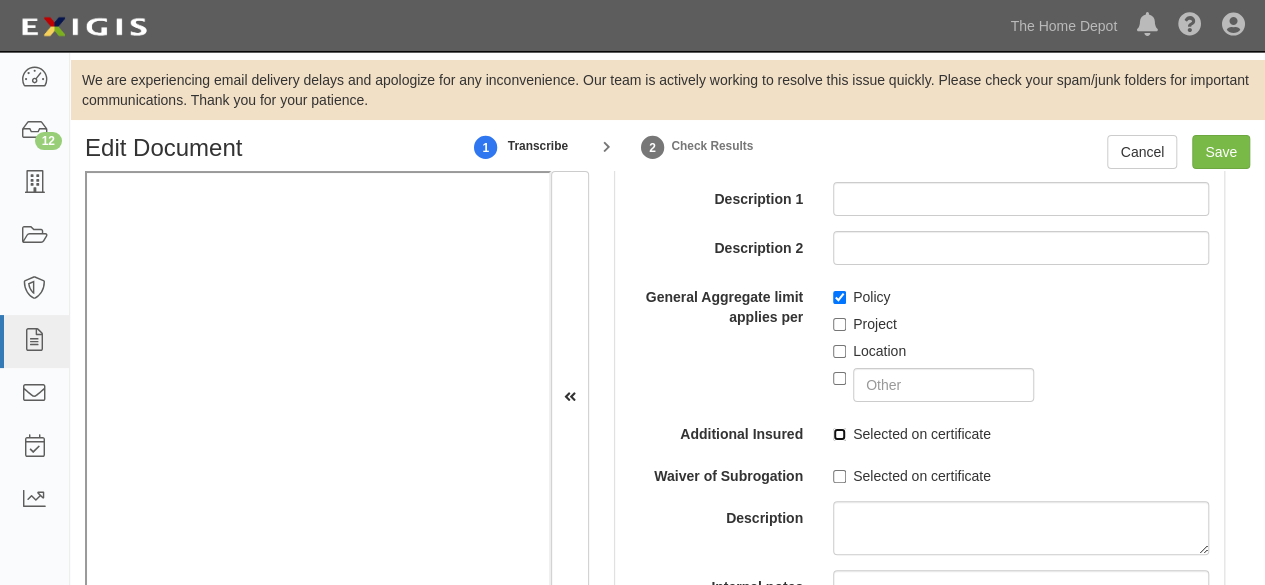 click on "Selected on certificate" at bounding box center (839, 434) 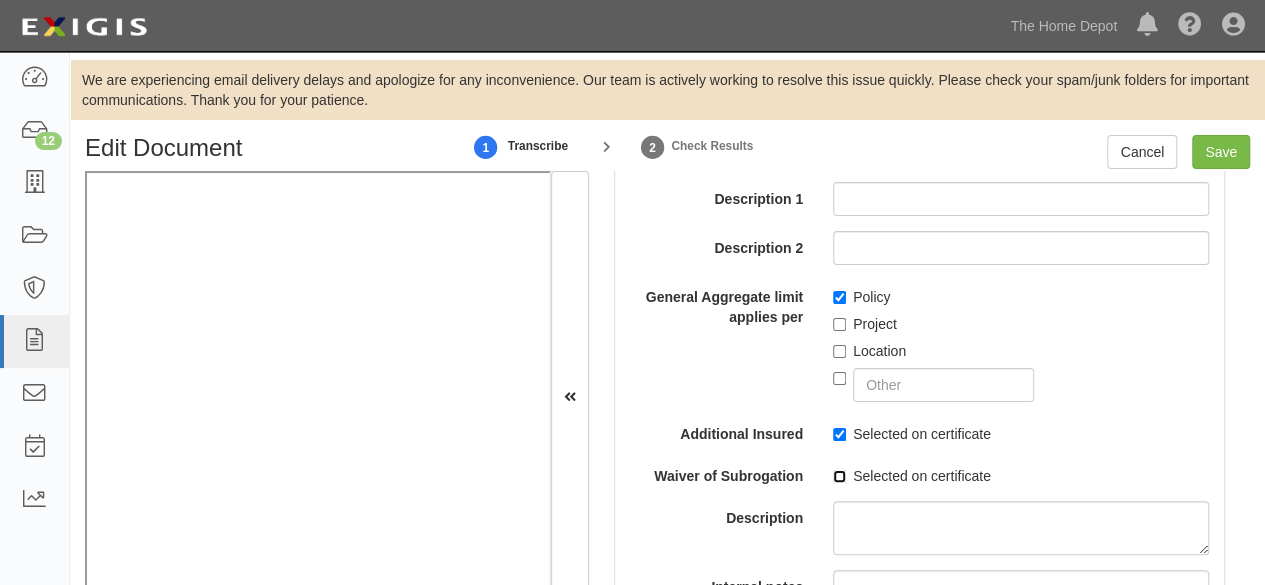 click on "Selected on certificate" at bounding box center [839, 476] 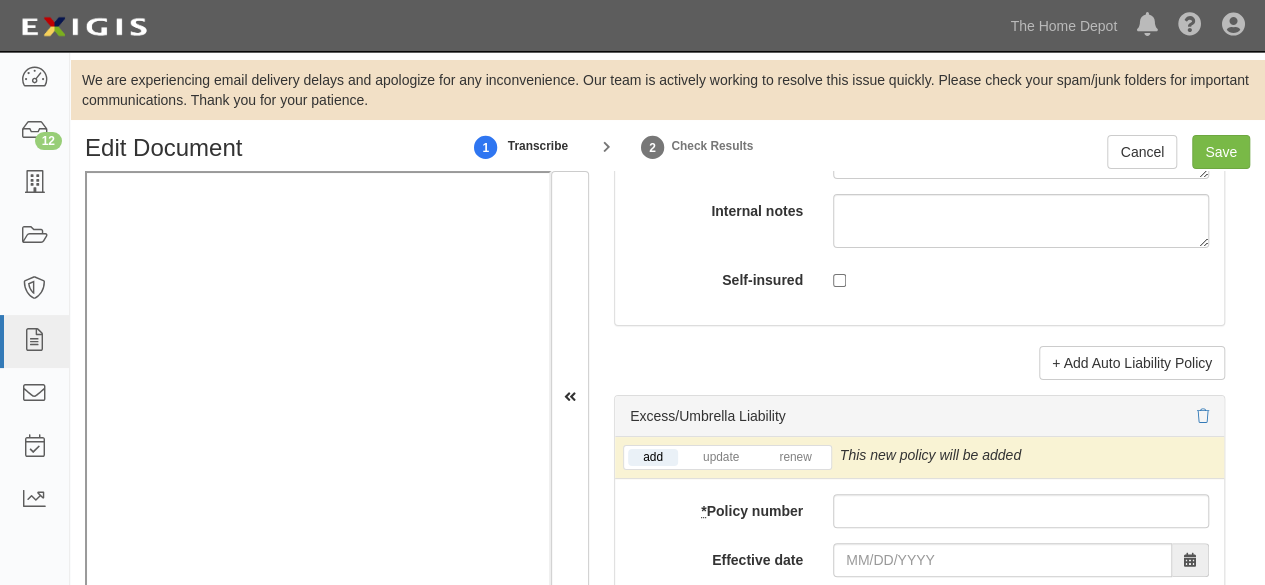 scroll, scrollTop: 4300, scrollLeft: 0, axis: vertical 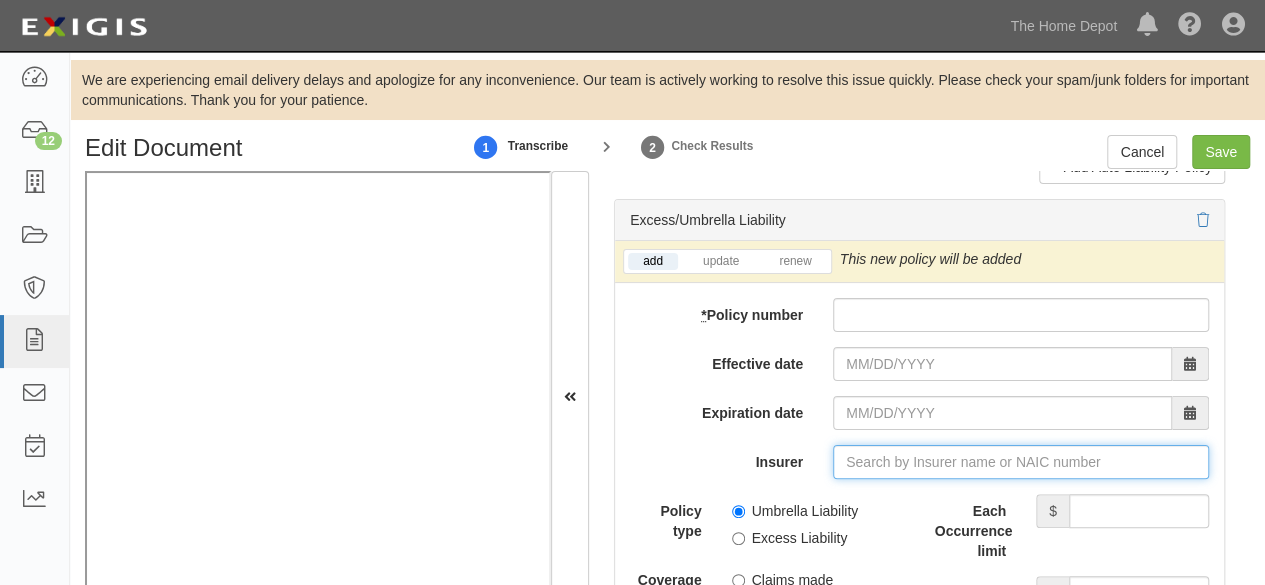 click on "Insurer" at bounding box center [1021, 462] 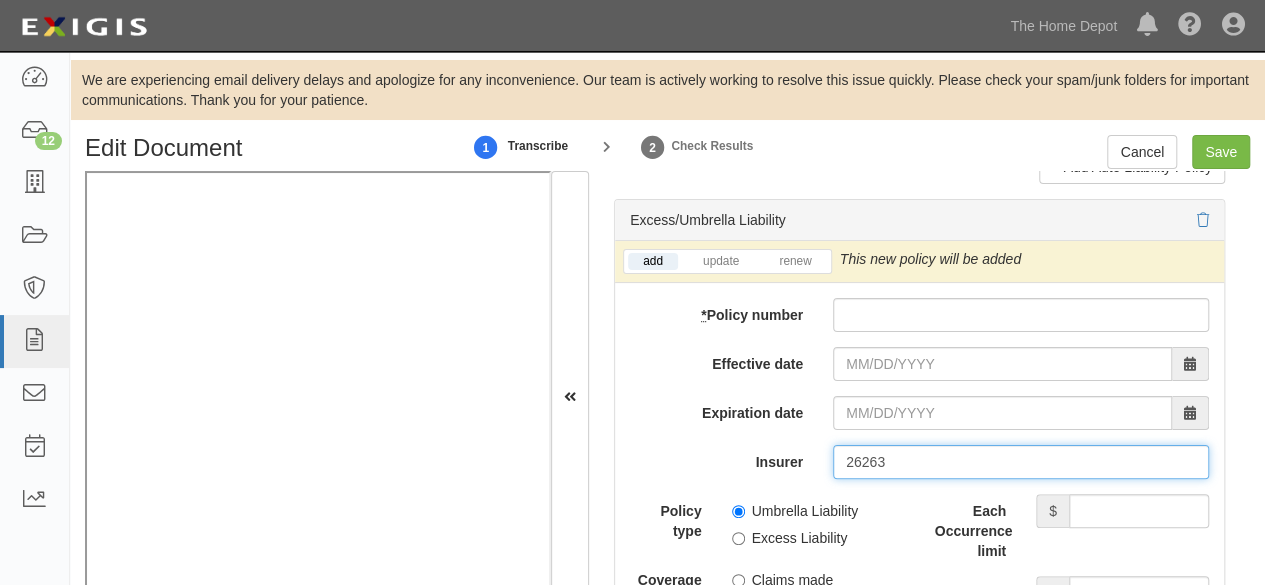 drag, startPoint x: 875, startPoint y: 451, endPoint x: 851, endPoint y: 475, distance: 33.941124 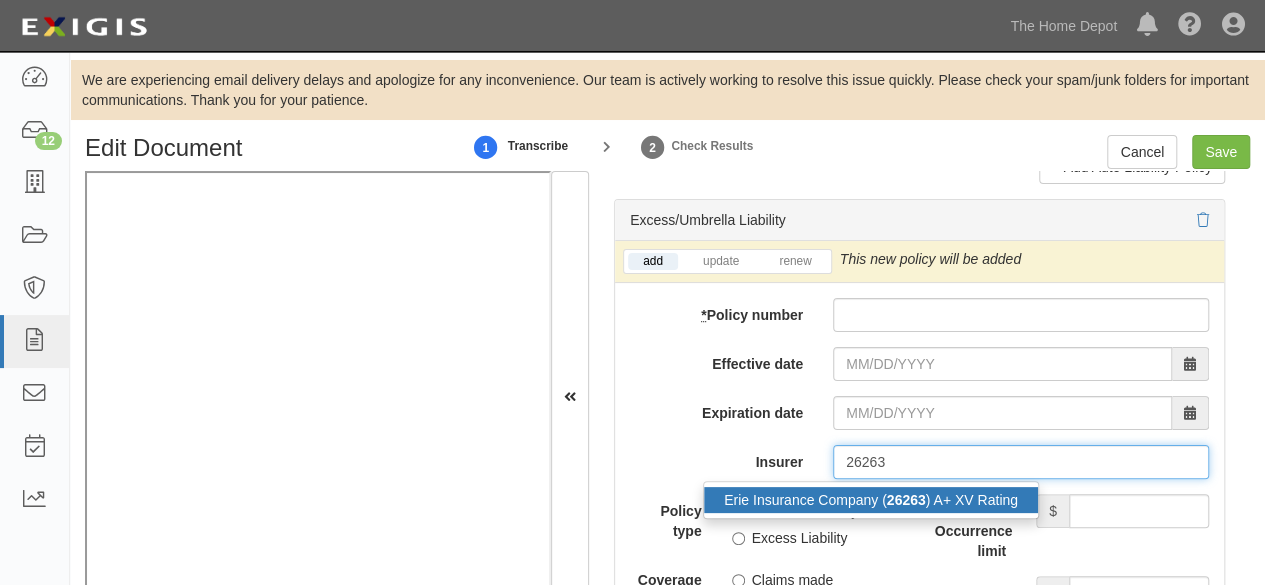 click on "Erie Insurance Company ( 26263 ) A+ XV Rating" at bounding box center [871, 500] 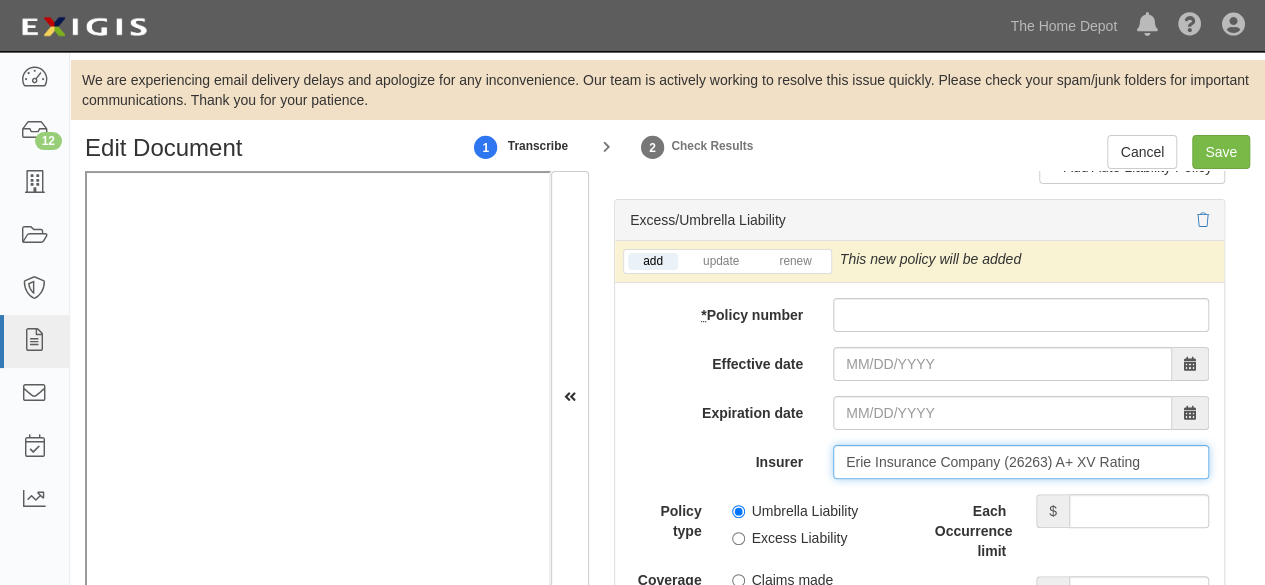 type on "Erie Insurance Company (26263) A+ XV Rating" 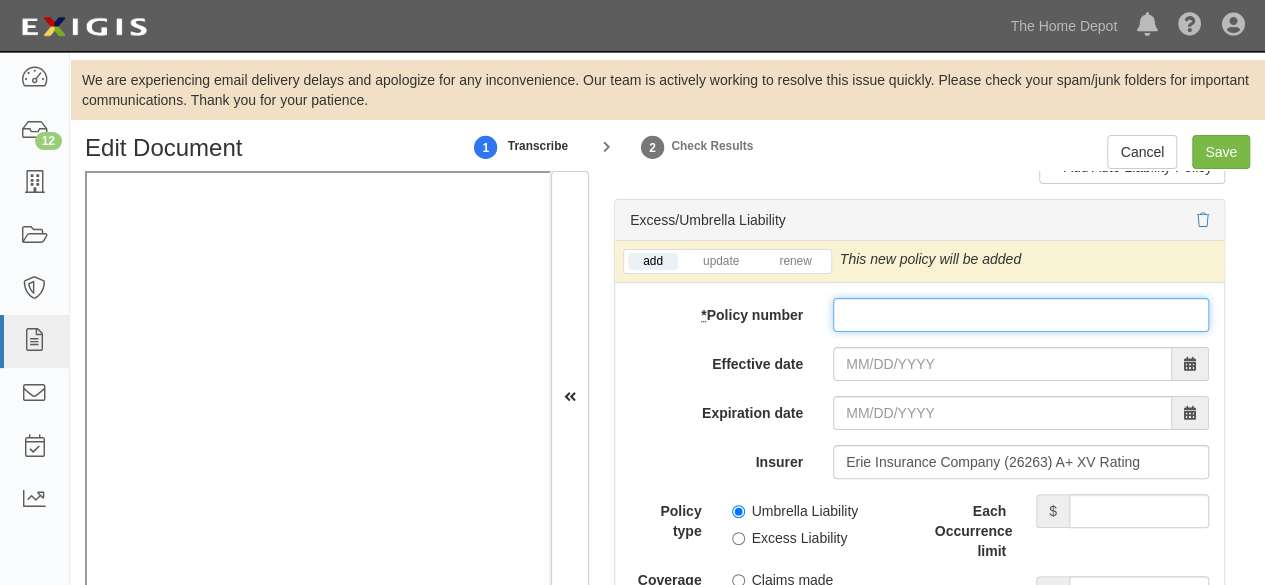 drag, startPoint x: 859, startPoint y: 298, endPoint x: 859, endPoint y: 333, distance: 35 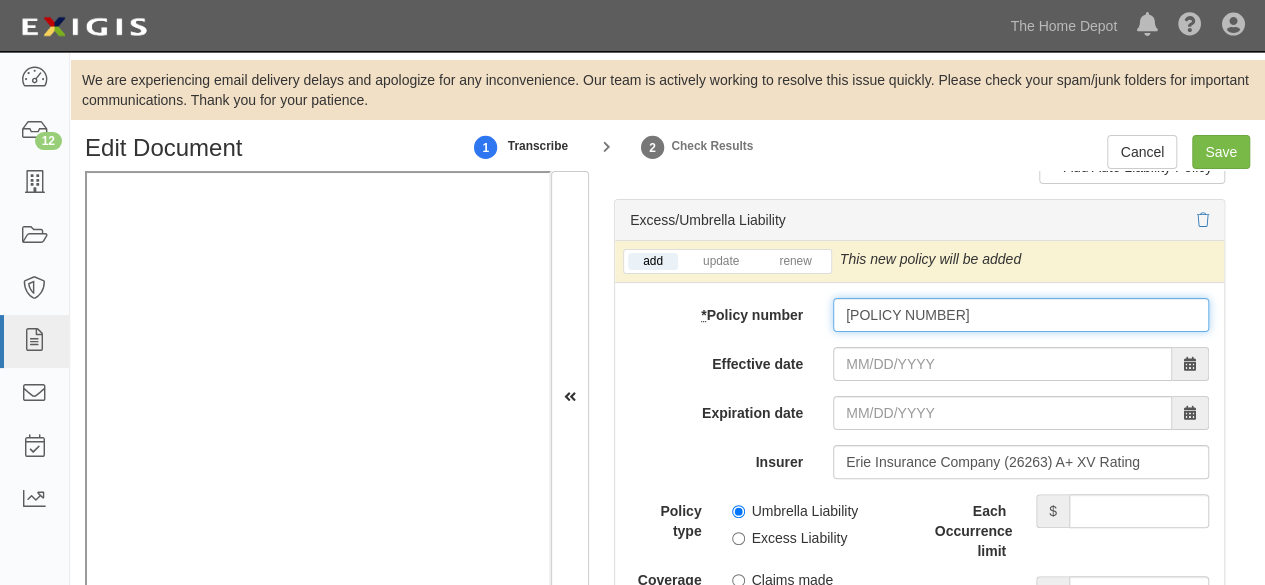type on "Q32-0470112" 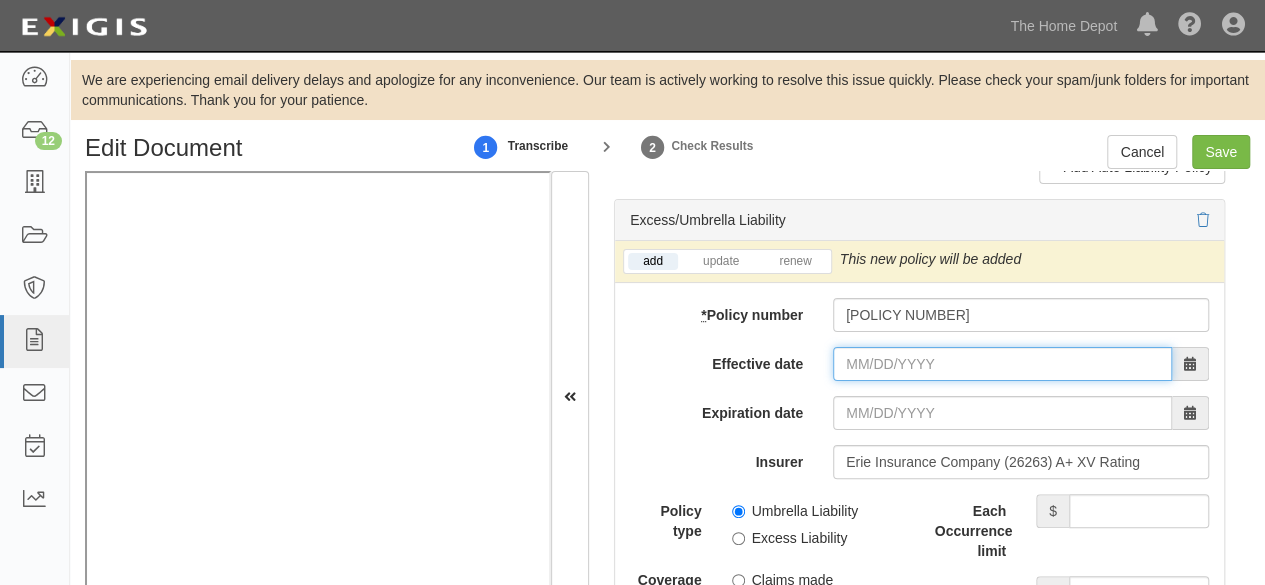 click on "Effective date" at bounding box center [1002, 364] 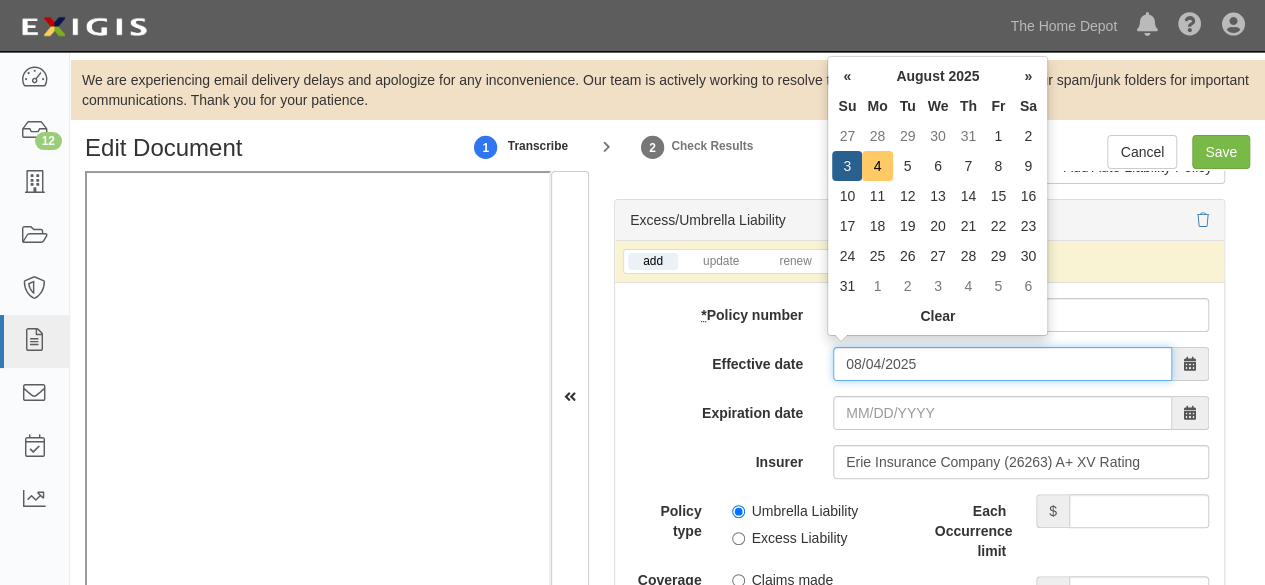 type on "08/04/2025" 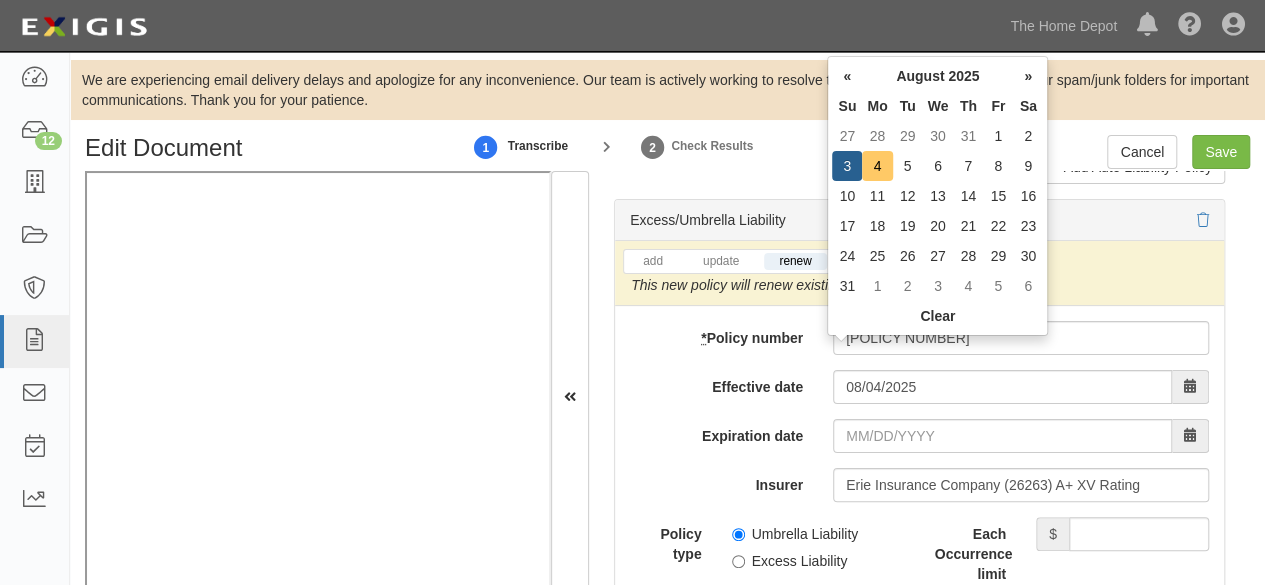 type on "08/04/2026" 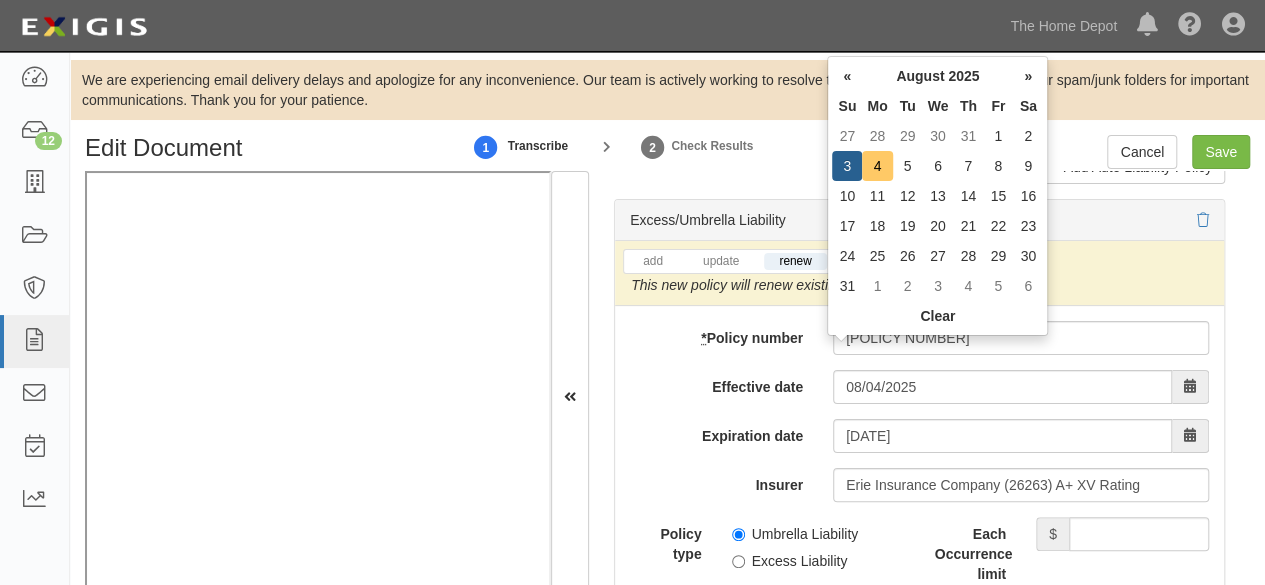 click on "4" at bounding box center [877, 166] 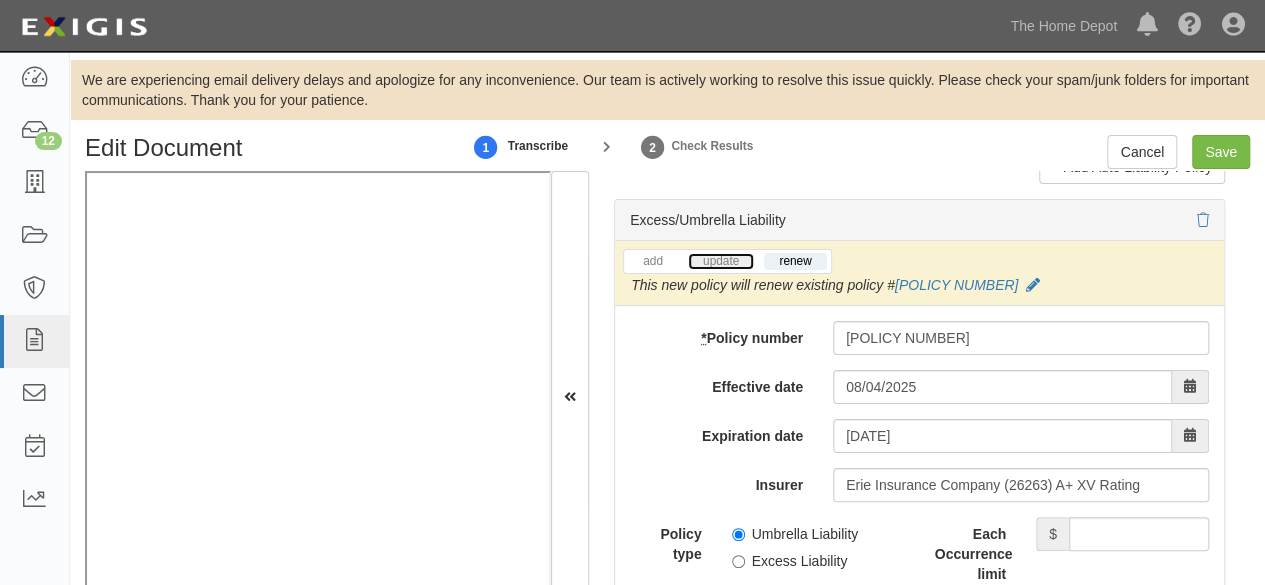 click on "update" at bounding box center [721, 261] 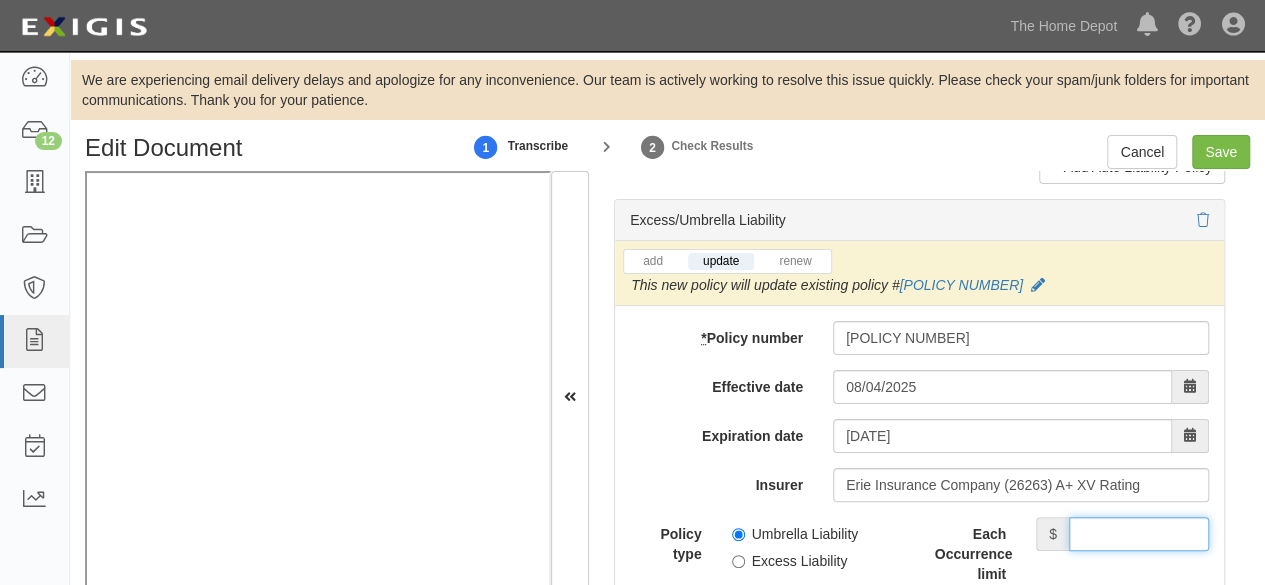 drag, startPoint x: 1129, startPoint y: 522, endPoint x: 1125, endPoint y: 509, distance: 13.601471 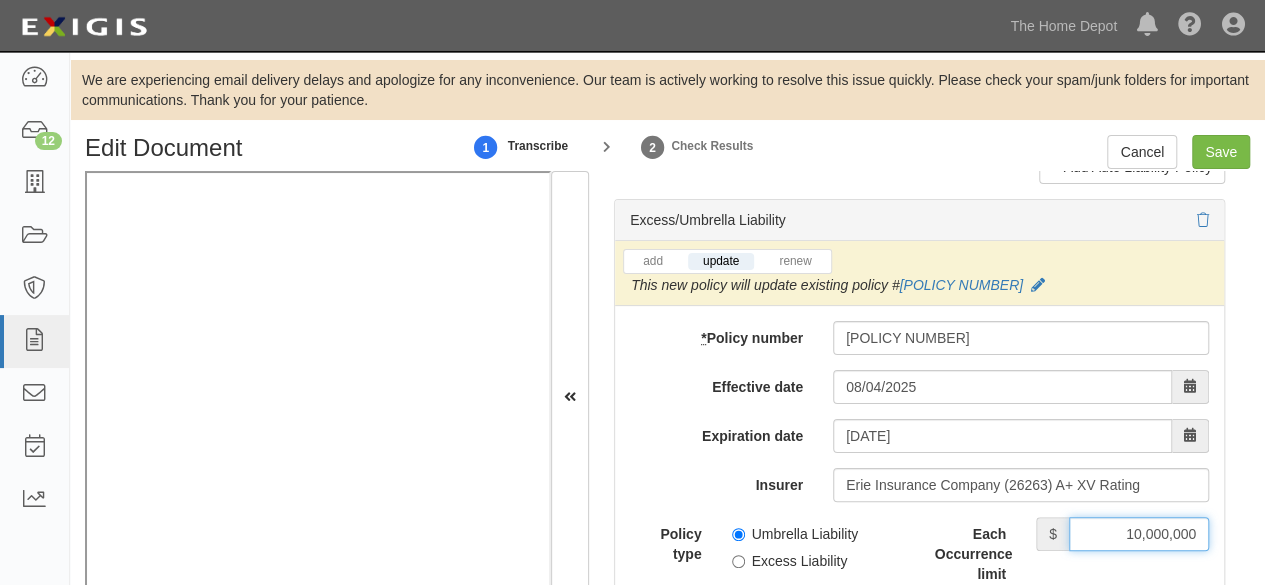 scroll, scrollTop: 4400, scrollLeft: 0, axis: vertical 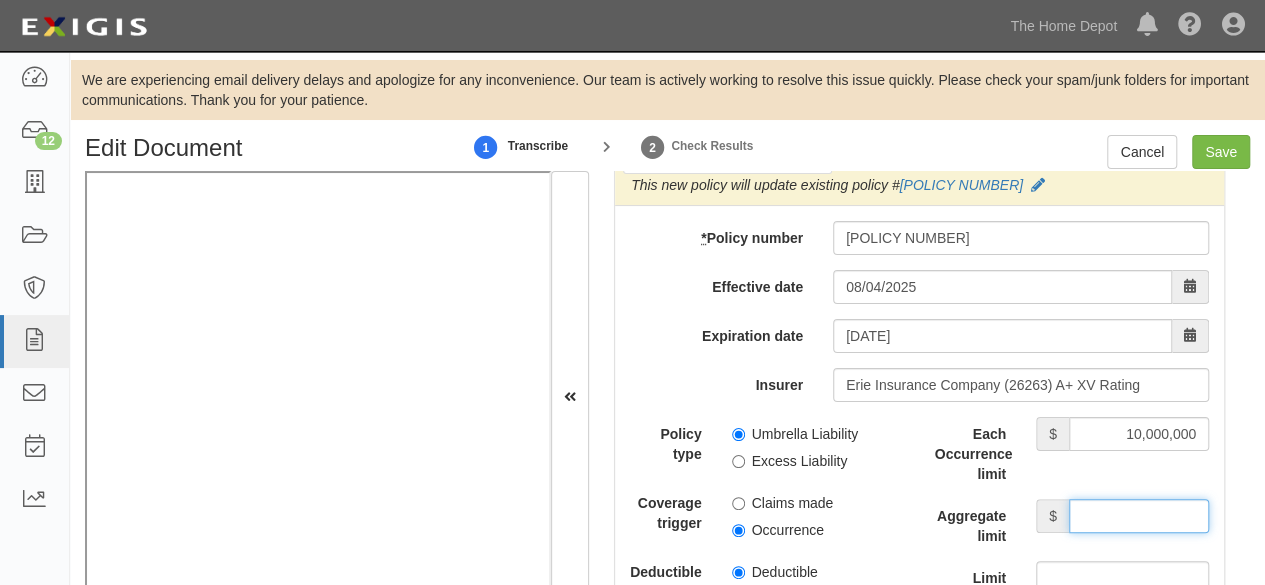 click on "Aggregate limit" at bounding box center [1139, 516] 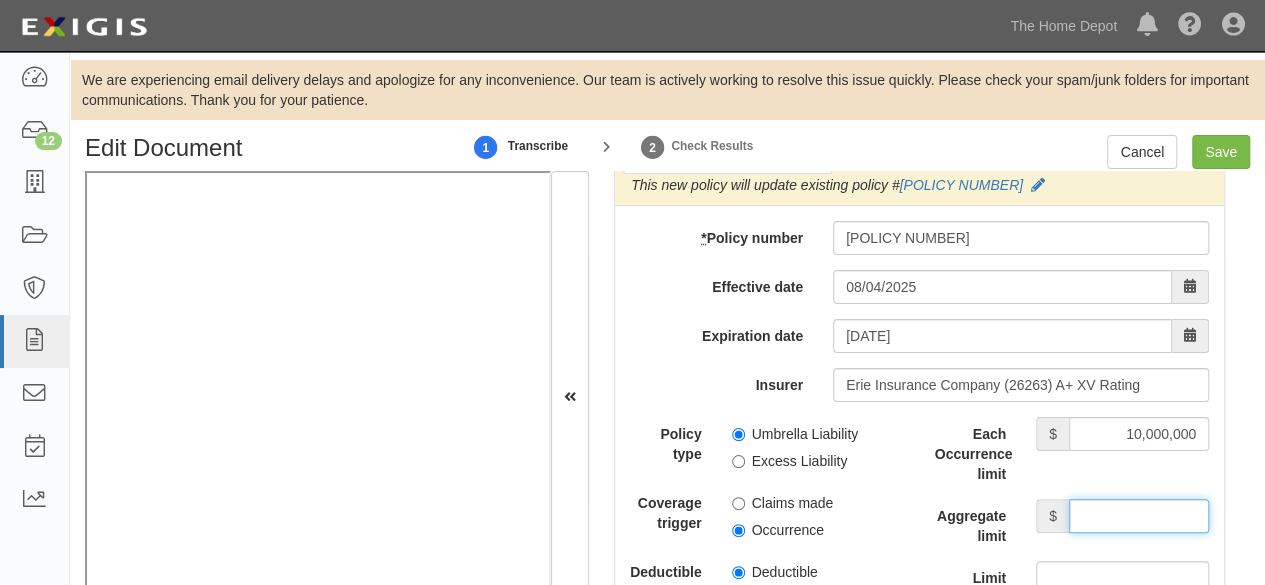 type on "10,000,000" 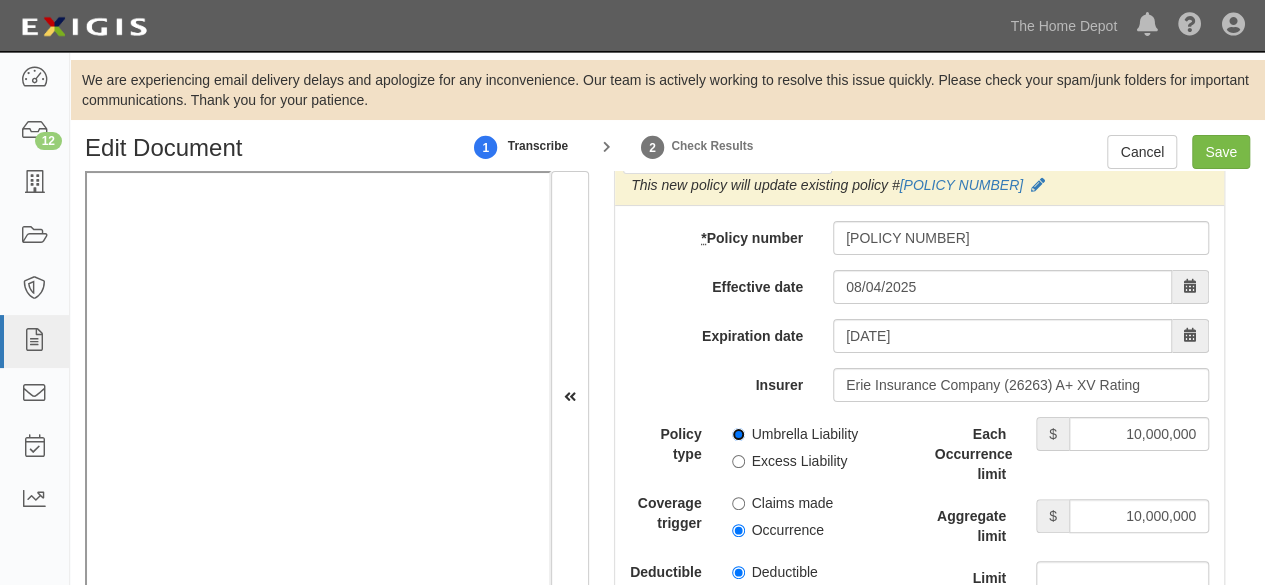 drag, startPoint x: 735, startPoint y: 425, endPoint x: 727, endPoint y: 504, distance: 79.40403 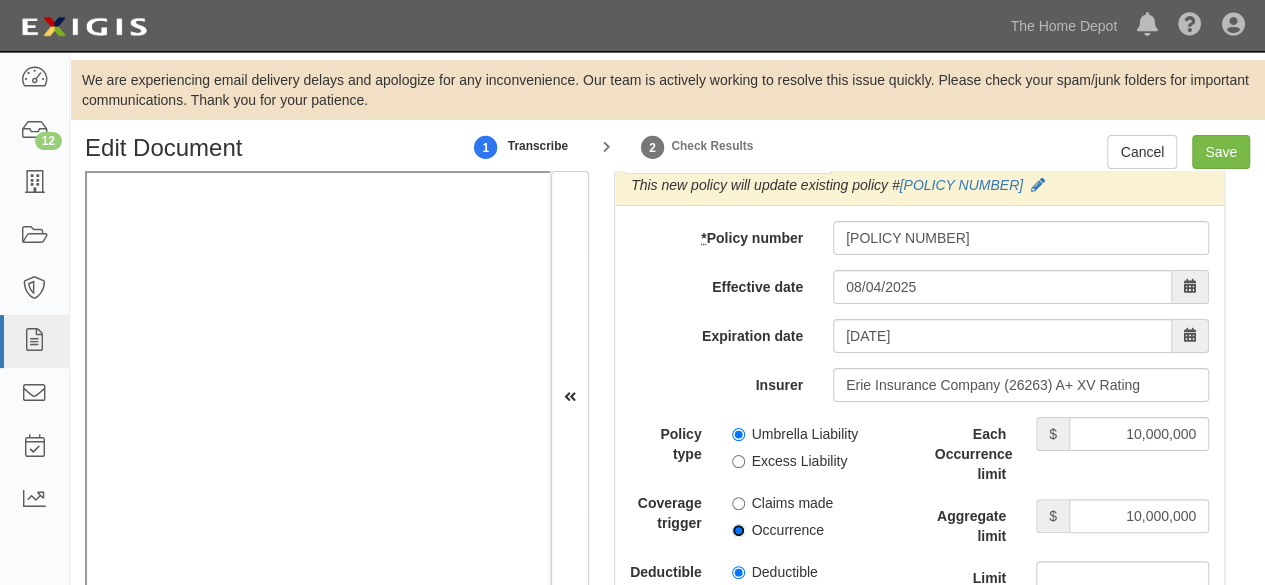 click on "Occurrence" at bounding box center [738, 530] 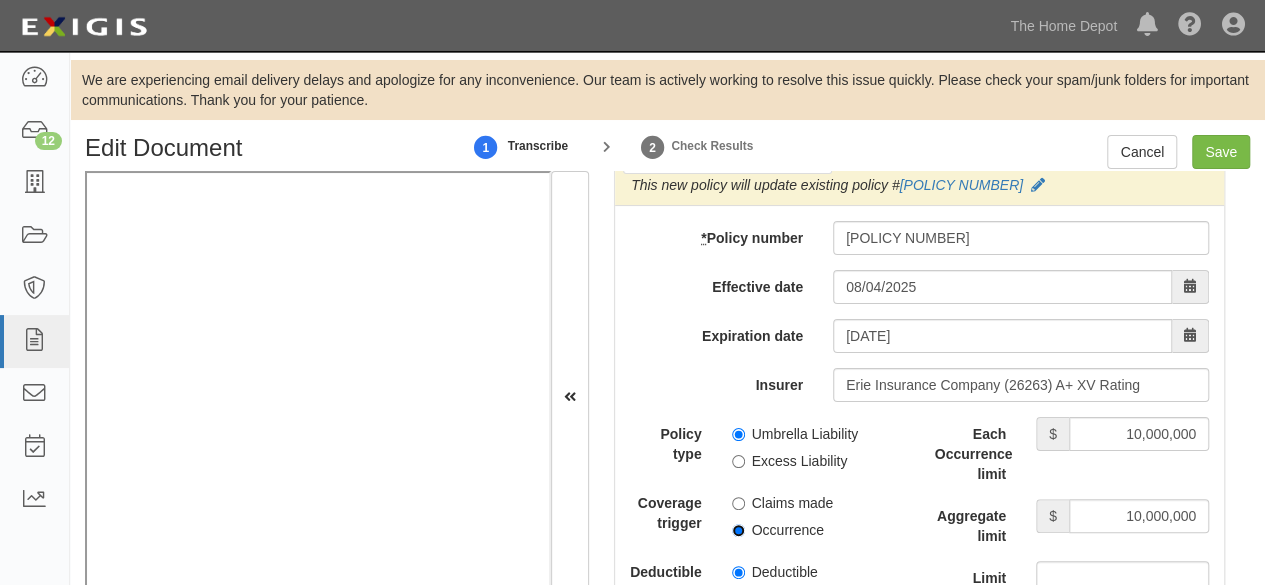 radio on "true" 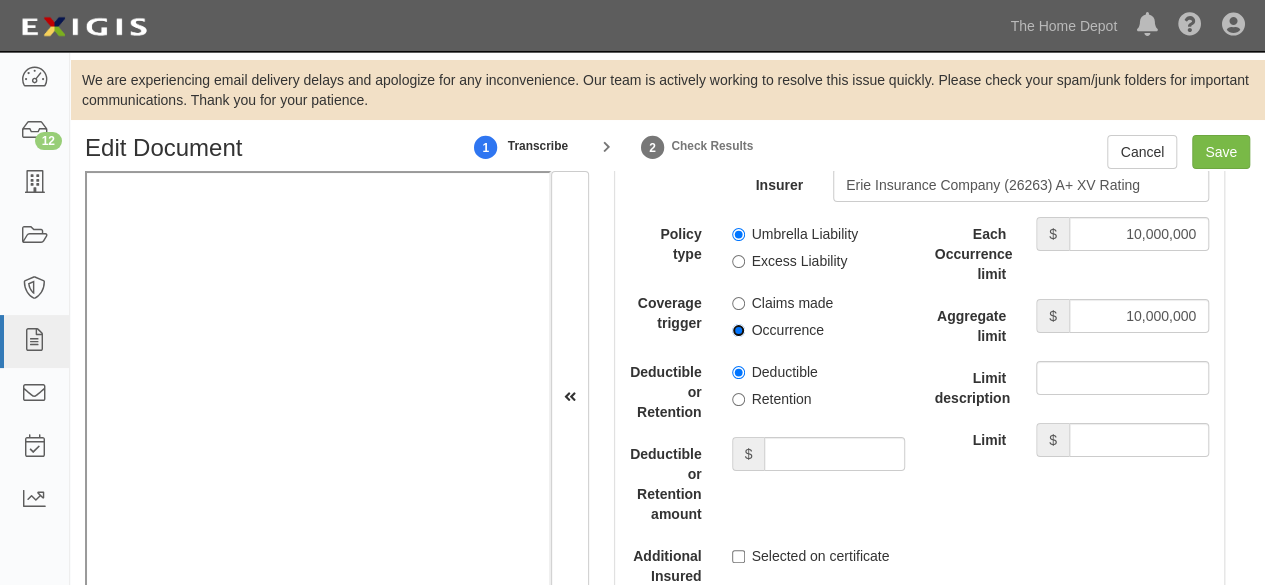scroll, scrollTop: 4700, scrollLeft: 0, axis: vertical 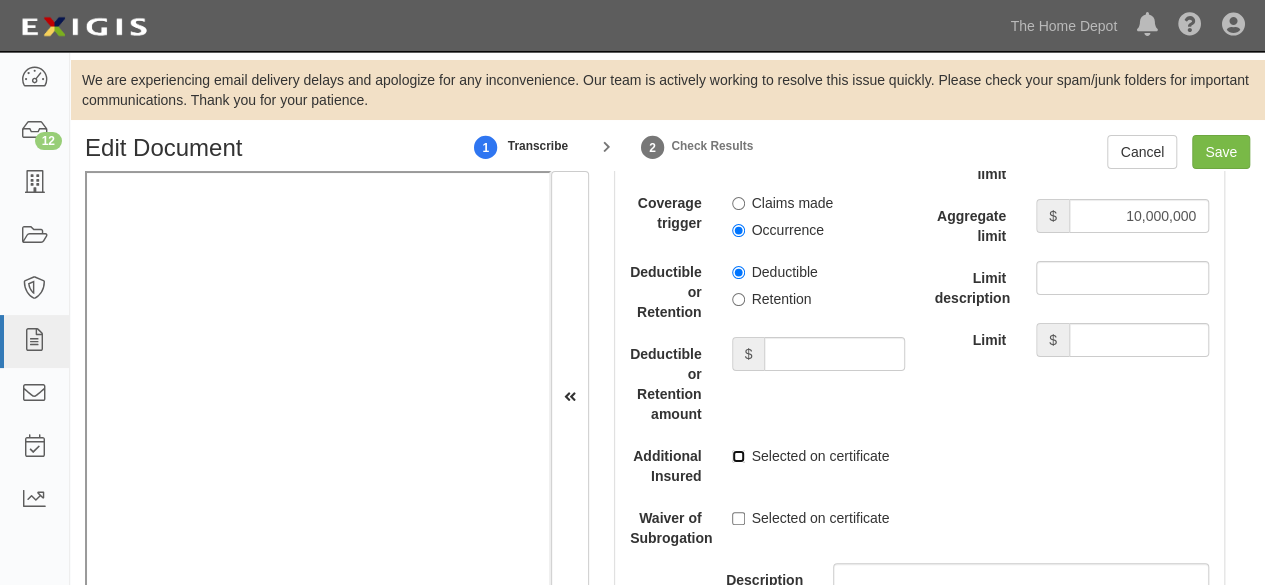 drag, startPoint x: 737, startPoint y: 447, endPoint x: 734, endPoint y: 458, distance: 11.401754 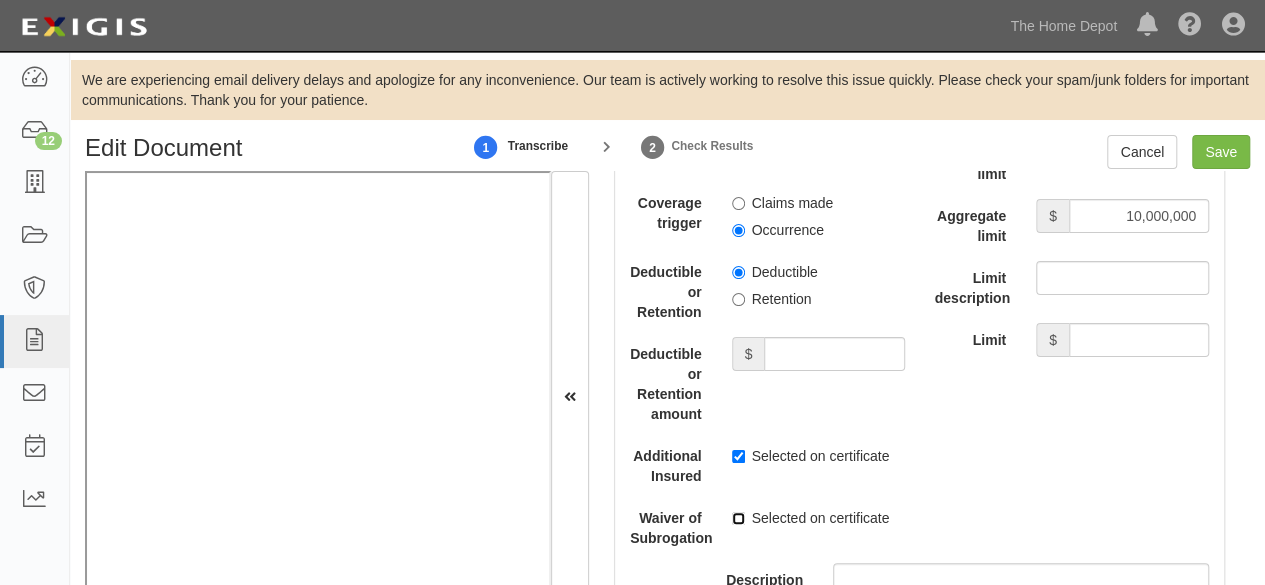 drag, startPoint x: 734, startPoint y: 510, endPoint x: 524, endPoint y: 525, distance: 210.53503 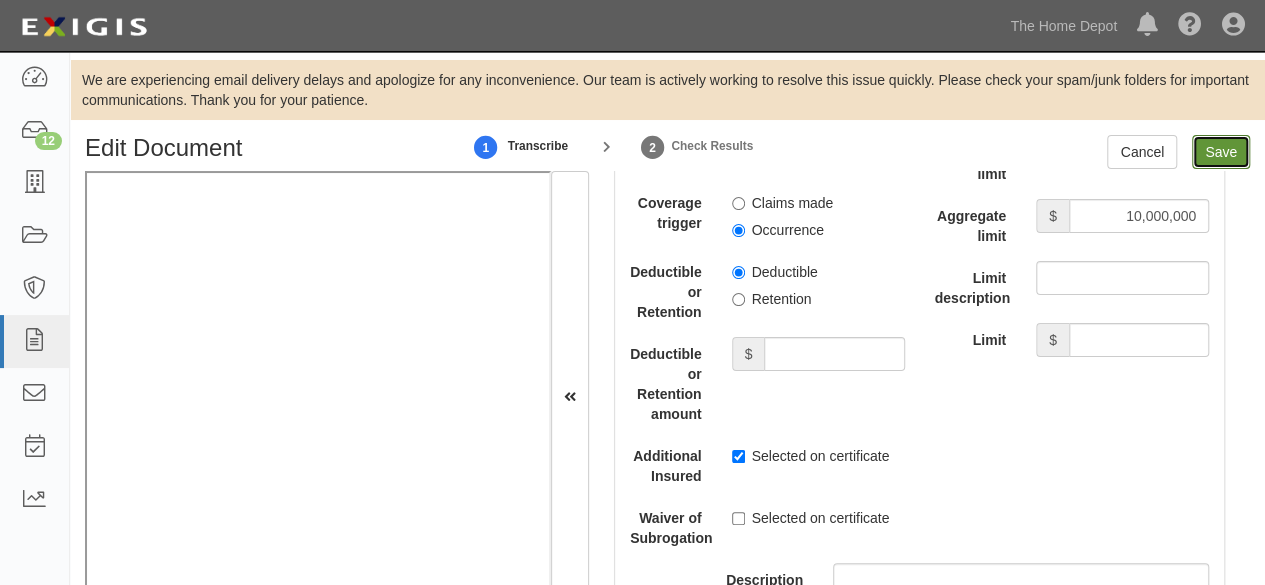 click on "Save" at bounding box center (1221, 152) 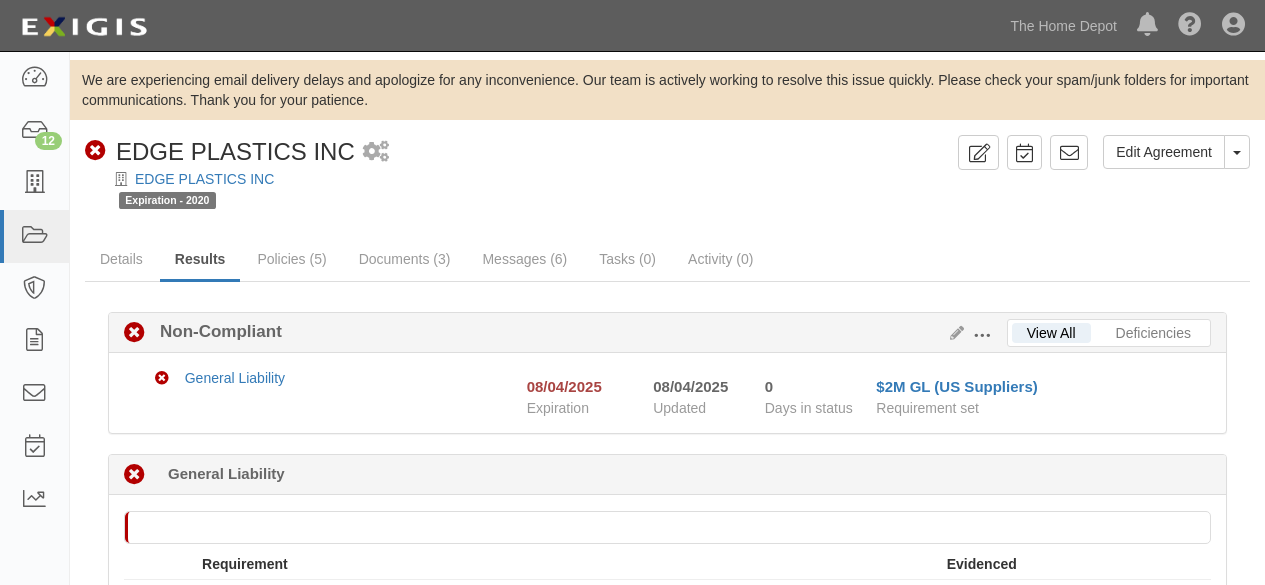 scroll, scrollTop: 0, scrollLeft: 0, axis: both 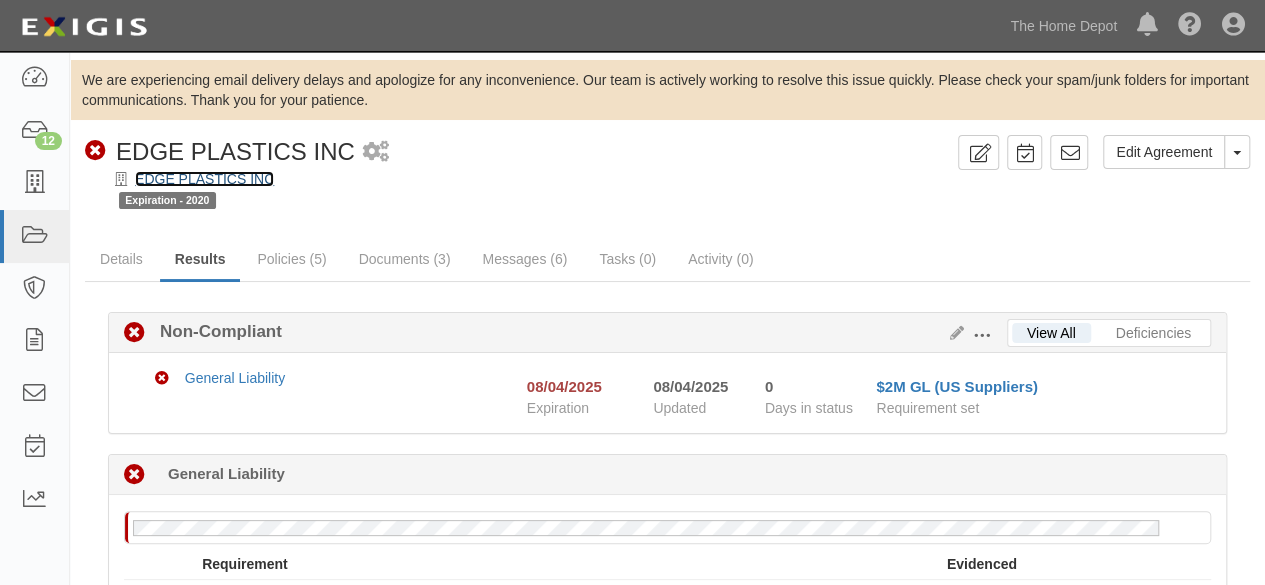 click on "EDGE PLASTICS INC" at bounding box center (204, 179) 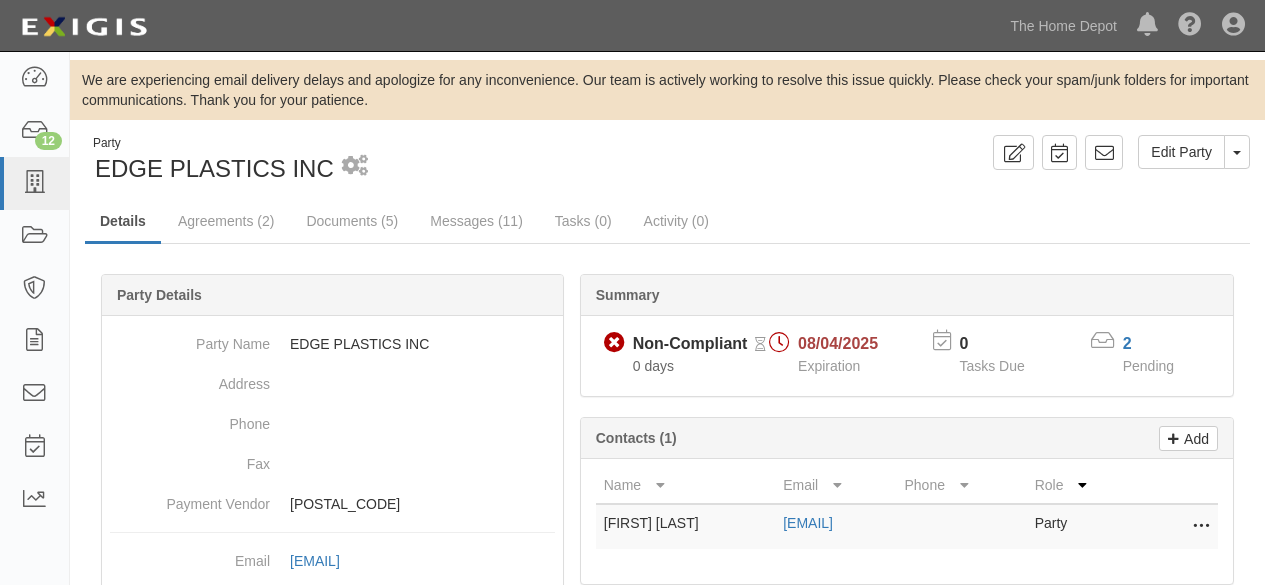scroll, scrollTop: 0, scrollLeft: 0, axis: both 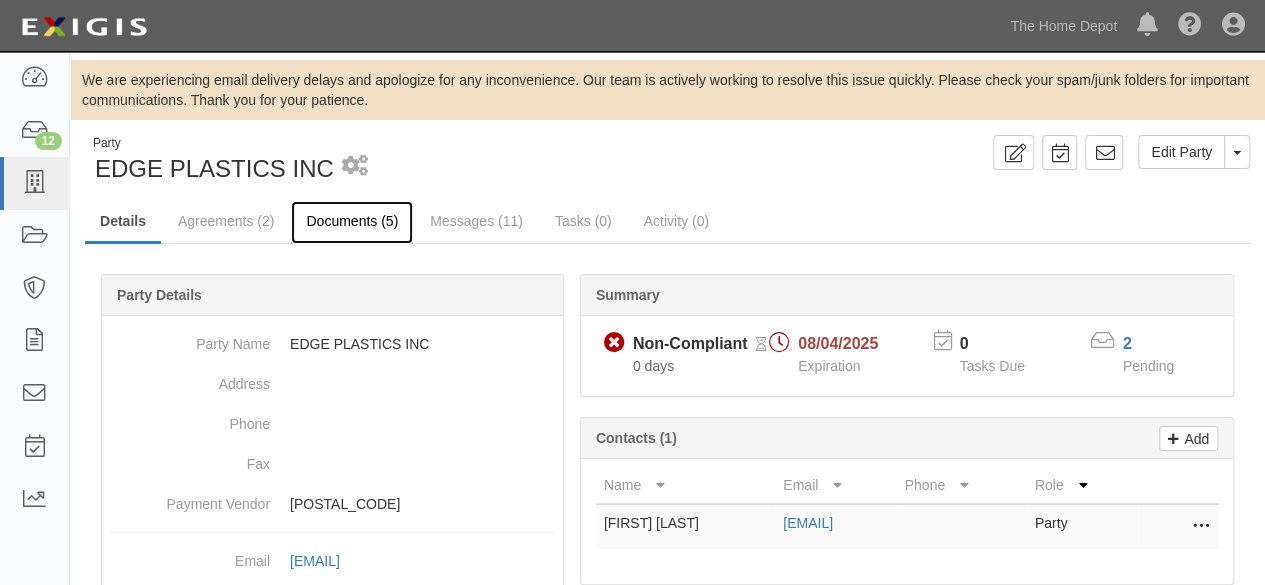 click on "Documents (5)" at bounding box center [352, 222] 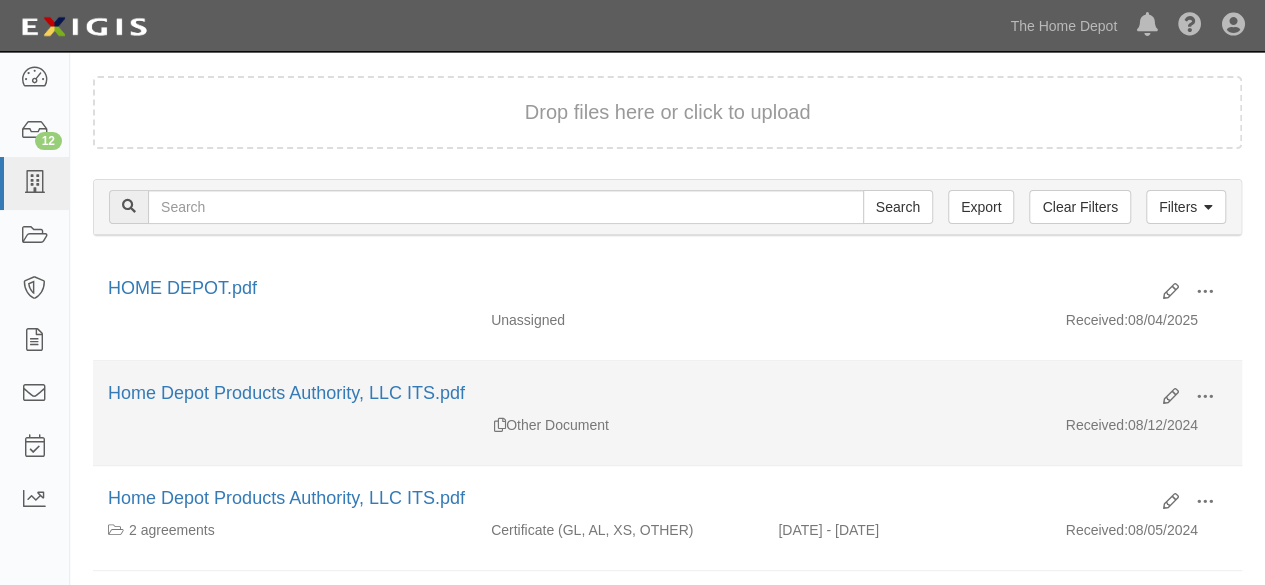 scroll, scrollTop: 200, scrollLeft: 0, axis: vertical 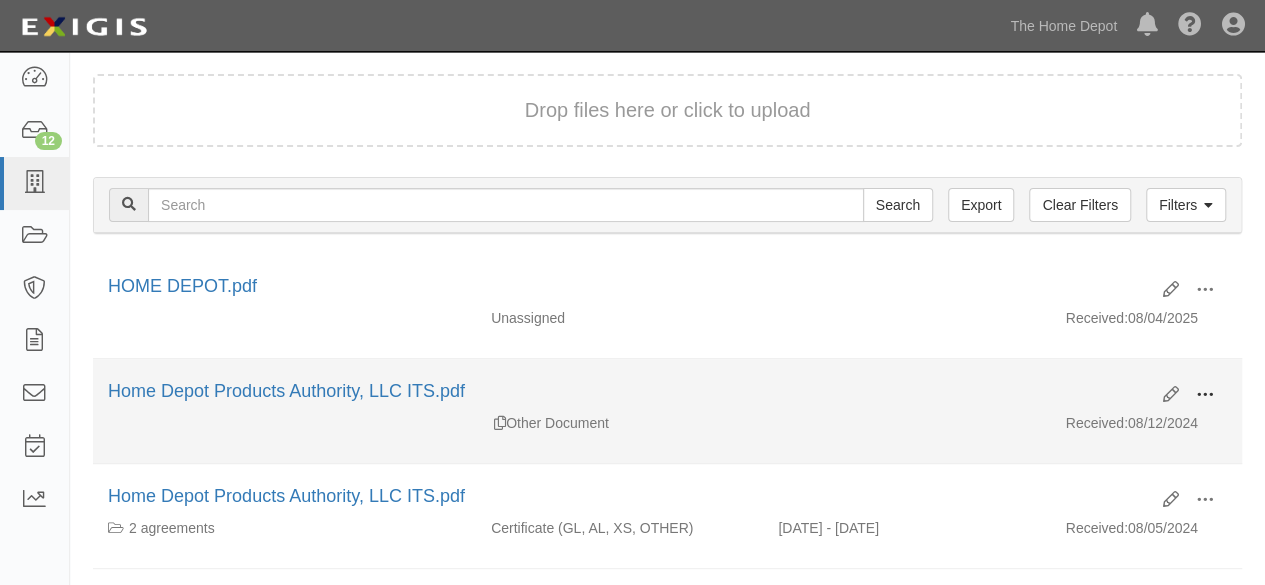 click at bounding box center [1205, 395] 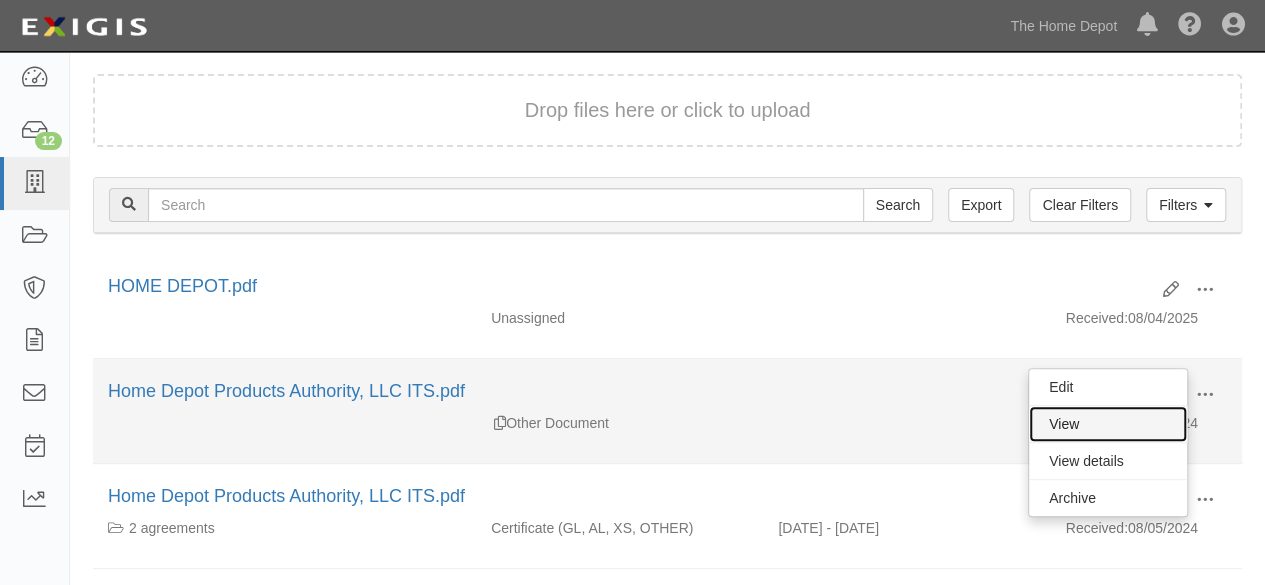 click on "View" at bounding box center [1108, 424] 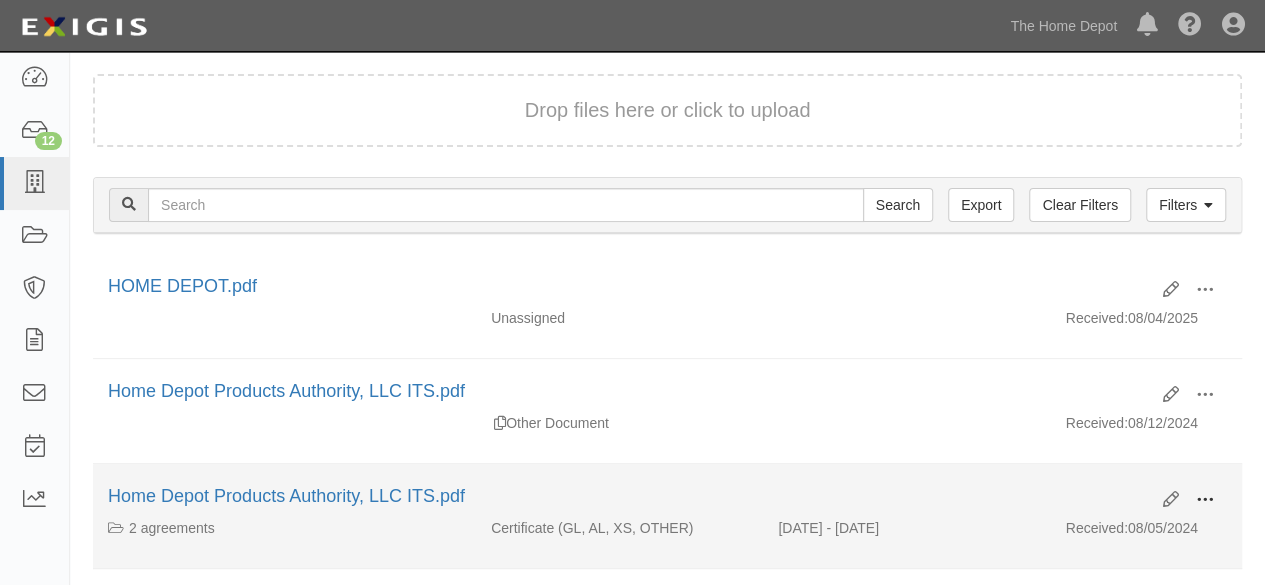 click at bounding box center [1205, 501] 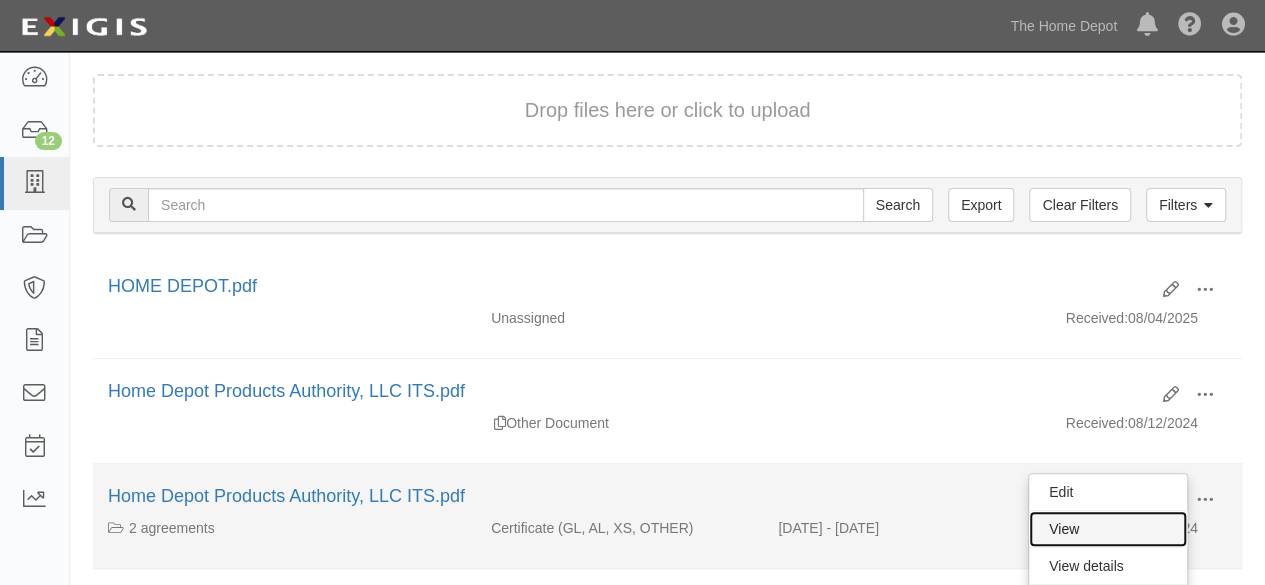 click on "View" at bounding box center [1108, 529] 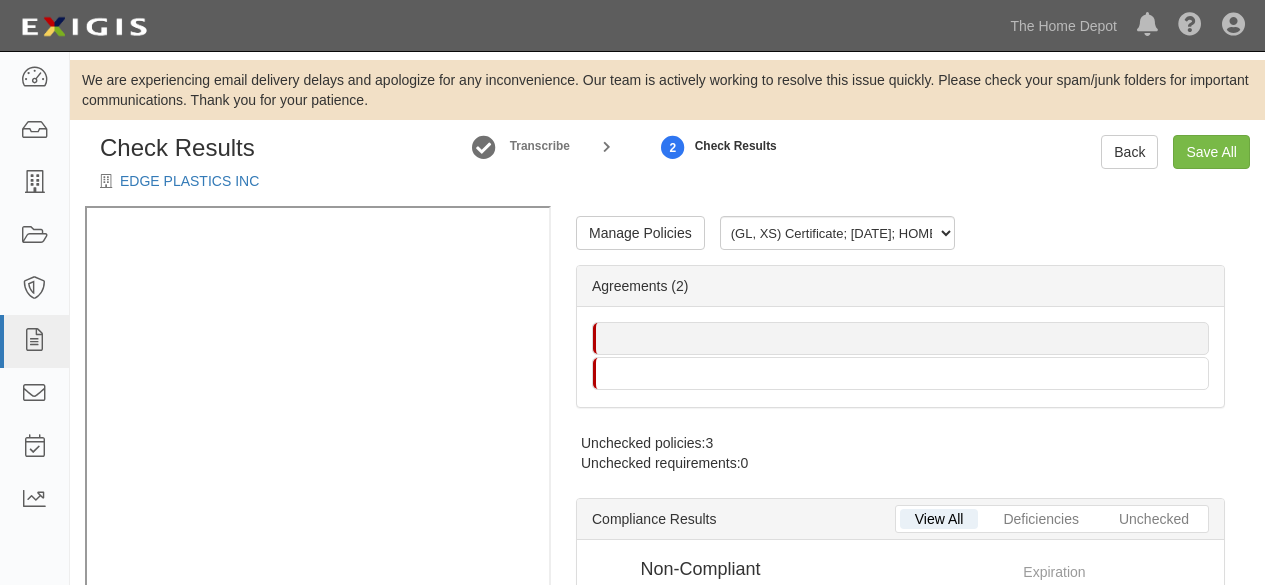 scroll, scrollTop: 0, scrollLeft: 0, axis: both 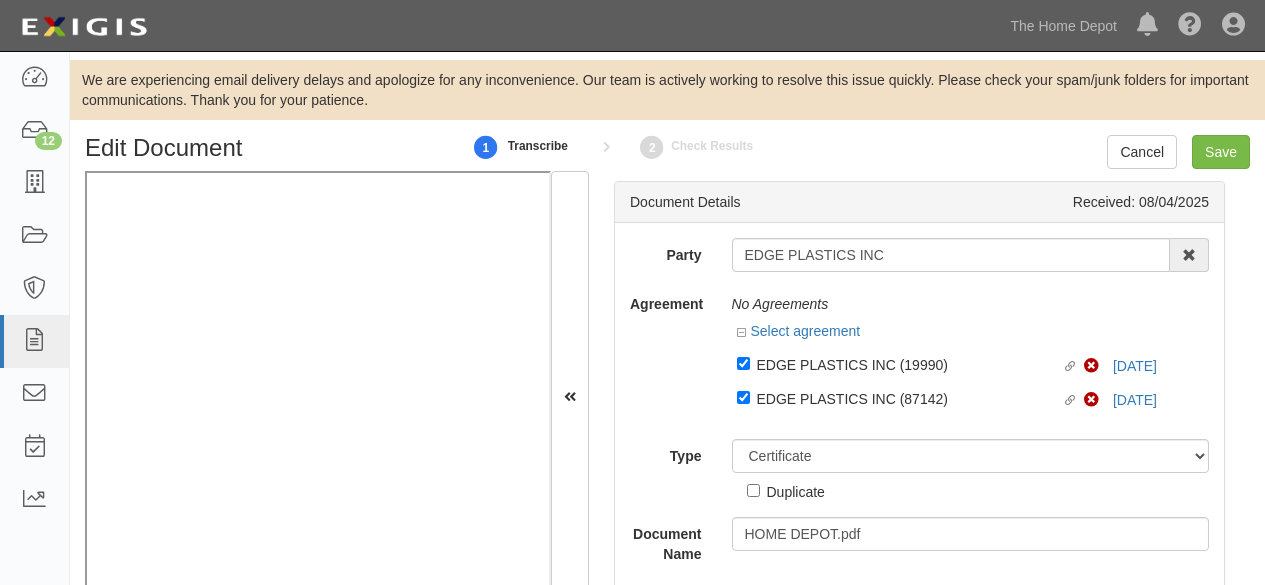 select on "CertificateDetail" 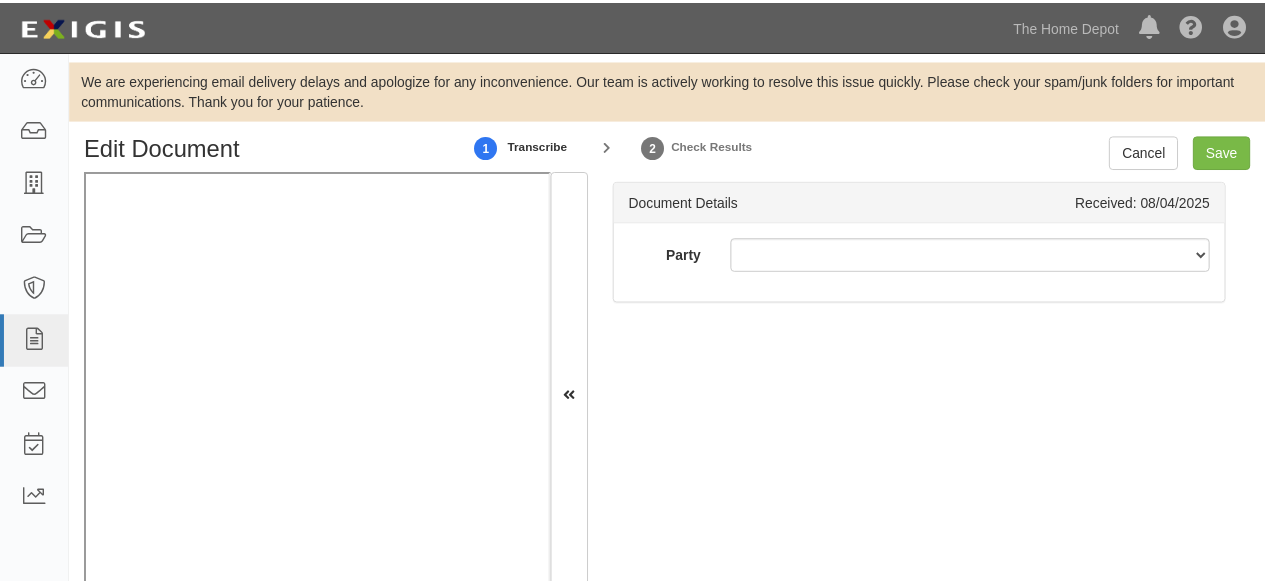 scroll, scrollTop: 0, scrollLeft: 0, axis: both 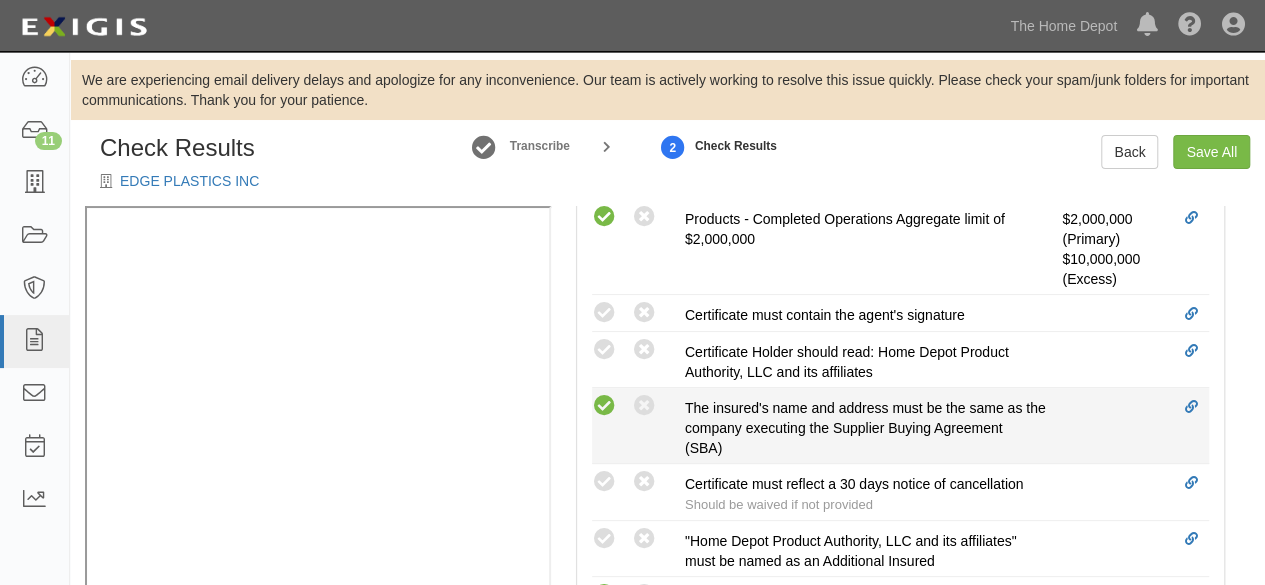 click at bounding box center [604, 406] 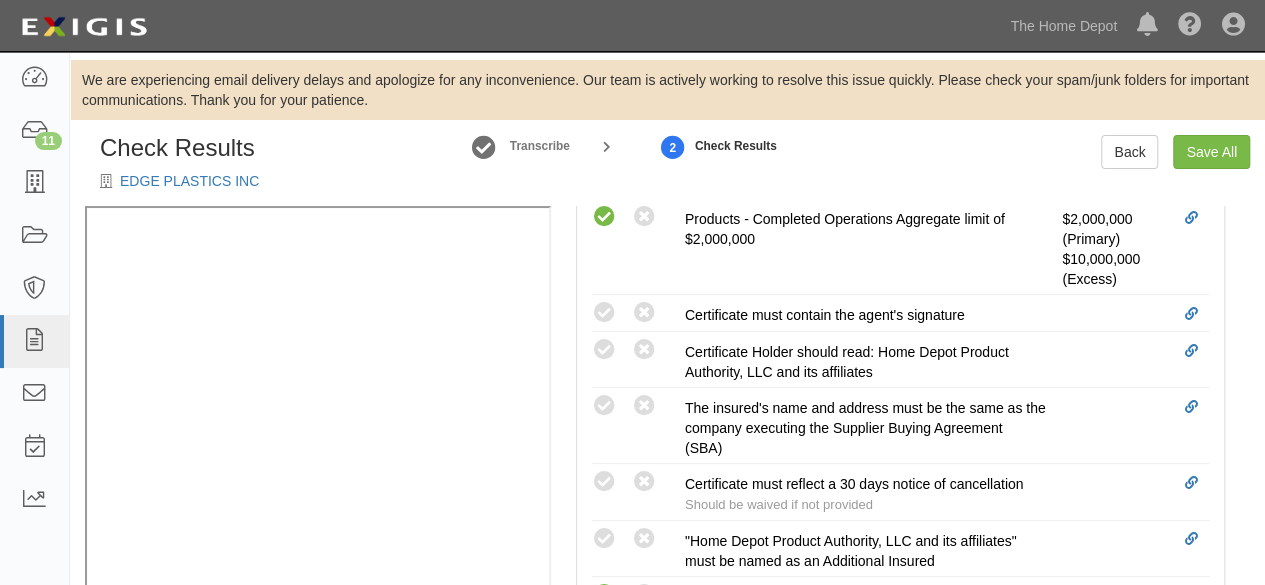 radio on "true" 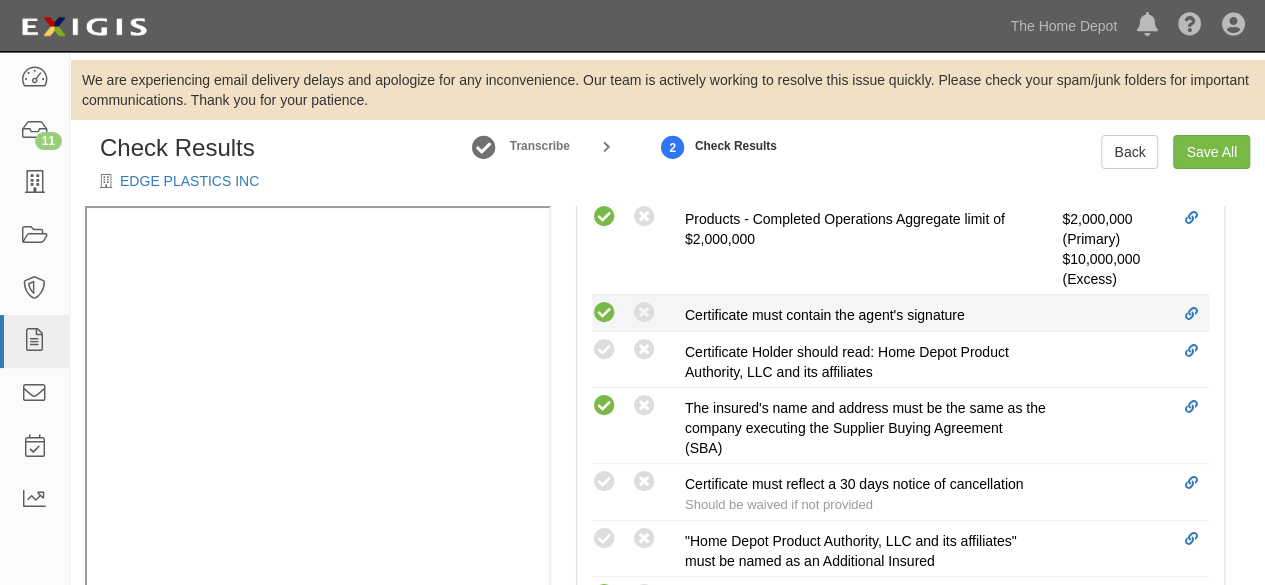 click at bounding box center [604, 313] 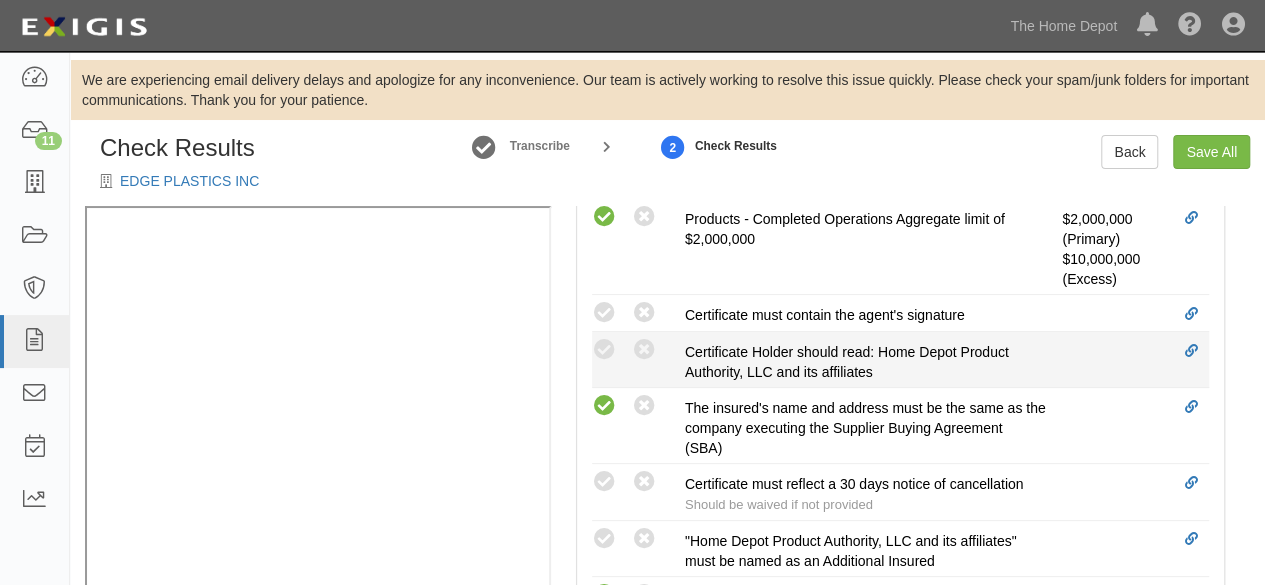 radio on "true" 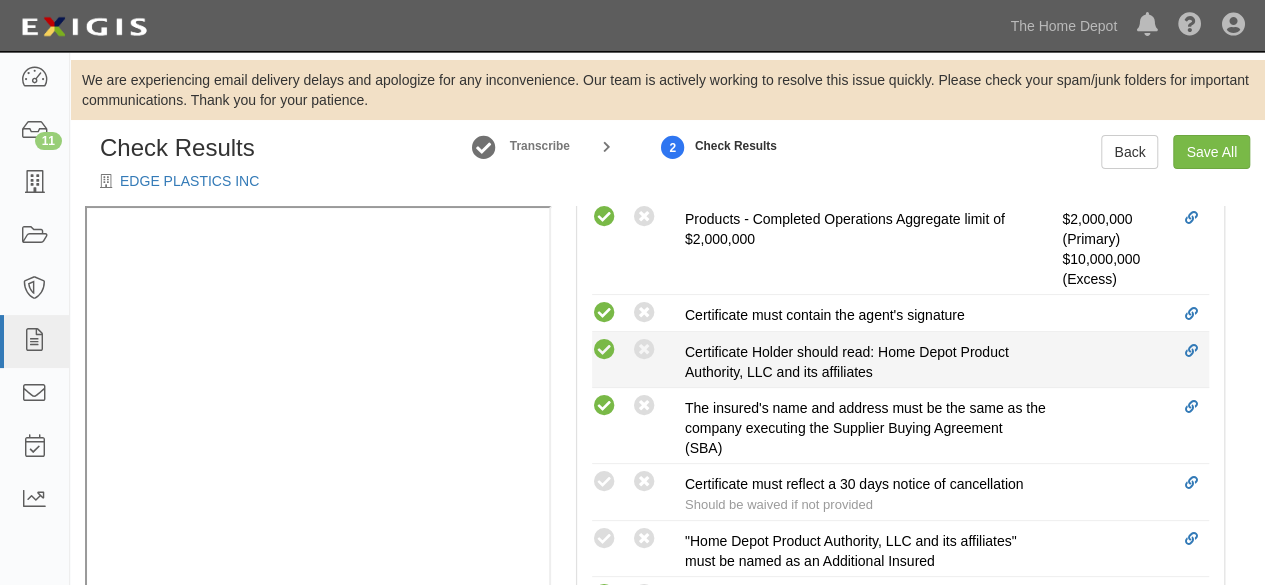 click at bounding box center (604, 350) 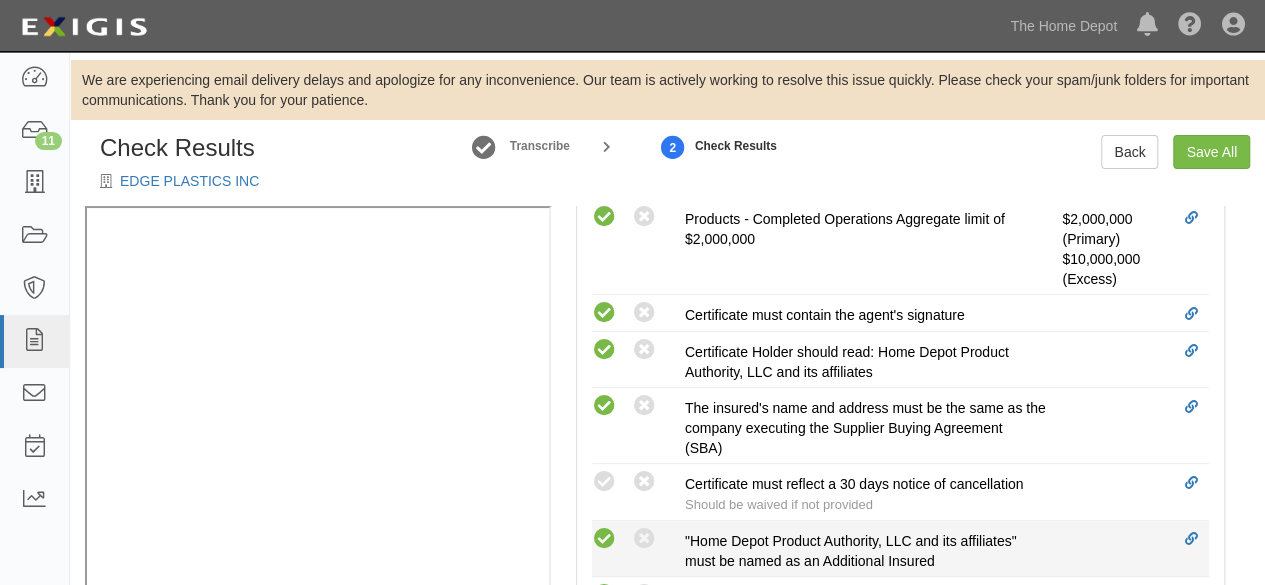click at bounding box center [604, 539] 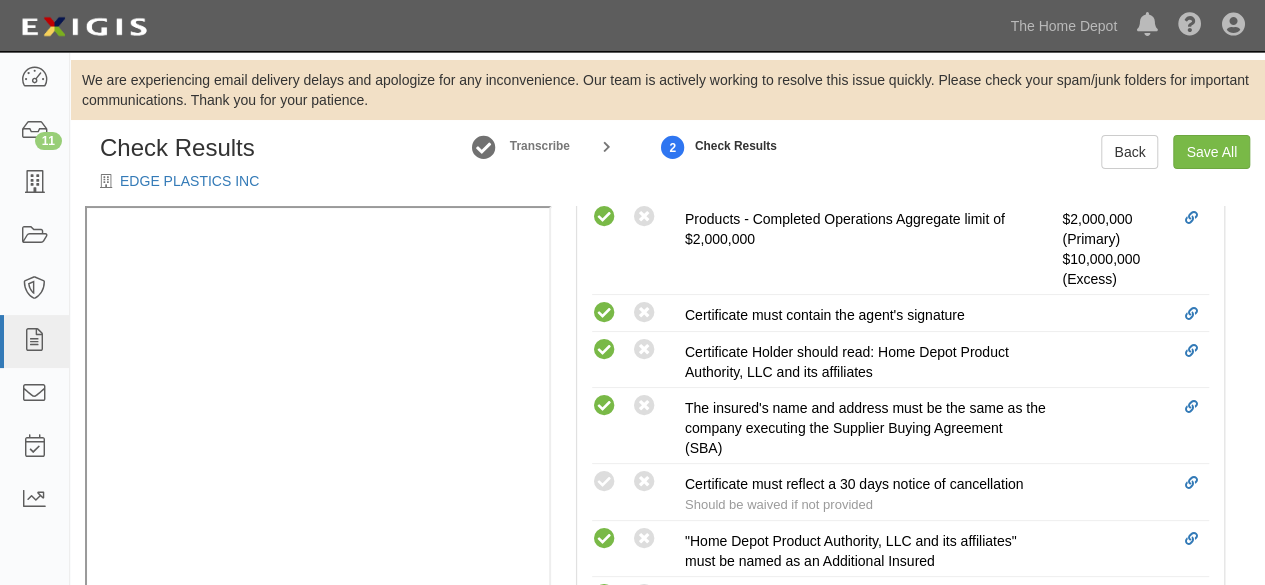 scroll, scrollTop: 88, scrollLeft: 0, axis: vertical 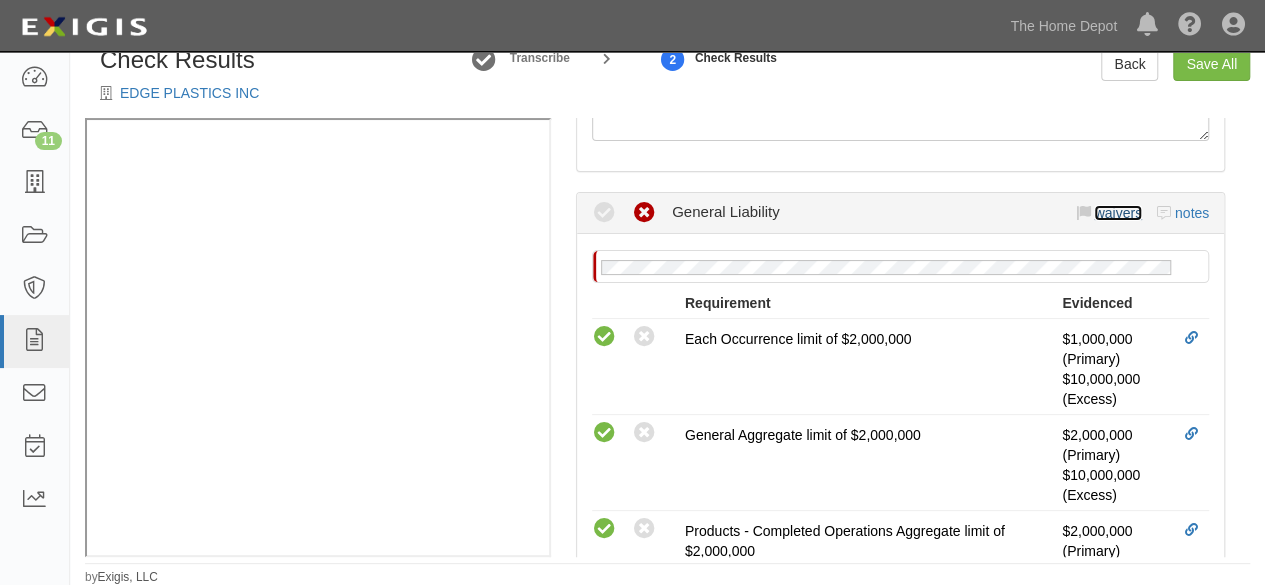 click on "waivers" at bounding box center [1117, 213] 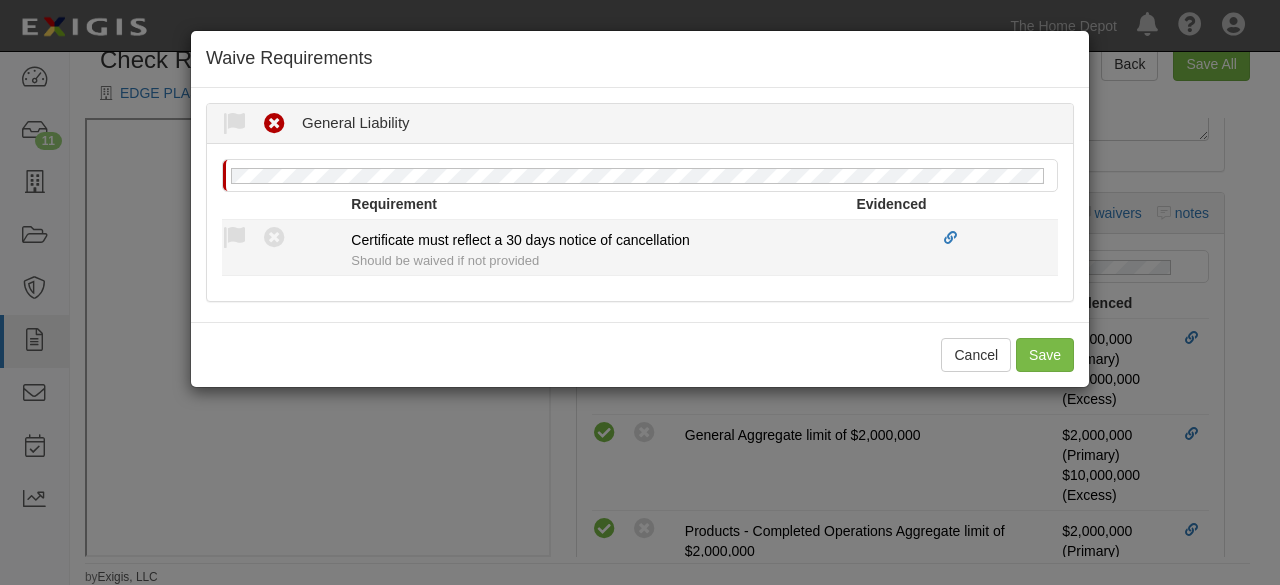 drag, startPoint x: 234, startPoint y: 241, endPoint x: 251, endPoint y: 315, distance: 75.9276 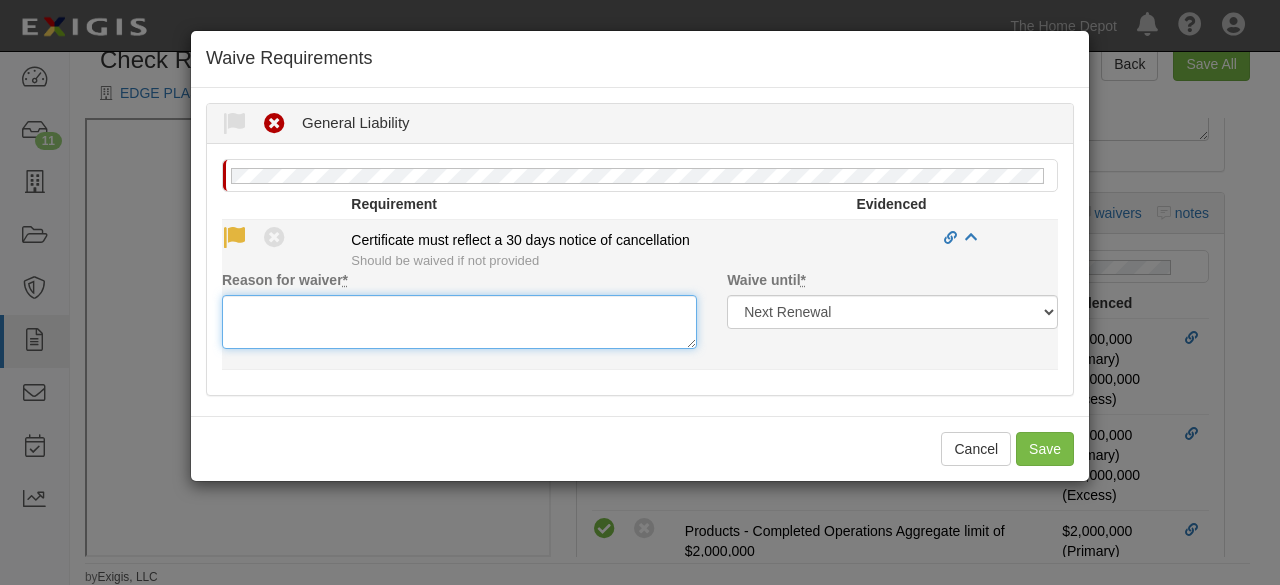 click on "Reason for waiver  *" at bounding box center [459, 322] 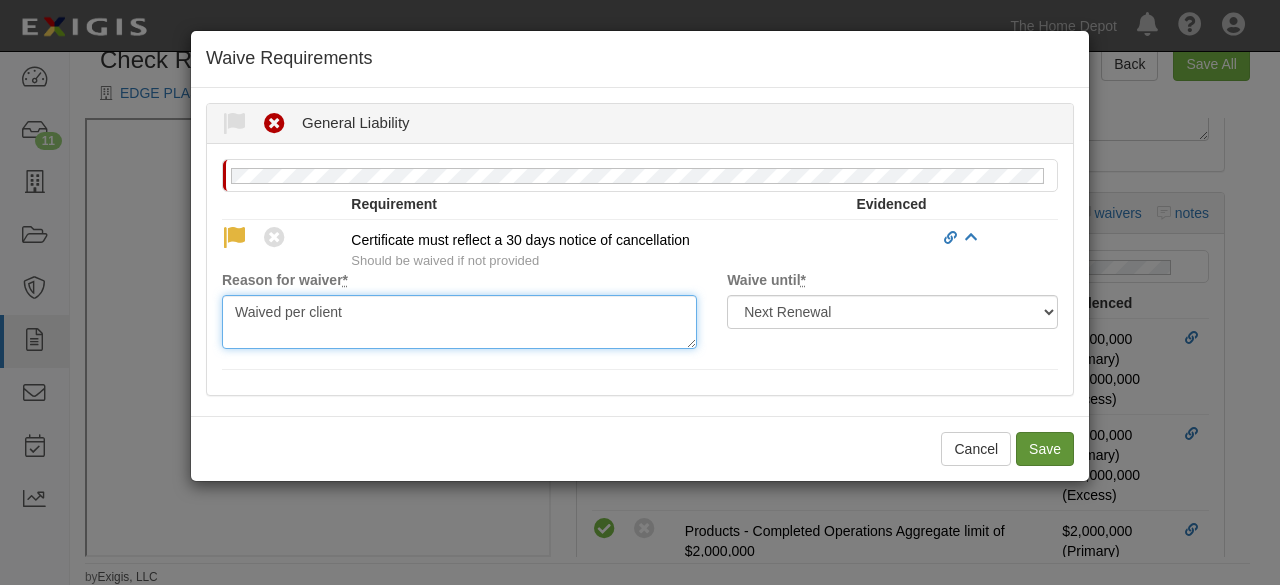 type on "Waived per client" 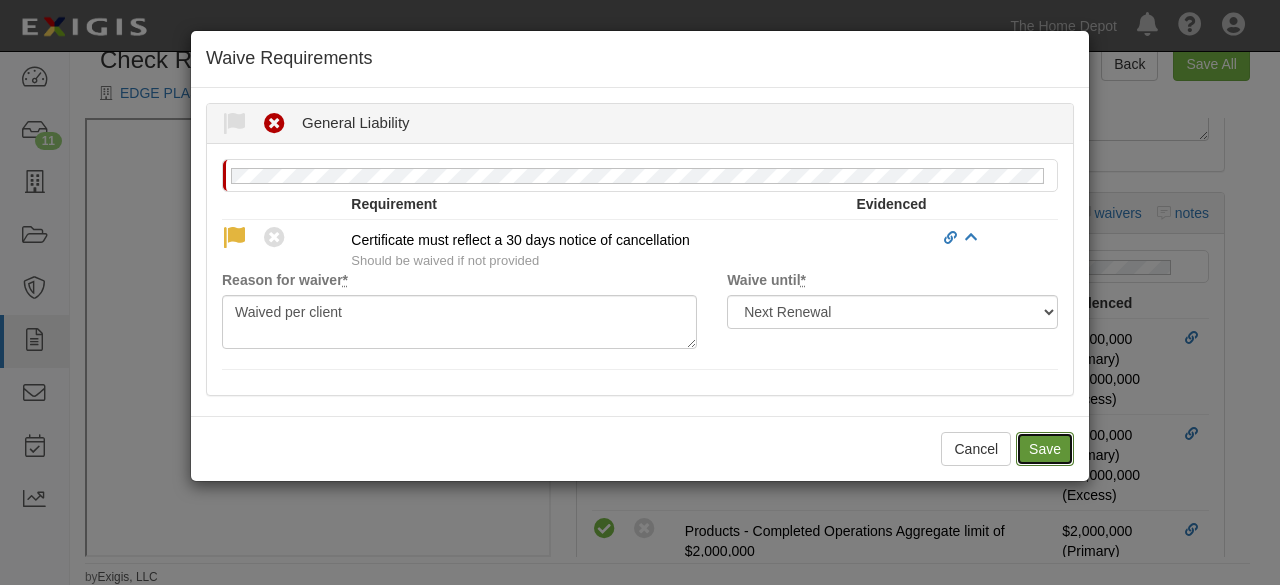 click on "Save" at bounding box center [1045, 449] 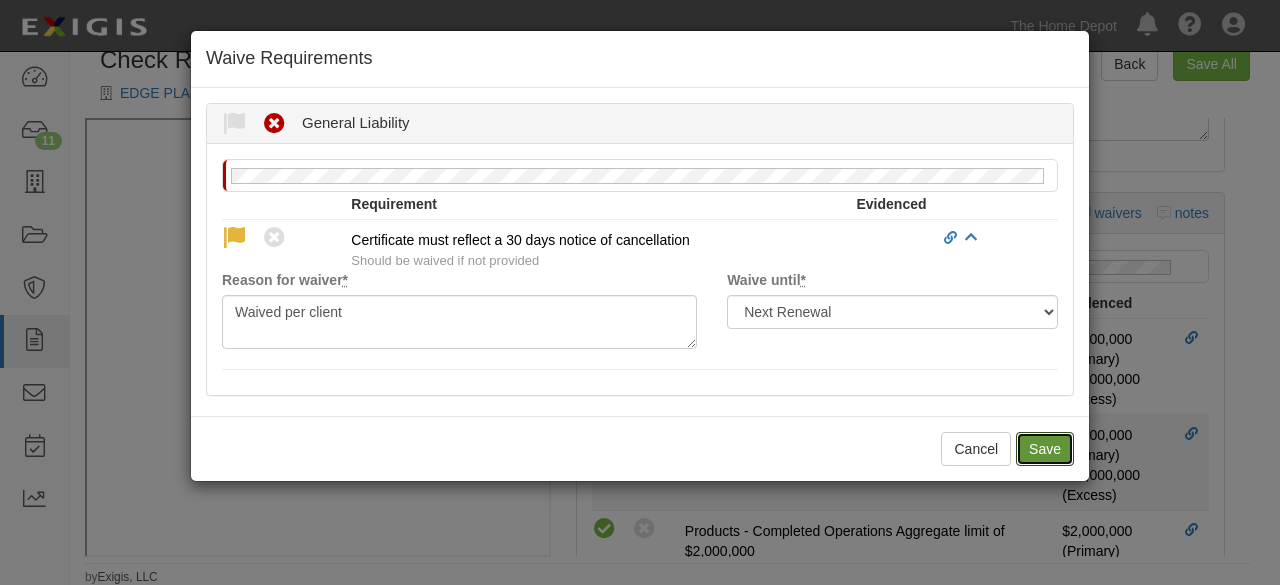 radio on "true" 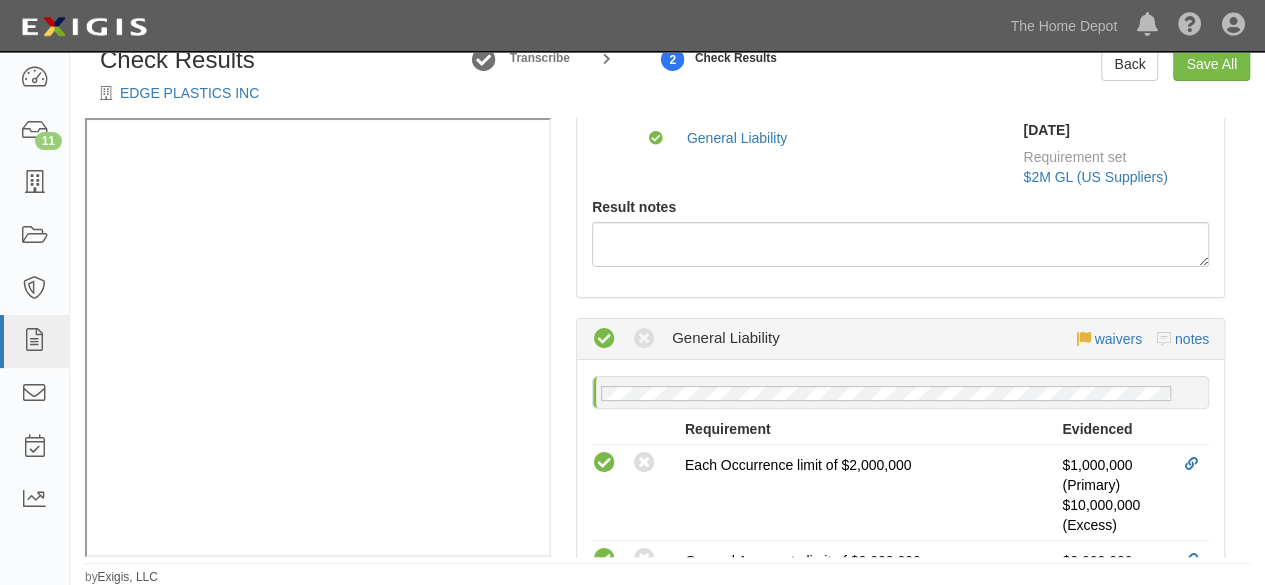 scroll, scrollTop: 0, scrollLeft: 0, axis: both 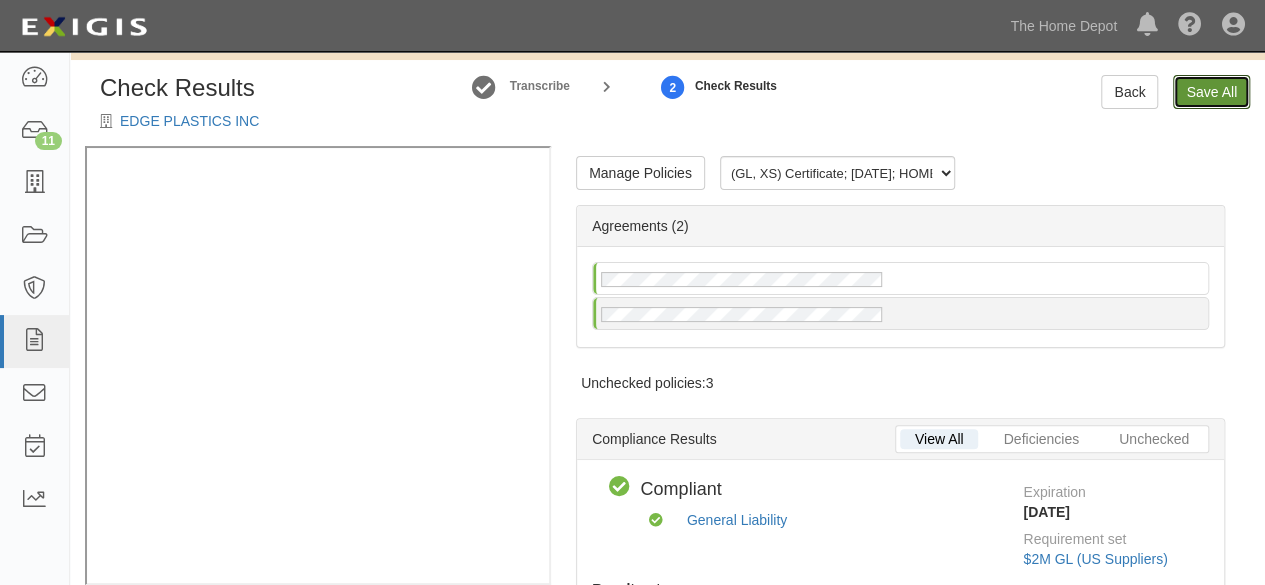 drag, startPoint x: 1198, startPoint y: 97, endPoint x: 1130, endPoint y: 238, distance: 156.54073 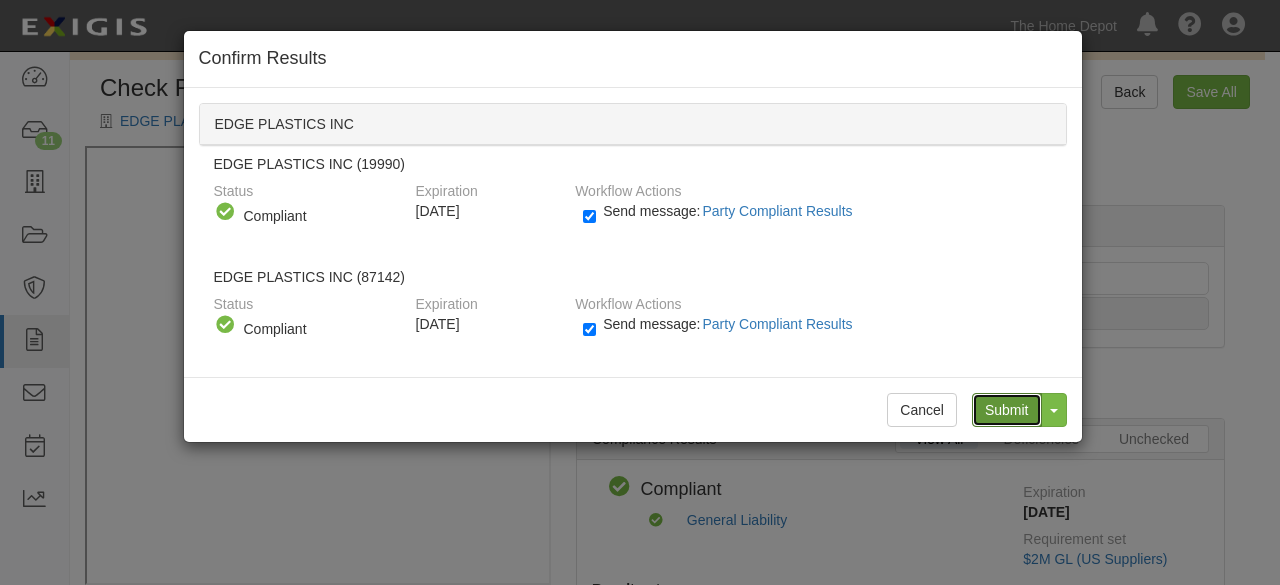 click on "Submit" at bounding box center [1007, 410] 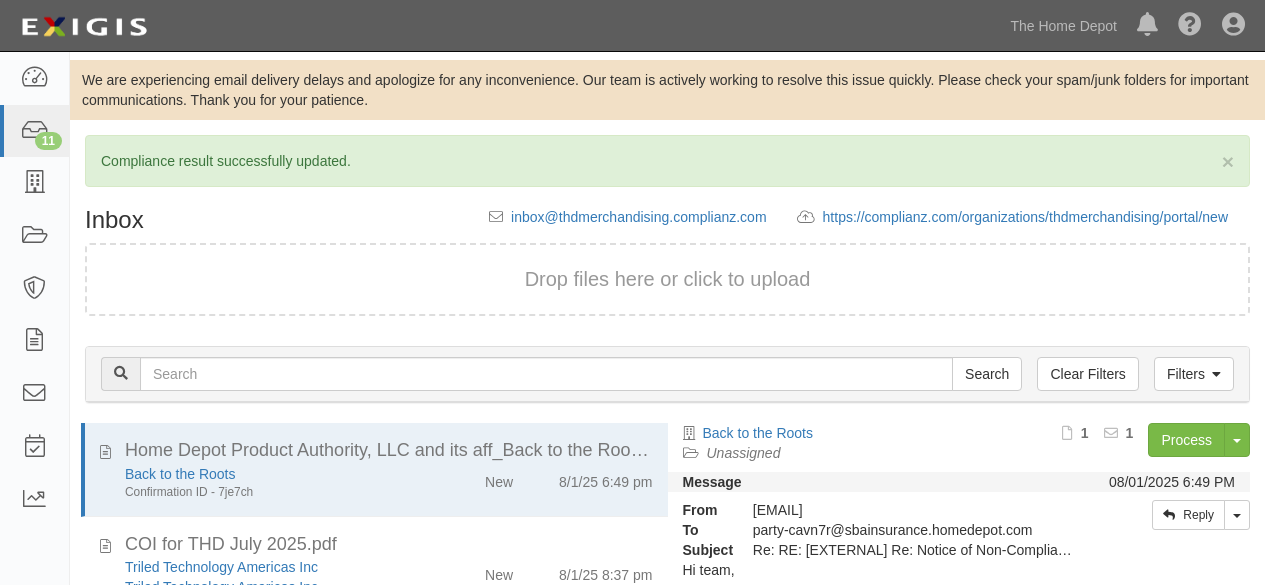 scroll, scrollTop: 0, scrollLeft: 0, axis: both 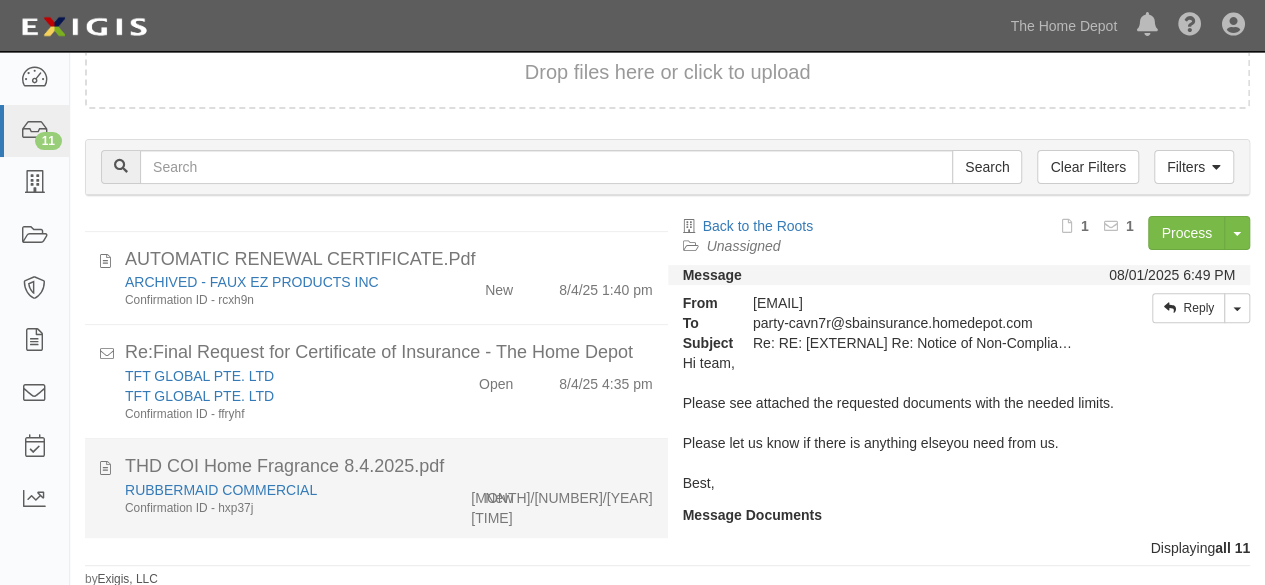 click on "RUBBERMAID COMMERCIAL
Confirmation ID - hxp37j" 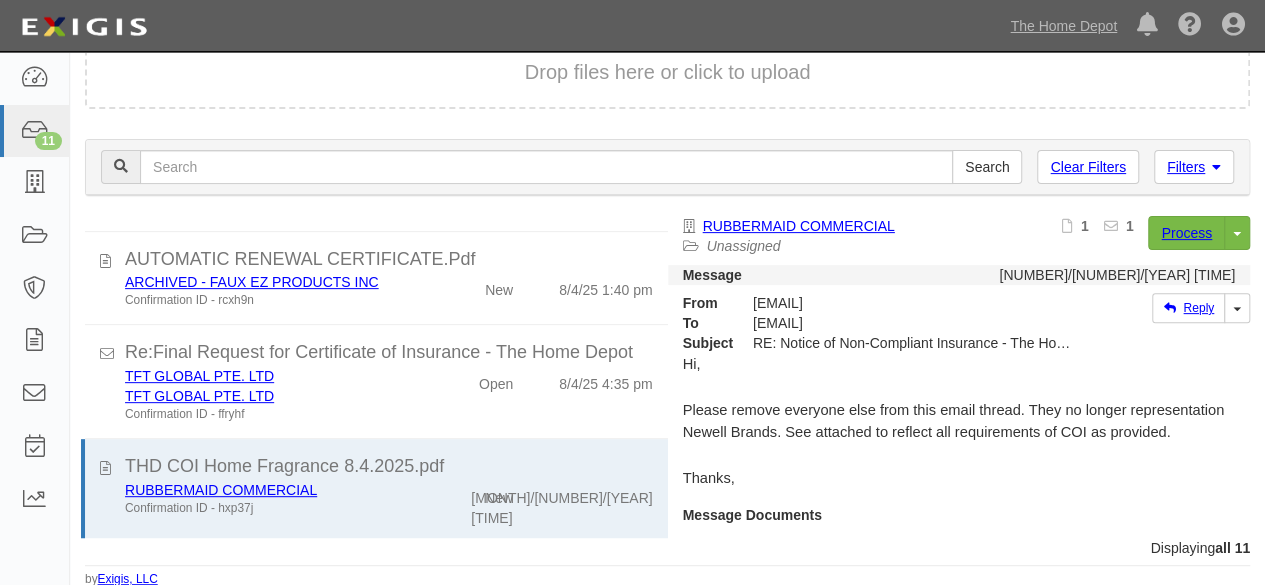 scroll, scrollTop: 764, scrollLeft: 0, axis: vertical 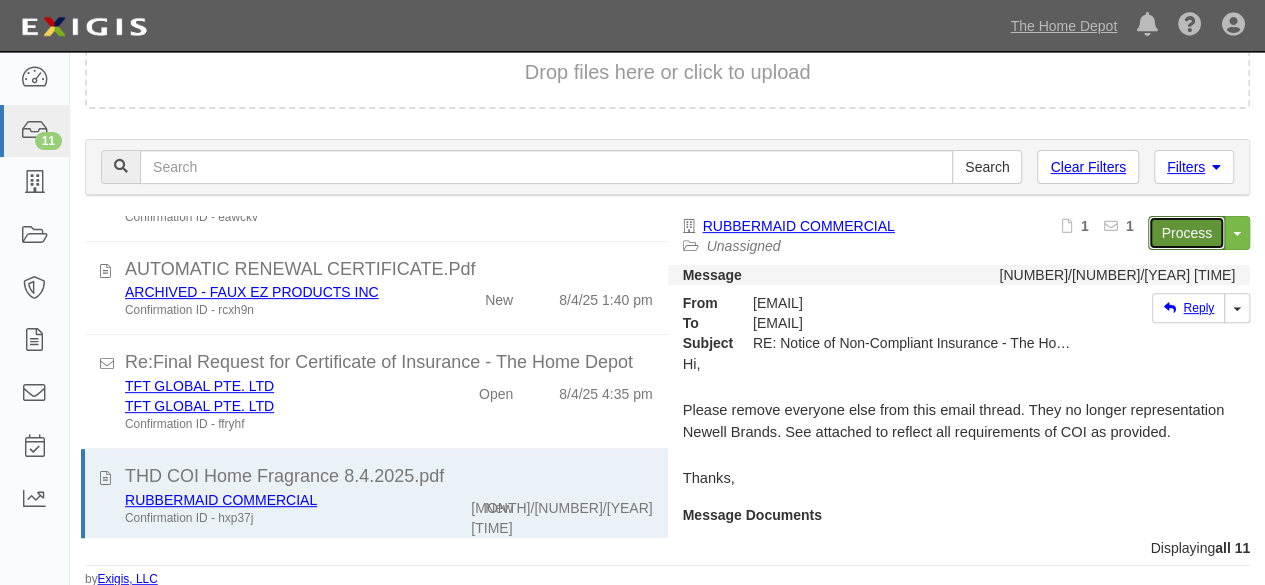 click on "Process" at bounding box center [1186, 233] 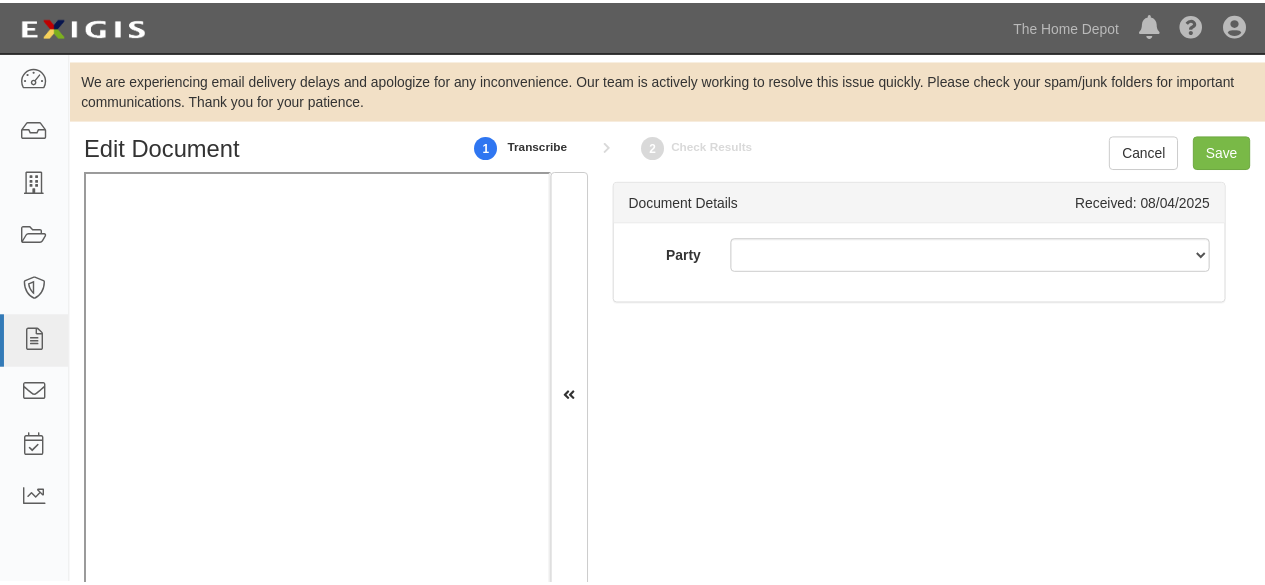 scroll, scrollTop: 0, scrollLeft: 0, axis: both 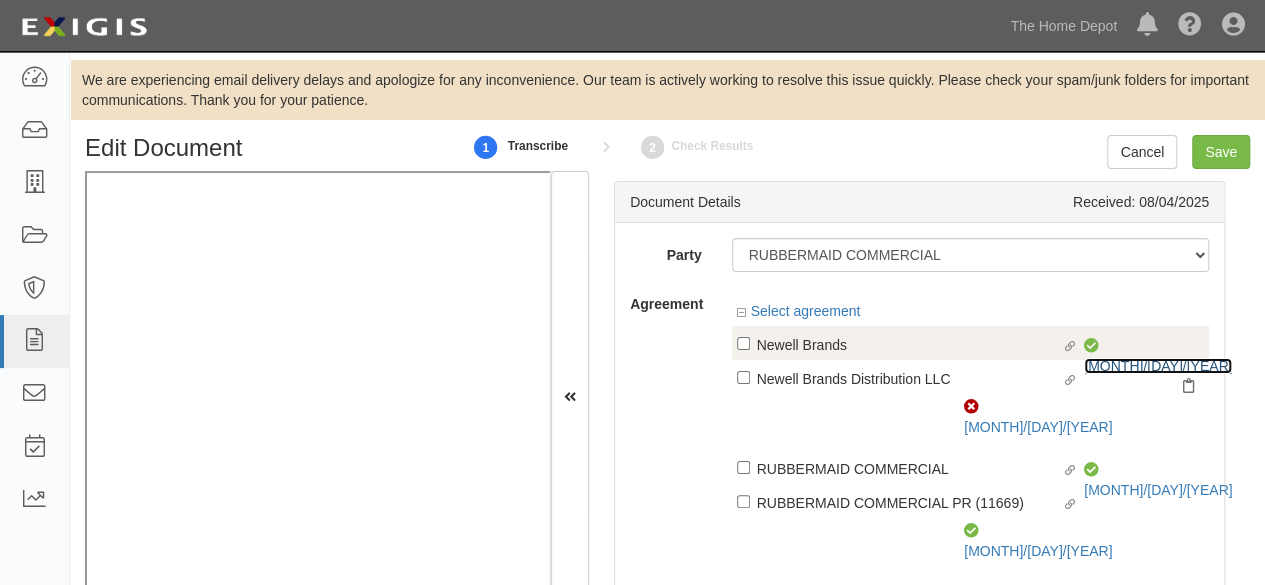click on "[MONTH]/[DAY]/[YEAR]" at bounding box center [1158, 366] 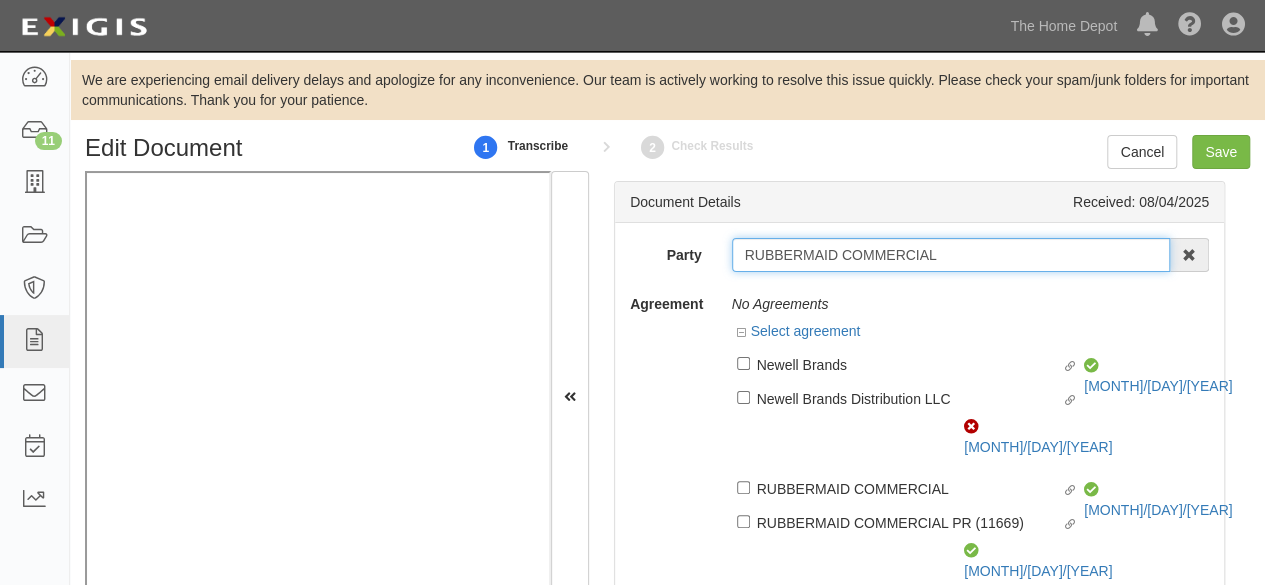 click on "RUBBERMAID COMMERCIAL" at bounding box center [951, 255] 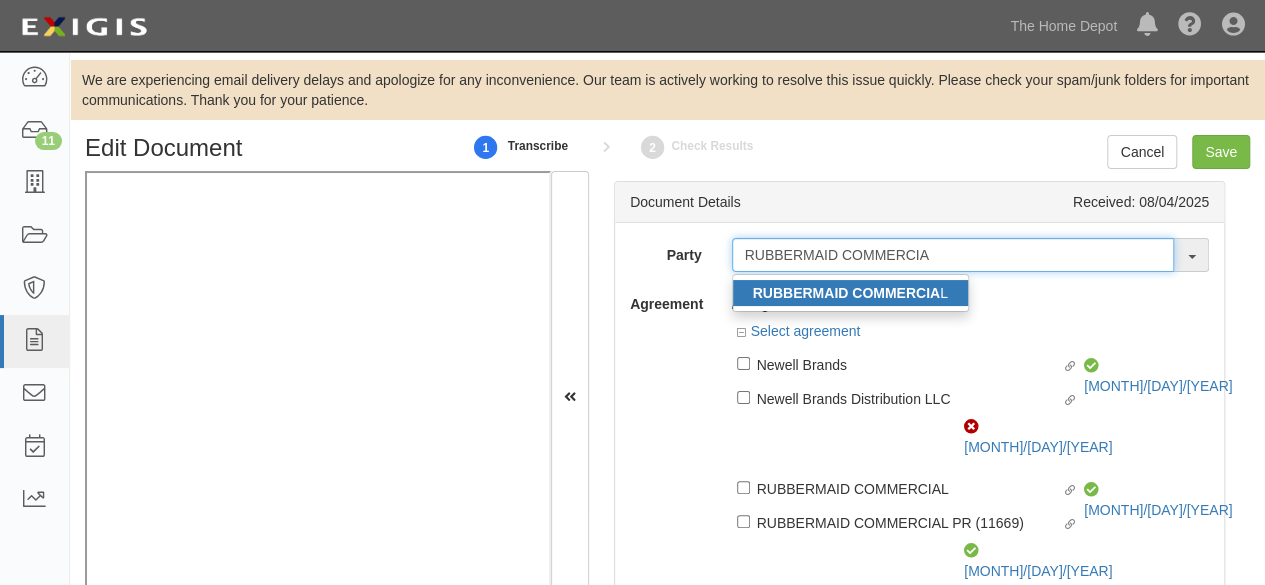type on "RUBBERMAID COMMERCIA" 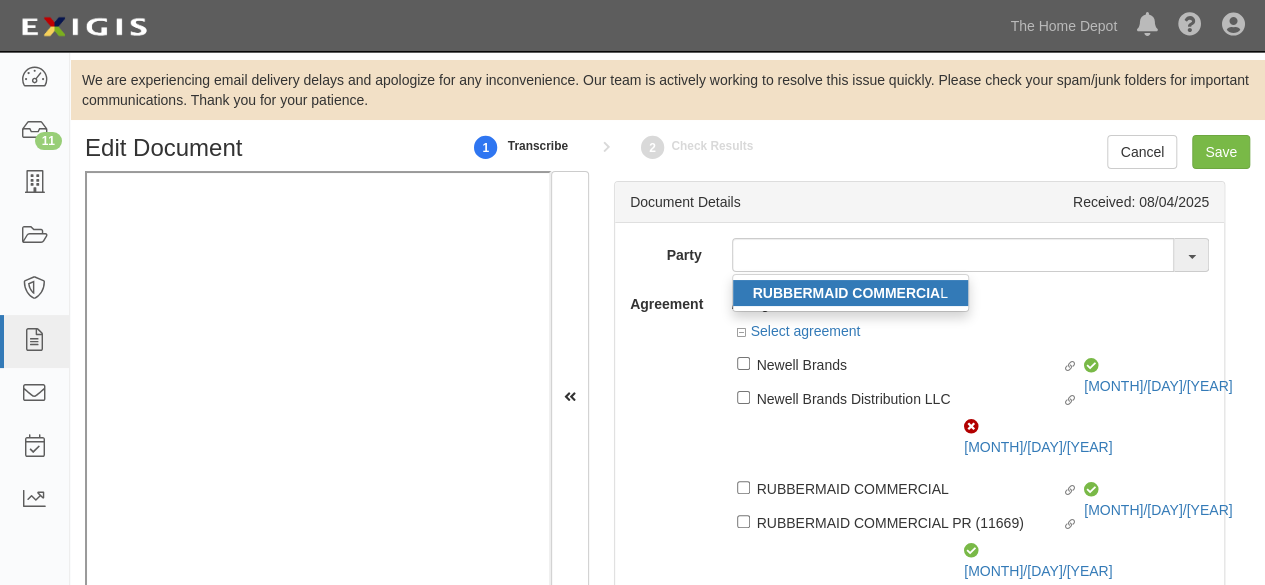 click on "RUBBERMAID COMMERCIA" at bounding box center (846, 293) 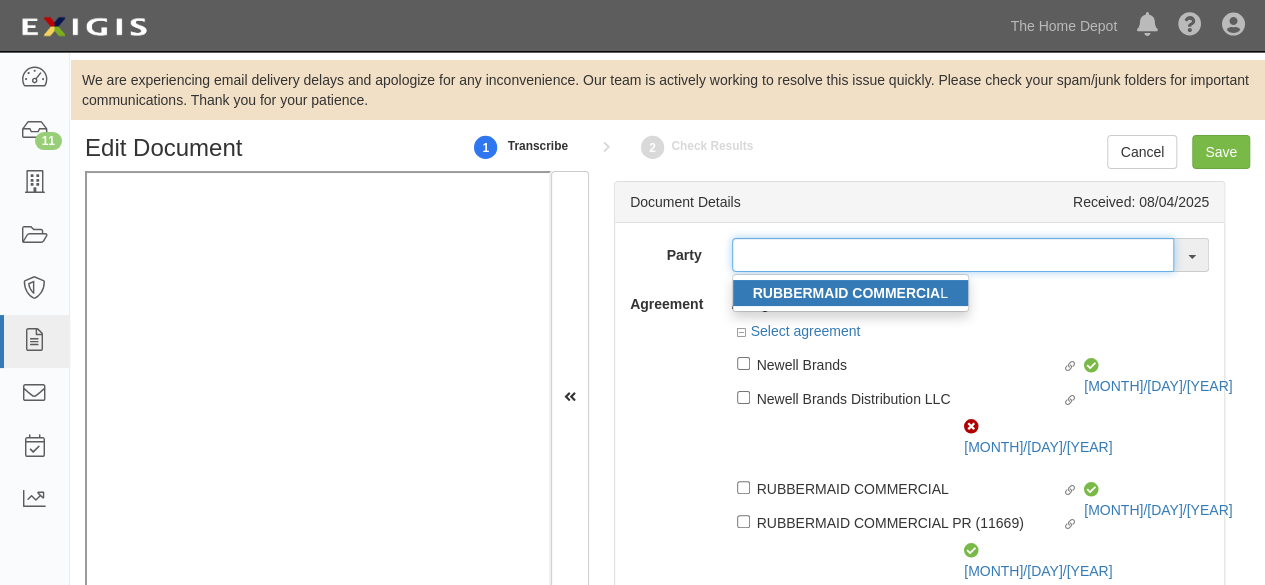 type on "RUBBERMAID COMMERCIAL" 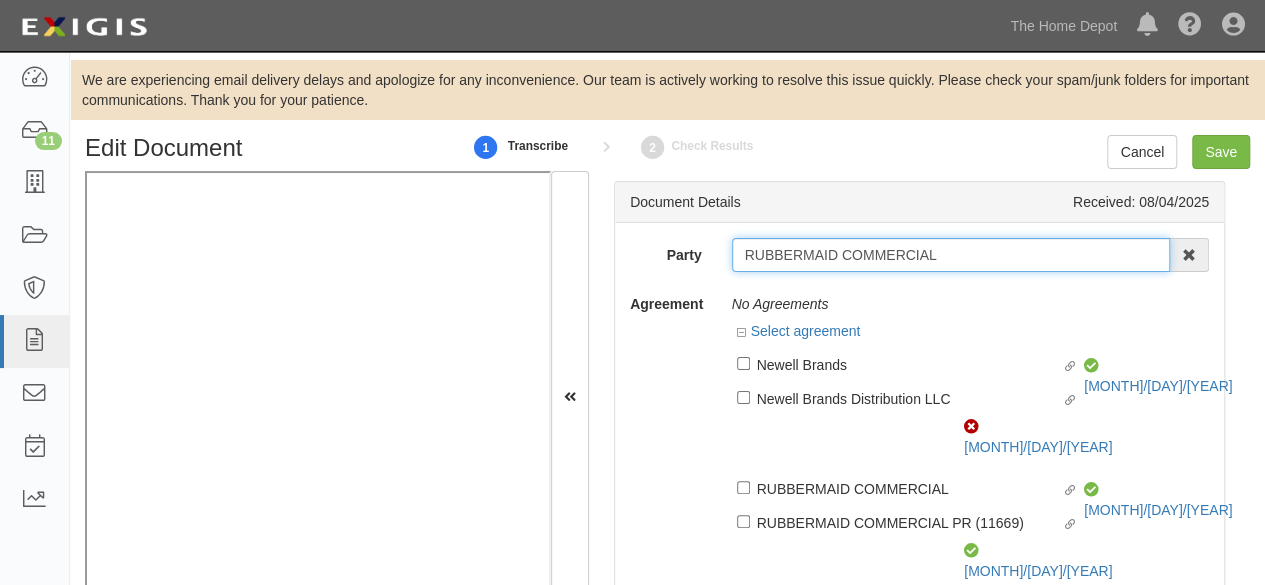 click on "RUBBERMAID COMMERCIAL" at bounding box center [951, 255] 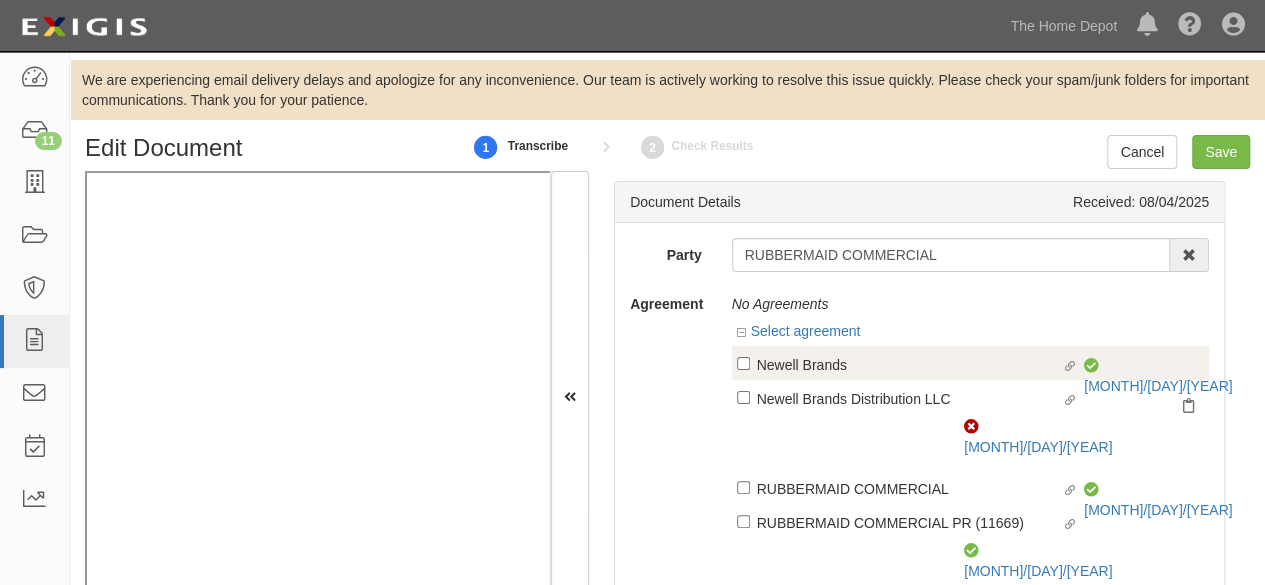 click on "Newell Brands" at bounding box center [909, 364] 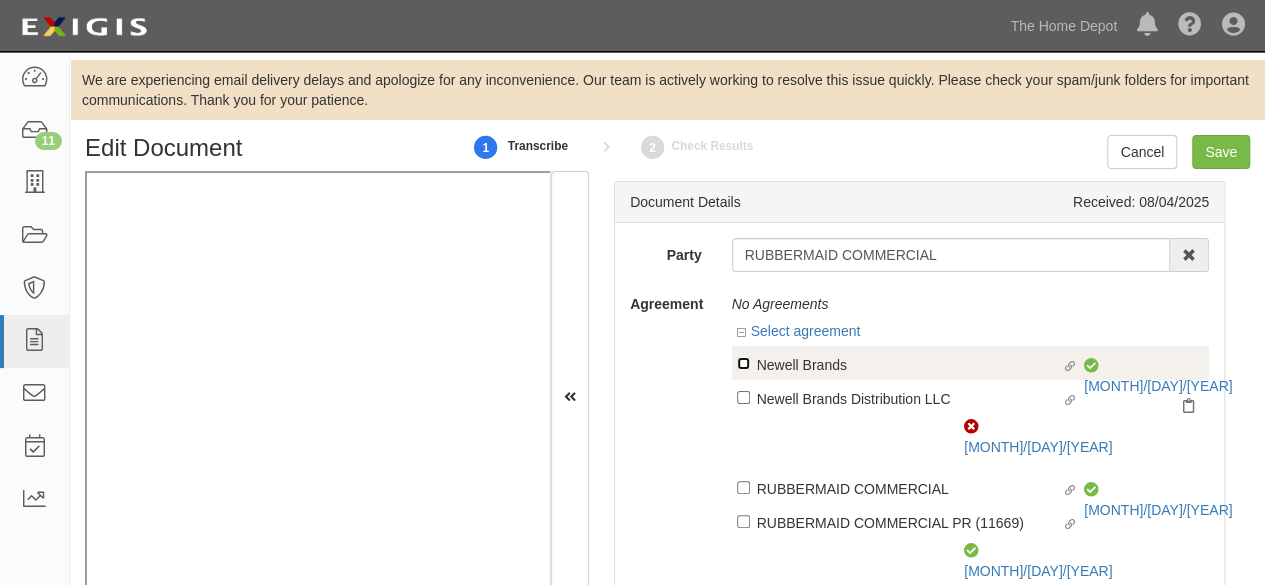 click on "Linked agreement
Newell Brands
Linked agreement" at bounding box center [743, 363] 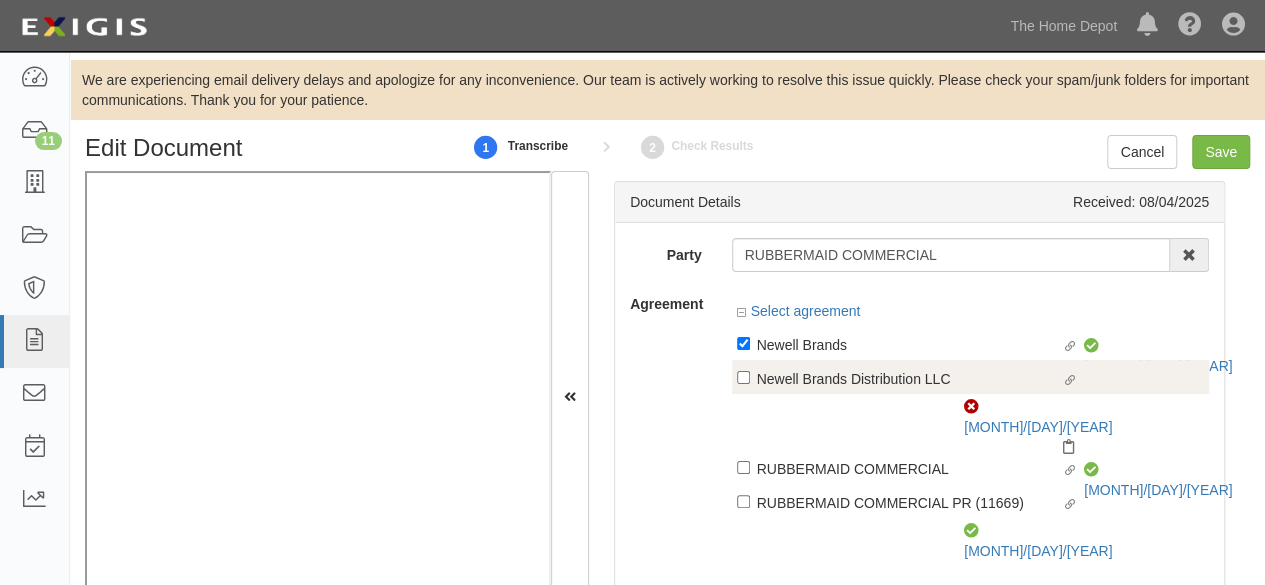 click on "Newell Brands Distribution LLC" at bounding box center [909, 344] 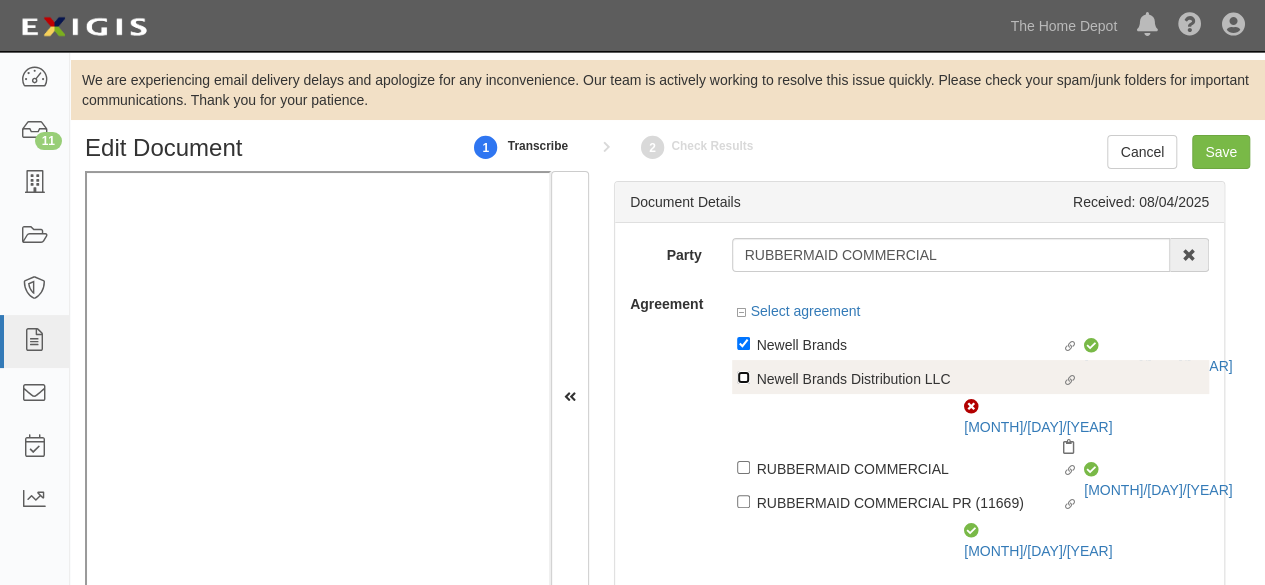 click on "Linked agreement
Newell Brands Distribution LLC
Linked agreement" at bounding box center (743, 343) 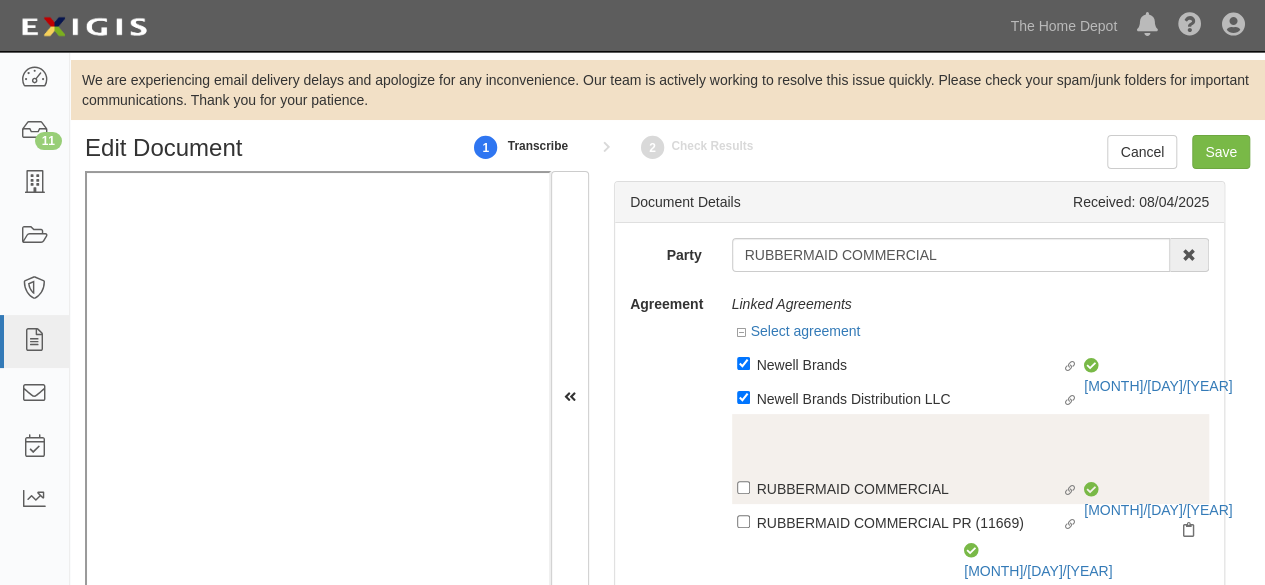 click on "RUBBERMAID COMMERCIAL" at bounding box center [909, 364] 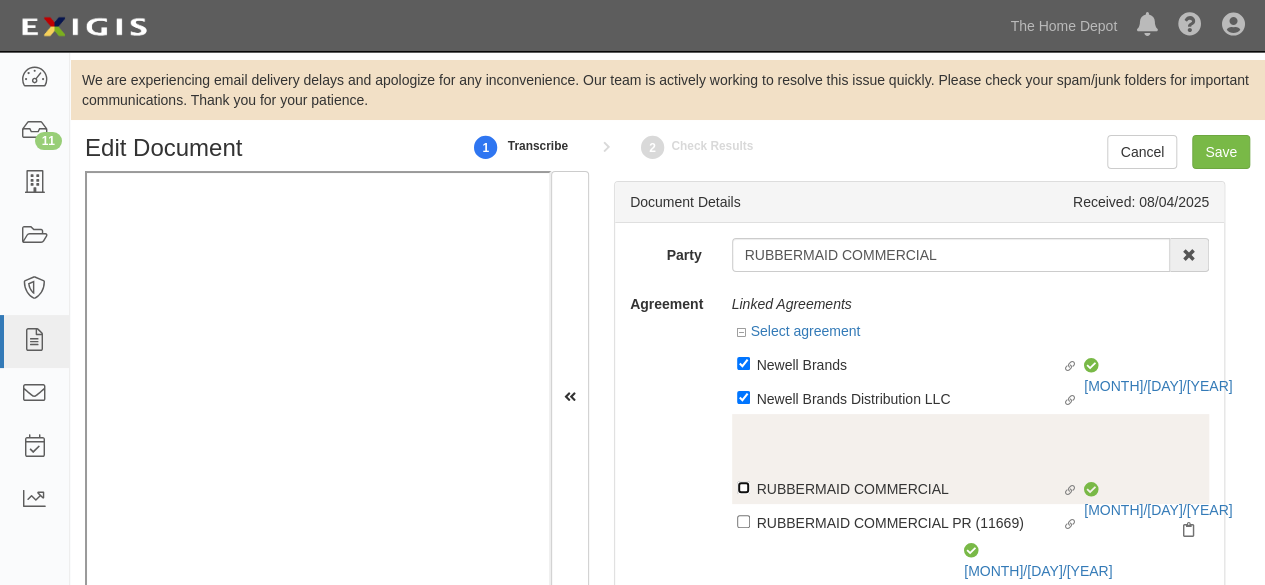 click on "Linked agreement
RUBBERMAID COMMERCIAL
Linked agreement" at bounding box center (743, 363) 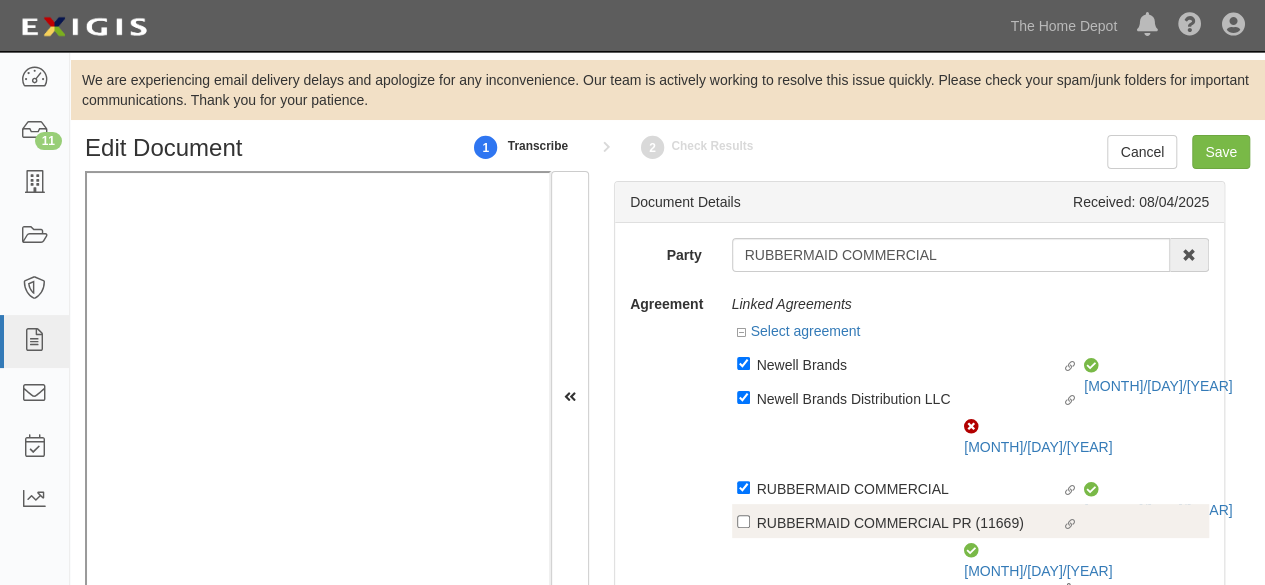click on "RUBBERMAID COMMERCIAL PR (11669)" at bounding box center (909, 364) 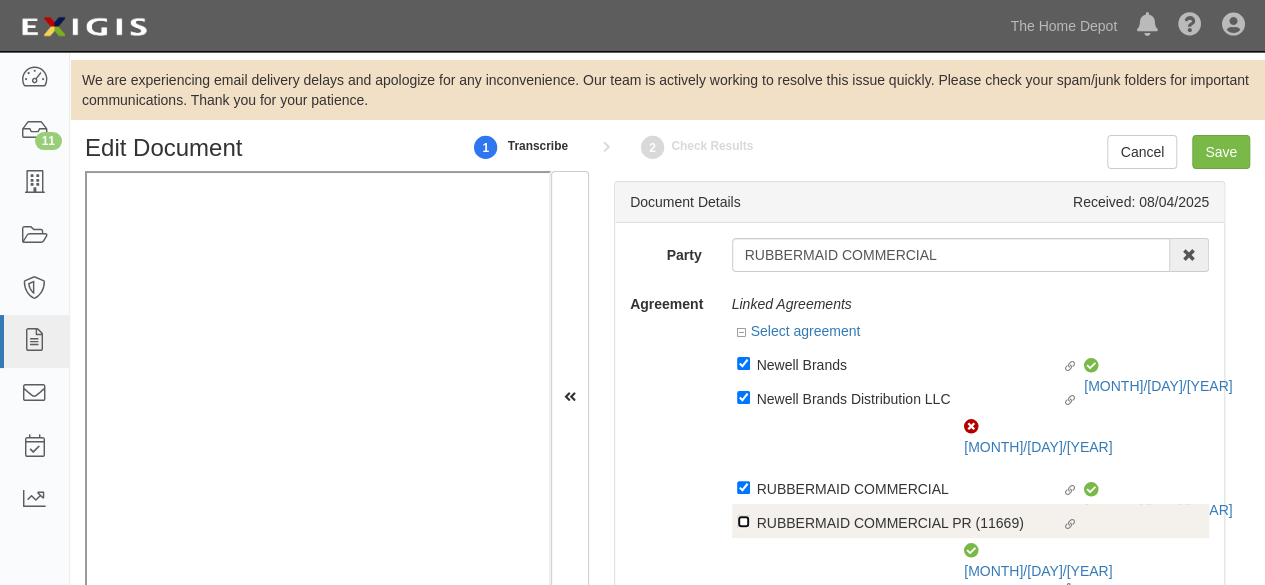 click on "Linked agreement
RUBBERMAID COMMERCIAL PR (11669)
Linked agreement" at bounding box center [743, 363] 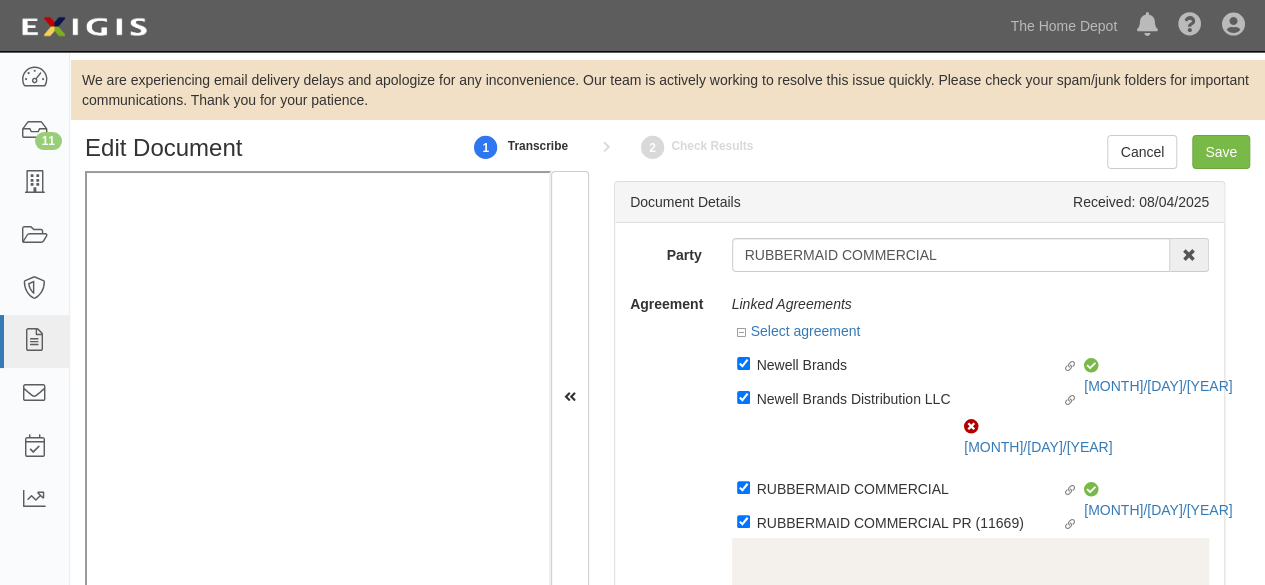 click on "Linked agreement
RUBBERMAID COMMERCIAL PR (12611)
Linked agreement" at bounding box center (911, 614) 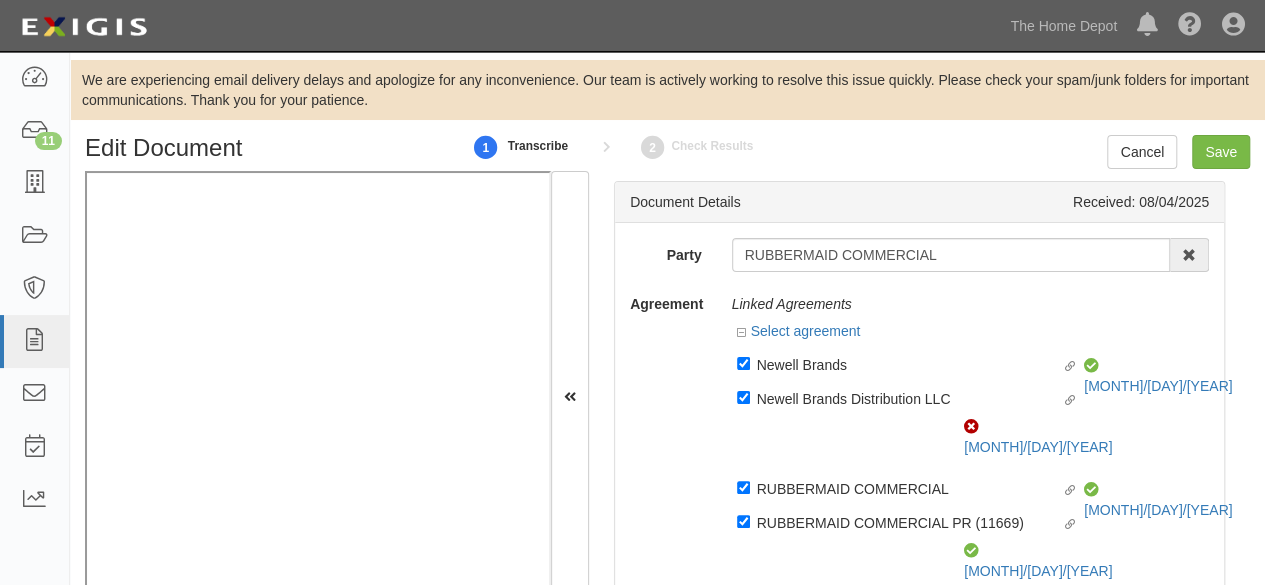 click on "RUBBERMAID COMMERCIAL PR (16635)" at bounding box center [909, 364] 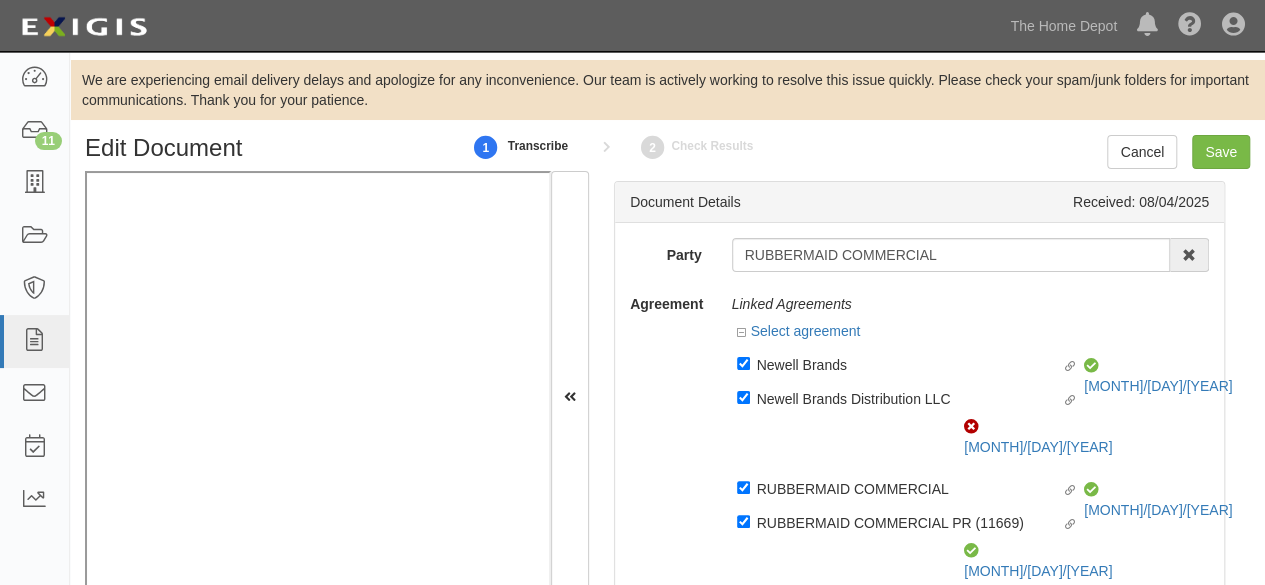 click on "RUBBERMAID COMMERCIAL PR (17663)" at bounding box center (909, 364) 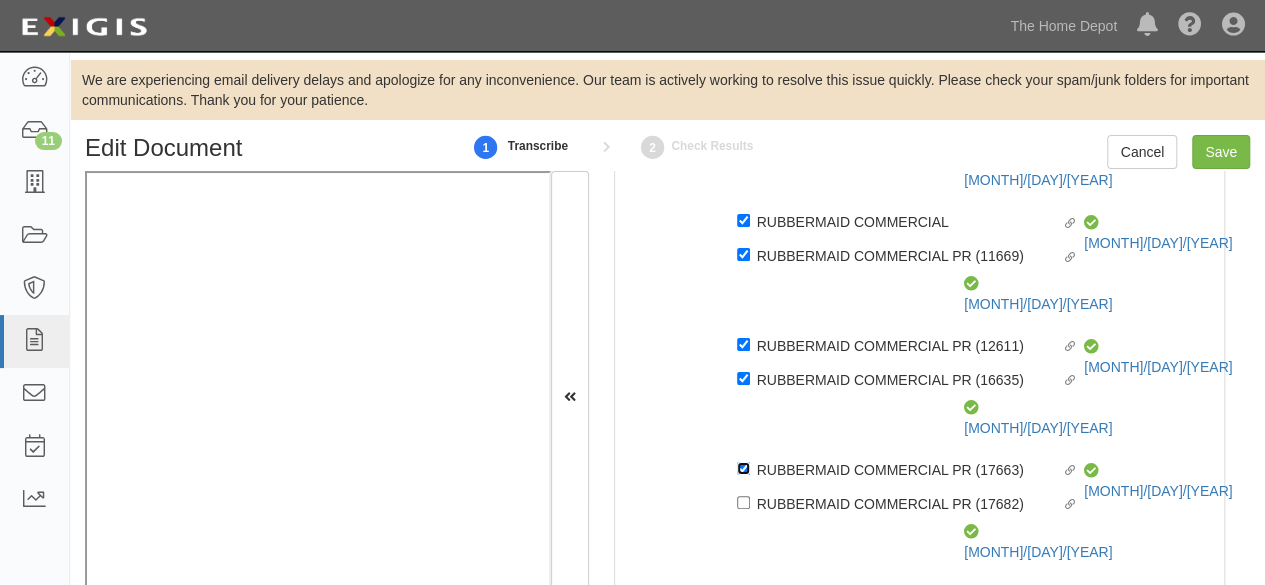 scroll, scrollTop: 300, scrollLeft: 0, axis: vertical 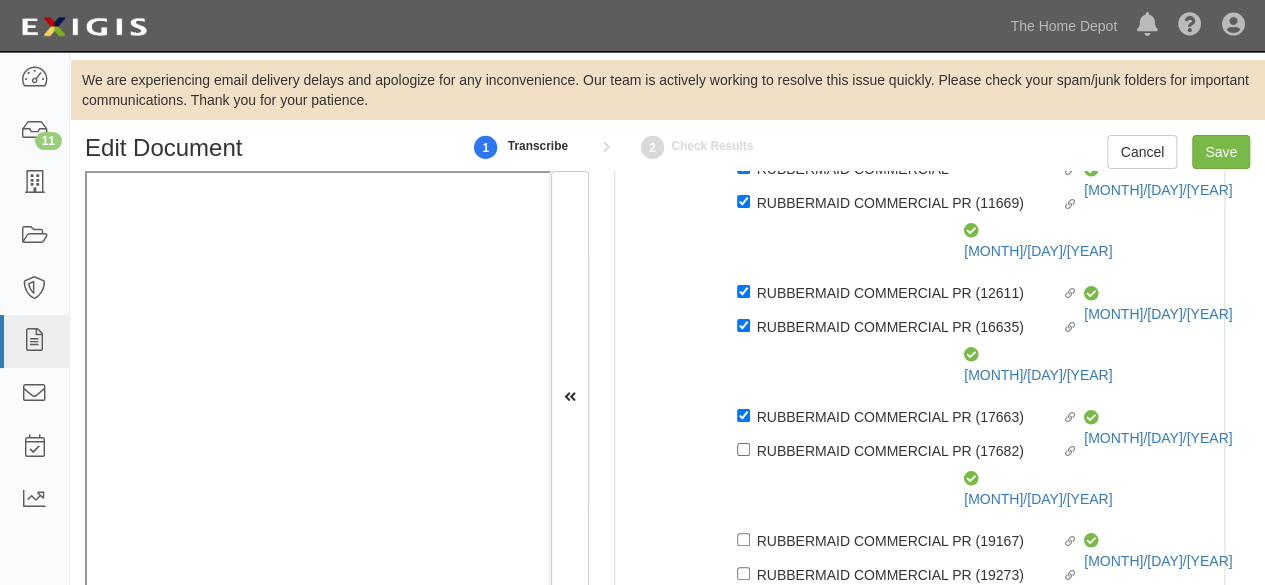 click on "RUBBERMAID COMMERCIAL PR (623076)" at bounding box center (909, 44) 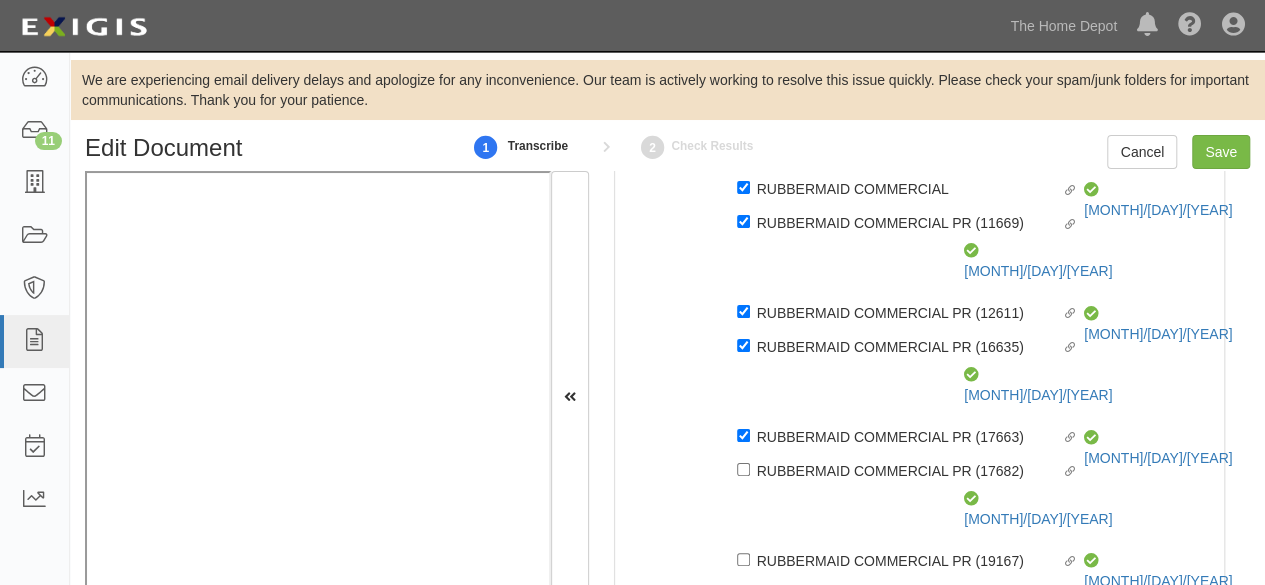 scroll, scrollTop: 320, scrollLeft: 0, axis: vertical 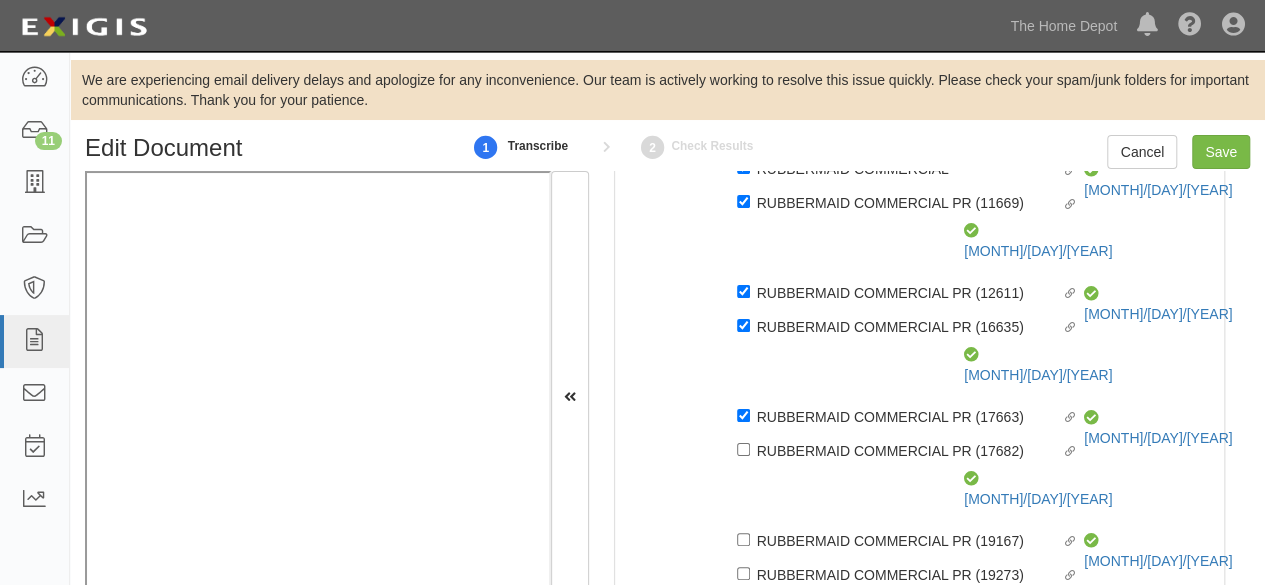 drag, startPoint x: 818, startPoint y: 525, endPoint x: 818, endPoint y: 501, distance: 24 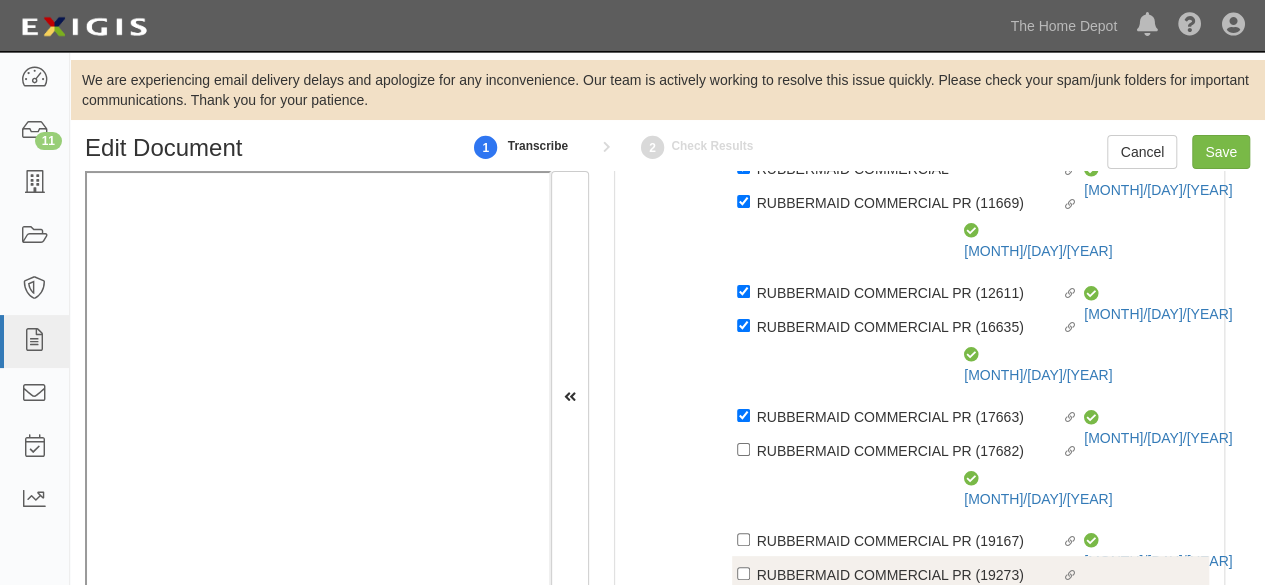 click on "RUBBERMAID COMMERCIAL PR (22627)" at bounding box center (909, 44) 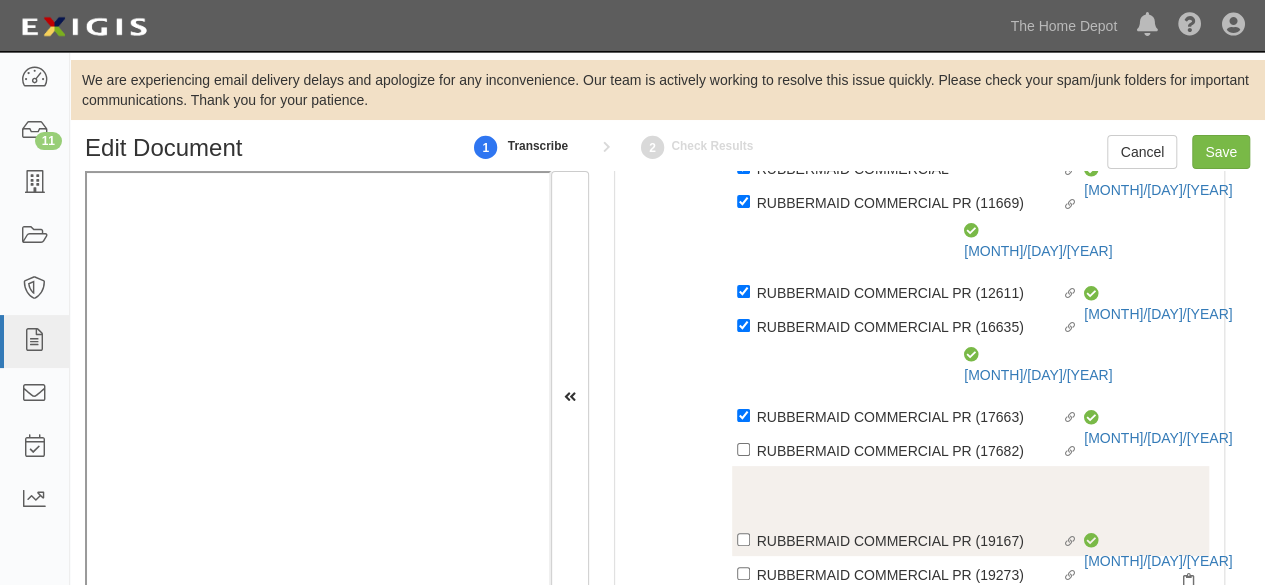 drag, startPoint x: 804, startPoint y: 354, endPoint x: 805, endPoint y: 321, distance: 33.01515 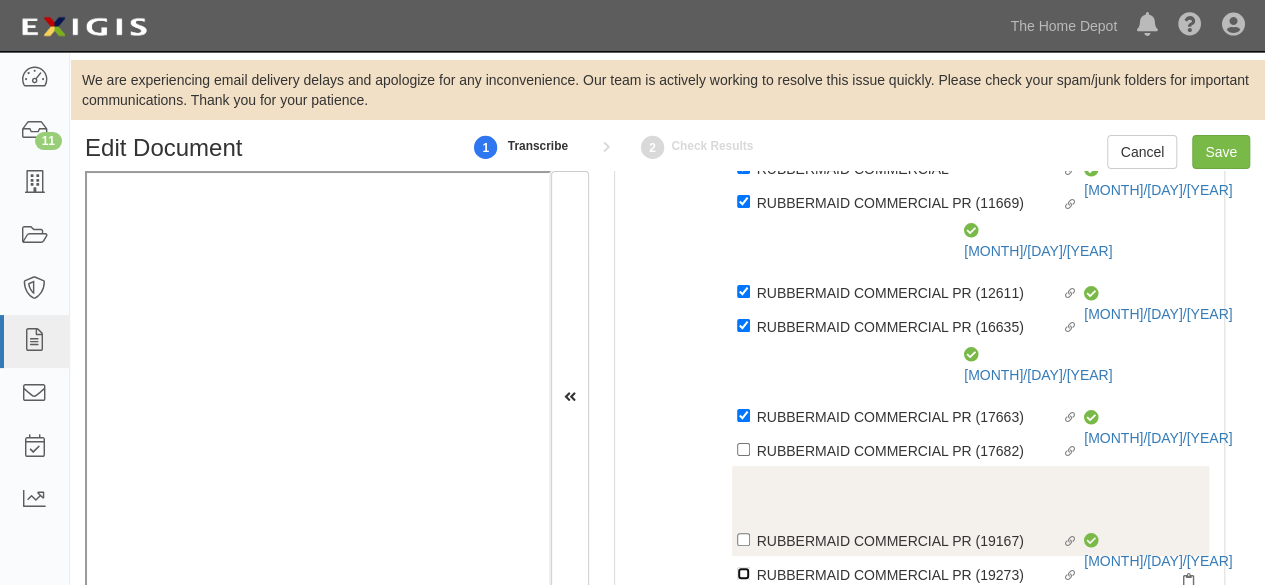 click on "Linked agreement
RUBBERMAID COMMERCIAL PR (19273)
Linked agreement" at bounding box center (743, 43) 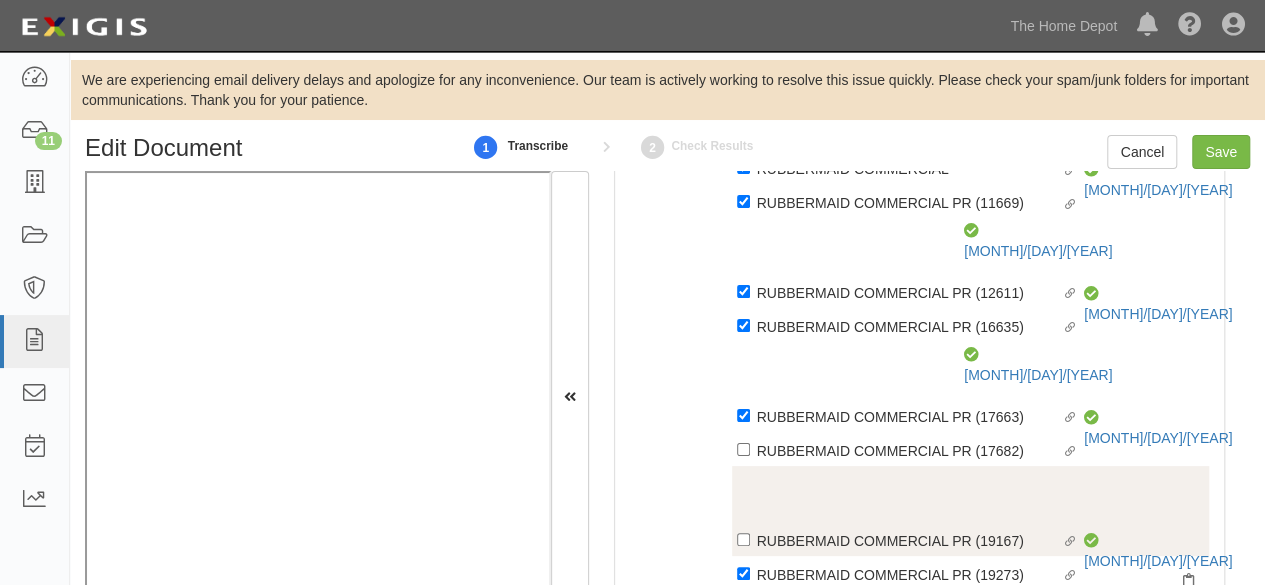 click on "RUBBERMAID COMMERCIAL PR (19167)" at bounding box center (909, 44) 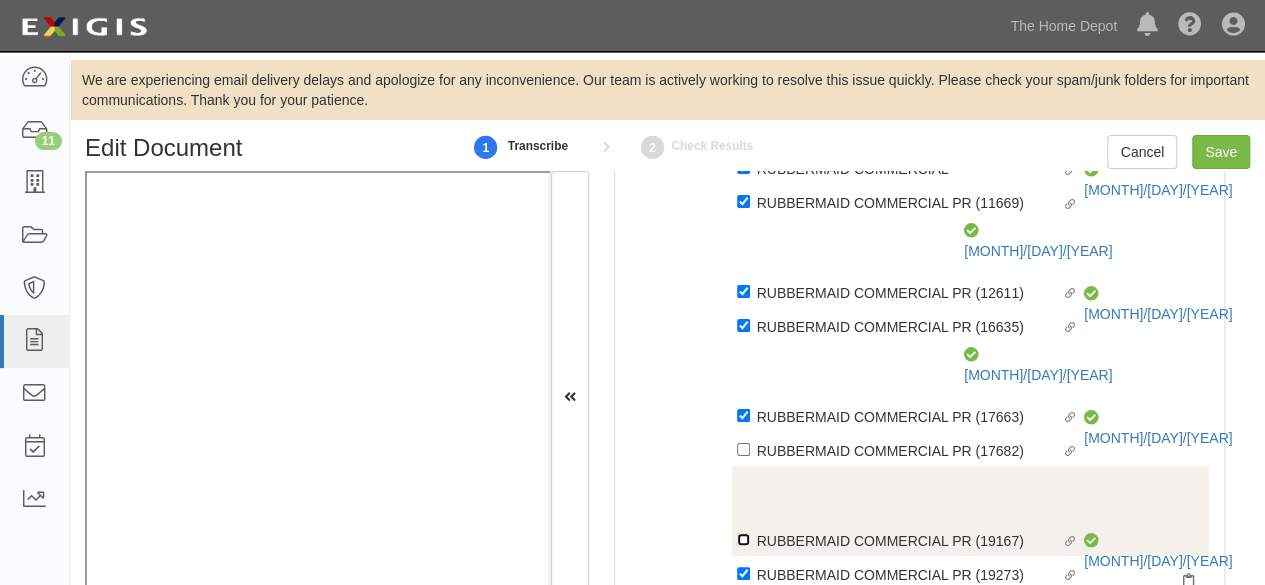 click on "Linked agreement
RUBBERMAID COMMERCIAL PR (19167)
Linked agreement" at bounding box center [743, 43] 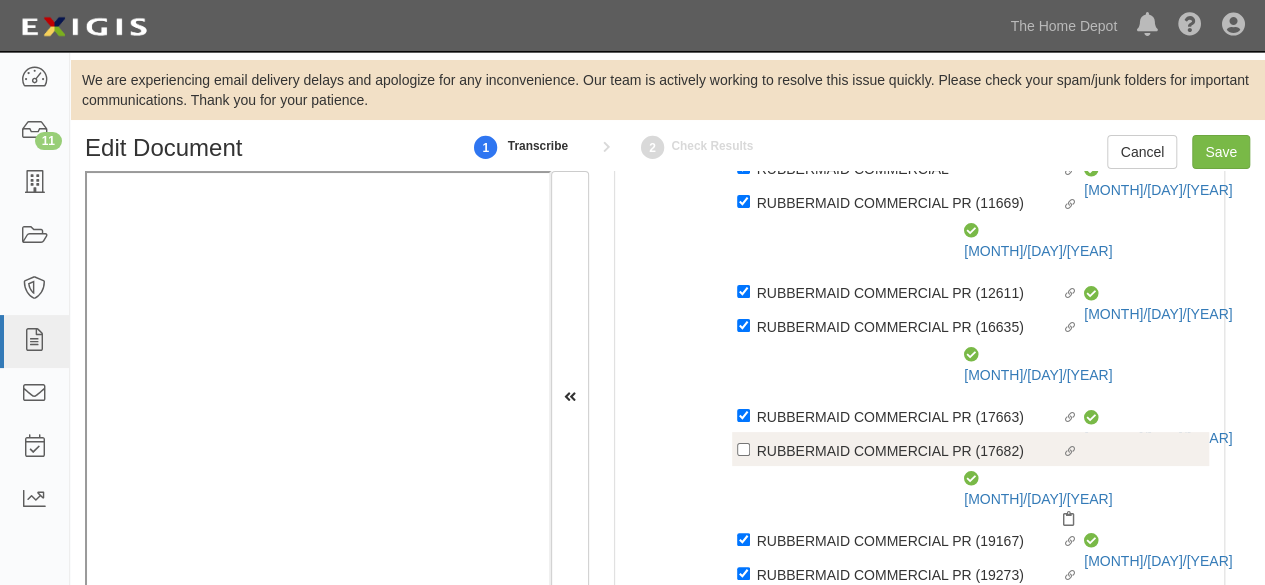 click on "RUBBERMAID COMMERCIAL PR (17682)" at bounding box center [909, 44] 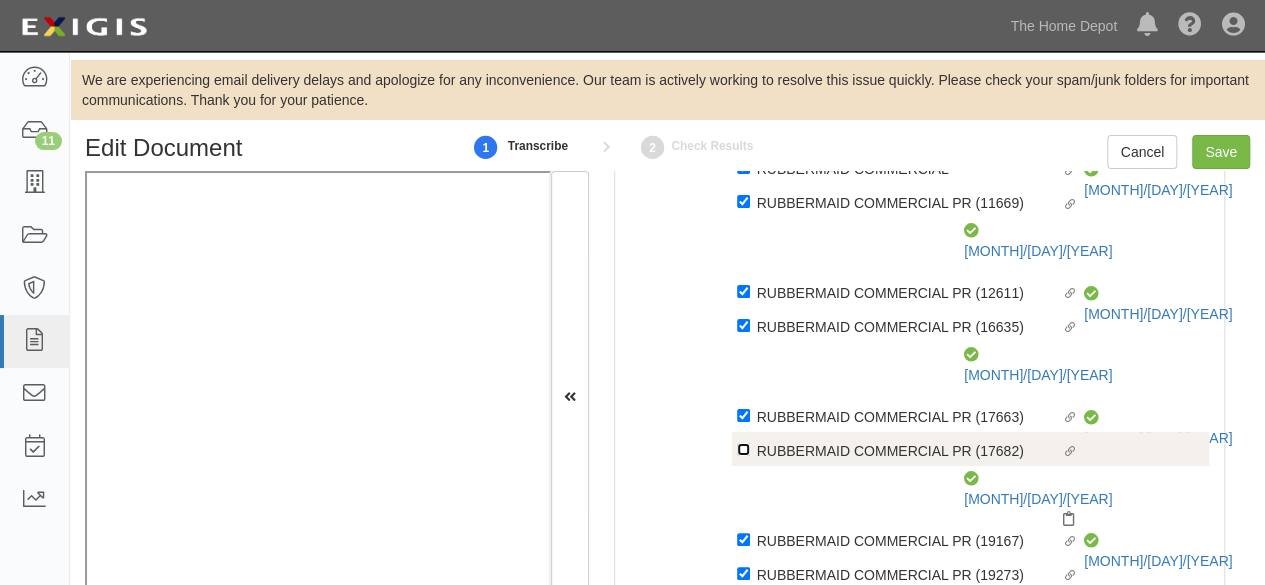 click on "Linked agreement
RUBBERMAID COMMERCIAL PR (17682)
Linked agreement" at bounding box center [743, 43] 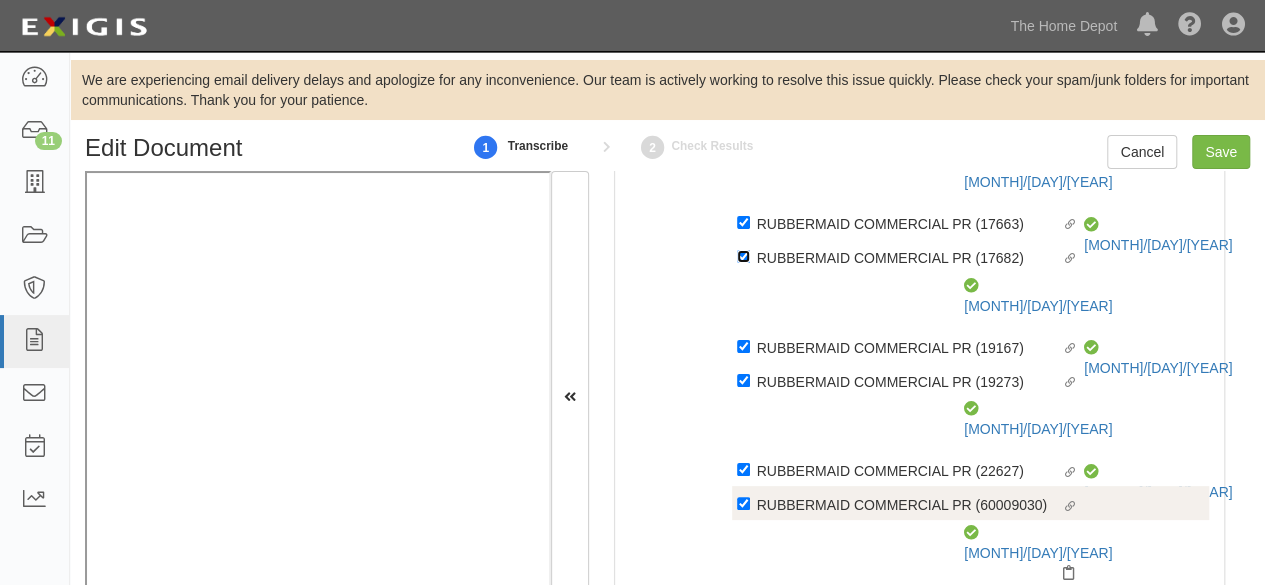 scroll, scrollTop: 551, scrollLeft: 0, axis: vertical 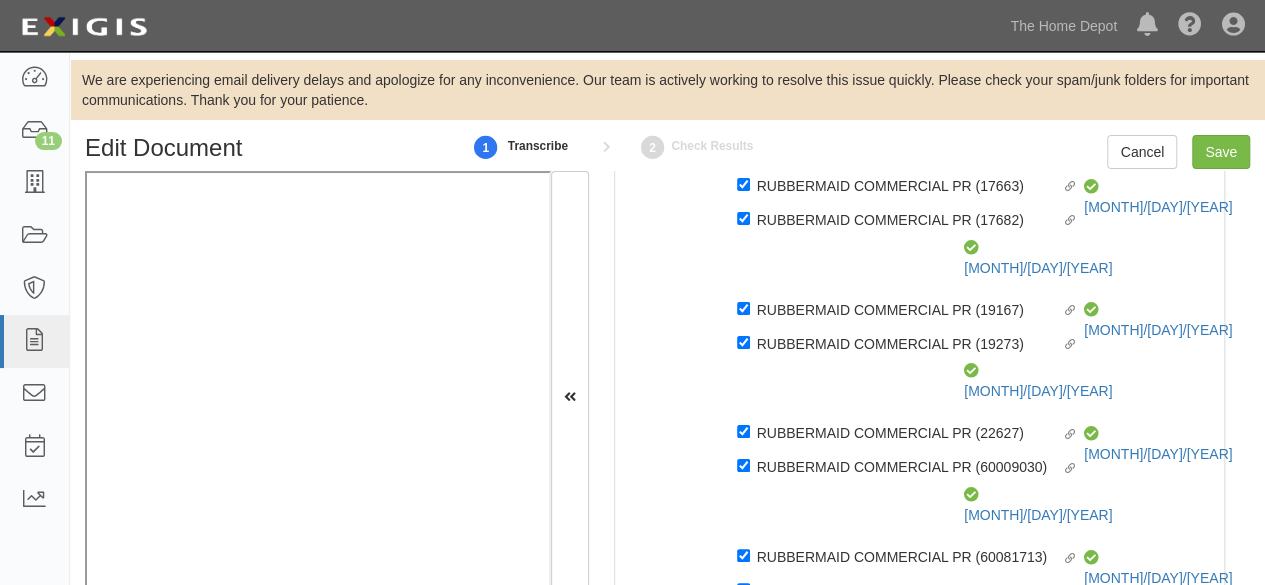 click on "RUBBERMAID COMMERCIAL PR (73094)" at bounding box center (909, -187) 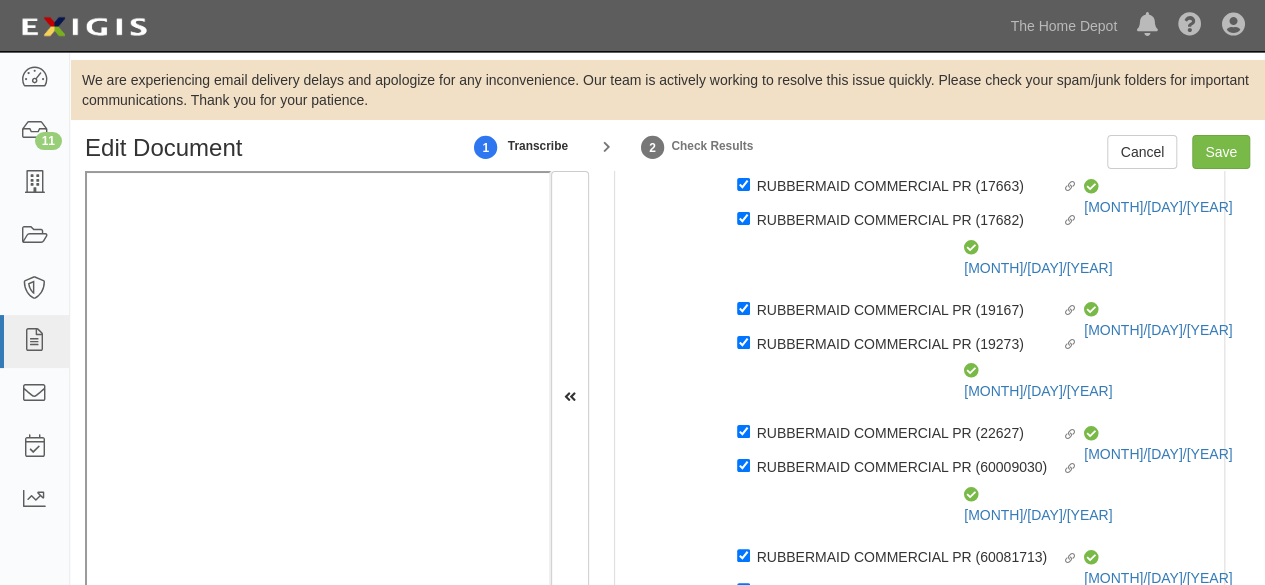 click on "ACORD 25 (2016/03)
ACORD 101
ACORD 855 NY (2014/05)
General" at bounding box center [971, 995] 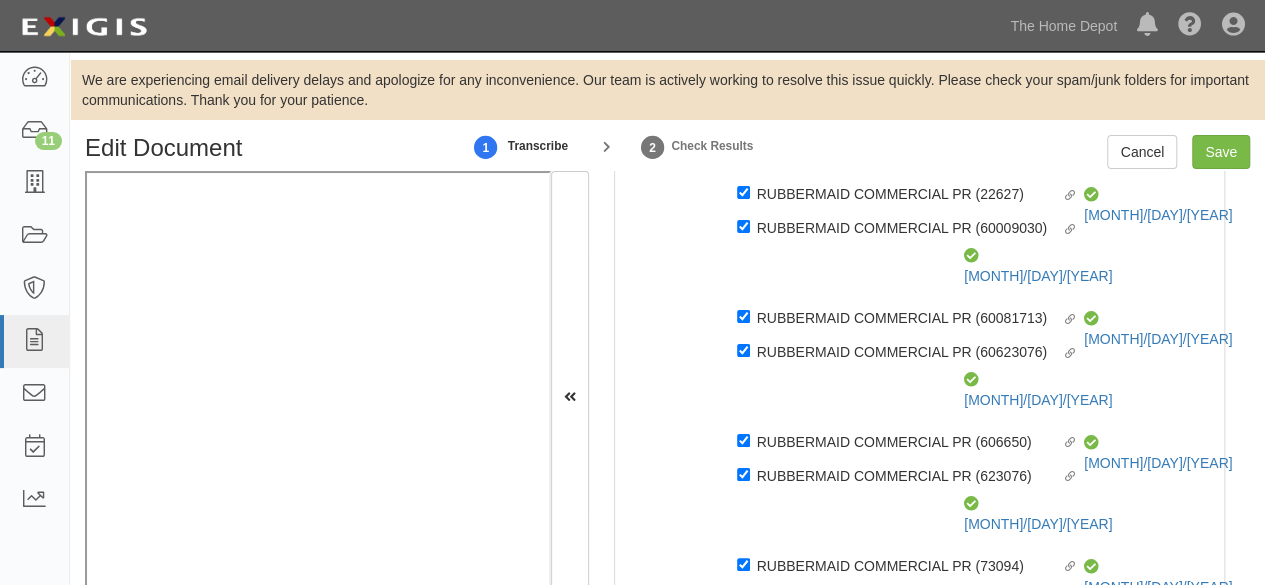 scroll, scrollTop: 851, scrollLeft: 0, axis: vertical 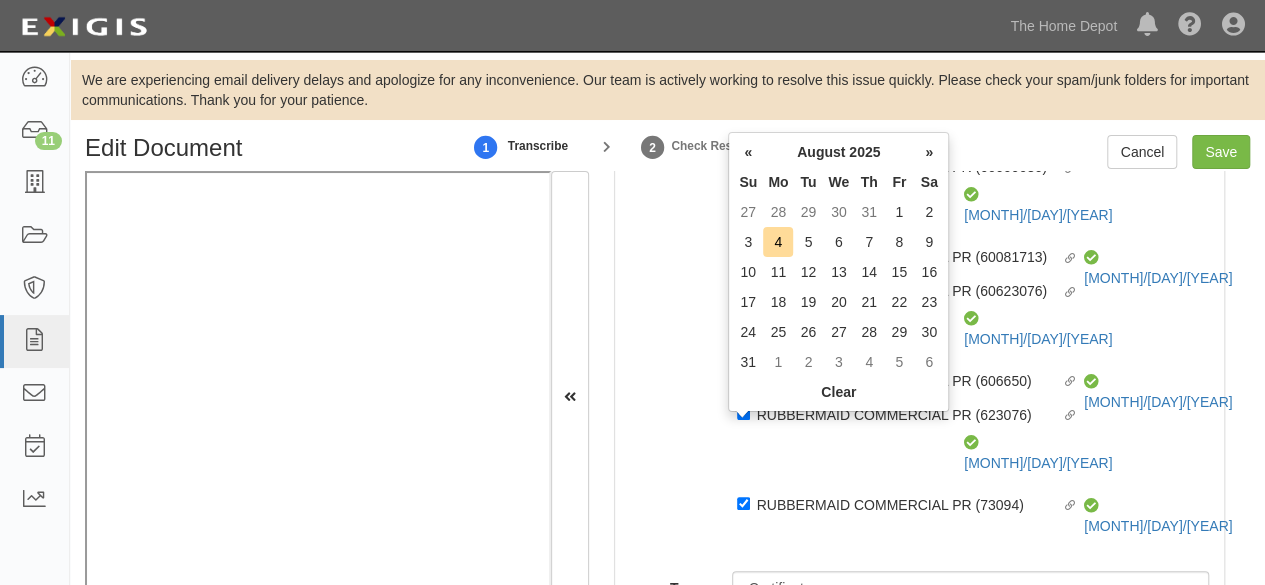click on "Date Issued" at bounding box center (800, 899) 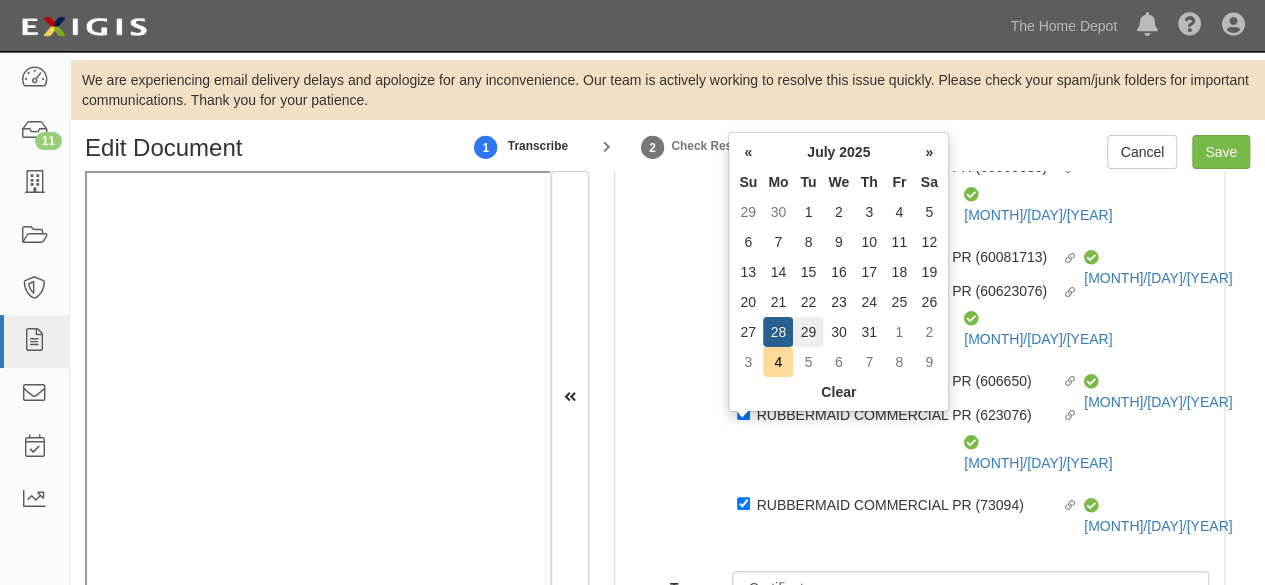 type on "07/29/2025" 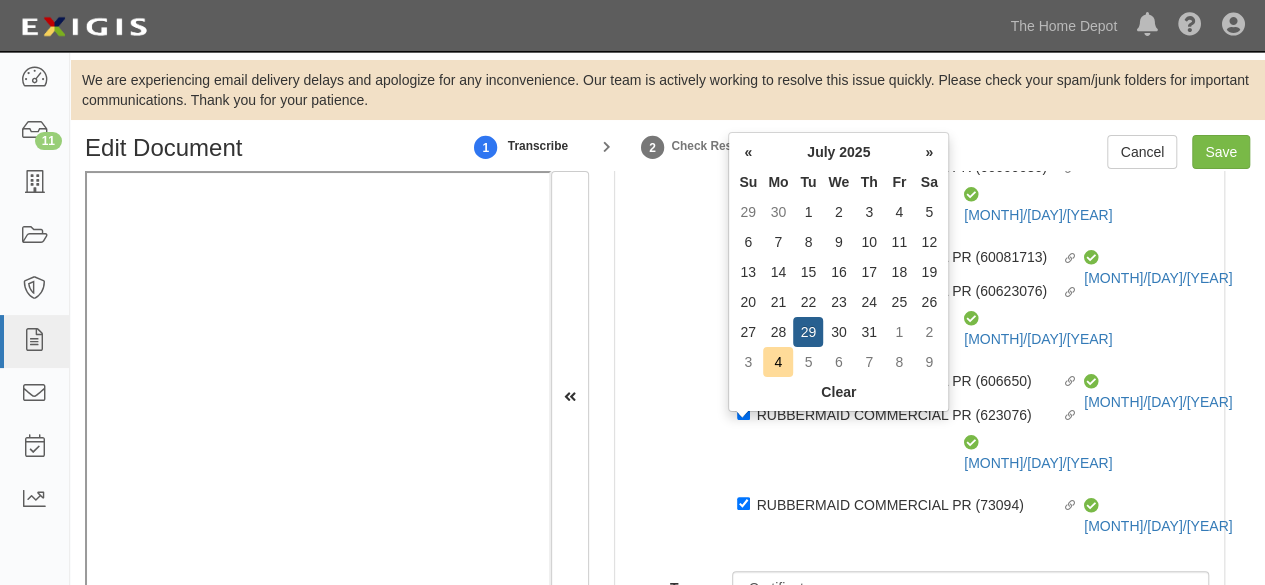 drag, startPoint x: 736, startPoint y: 414, endPoint x: 764, endPoint y: 439, distance: 37.536648 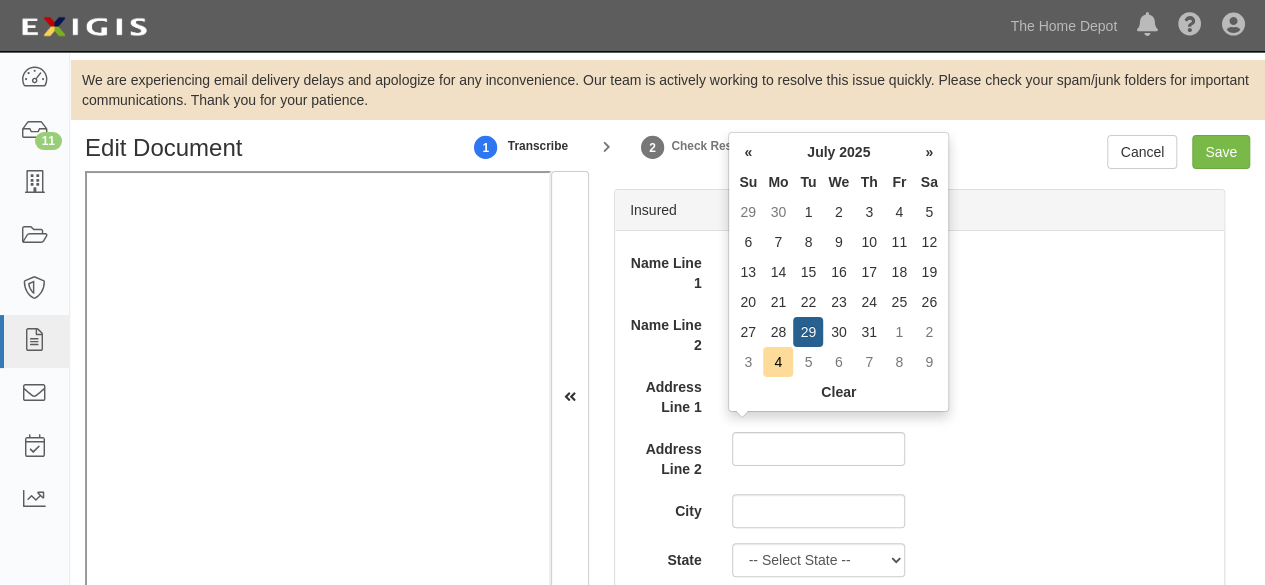 scroll, scrollTop: 2151, scrollLeft: 0, axis: vertical 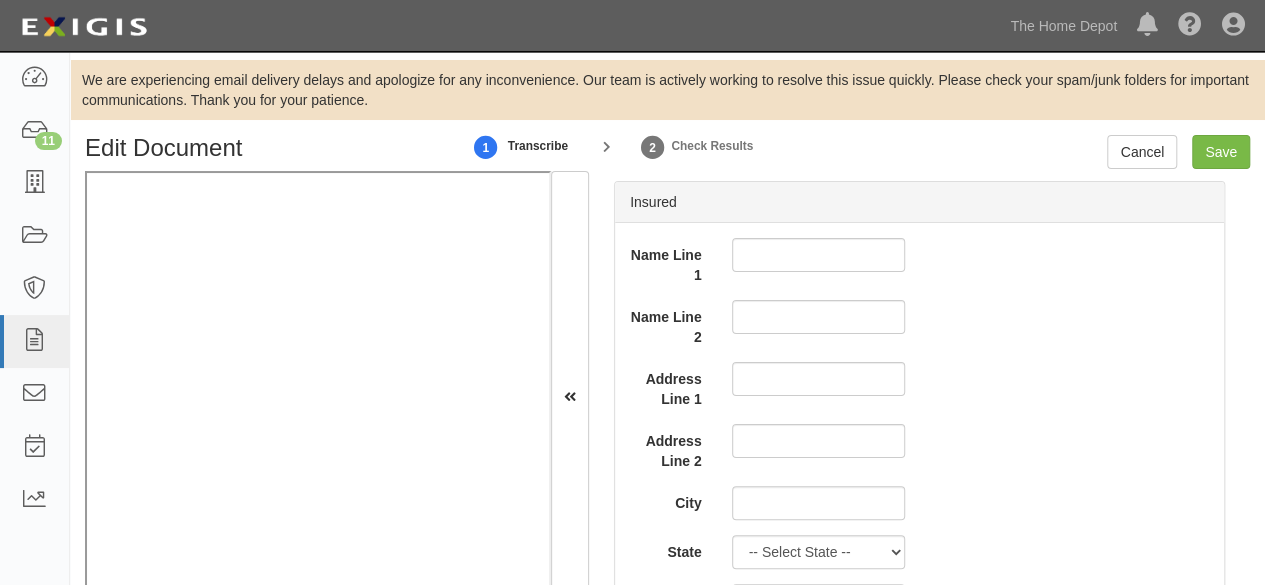 click on "Insurer" at bounding box center [1021, 959] 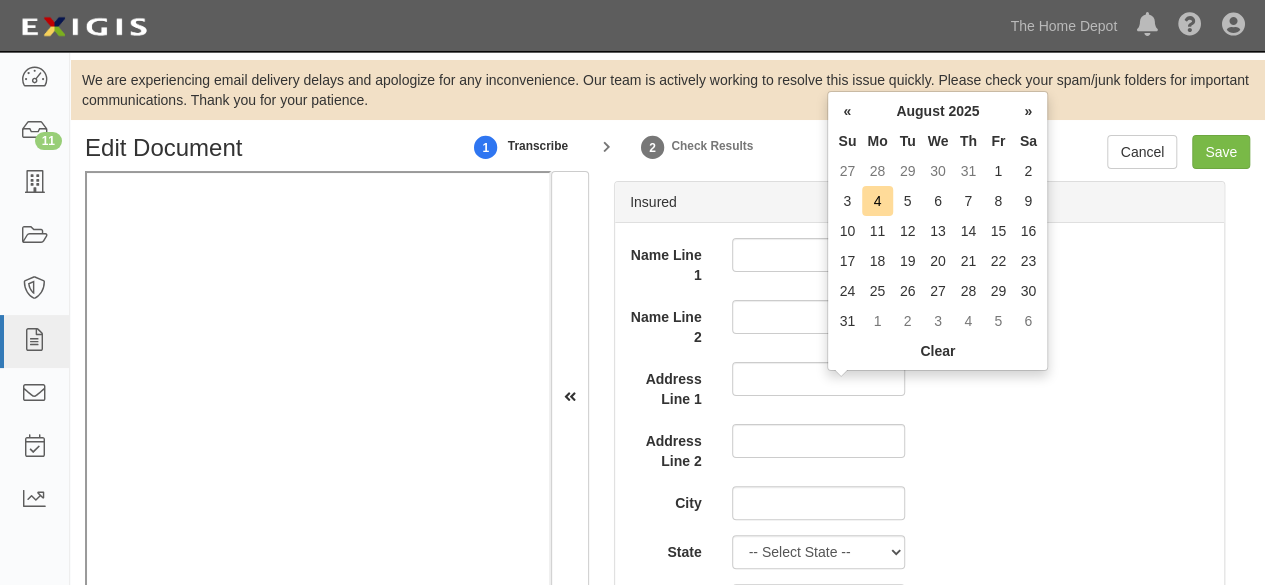 click on "Effective date" at bounding box center (1002, 861) 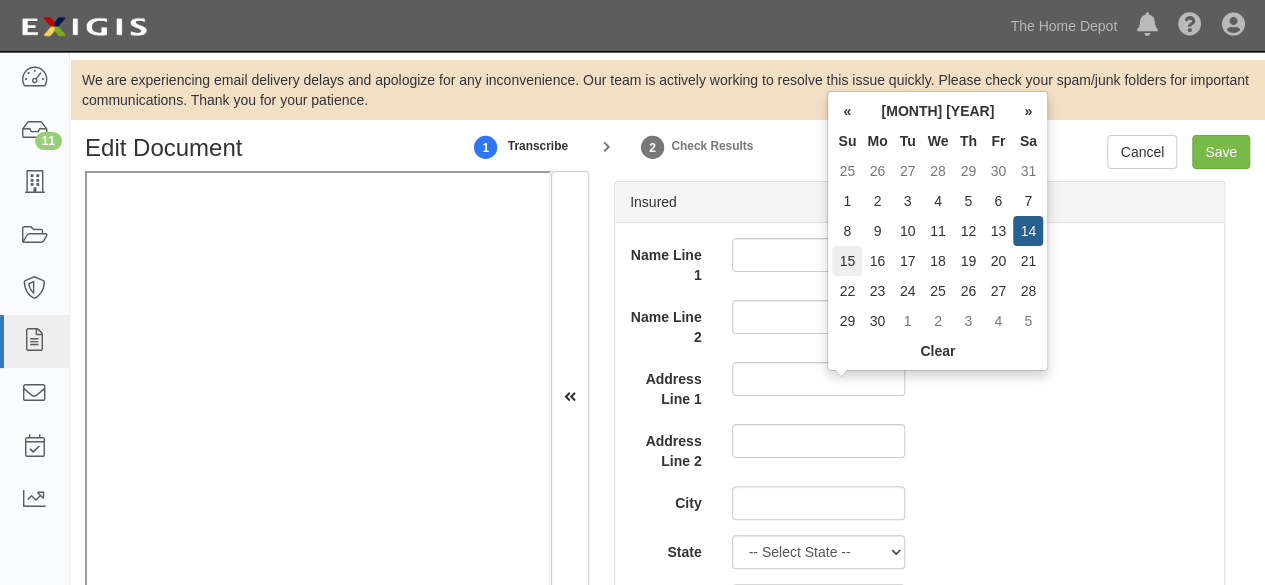 type on "[DATE]" 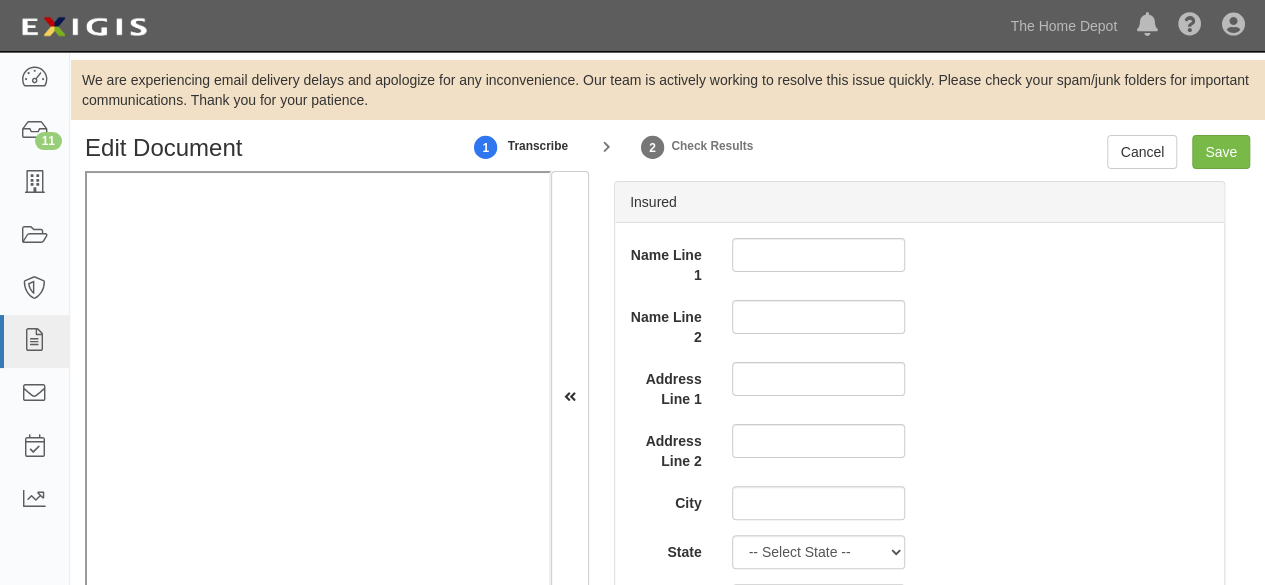 click at bounding box center (1200, 757) 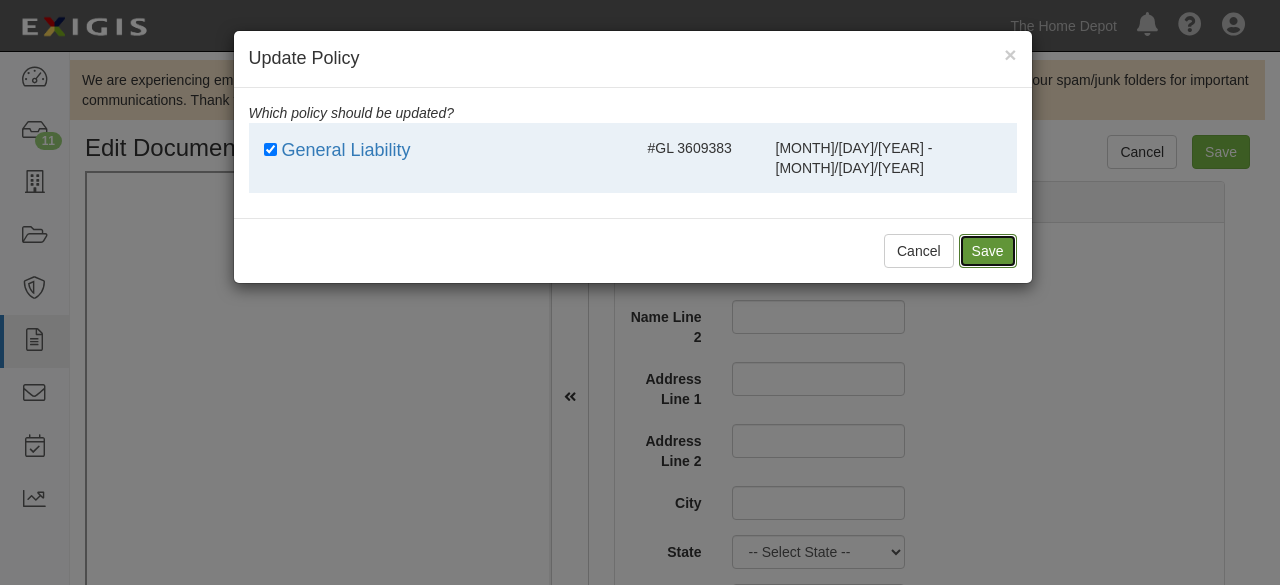 click on "Save" at bounding box center (988, 251) 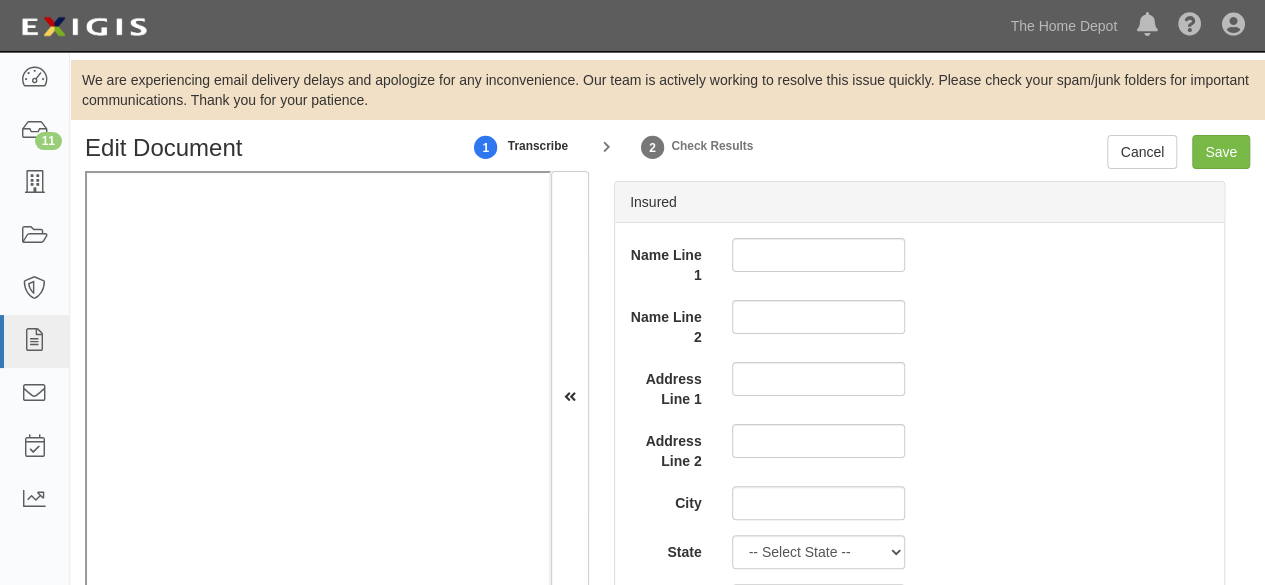 drag, startPoint x: 934, startPoint y: 539, endPoint x: 932, endPoint y: 467, distance: 72.02777 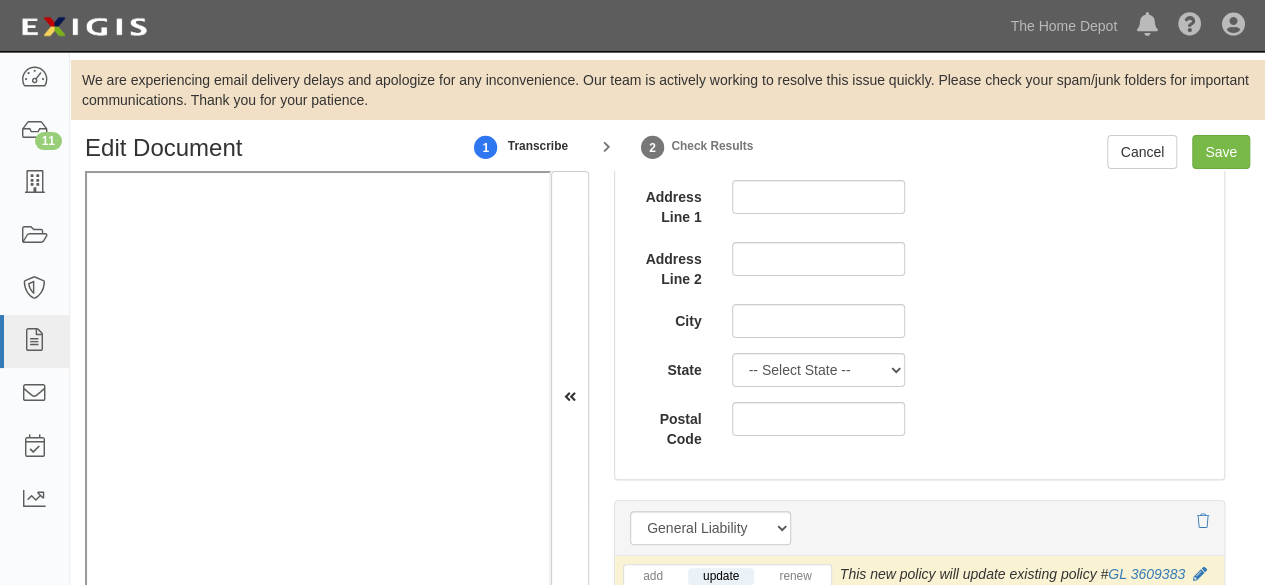 scroll, scrollTop: 2551, scrollLeft: 0, axis: vertical 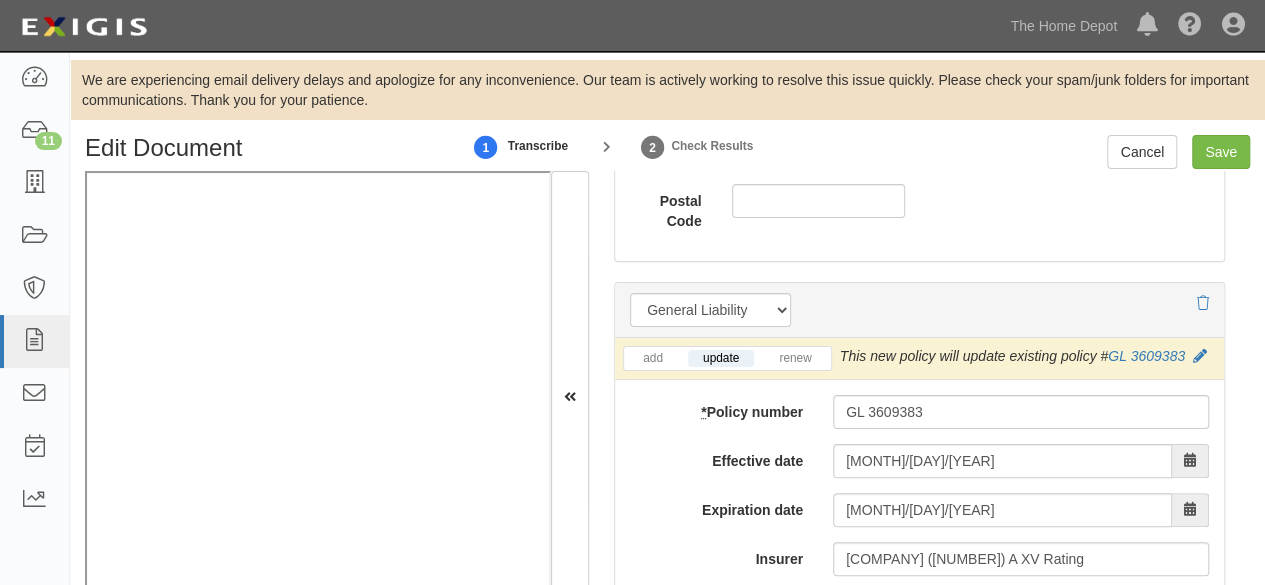 click on "General Aggregate limit" at bounding box center [1037, 830] 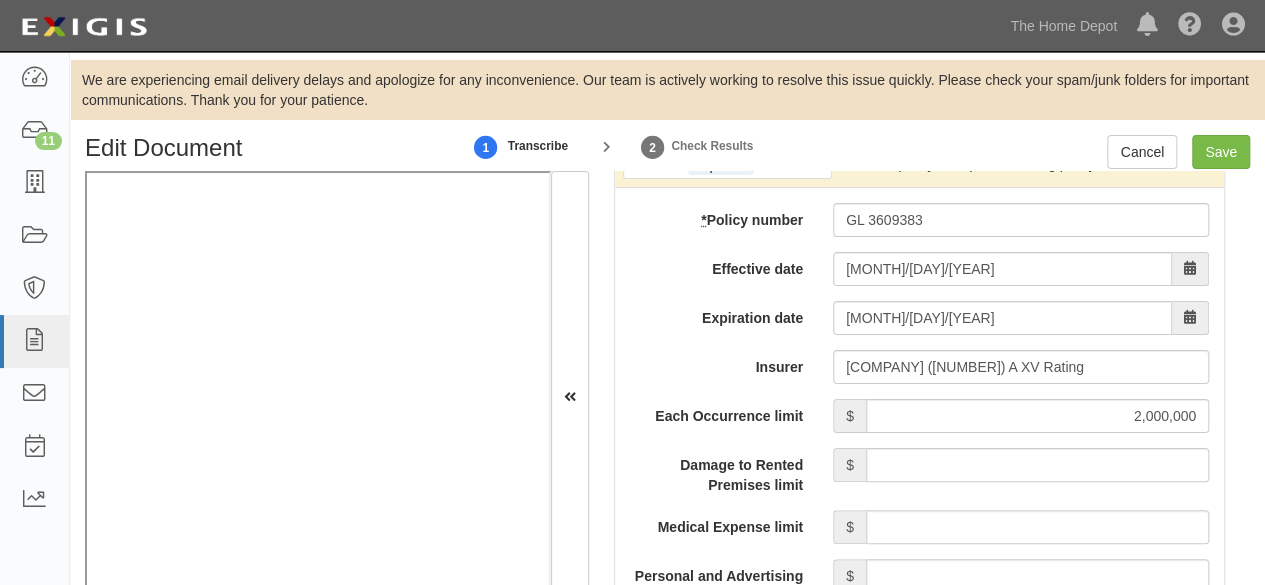 scroll, scrollTop: 2751, scrollLeft: 0, axis: vertical 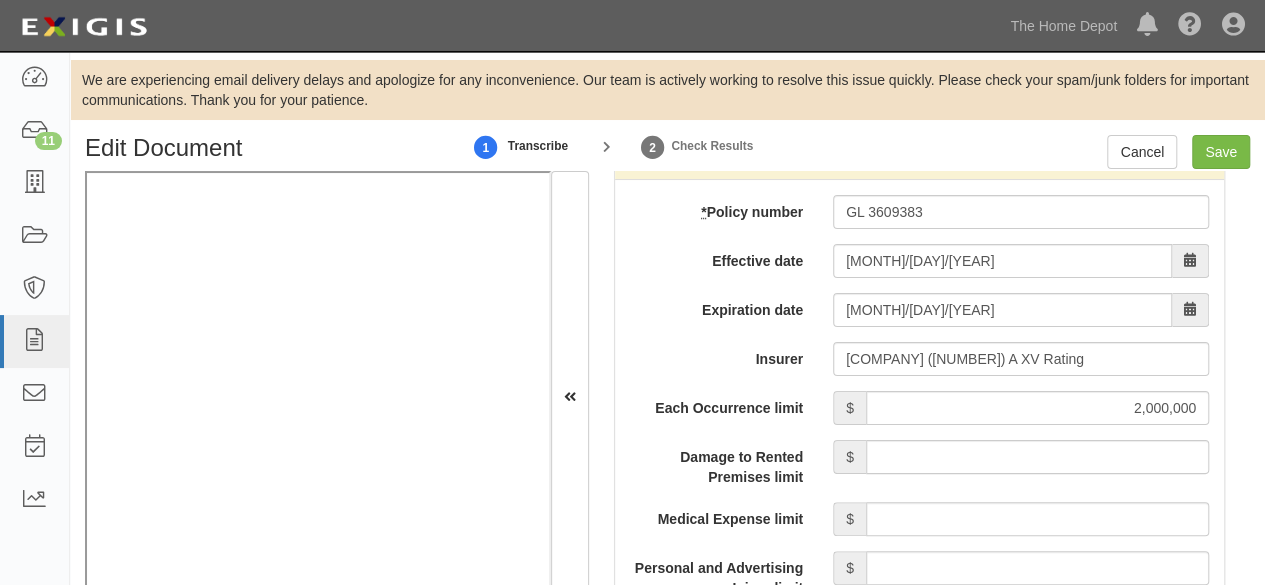 click on "Occurrence" at bounding box center [839, 886] 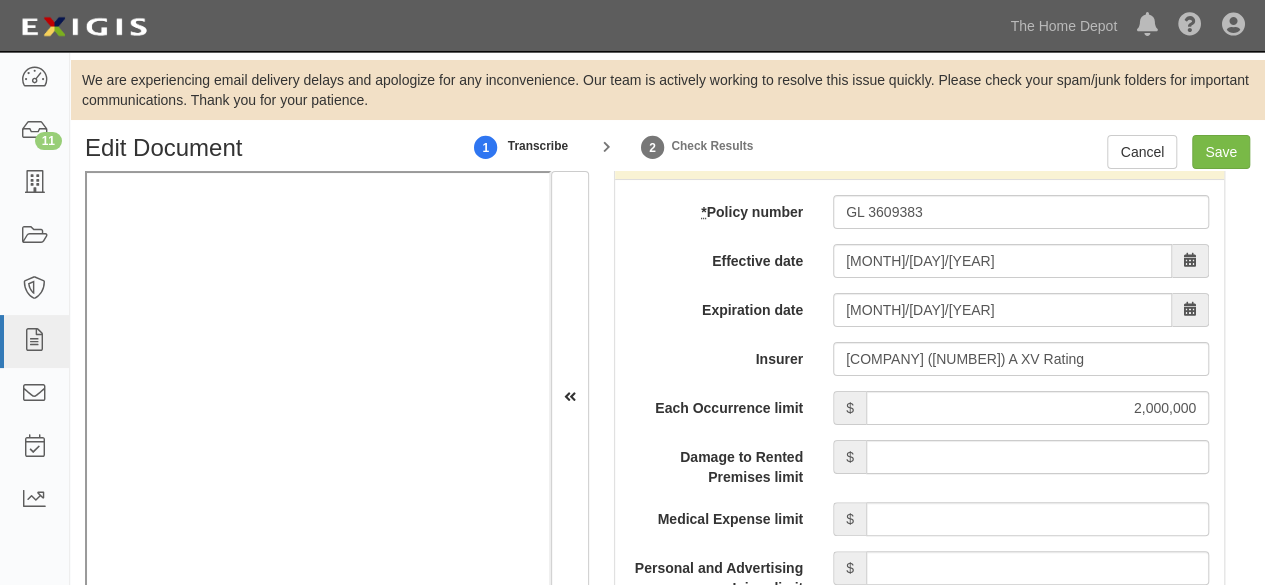 click on "Policy" at bounding box center (839, 1026) 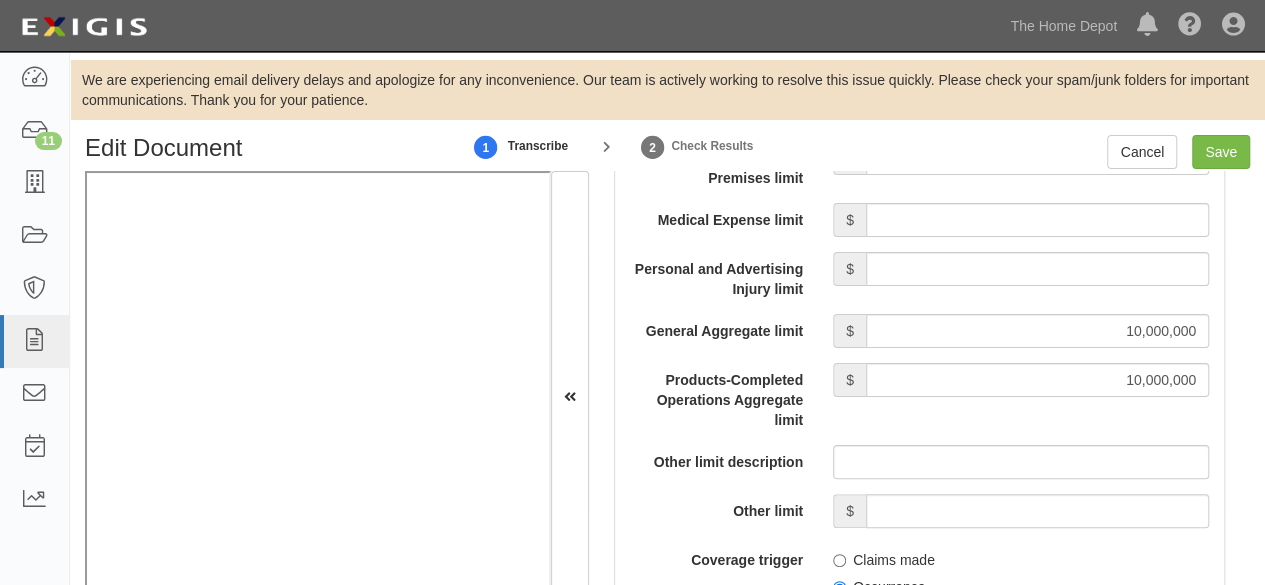scroll, scrollTop: 3051, scrollLeft: 0, axis: vertical 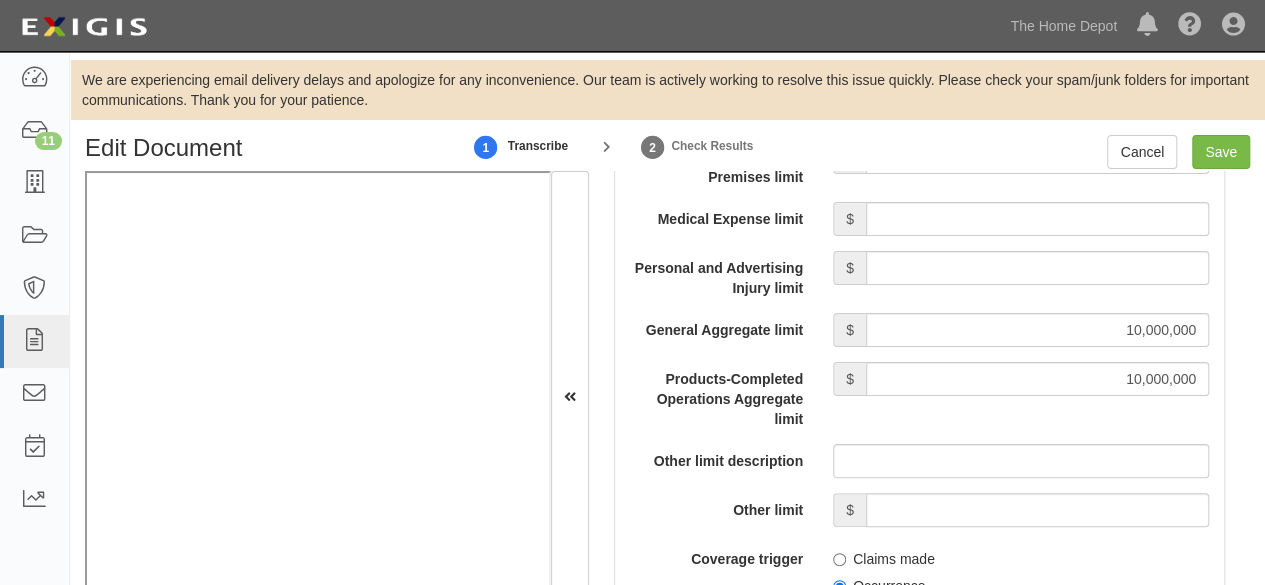 click on "Selected on certificate" at bounding box center (839, 863) 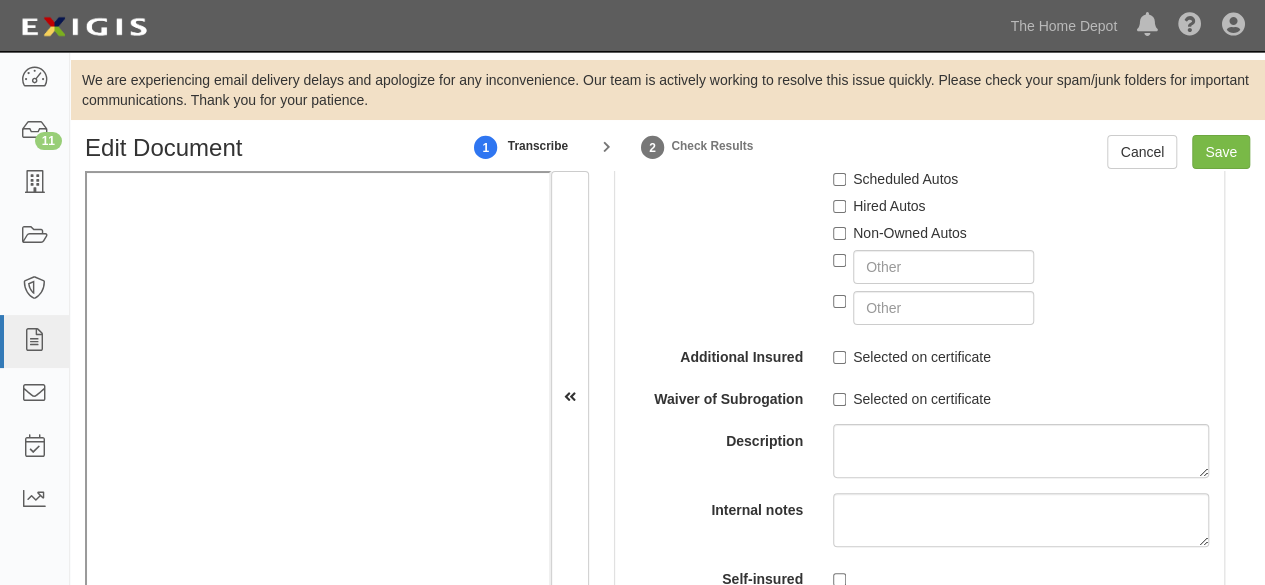 scroll, scrollTop: 4851, scrollLeft: 0, axis: vertical 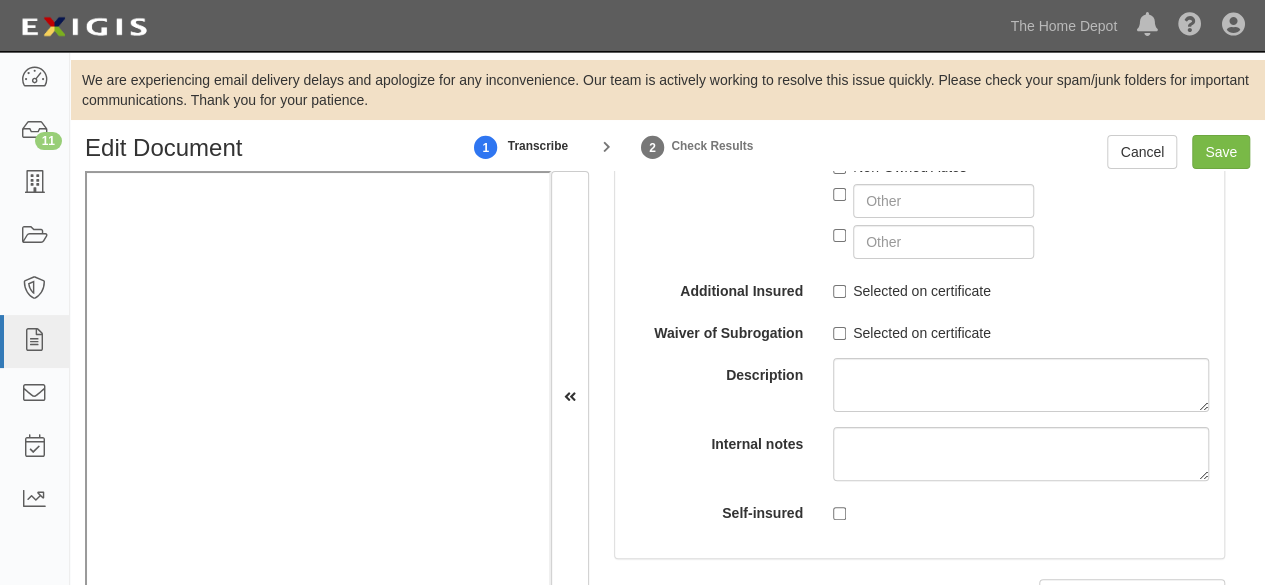 click on "Insurer" at bounding box center [1021, 891] 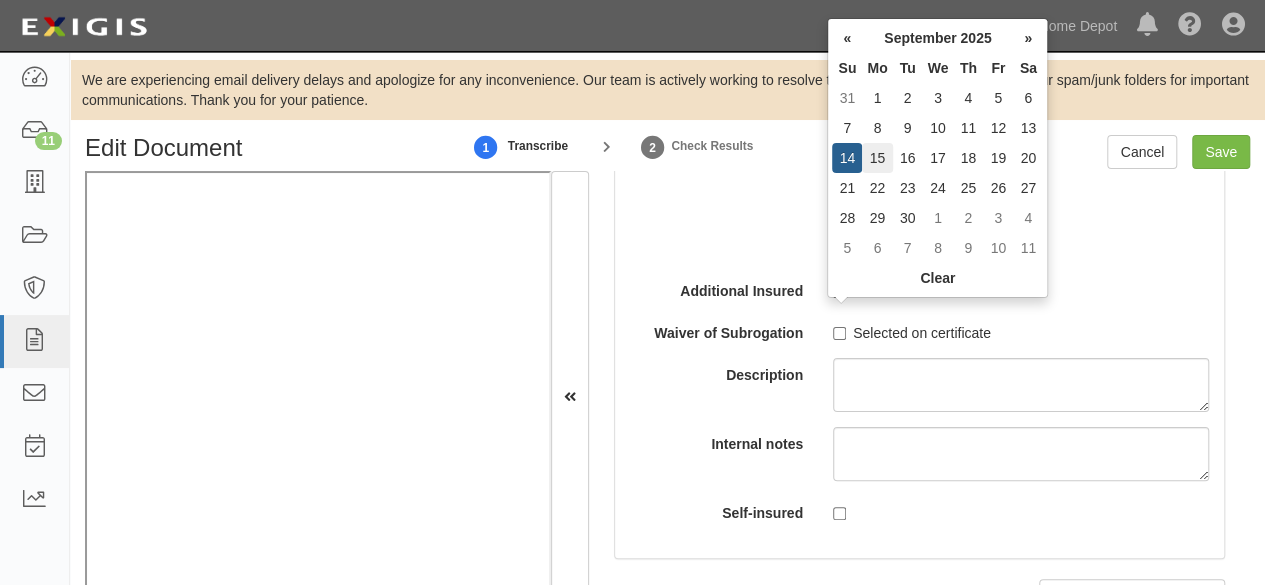 type on "[DATE]/[DATE]/[YEAR]" 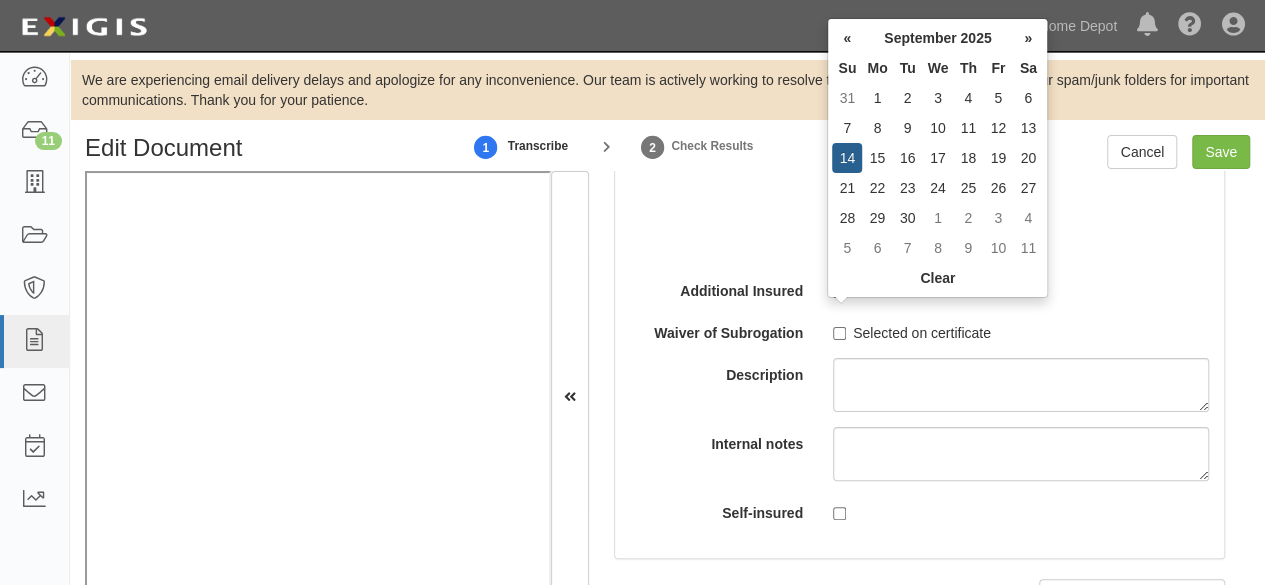 type on "09/15/2026" 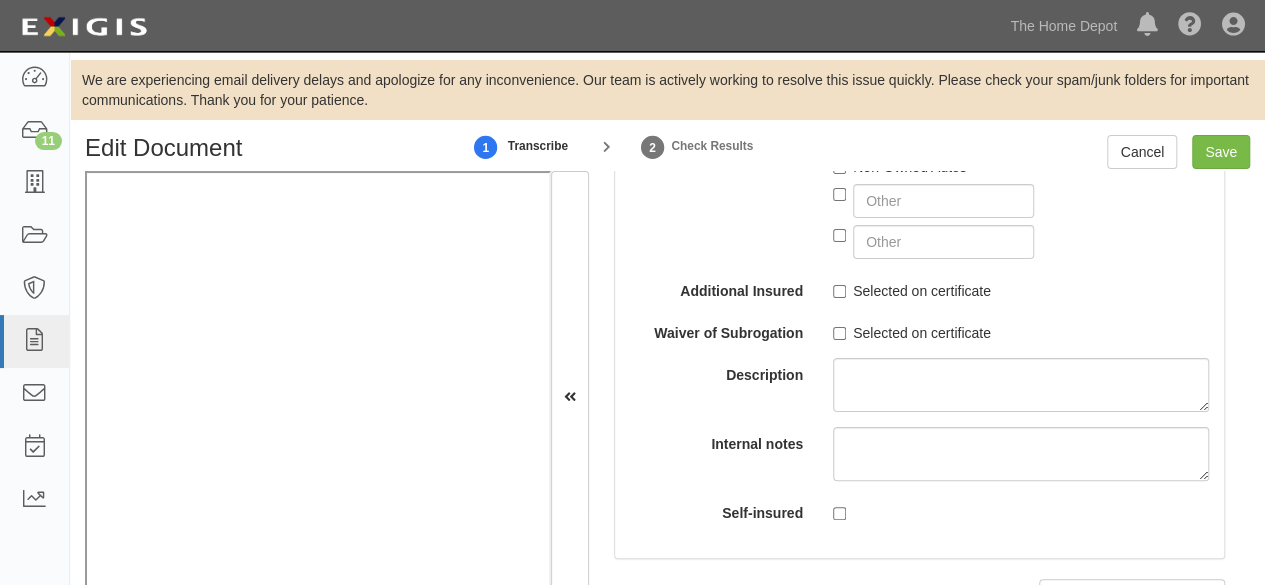 click on "update" at bounding box center [721, 690] 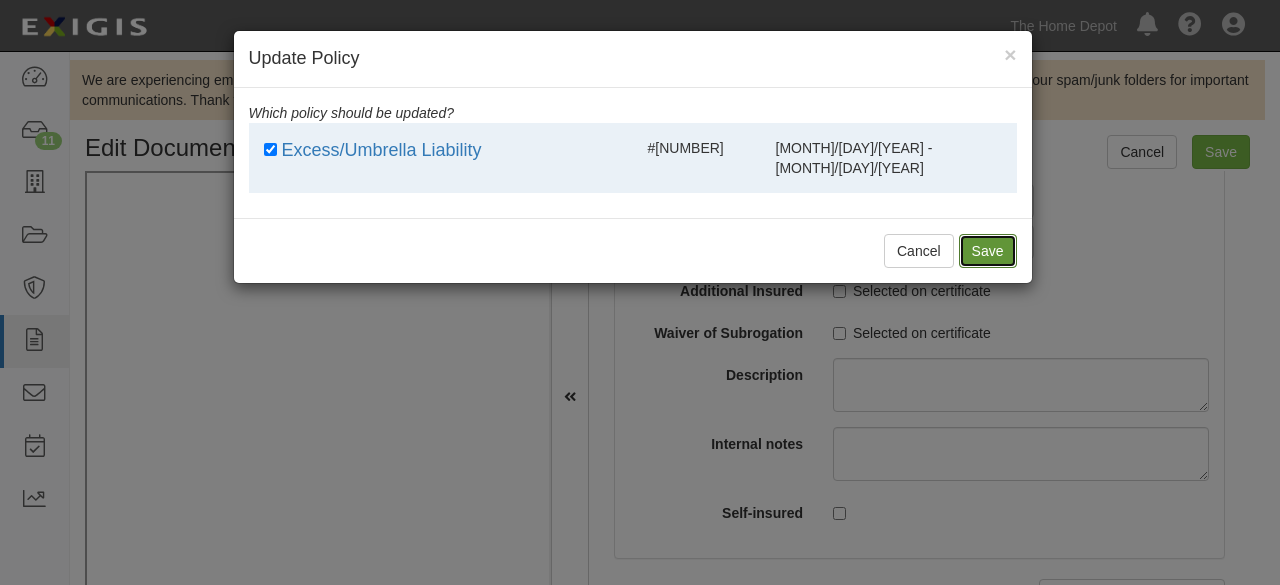 click on "Save" at bounding box center (988, 251) 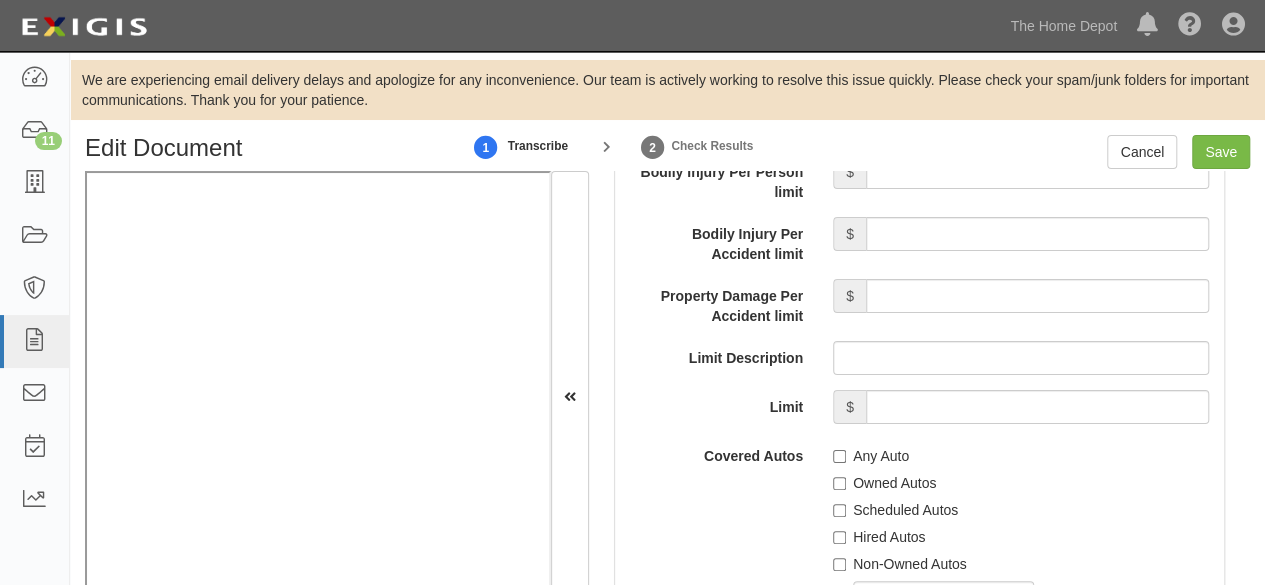 scroll, scrollTop: 4751, scrollLeft: 0, axis: vertical 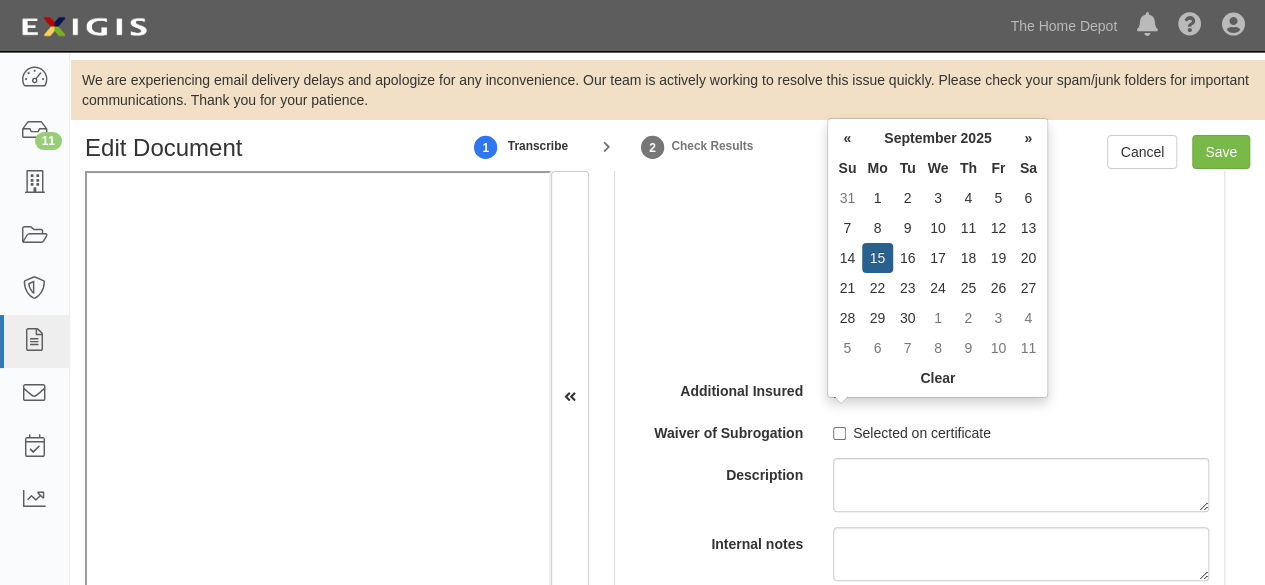 click on "09/15/2025" at bounding box center (1002, 893) 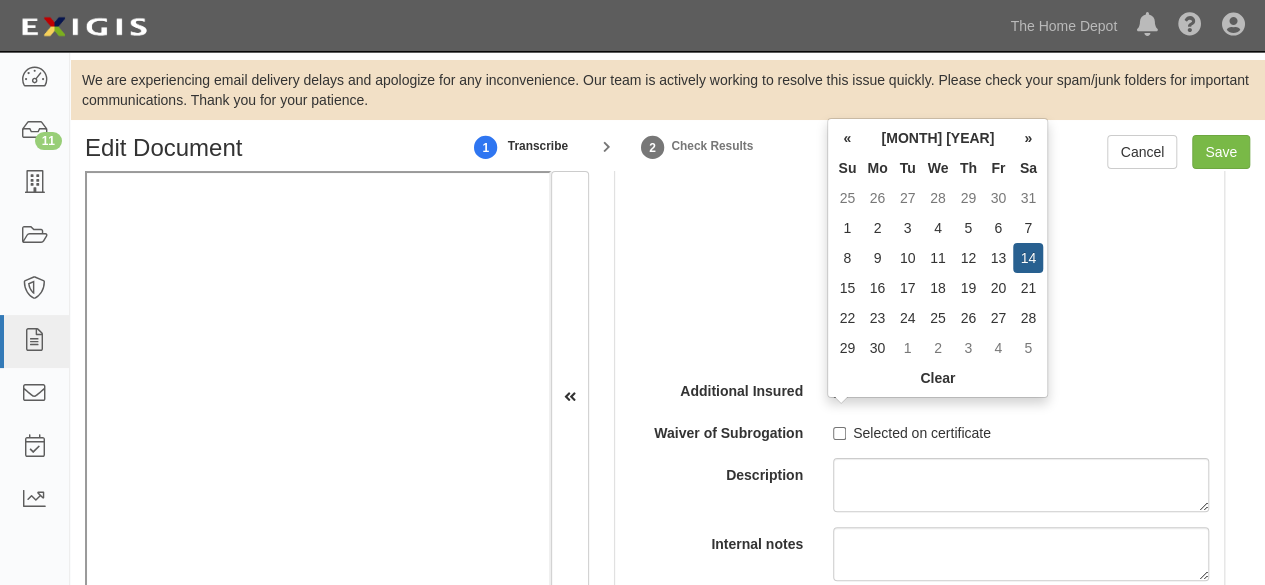 type on "09/15/2024" 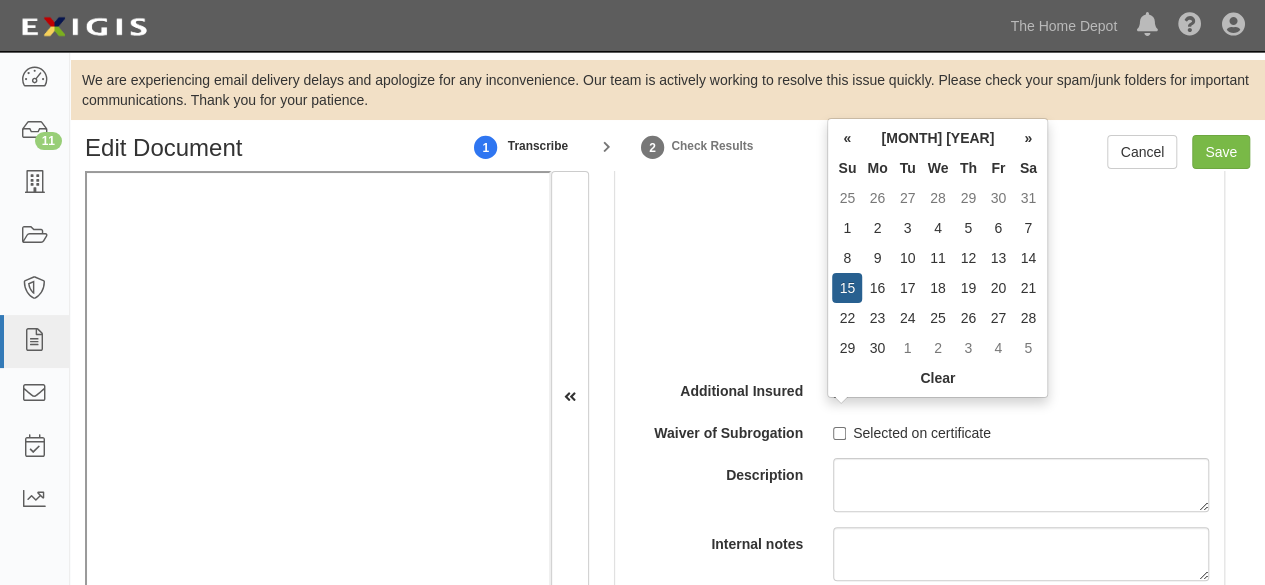 click at bounding box center [1123, 789] 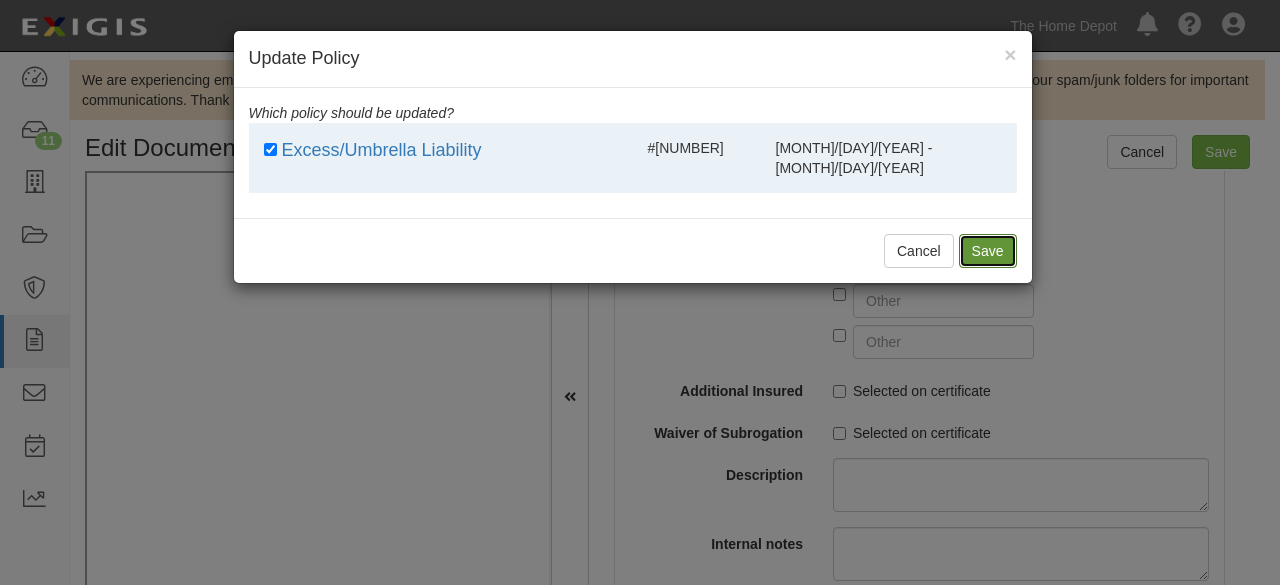 click on "Save" at bounding box center [988, 251] 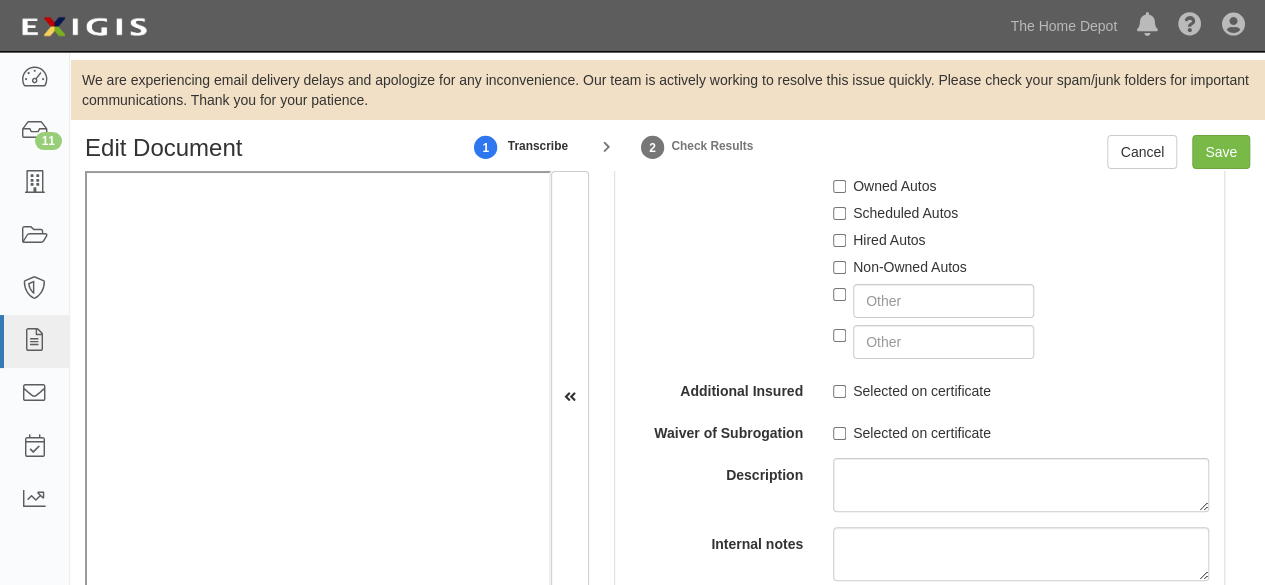 scroll, scrollTop: 65, scrollLeft: 0, axis: vertical 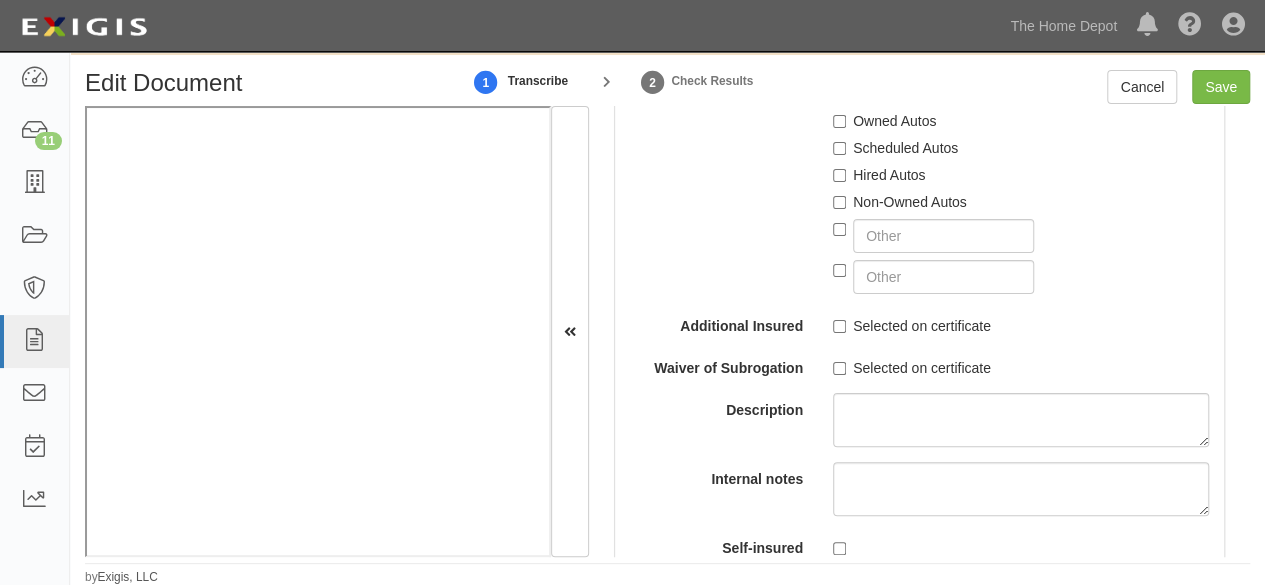 drag, startPoint x: 1114, startPoint y: 495, endPoint x: 1107, endPoint y: 480, distance: 16.552946 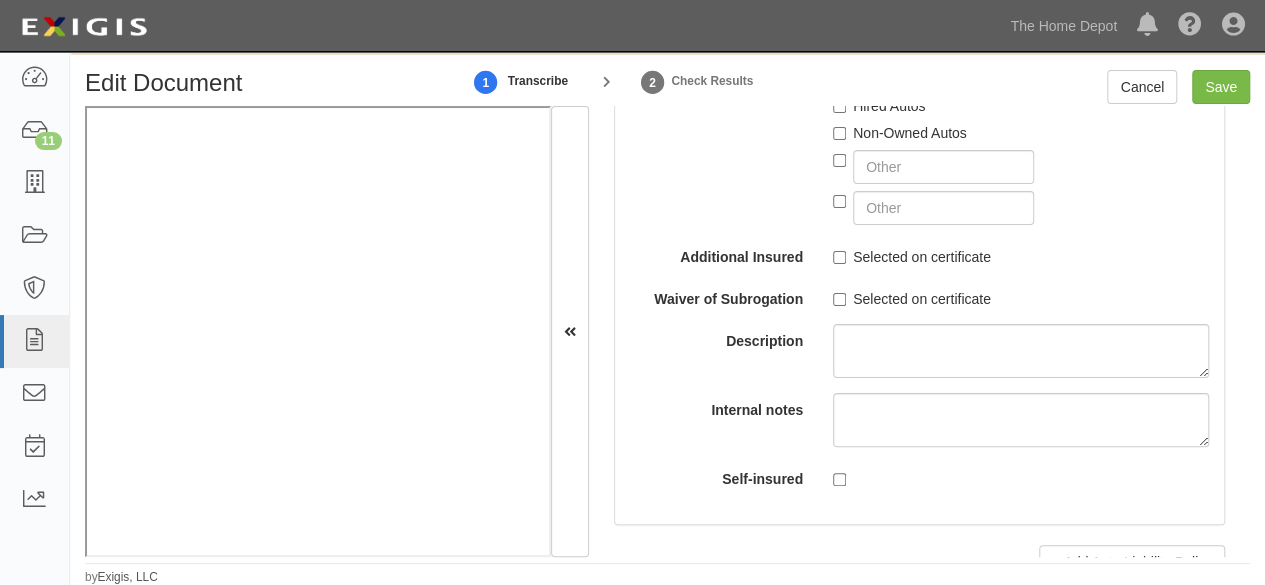 scroll, scrollTop: 4851, scrollLeft: 0, axis: vertical 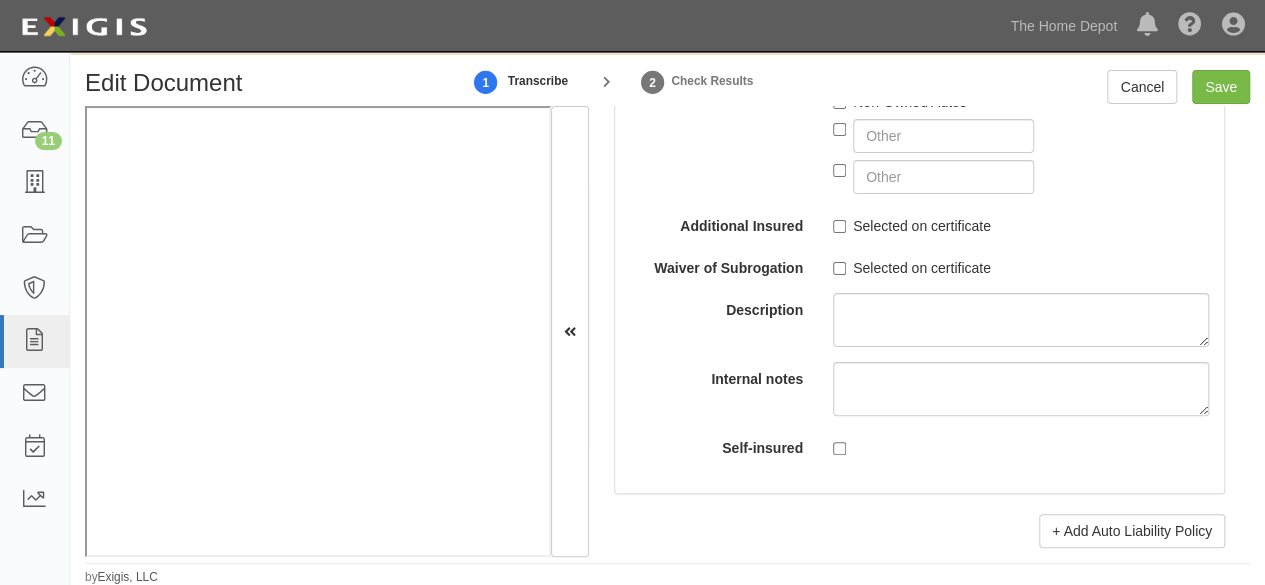 drag, startPoint x: 1129, startPoint y: 480, endPoint x: 1120, endPoint y: 462, distance: 20.12461 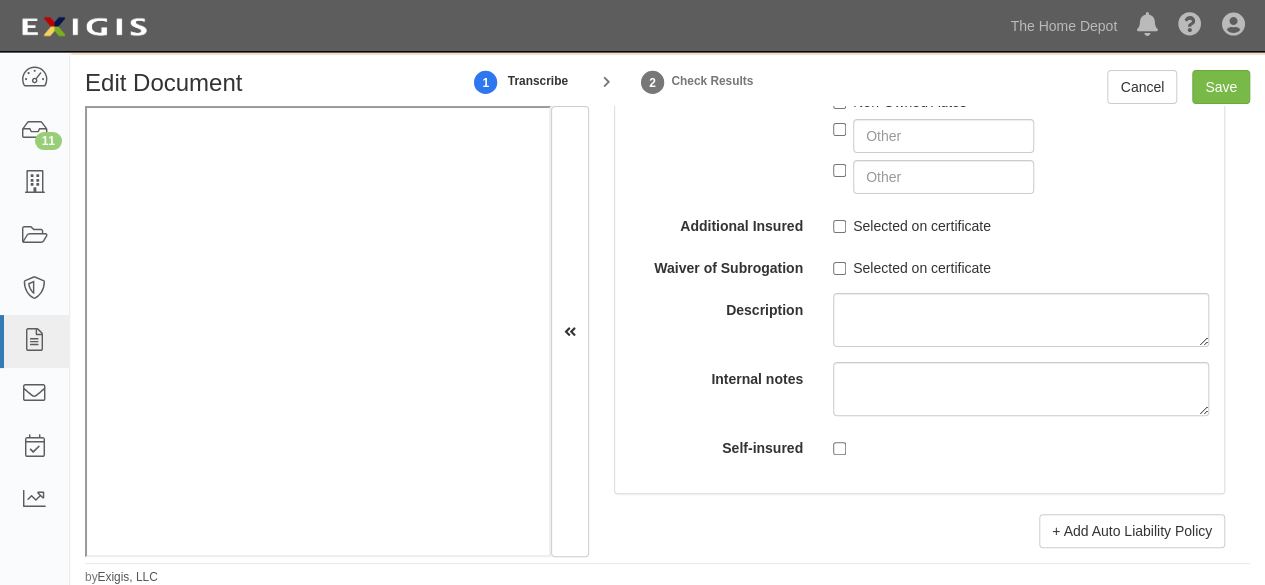 click on "Umbrella Liability" at bounding box center (738, 875) 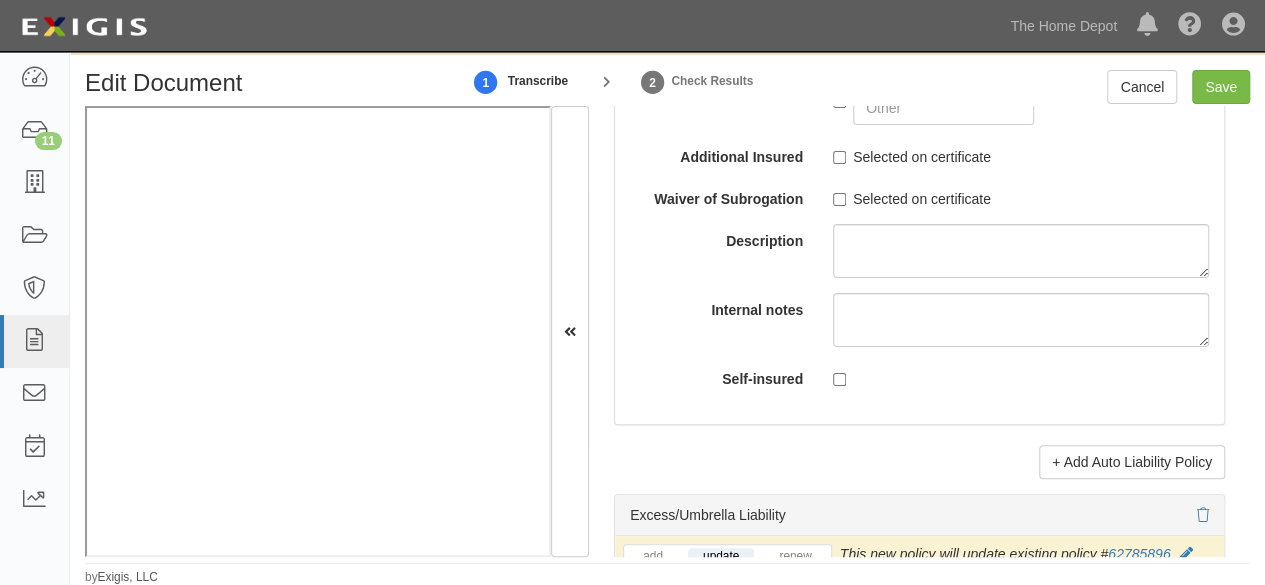 scroll, scrollTop: 4951, scrollLeft: 0, axis: vertical 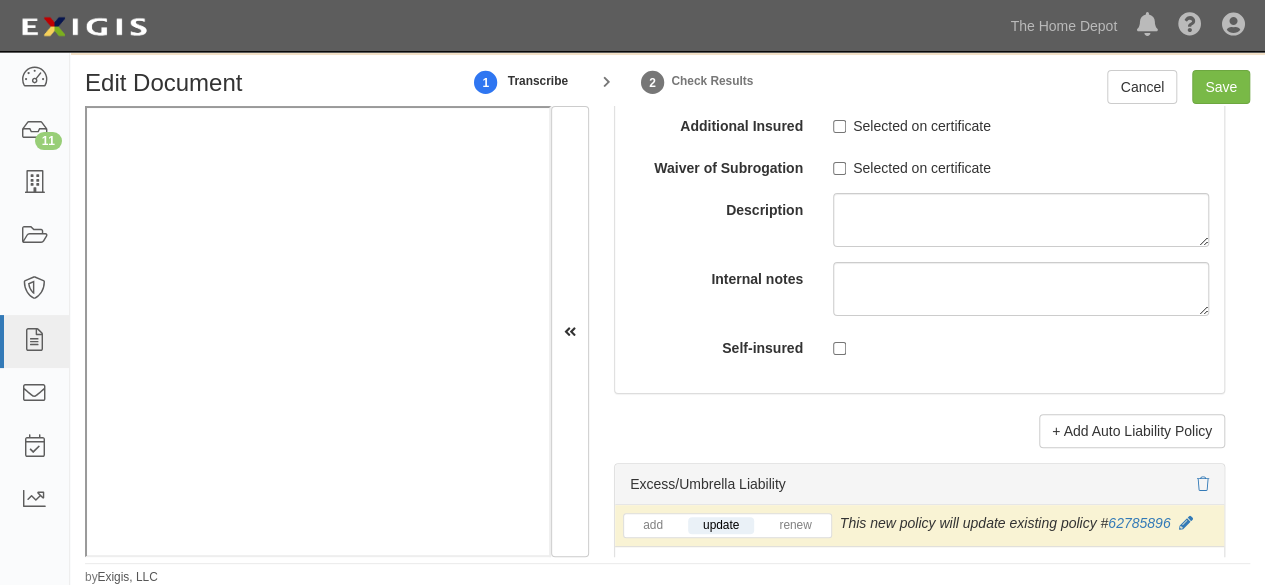 click on "Retention" at bounding box center [738, 940] 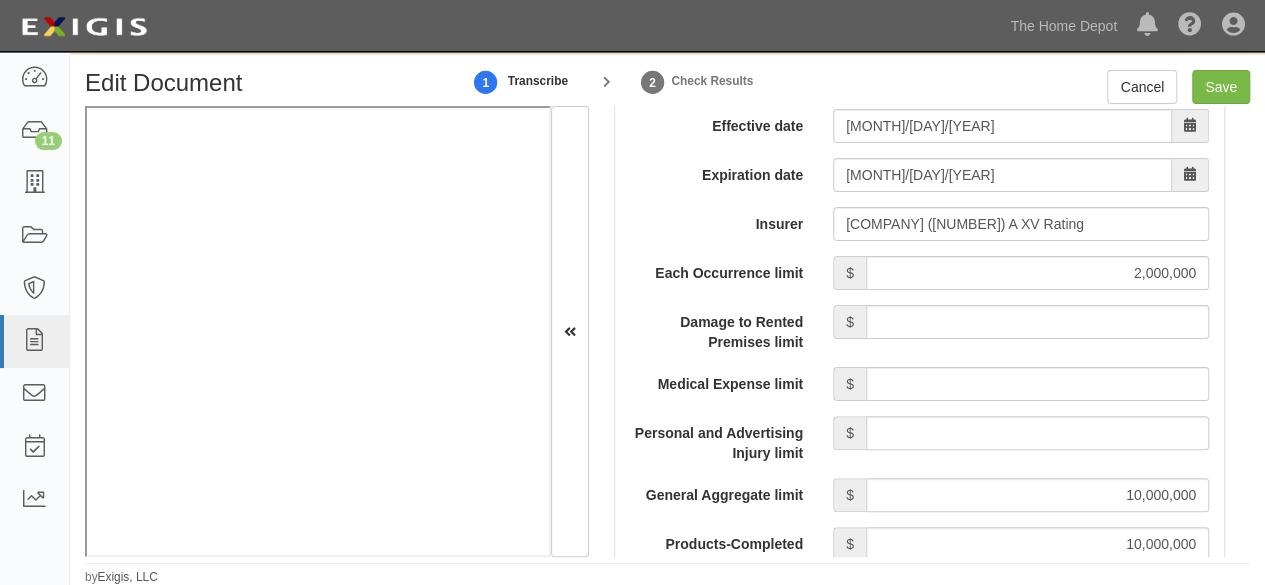scroll, scrollTop: 2651, scrollLeft: 0, axis: vertical 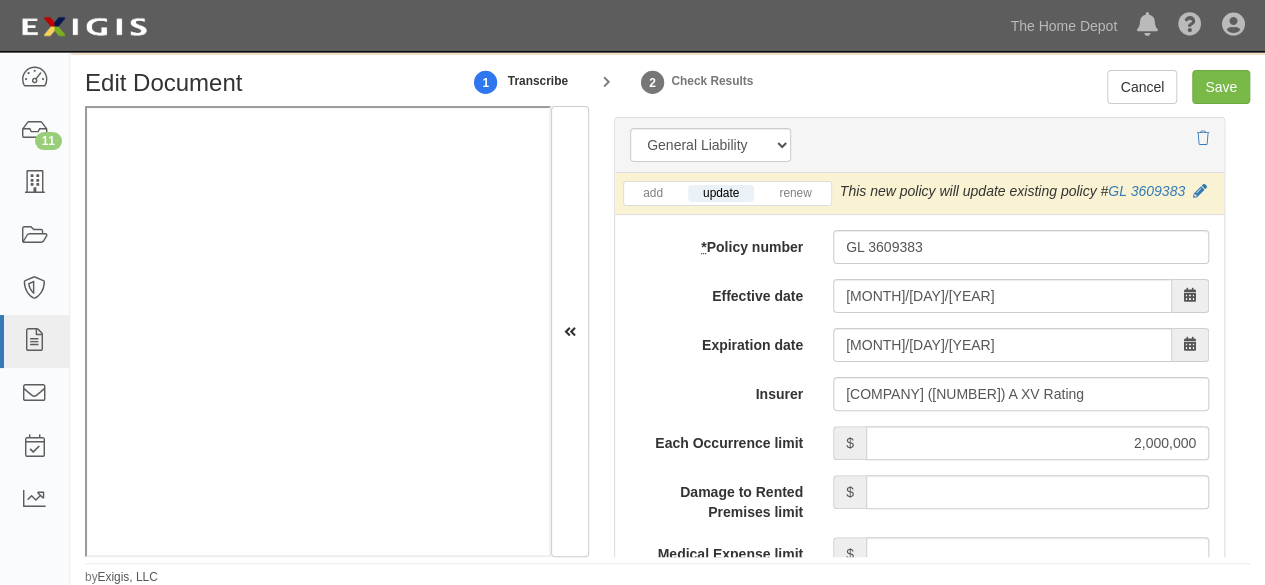 drag, startPoint x: 1110, startPoint y: 243, endPoint x: 1225, endPoint y: 255, distance: 115.62439 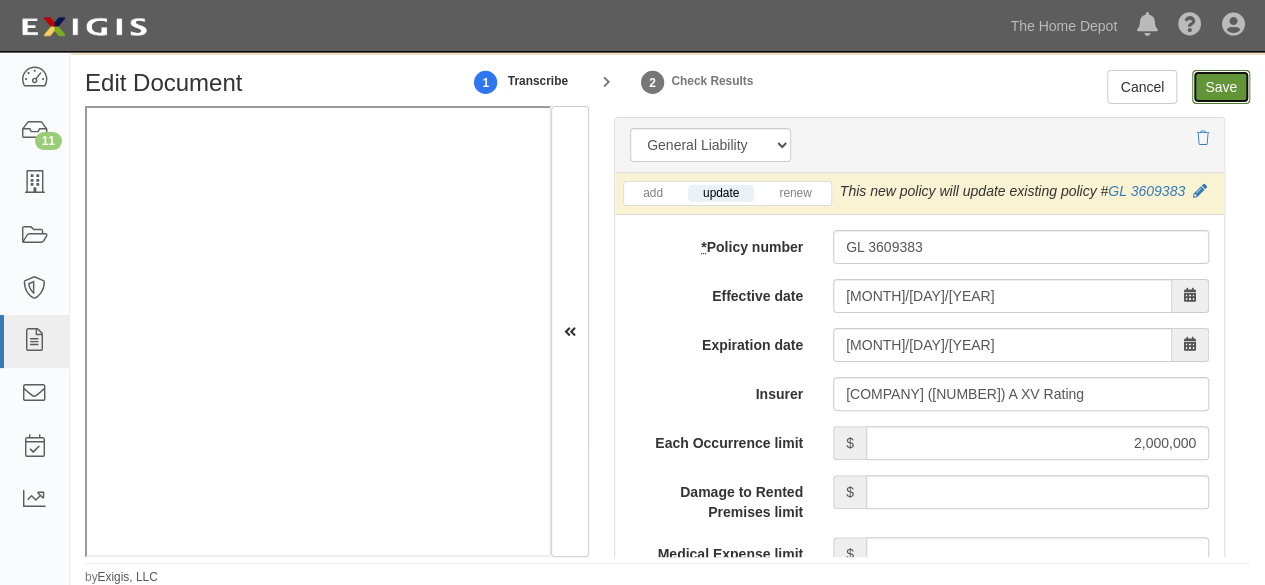 click on "Save" at bounding box center [1221, 87] 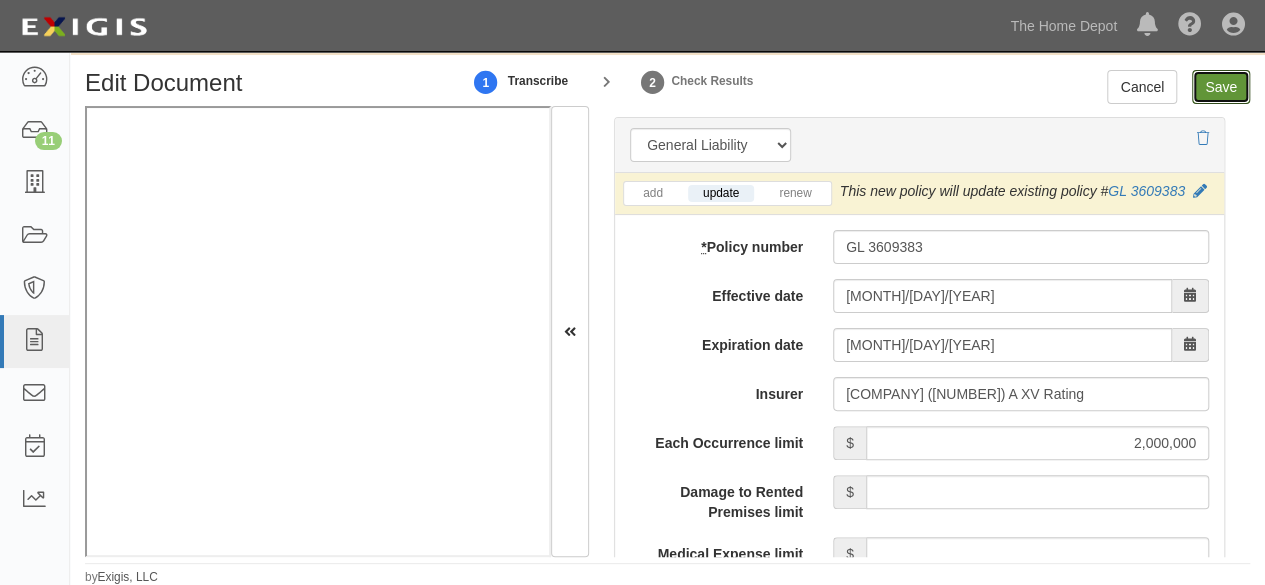 type on "2000000" 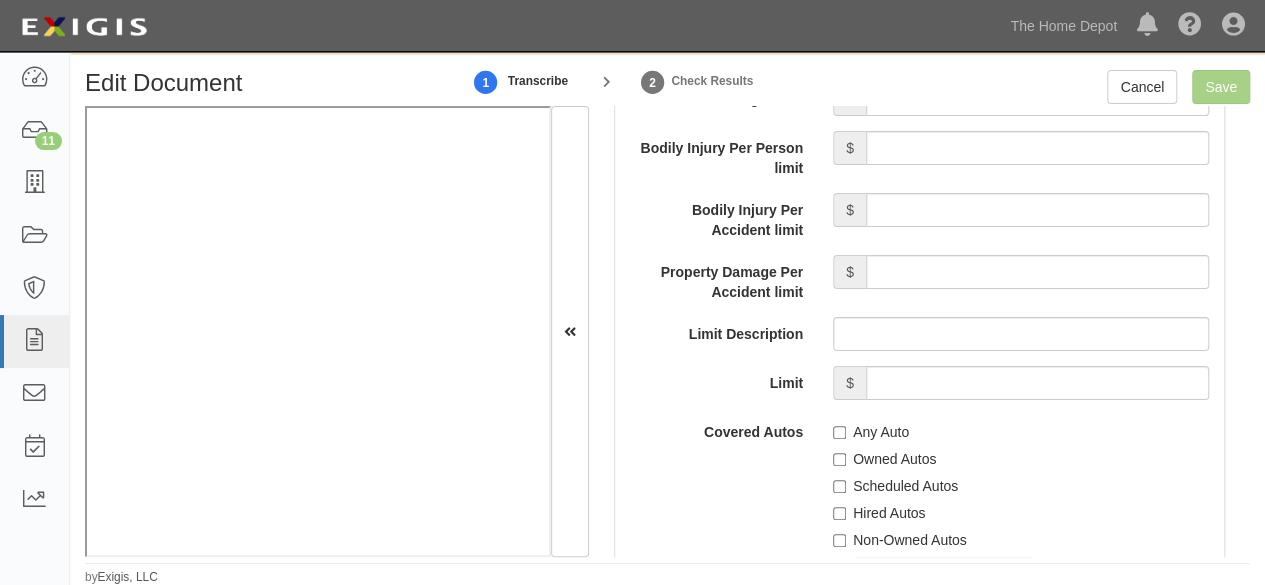 scroll, scrollTop: 4651, scrollLeft: 0, axis: vertical 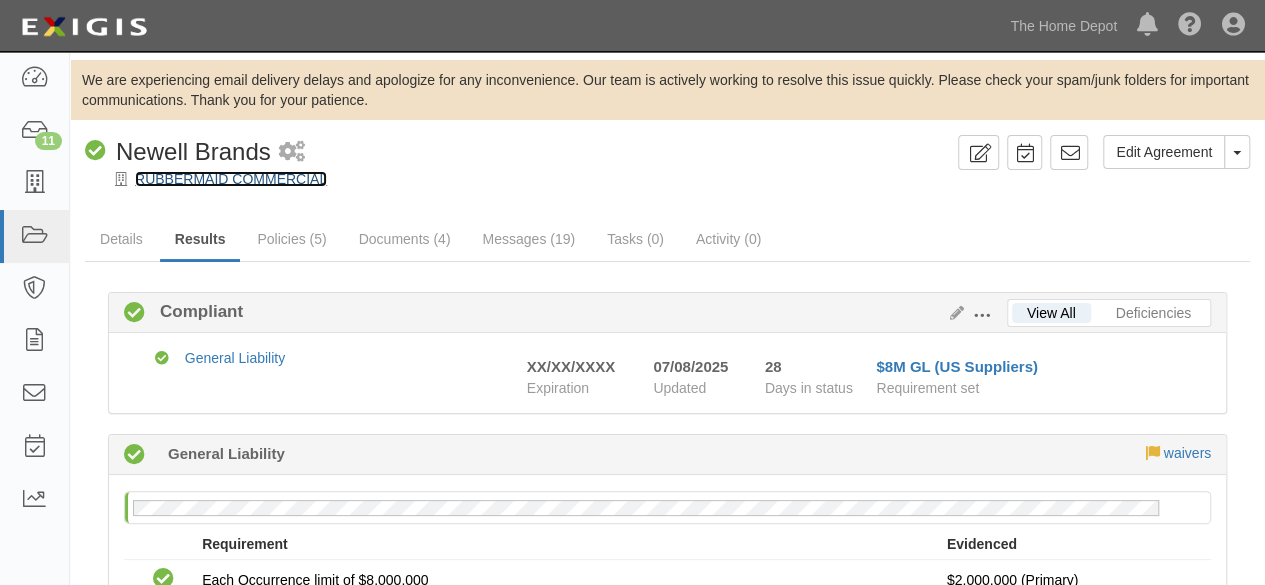 click on "RUBBERMAID COMMERCIAL" at bounding box center [231, 179] 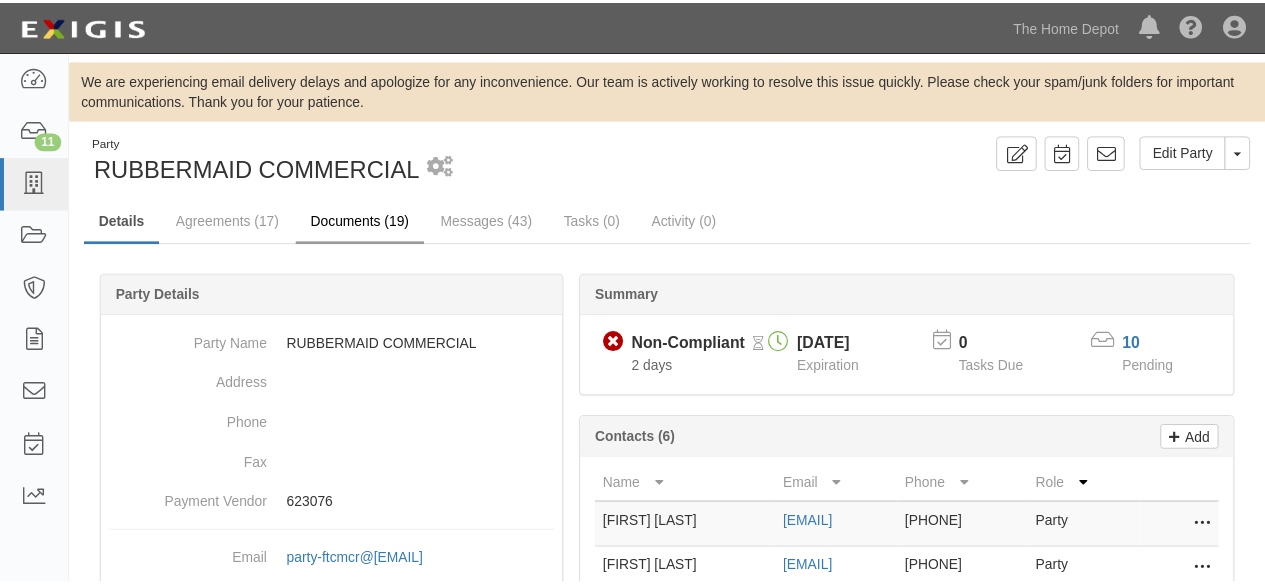 scroll, scrollTop: 0, scrollLeft: 0, axis: both 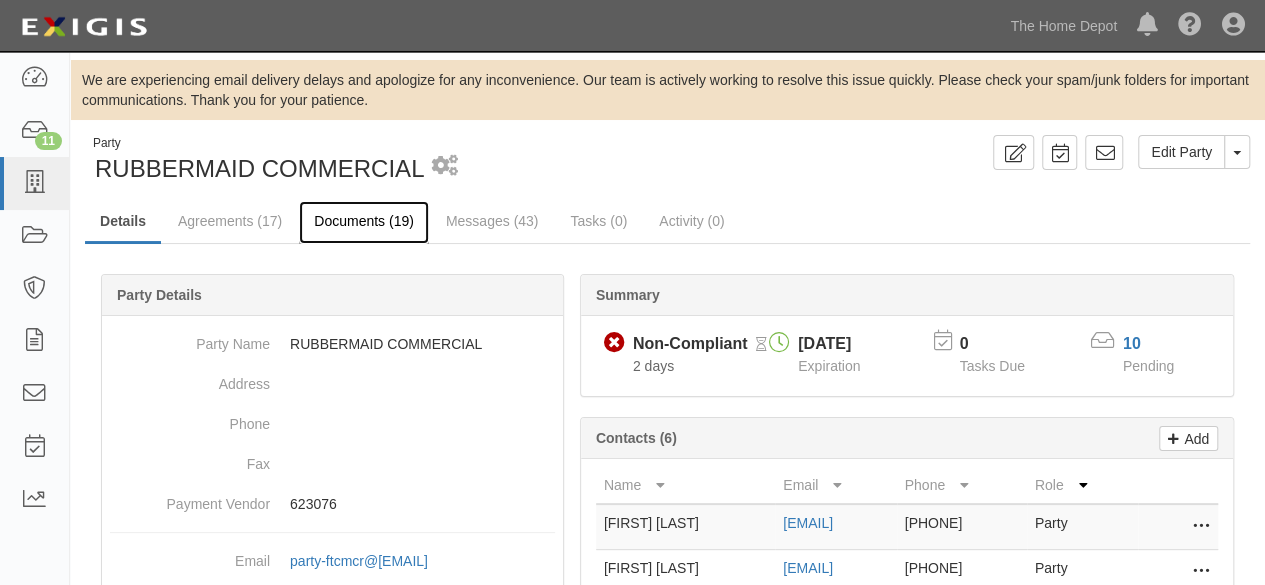 click on "Documents (19)" at bounding box center (364, 222) 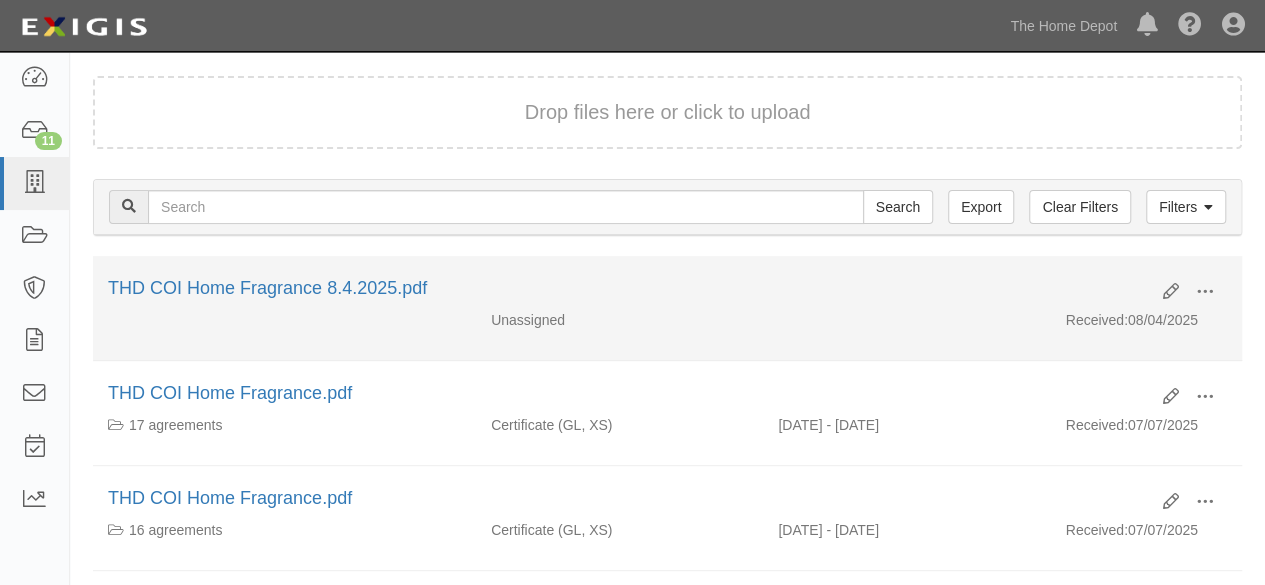 scroll, scrollTop: 200, scrollLeft: 0, axis: vertical 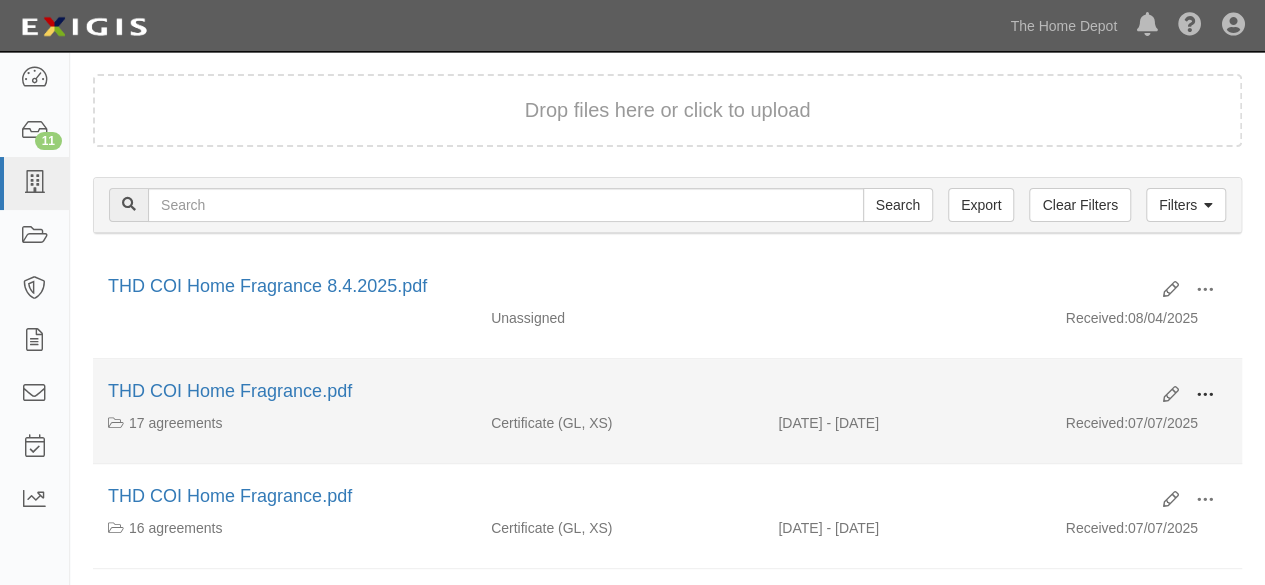 click at bounding box center [1205, 395] 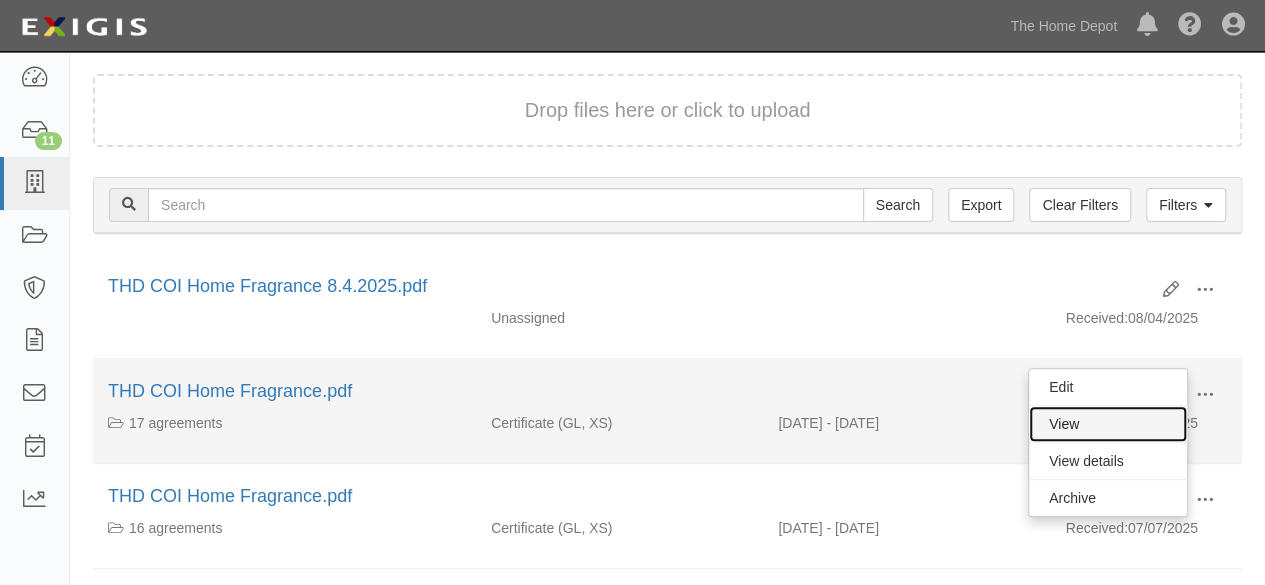 click on "View" at bounding box center (1108, 424) 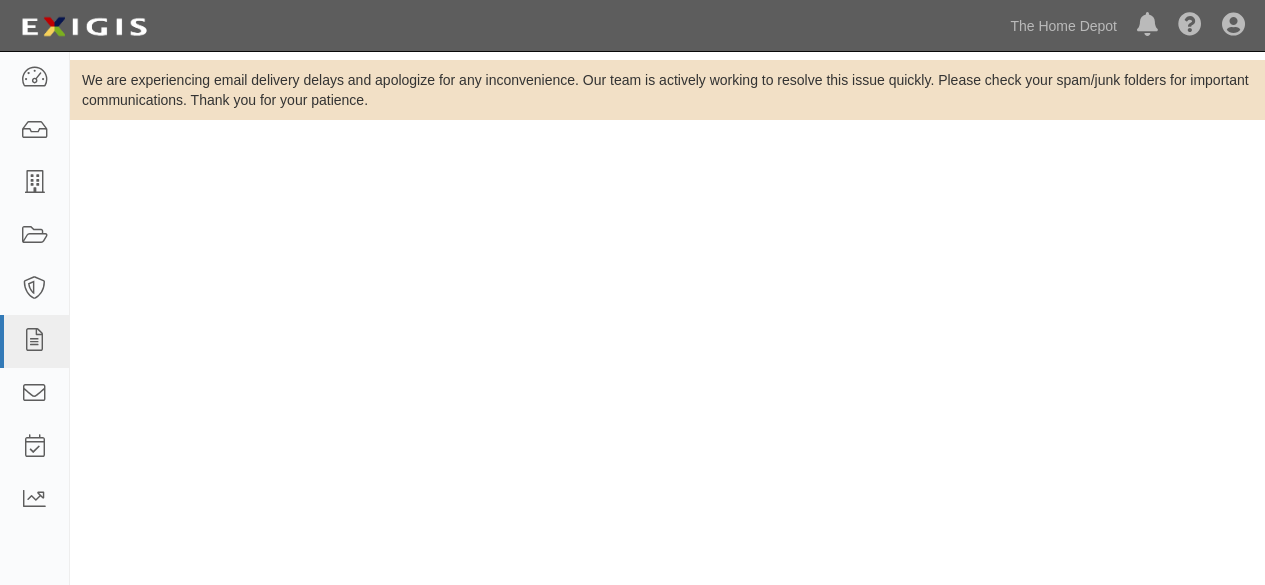 scroll, scrollTop: 0, scrollLeft: 0, axis: both 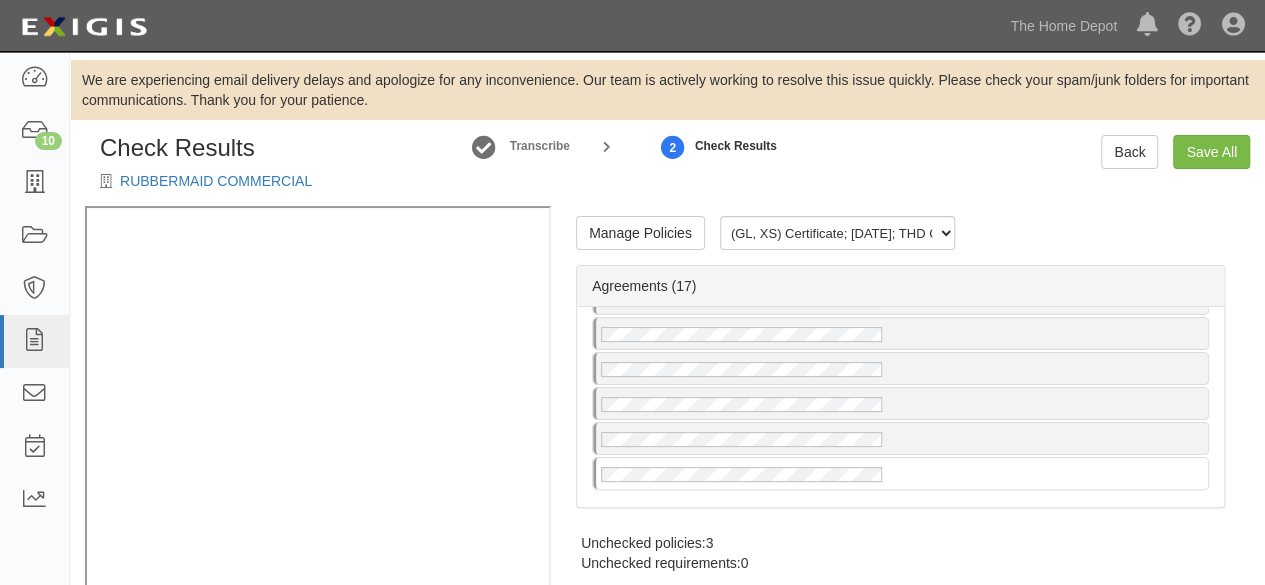 radio on "true" 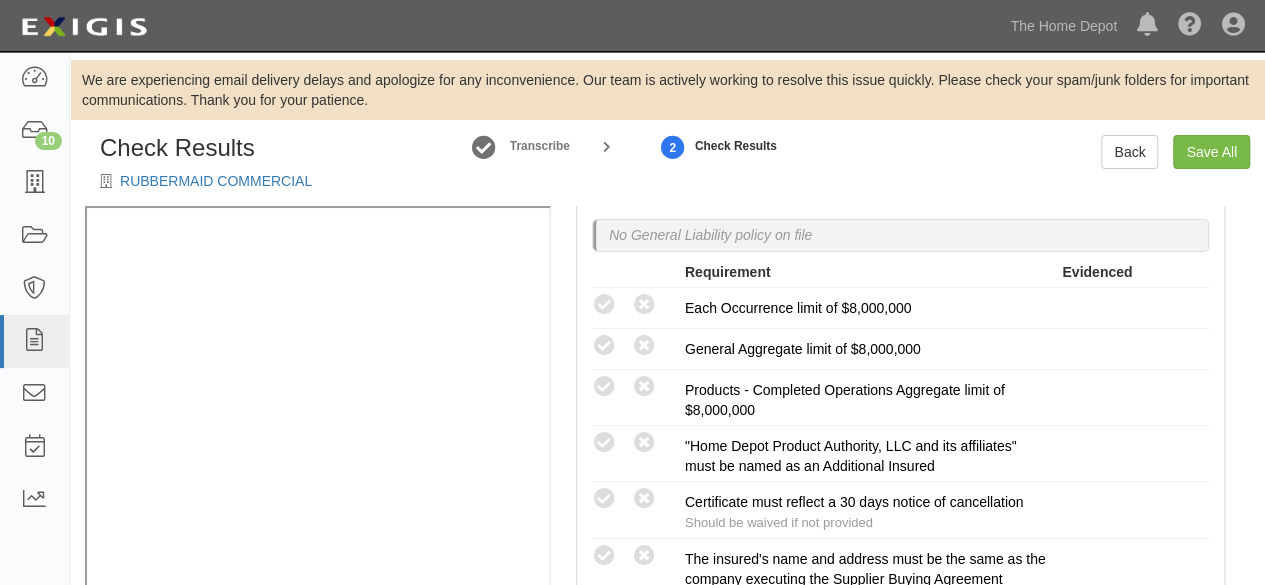 scroll, scrollTop: 346, scrollLeft: 0, axis: vertical 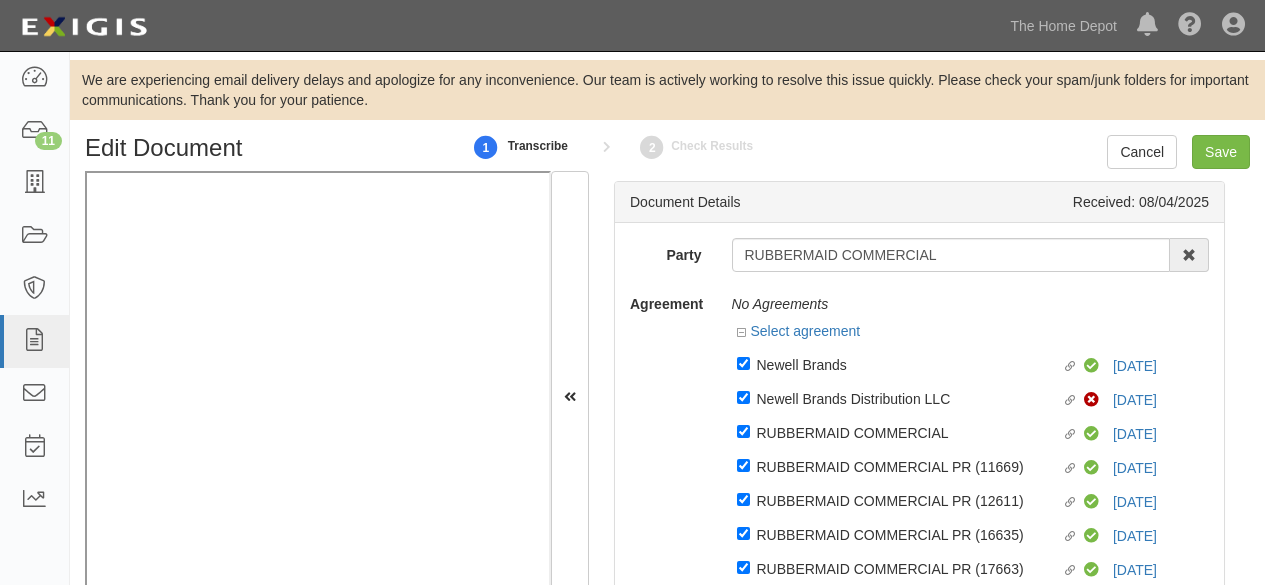 select on "CertificateDetail" 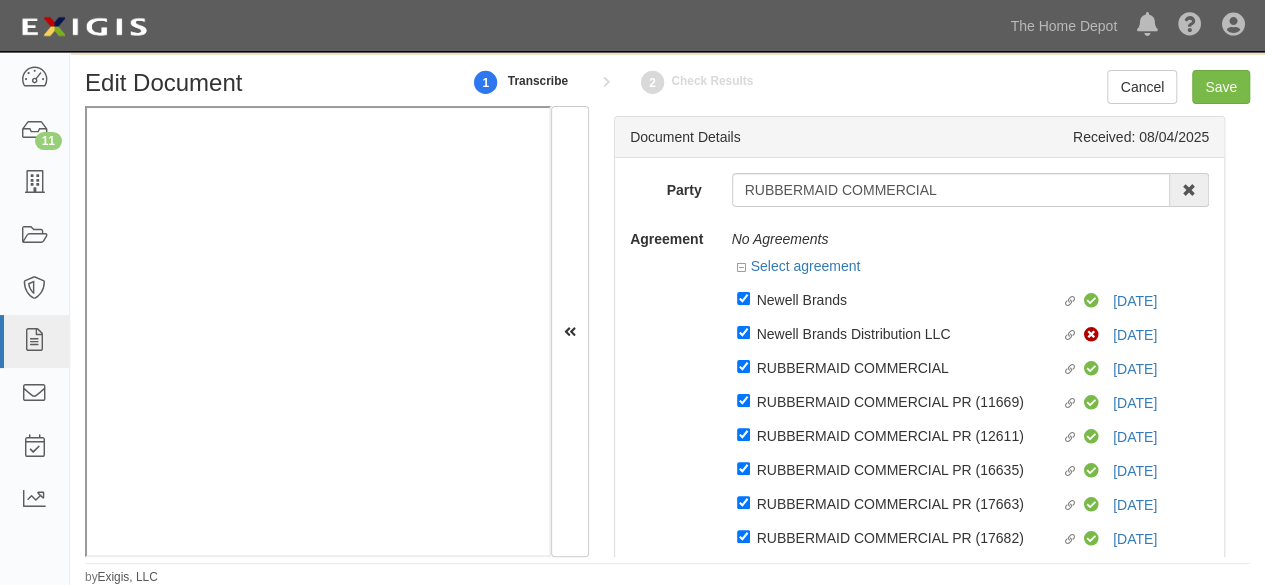 scroll, scrollTop: 65, scrollLeft: 0, axis: vertical 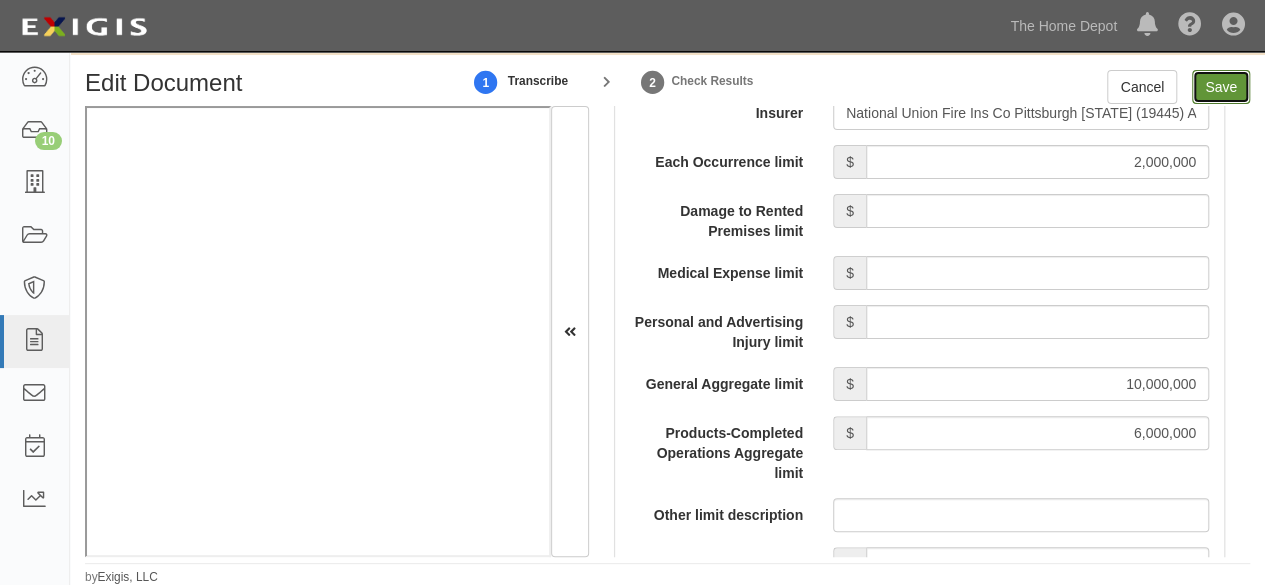click on "Save" at bounding box center (1221, 87) 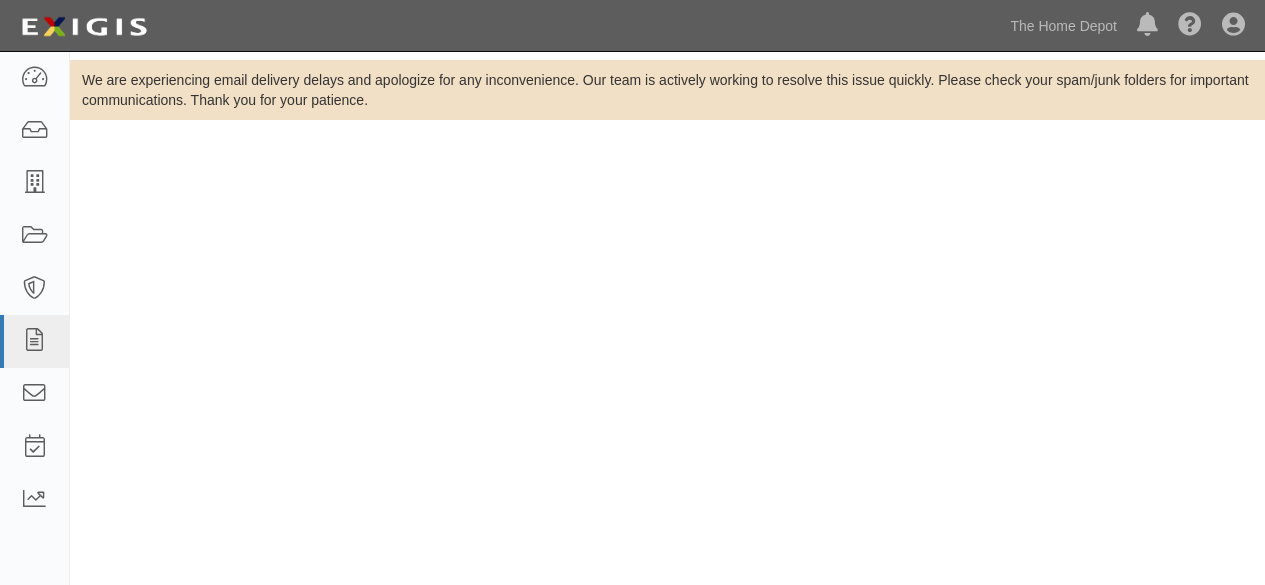 scroll, scrollTop: 0, scrollLeft: 0, axis: both 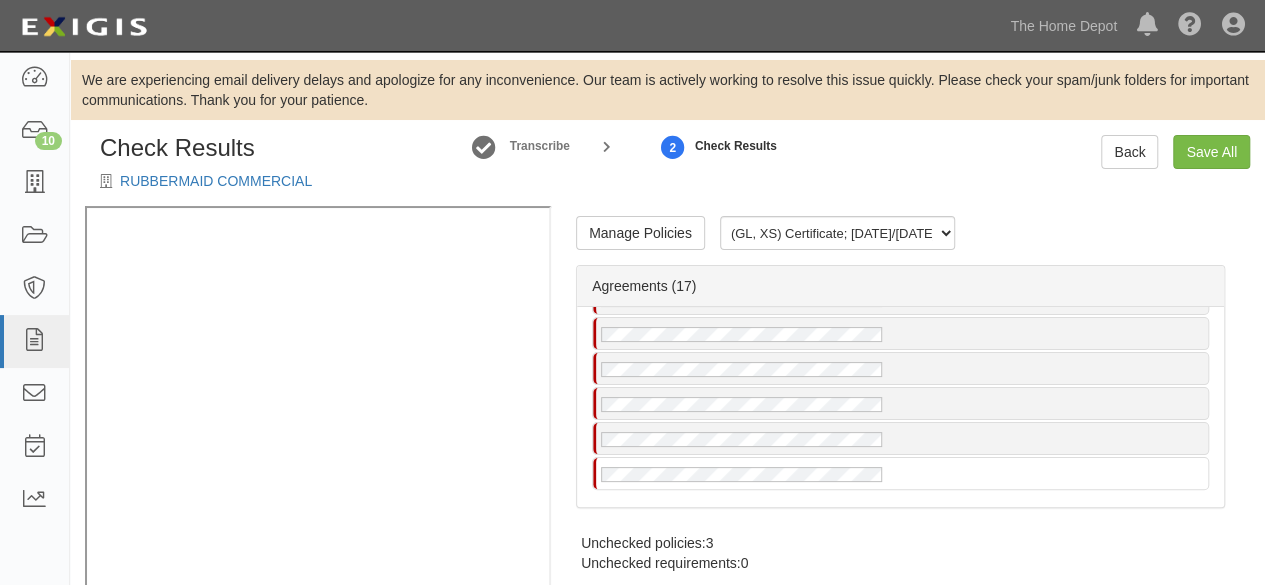 radio on "true" 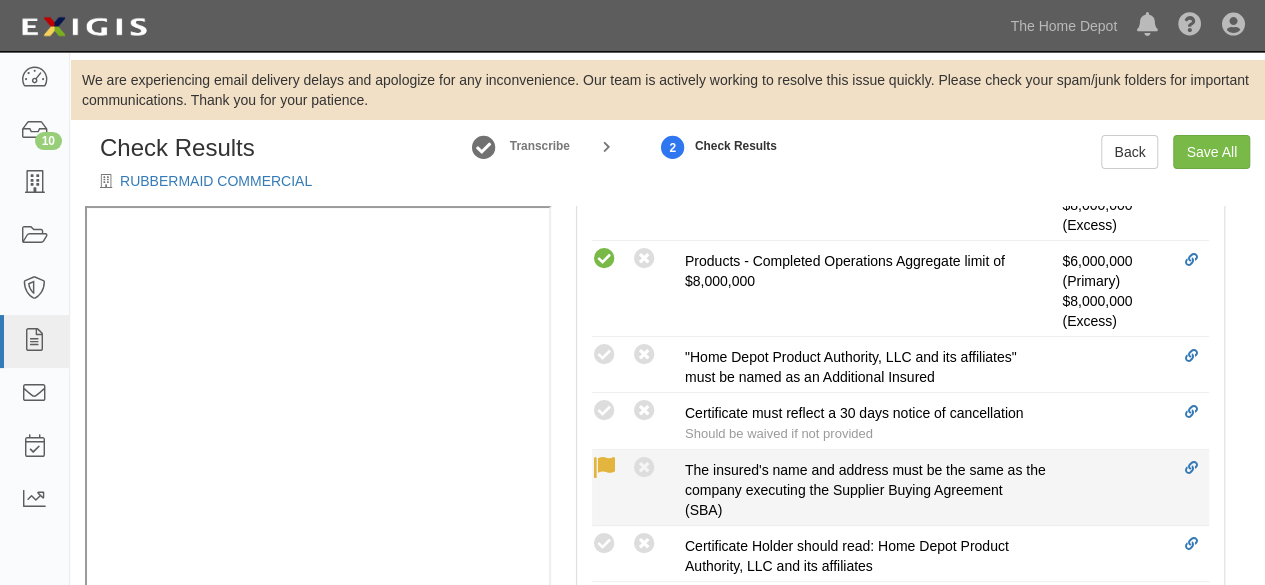 scroll, scrollTop: 1000, scrollLeft: 0, axis: vertical 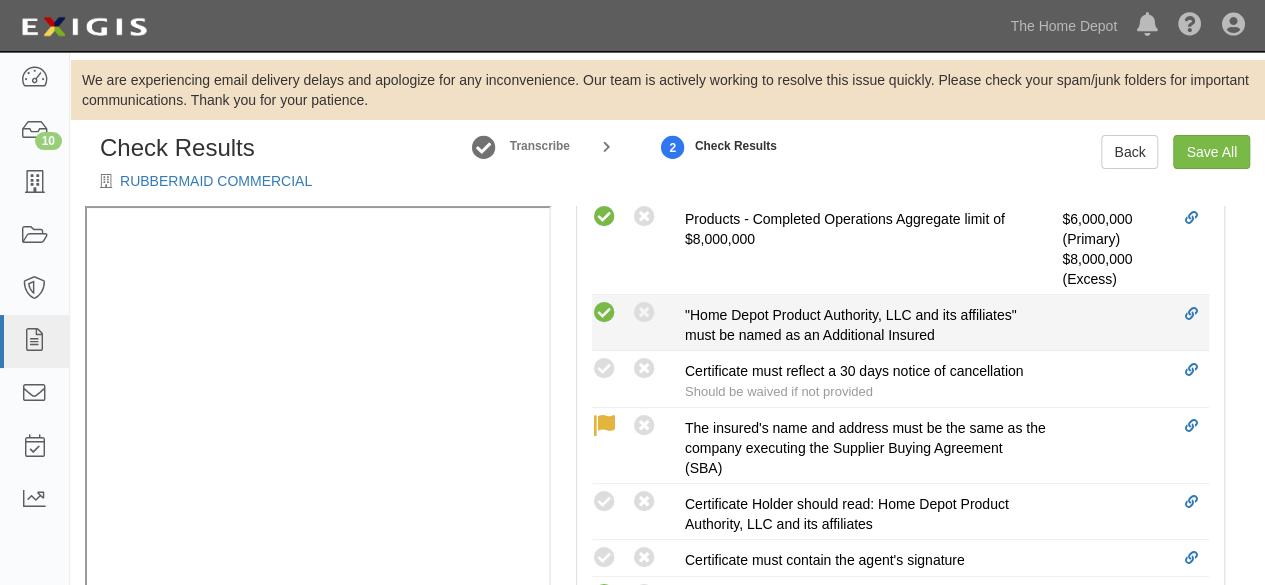 click at bounding box center [604, 313] 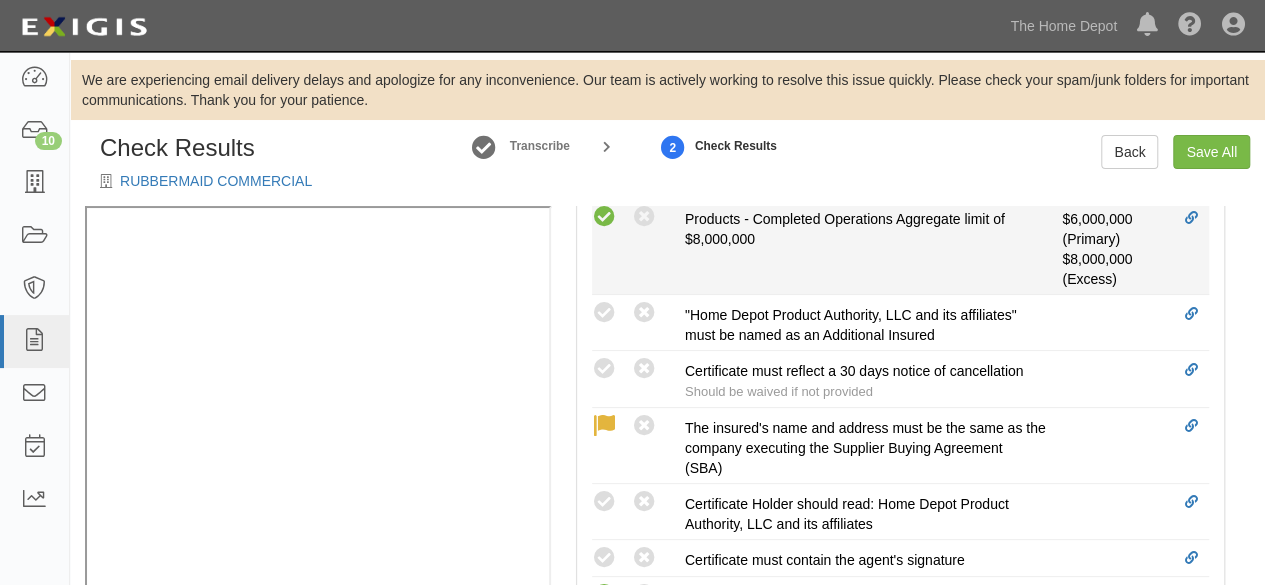 click at bounding box center [604, 558] 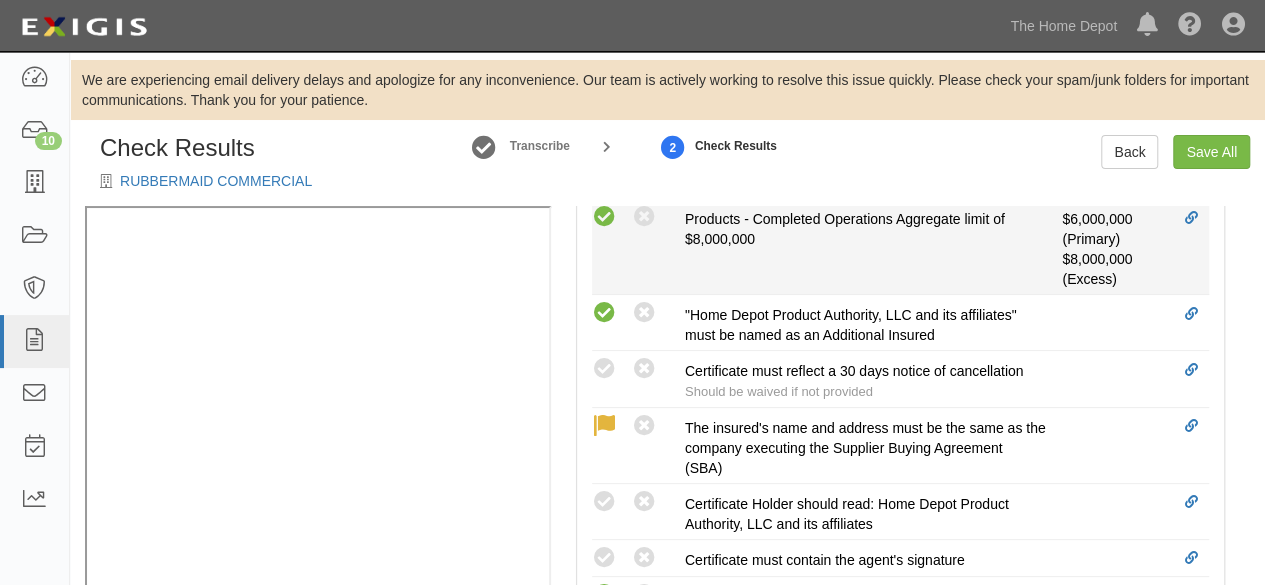 scroll, scrollTop: 1274, scrollLeft: 0, axis: vertical 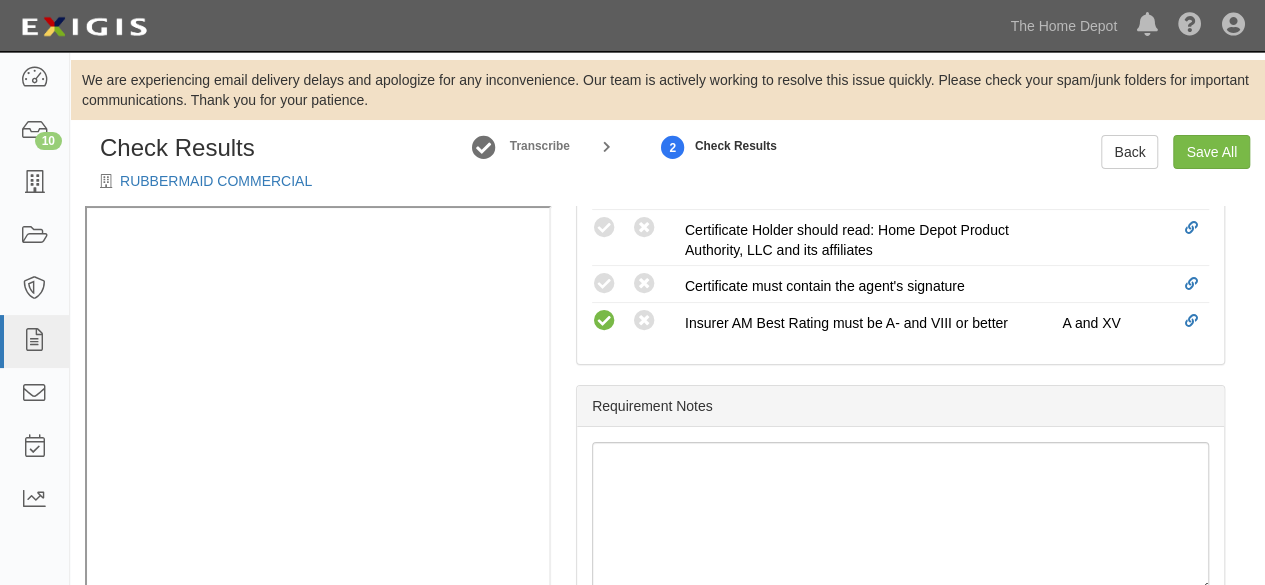 drag, startPoint x: 611, startPoint y: 280, endPoint x: 608, endPoint y: 421, distance: 141.0319 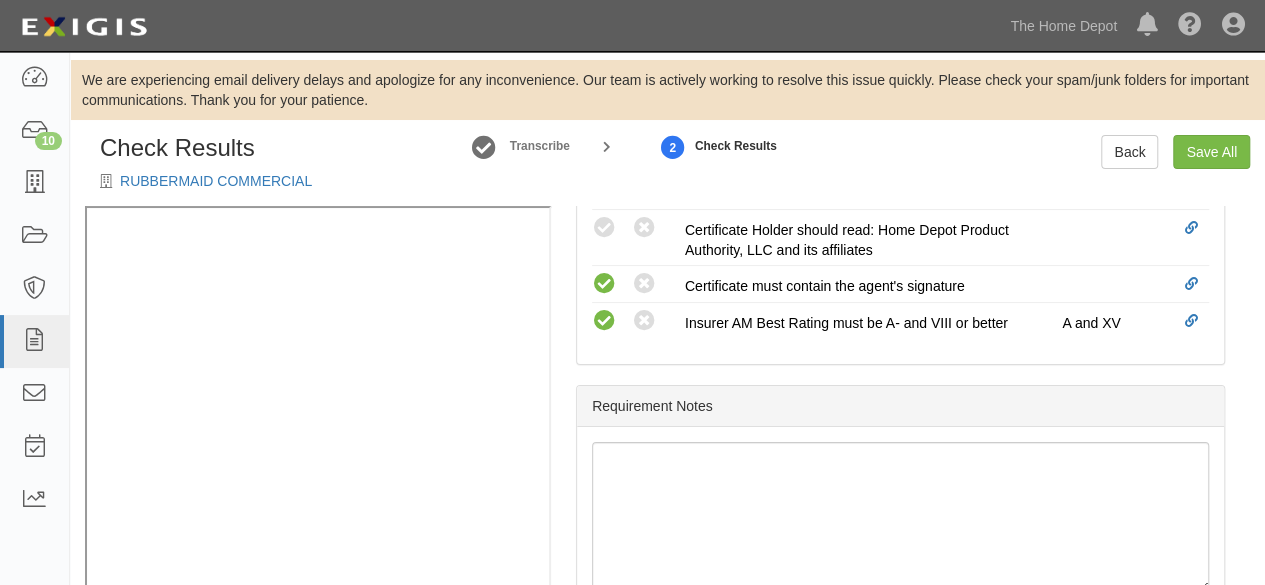scroll, scrollTop: 1074, scrollLeft: 0, axis: vertical 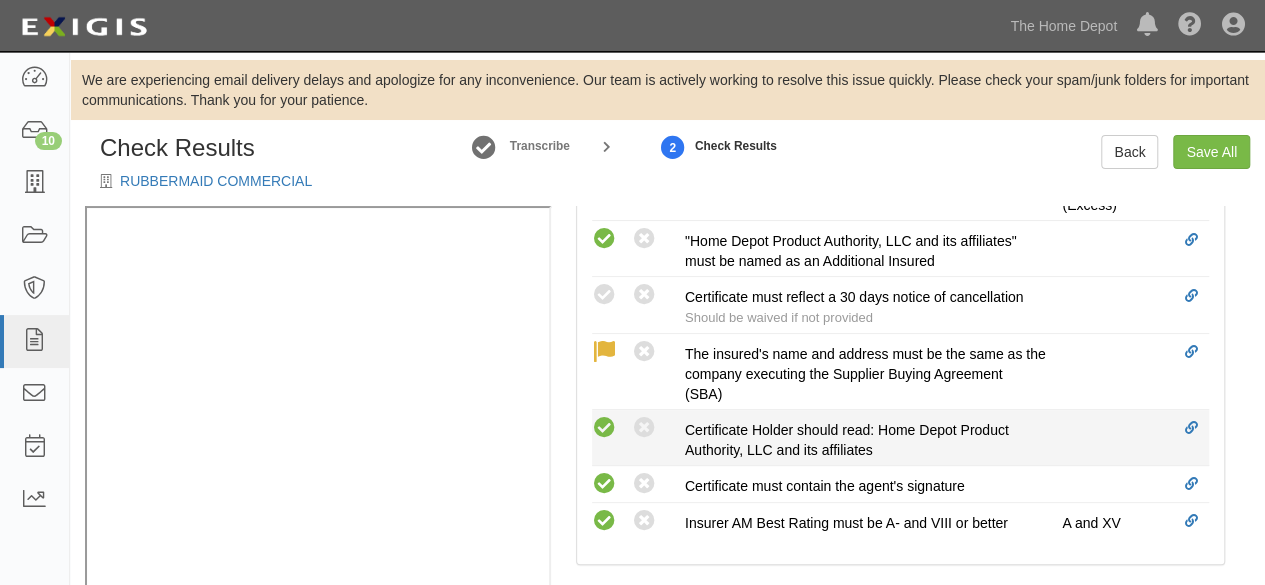 click at bounding box center [604, 428] 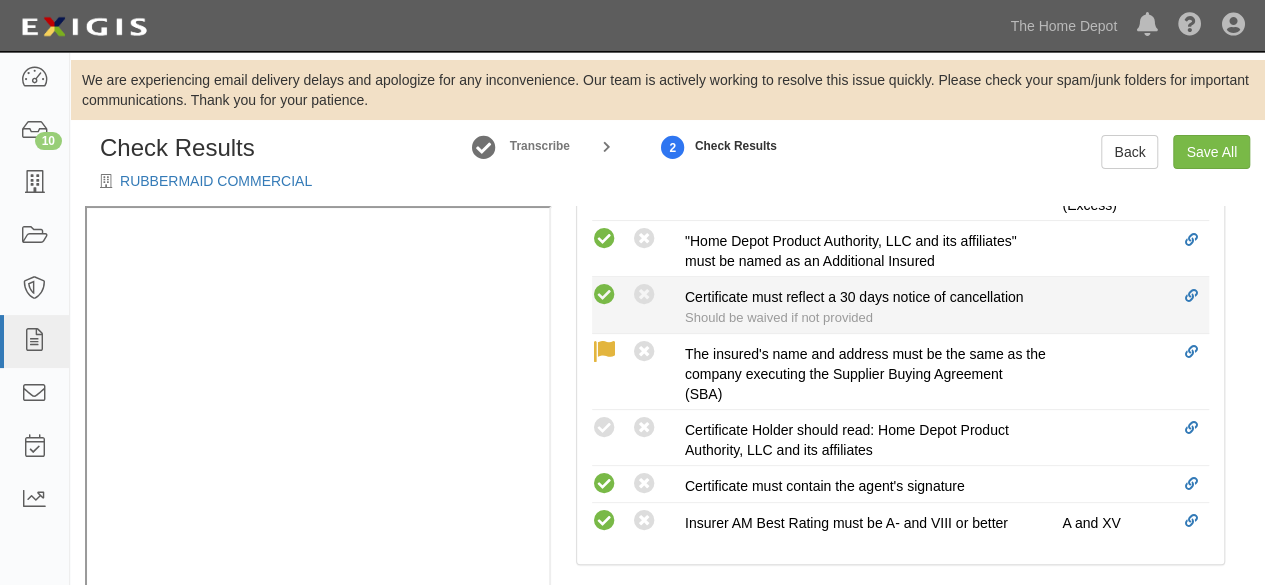 radio on "true" 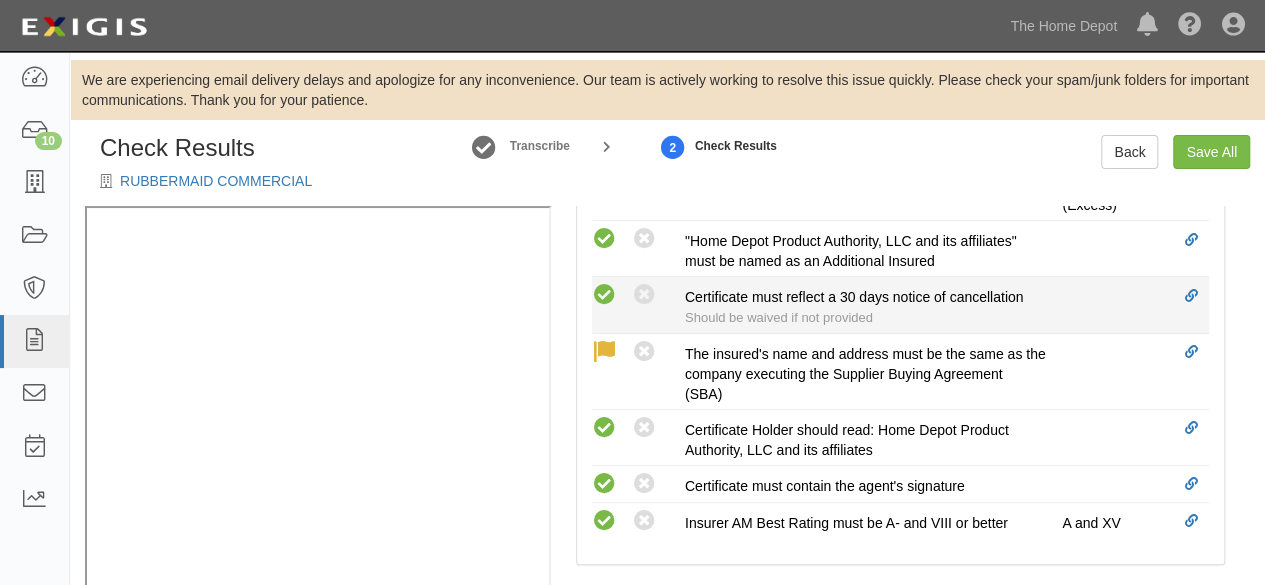 click at bounding box center (604, 295) 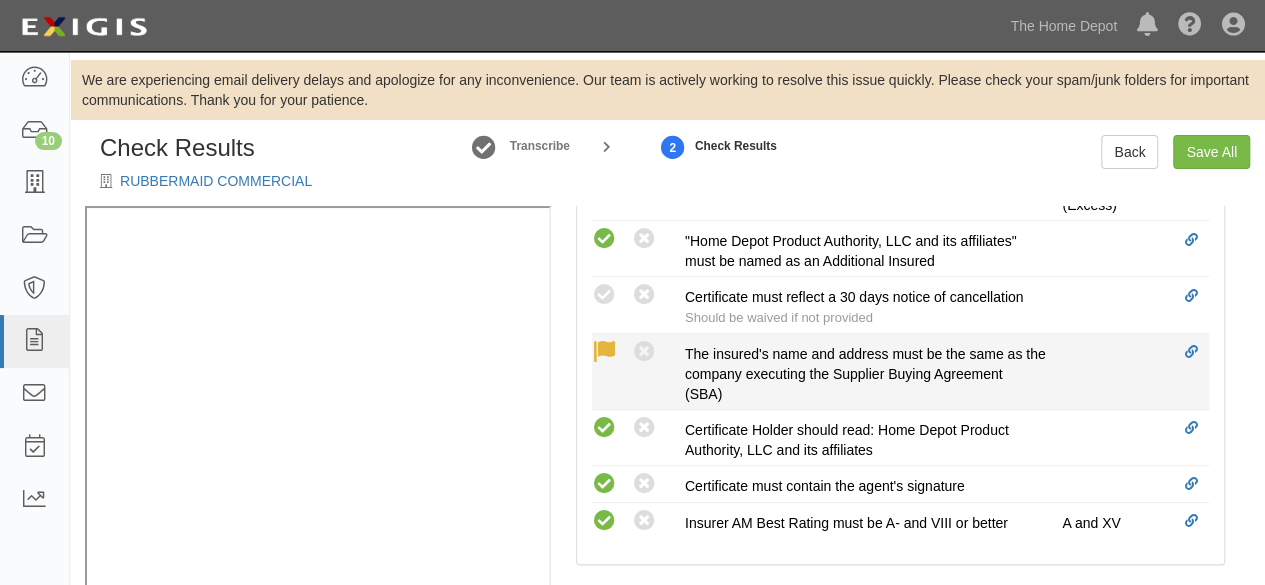radio on "true" 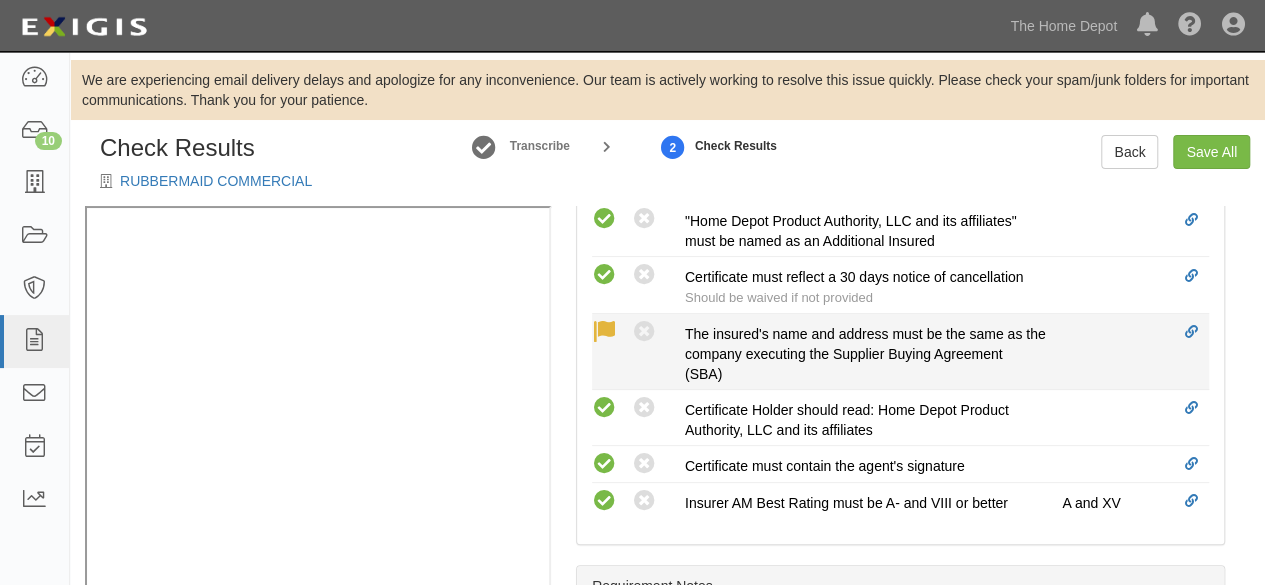 scroll, scrollTop: 0, scrollLeft: 0, axis: both 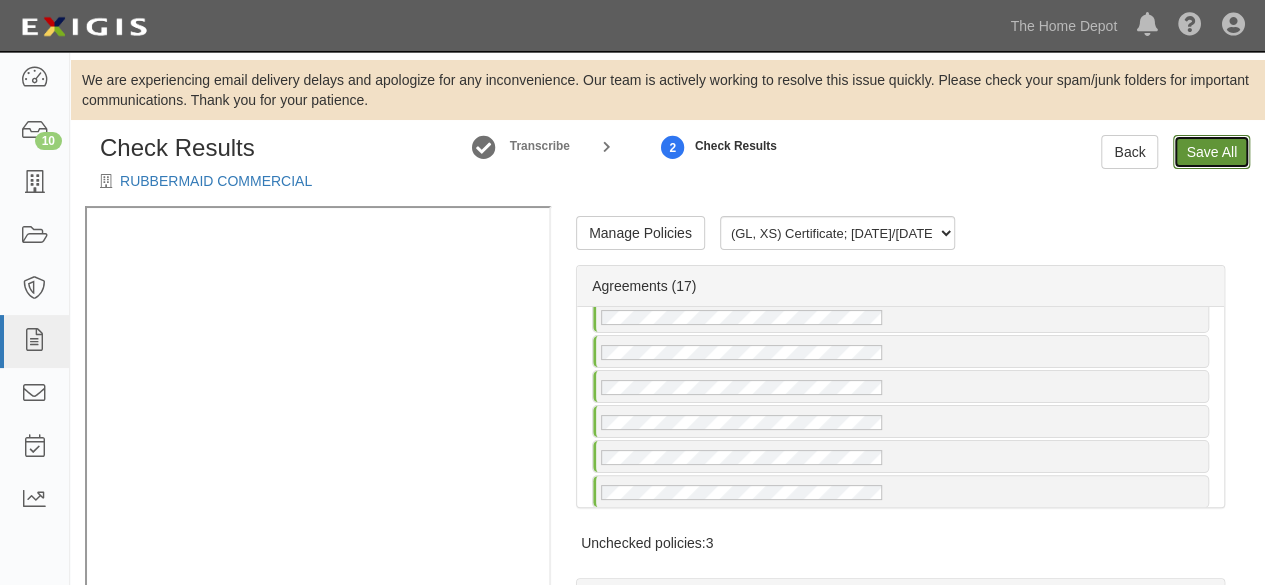 click on "Save All" at bounding box center (1211, 152) 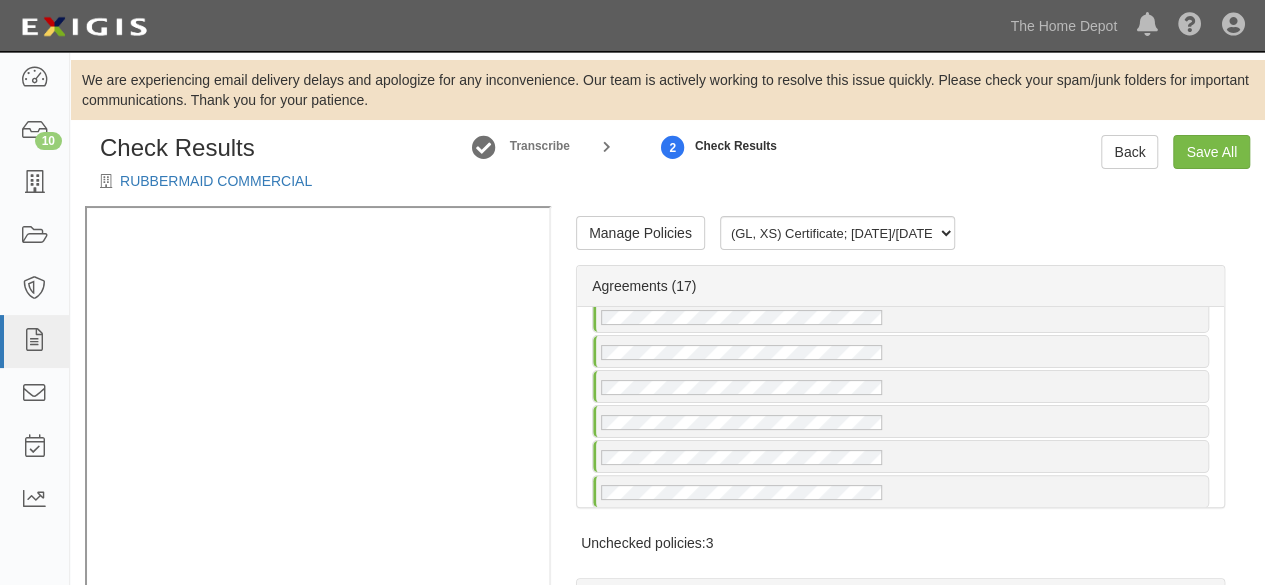 radio on "false" 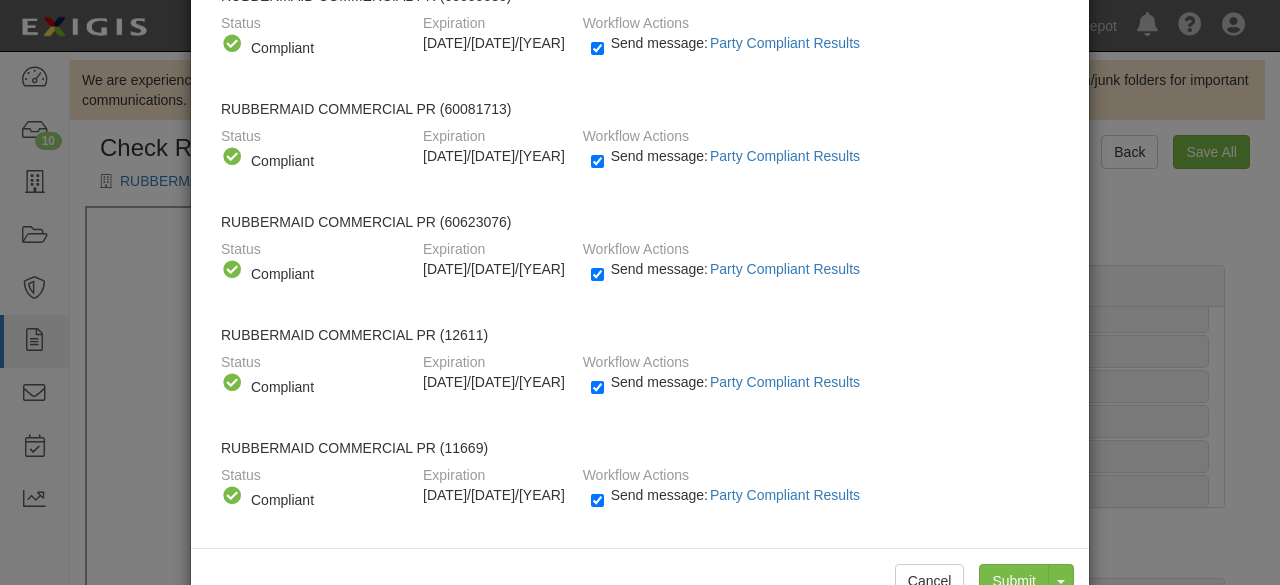 scroll, scrollTop: 1579, scrollLeft: 0, axis: vertical 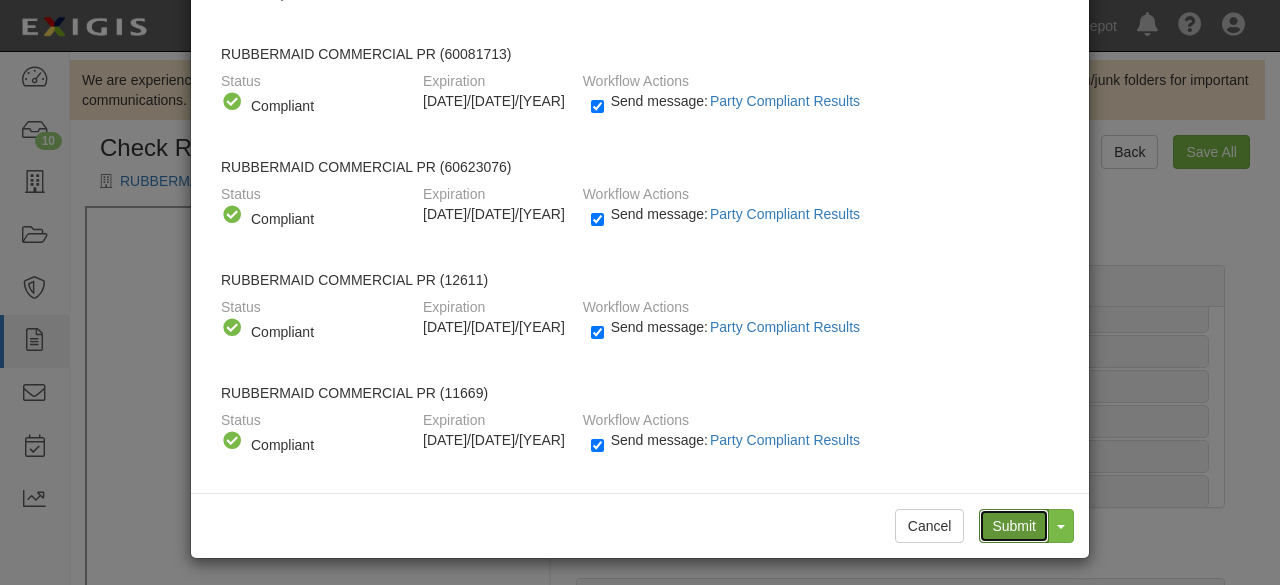 click on "Submit" at bounding box center (1014, 526) 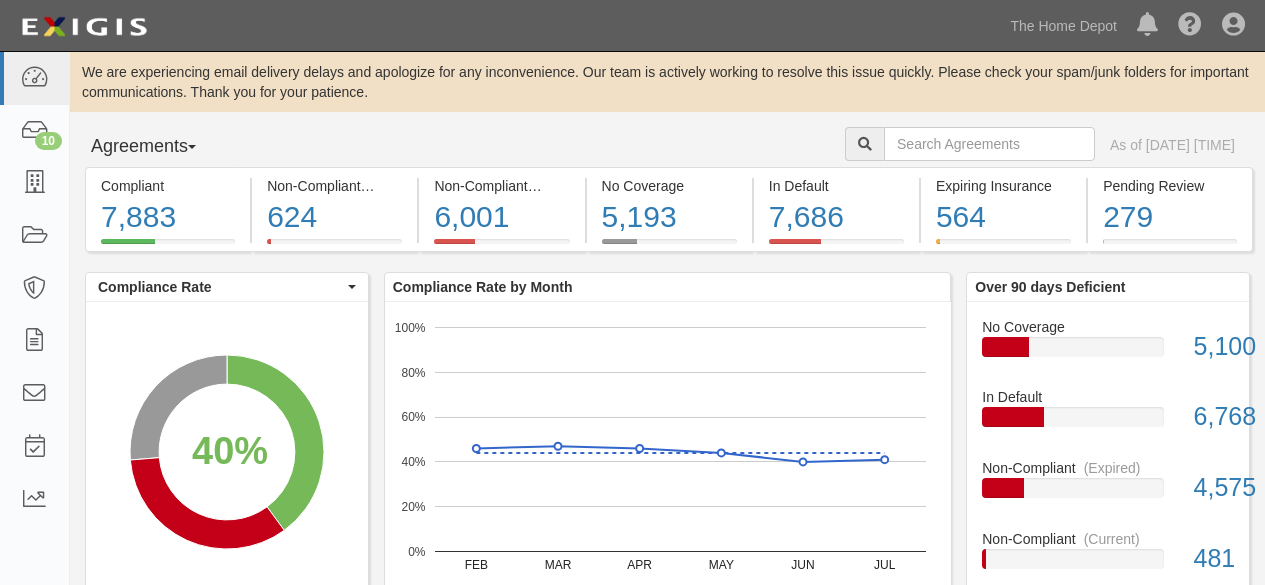 scroll, scrollTop: 0, scrollLeft: 0, axis: both 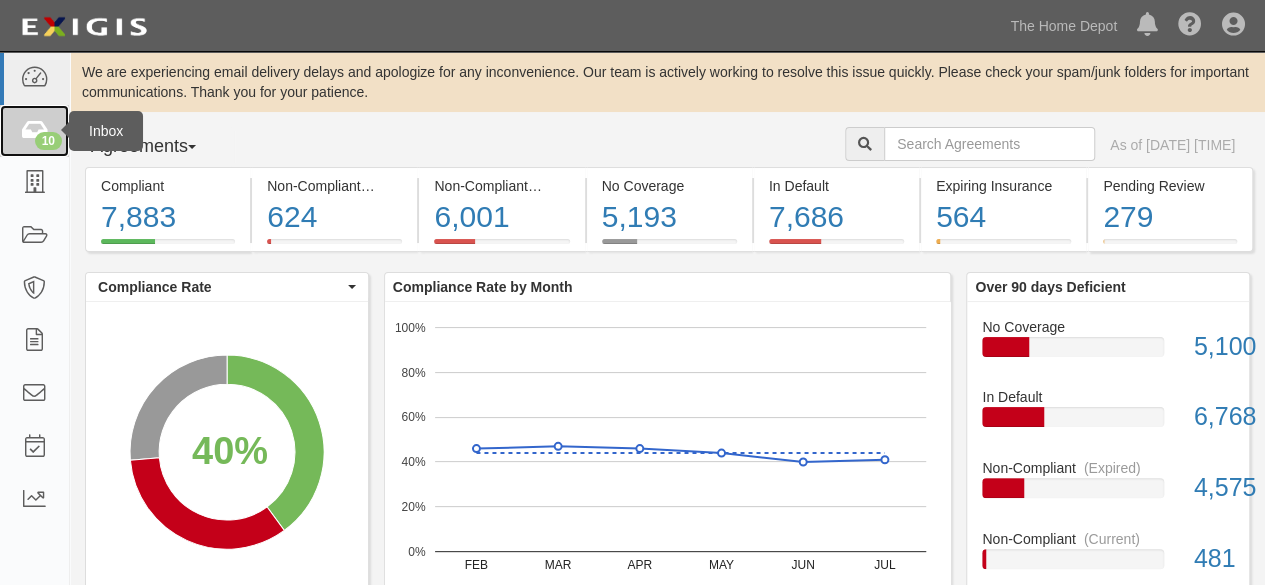 click at bounding box center (34, 131) 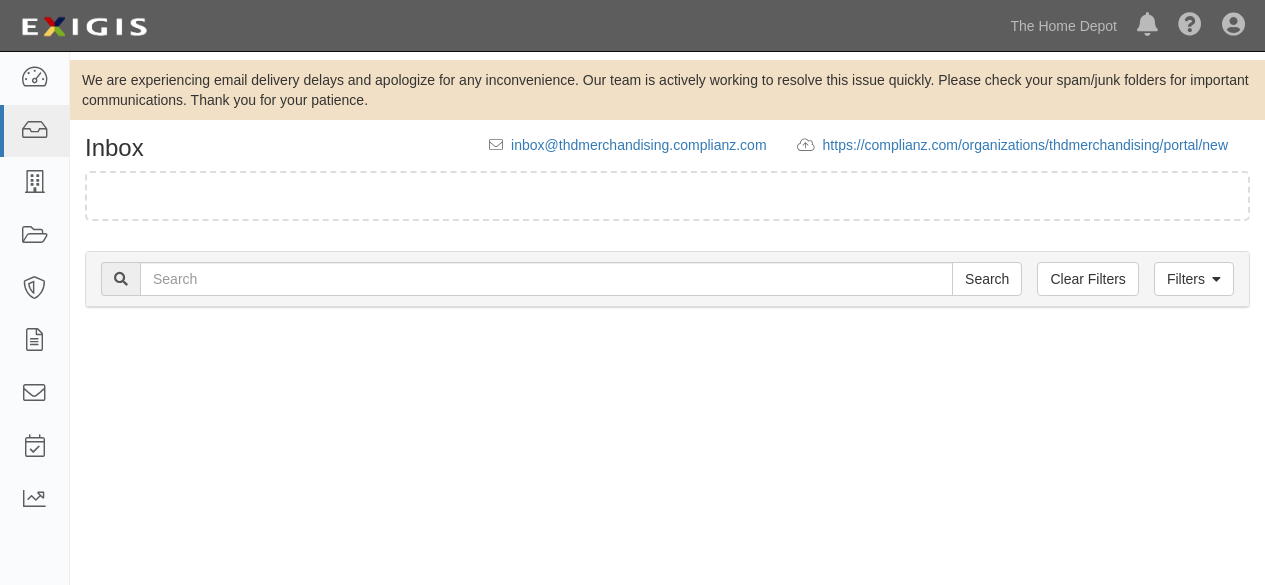 scroll, scrollTop: 0, scrollLeft: 0, axis: both 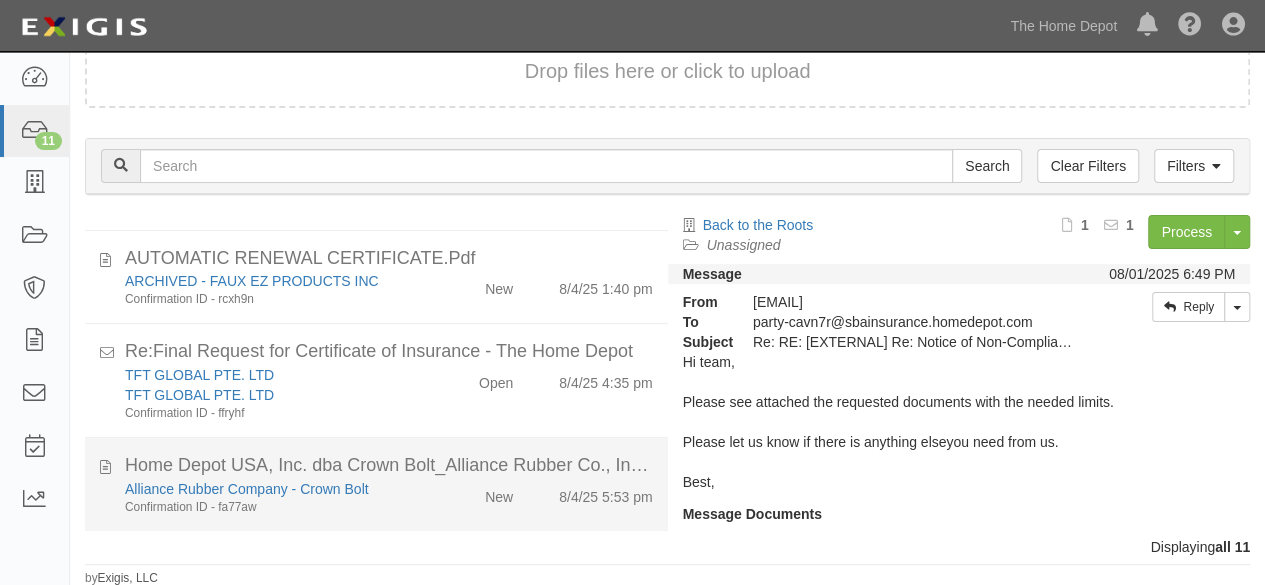 click on "Alliance Rubber Company - Crown Bolt
Confirmation ID - [CONFIRMATION]
8/4/25 5:53 pm" 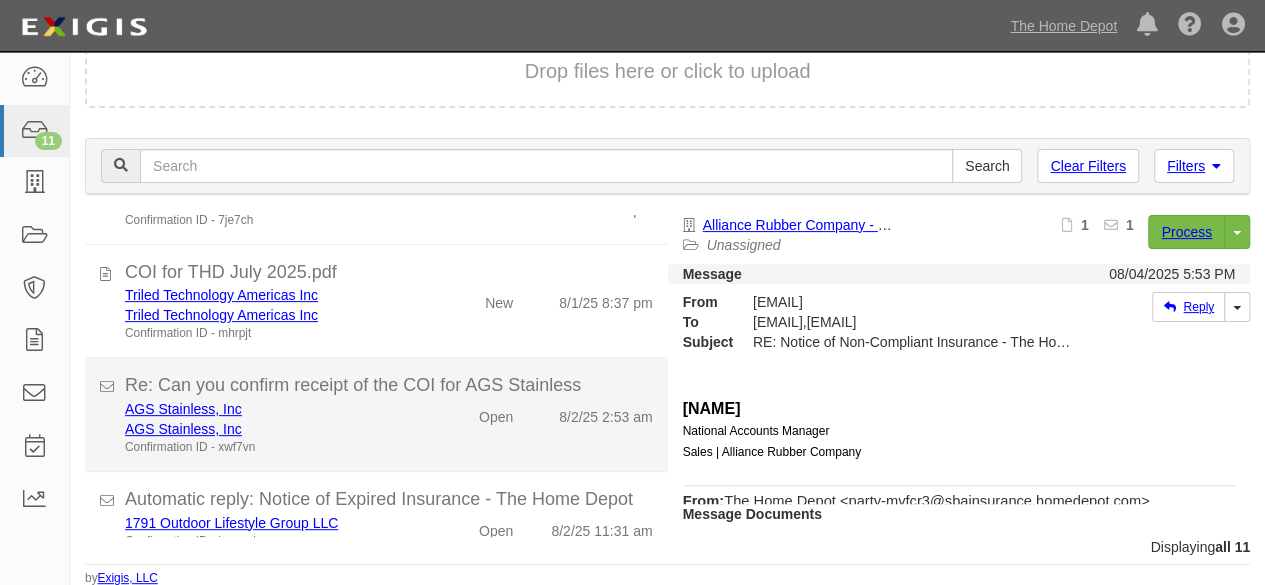 scroll, scrollTop: 0, scrollLeft: 0, axis: both 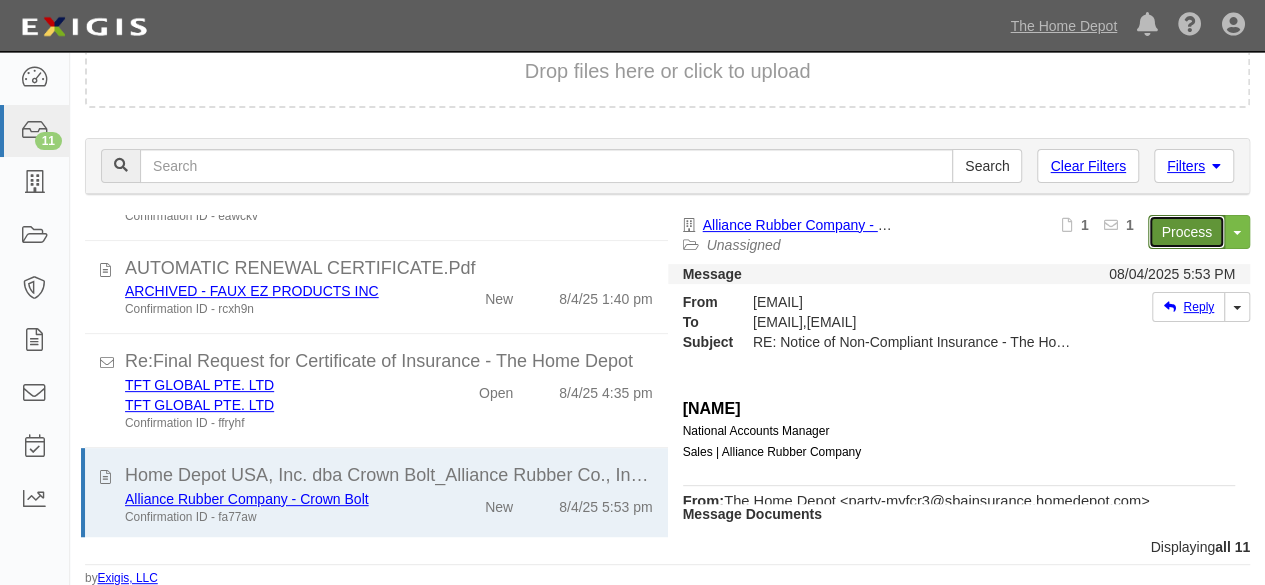 click on "Process" at bounding box center (1186, 232) 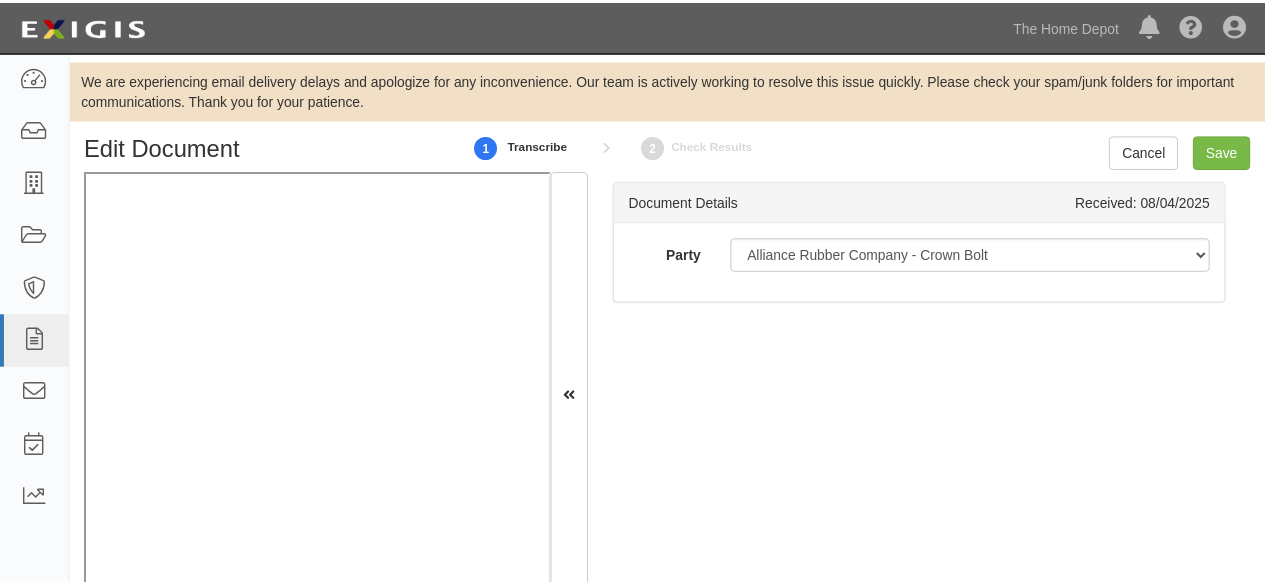 scroll, scrollTop: 0, scrollLeft: 0, axis: both 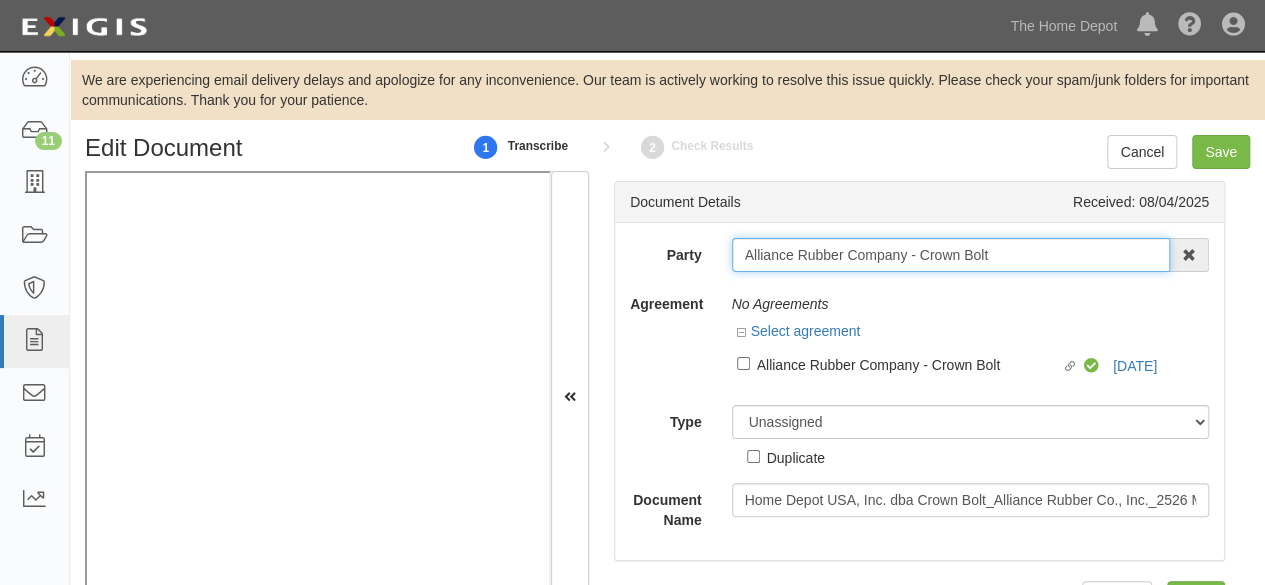 click on "Alliance Rubber Company - Crown Bolt" at bounding box center [951, 255] 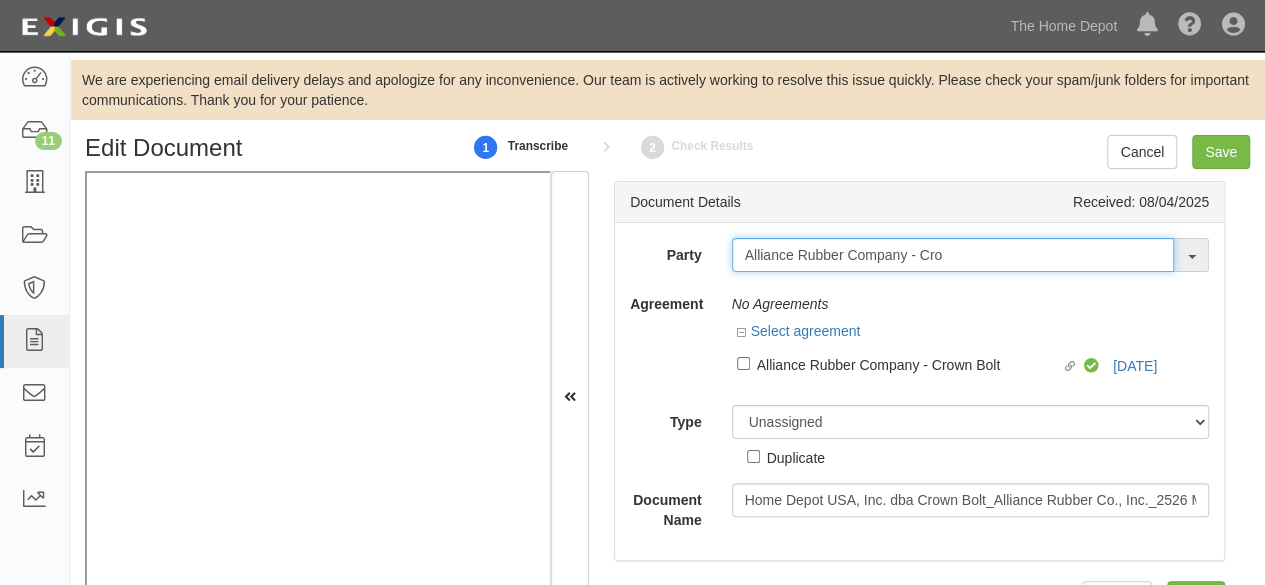 type on "Alliance Rubber Company - Cro" 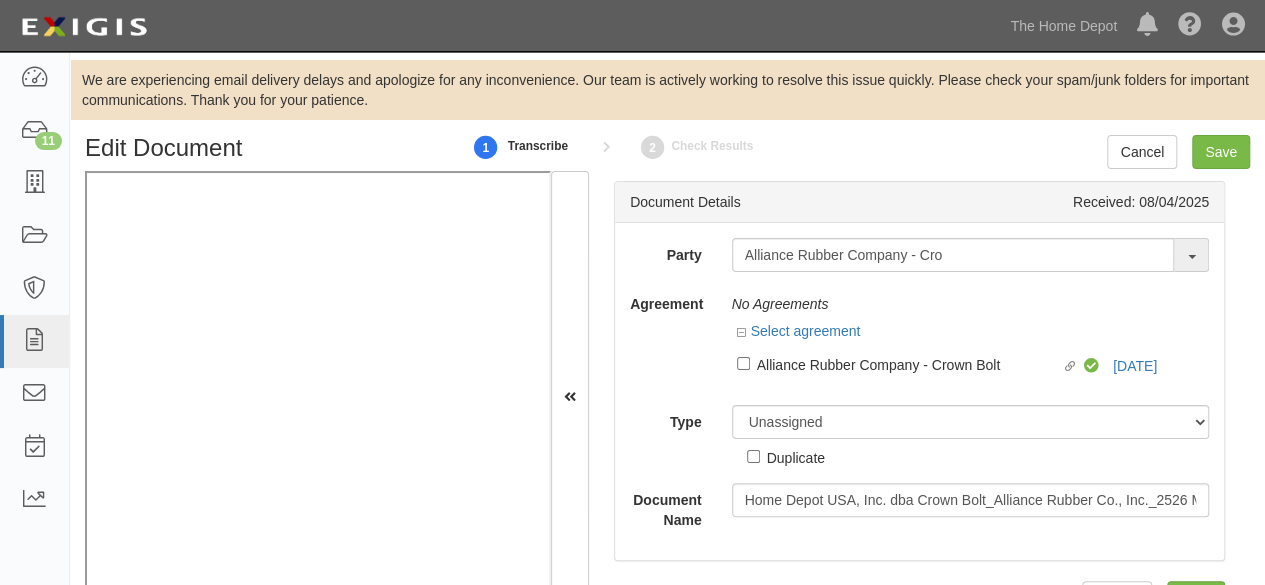 type 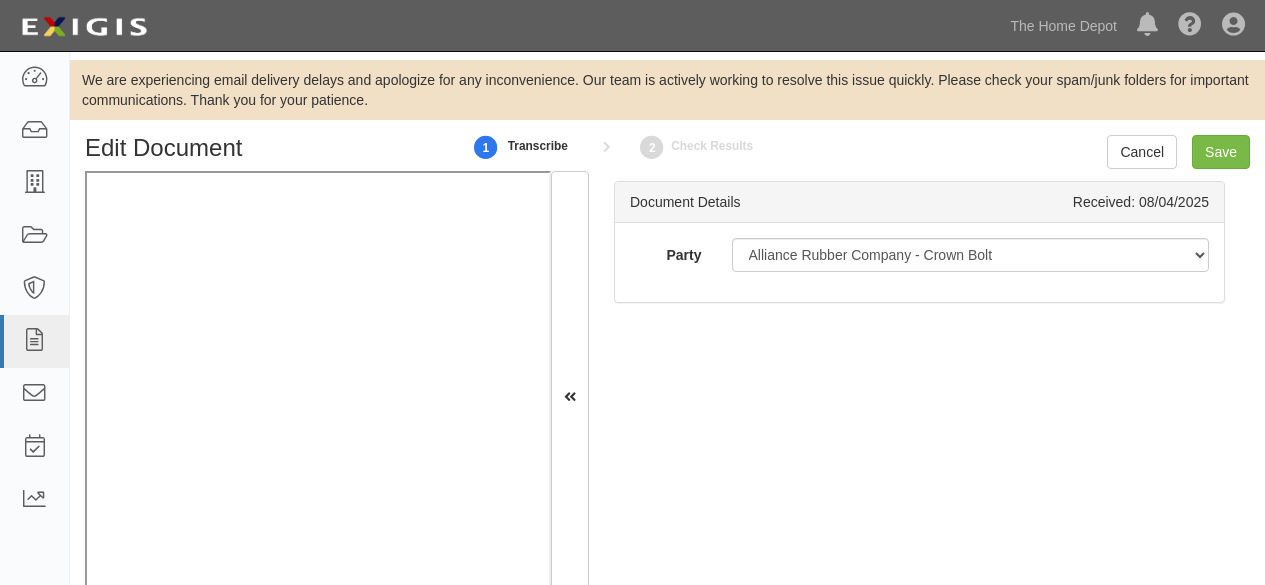 scroll, scrollTop: 0, scrollLeft: 0, axis: both 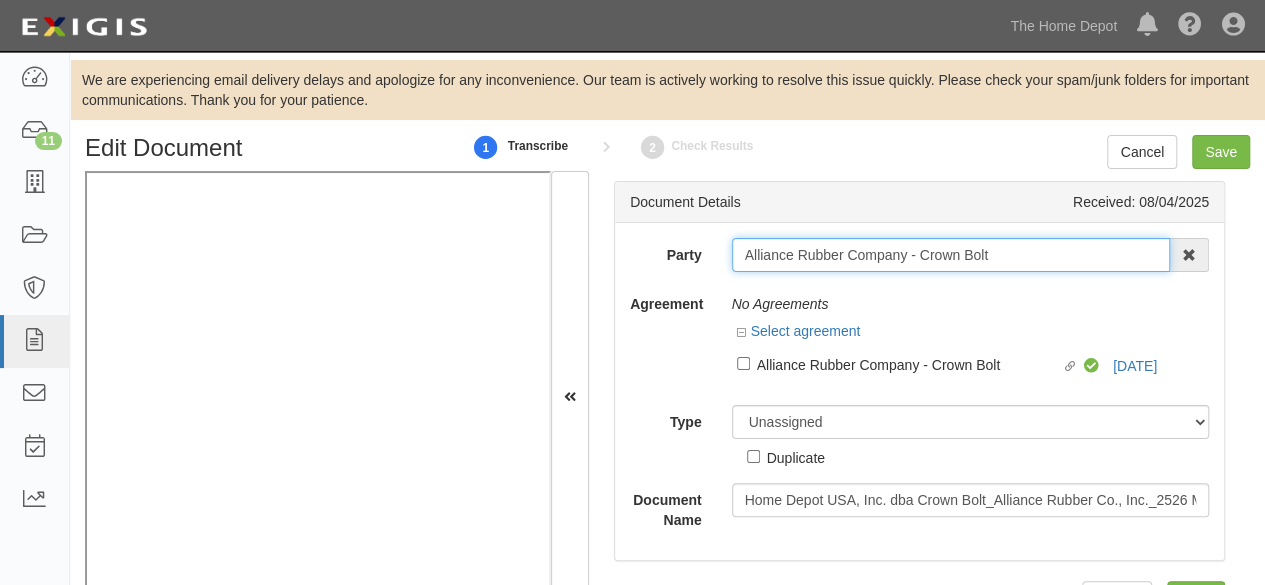 click on "Alliance Rubber Company - Crown Bolt" at bounding box center (951, 255) 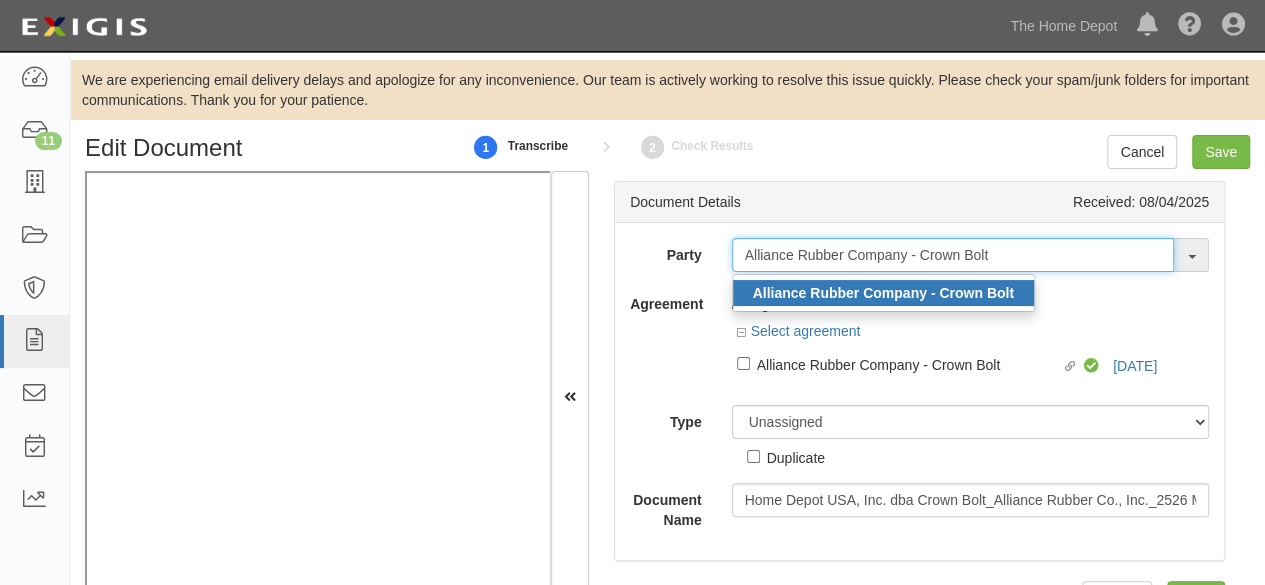 type on "Alliance Rubber Company - Crown Bolt" 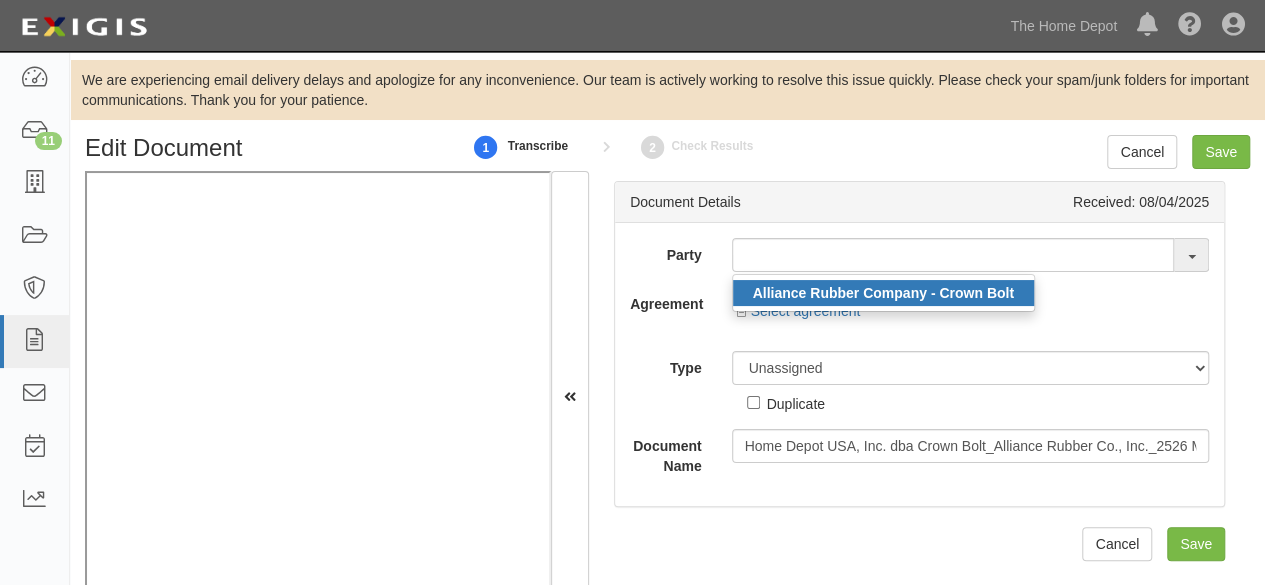 click on "Alliance Rubber Company - Crown Bolt" at bounding box center (883, 293) 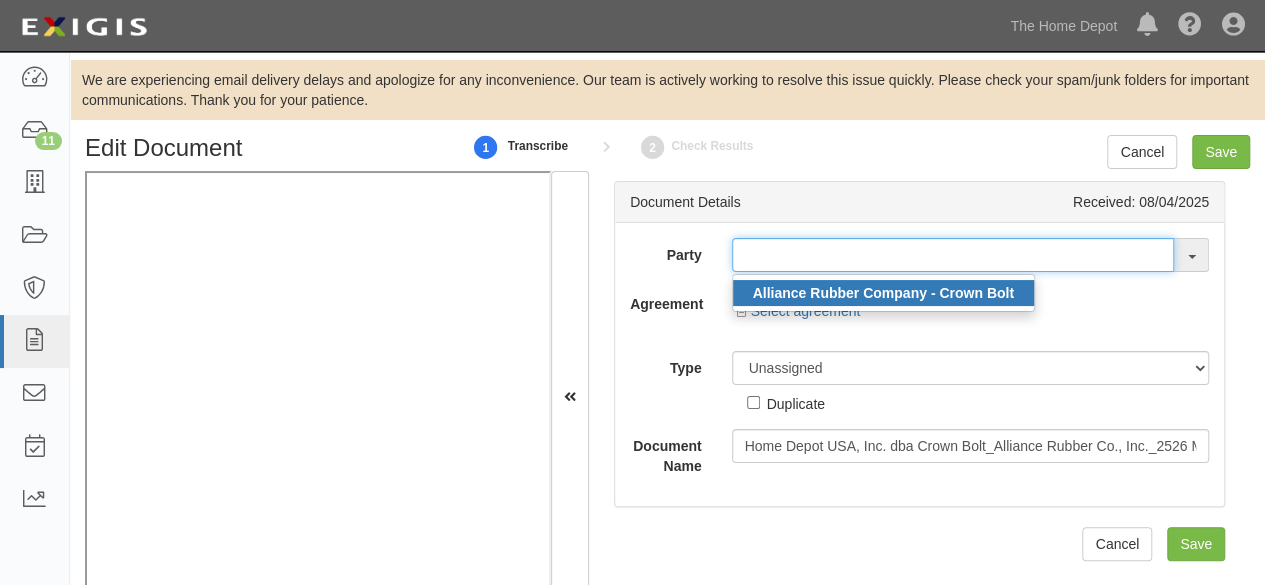 type on "Alliance Rubber Company - Crown Bolt" 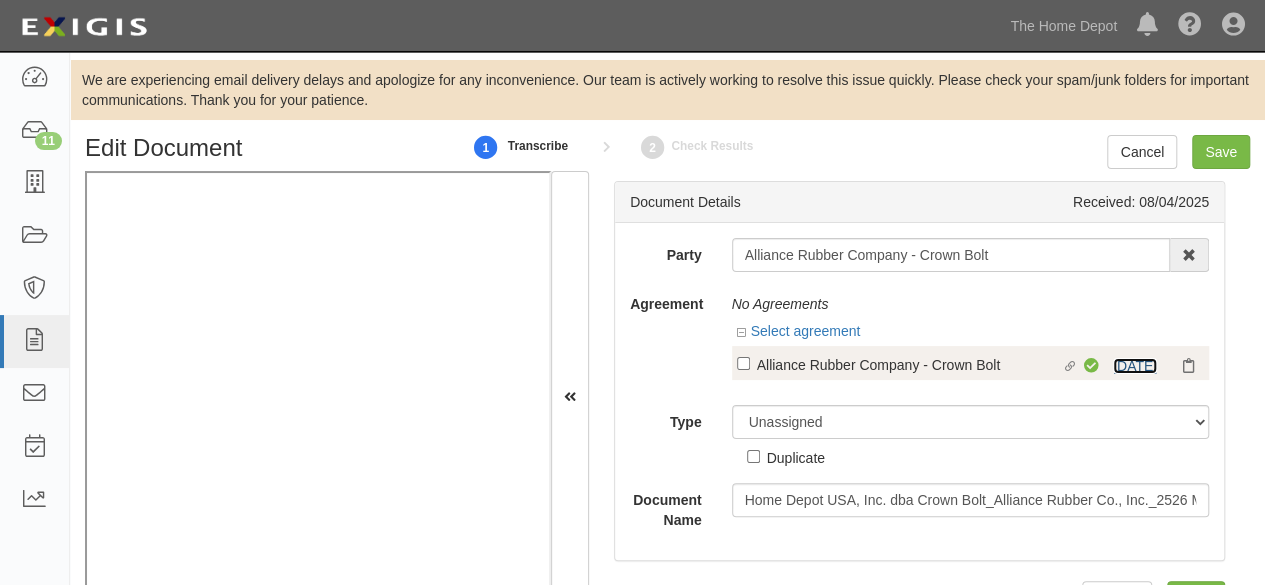 click on "4/21/26" at bounding box center [1135, 366] 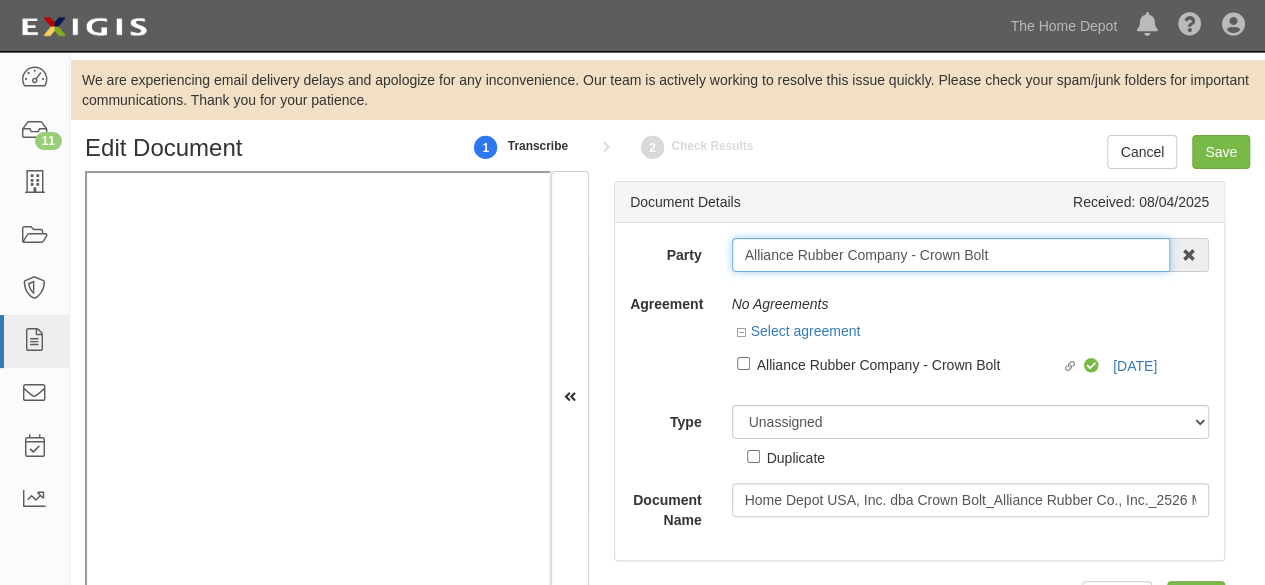 click on "Alliance Rubber Company - Crown Bolt" at bounding box center (951, 255) 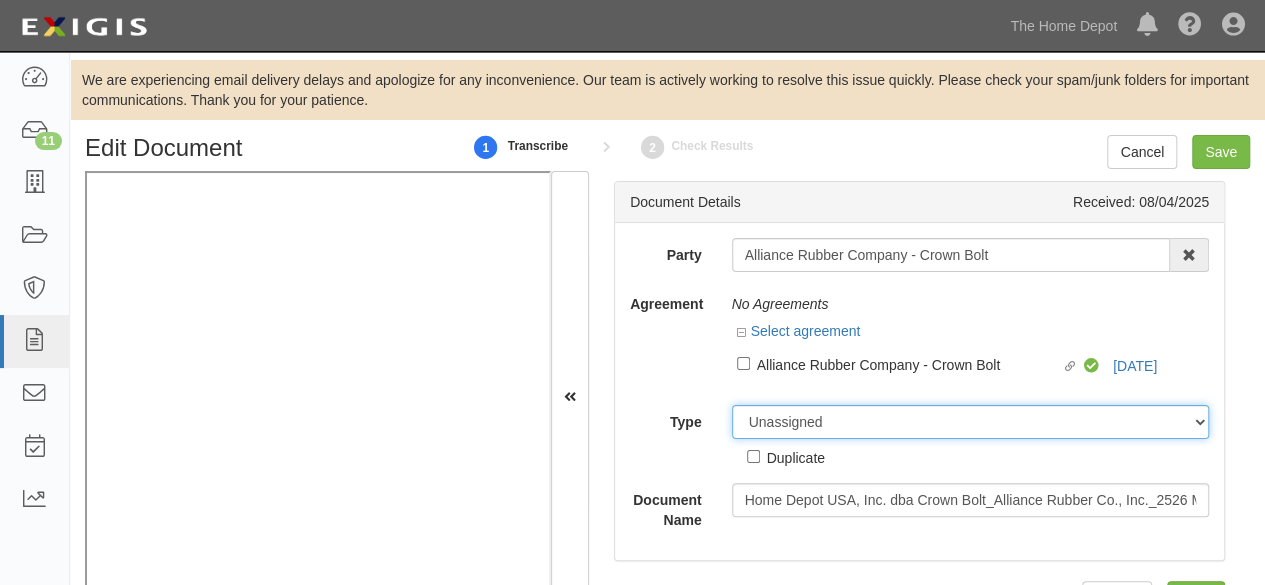drag, startPoint x: 784, startPoint y: 431, endPoint x: 787, endPoint y: 406, distance: 25.179358 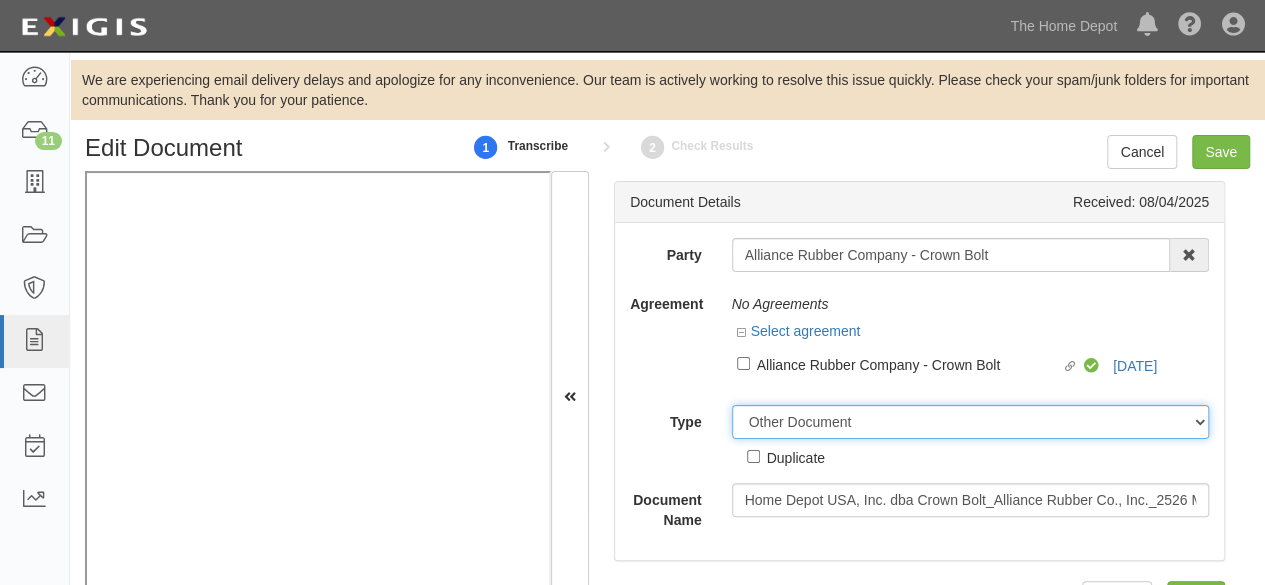 click on "Unassigned
Binder
Cancellation Notice
Certificate
Contract
Endorsement
Insurance Policy
Junk
Other Document
Policy Declarations
Reinstatement Notice
Requirements
Waiver Request" at bounding box center [971, 422] 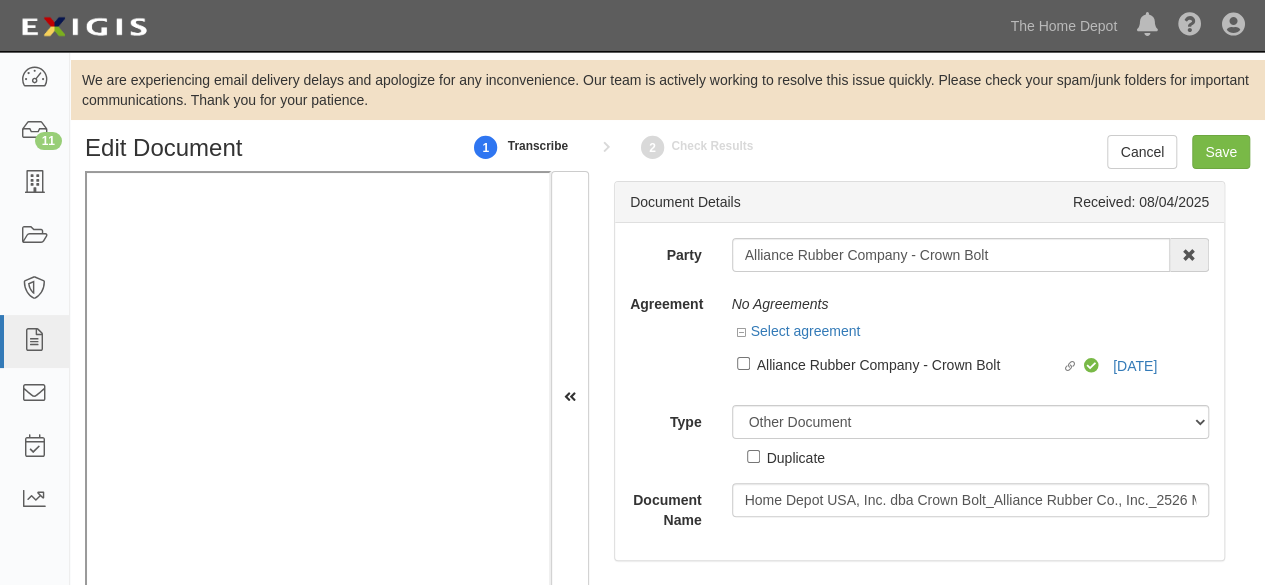 click on "Duplicate" at bounding box center (796, 457) 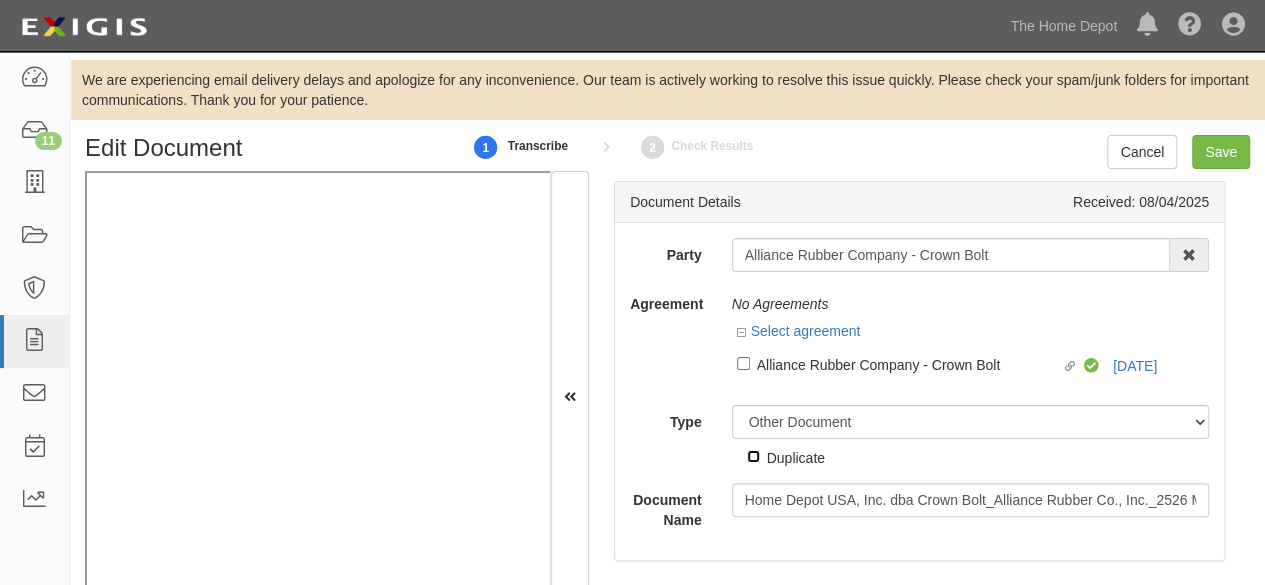 click on "Duplicate" at bounding box center (753, 456) 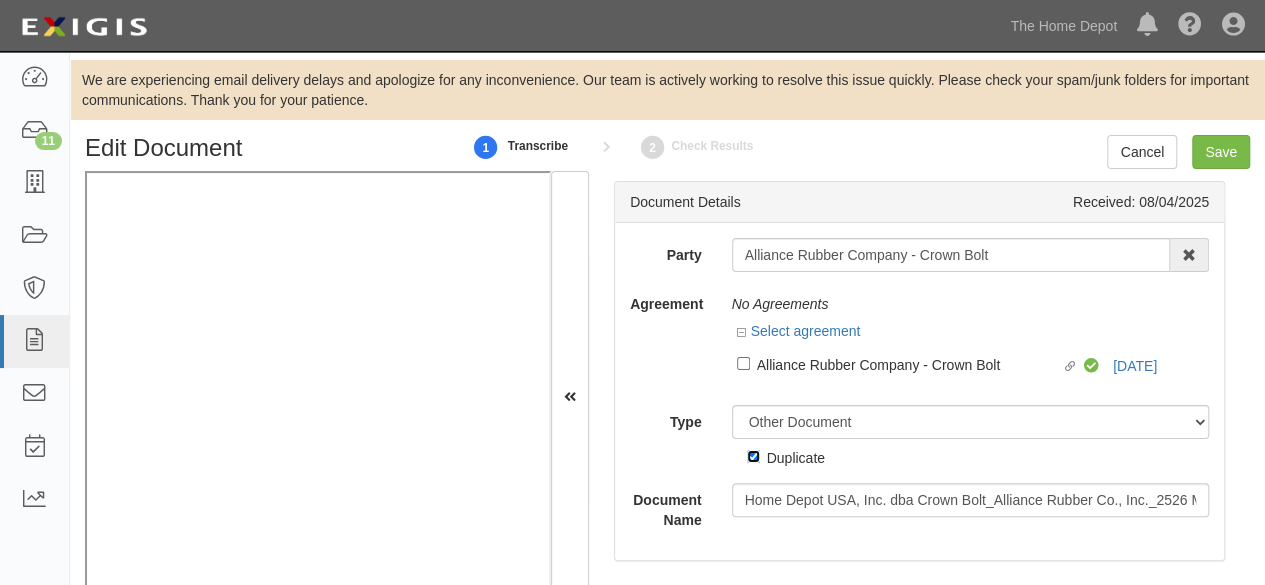scroll, scrollTop: 72, scrollLeft: 0, axis: vertical 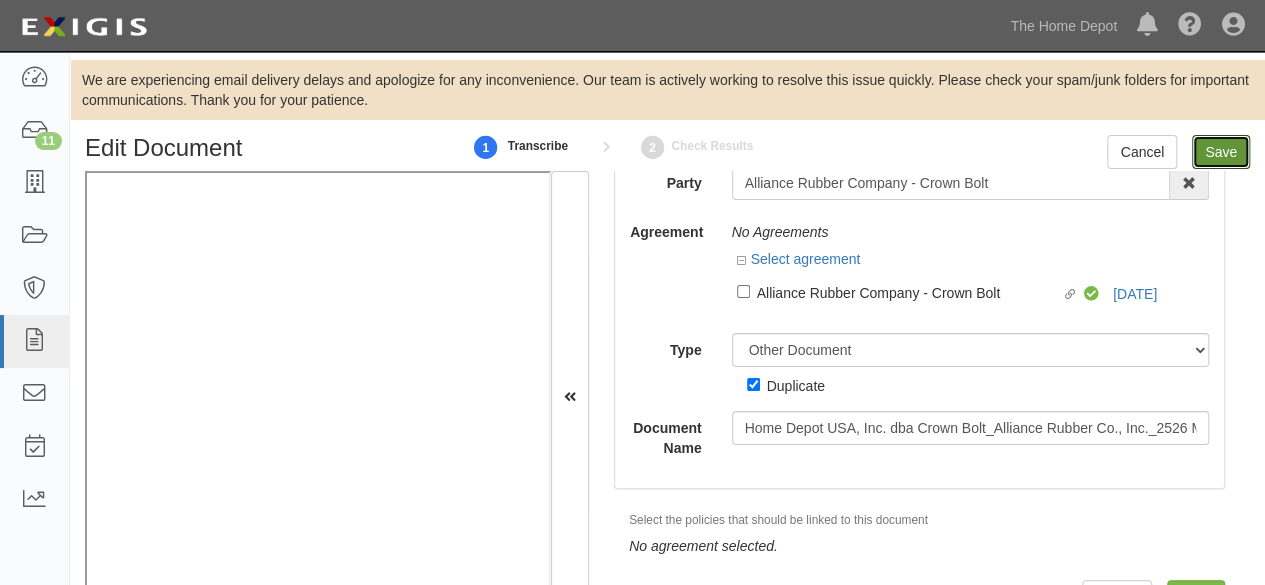 drag, startPoint x: 1205, startPoint y: 157, endPoint x: 1160, endPoint y: 129, distance: 53 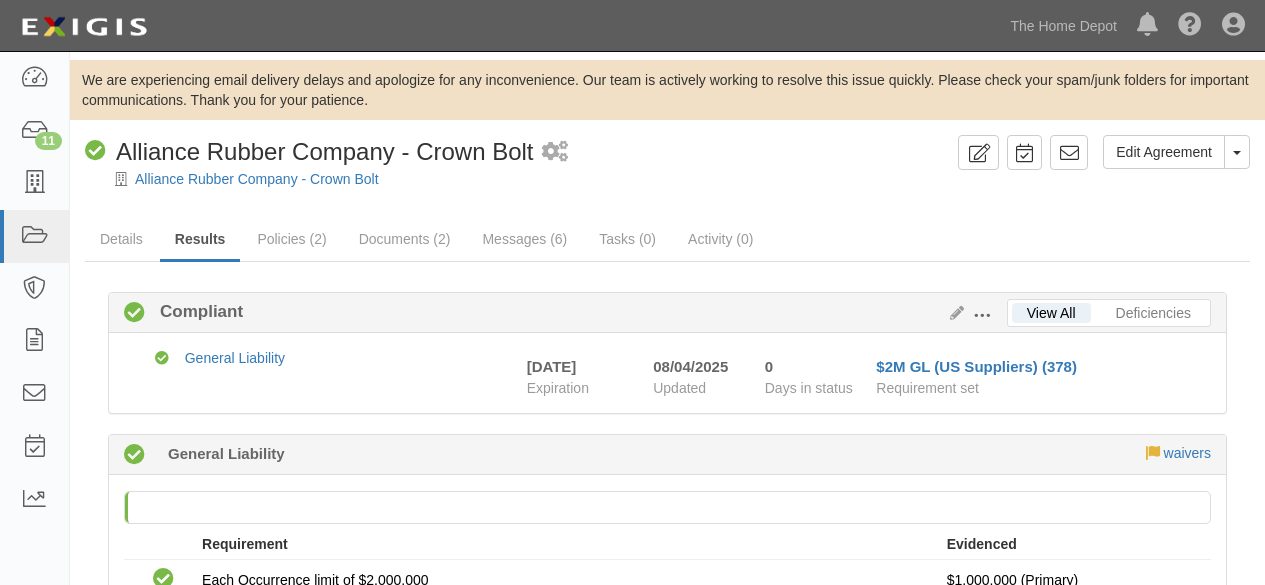 scroll, scrollTop: 0, scrollLeft: 0, axis: both 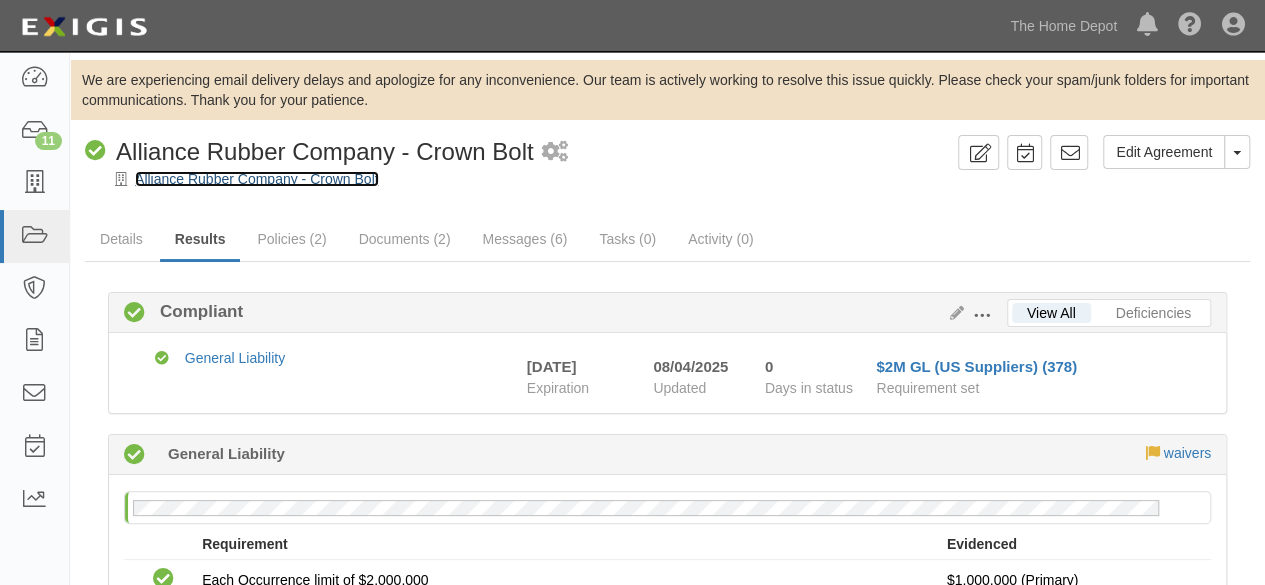 click on "Alliance Rubber Company - Crown Bolt" at bounding box center [257, 179] 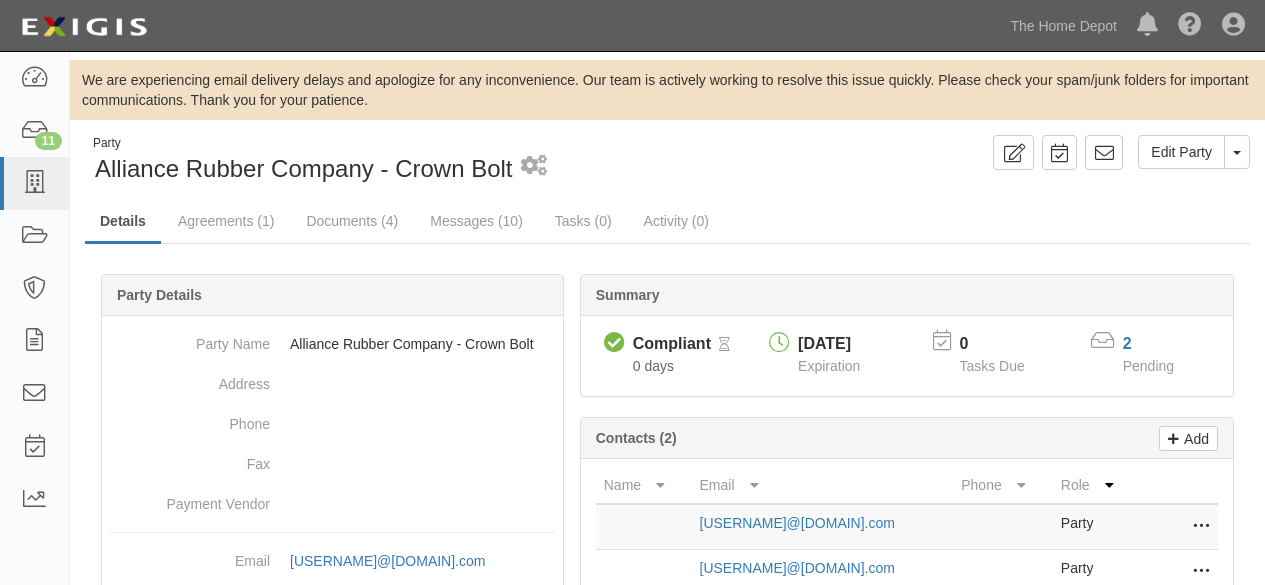 click on "Documents (4)" at bounding box center (352, 221) 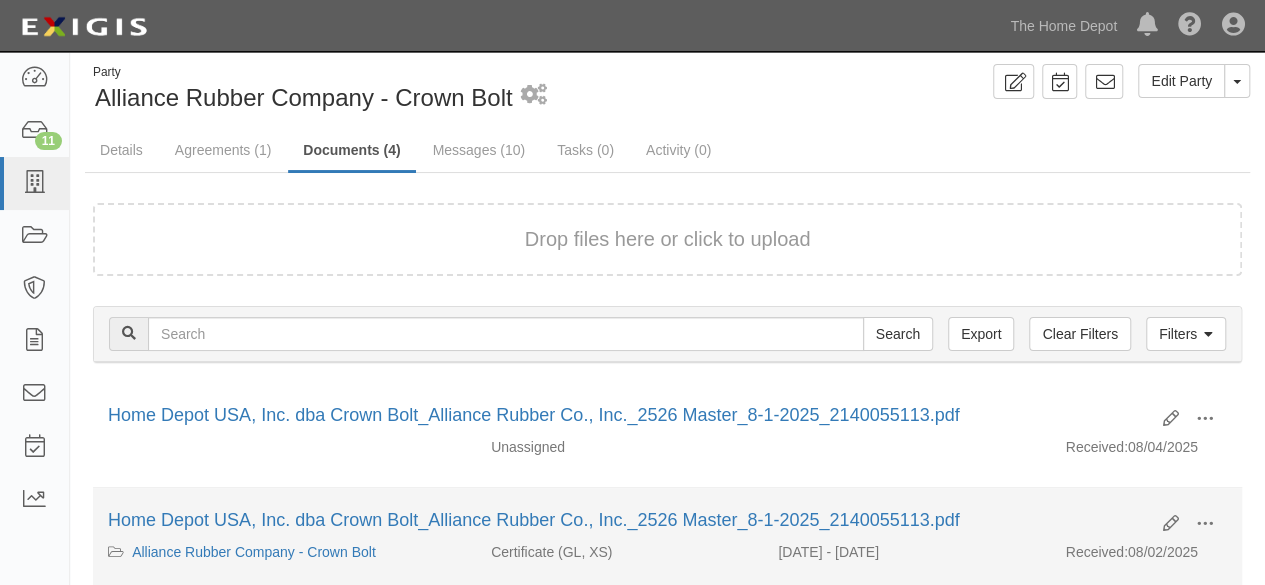 scroll, scrollTop: 200, scrollLeft: 0, axis: vertical 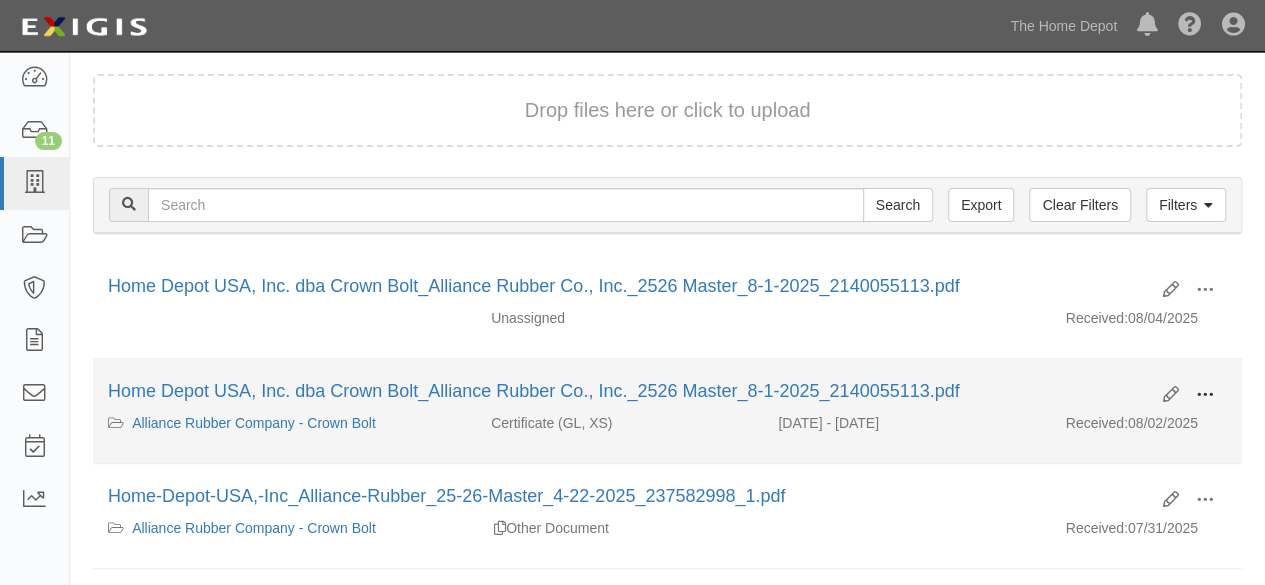 click at bounding box center [1205, 395] 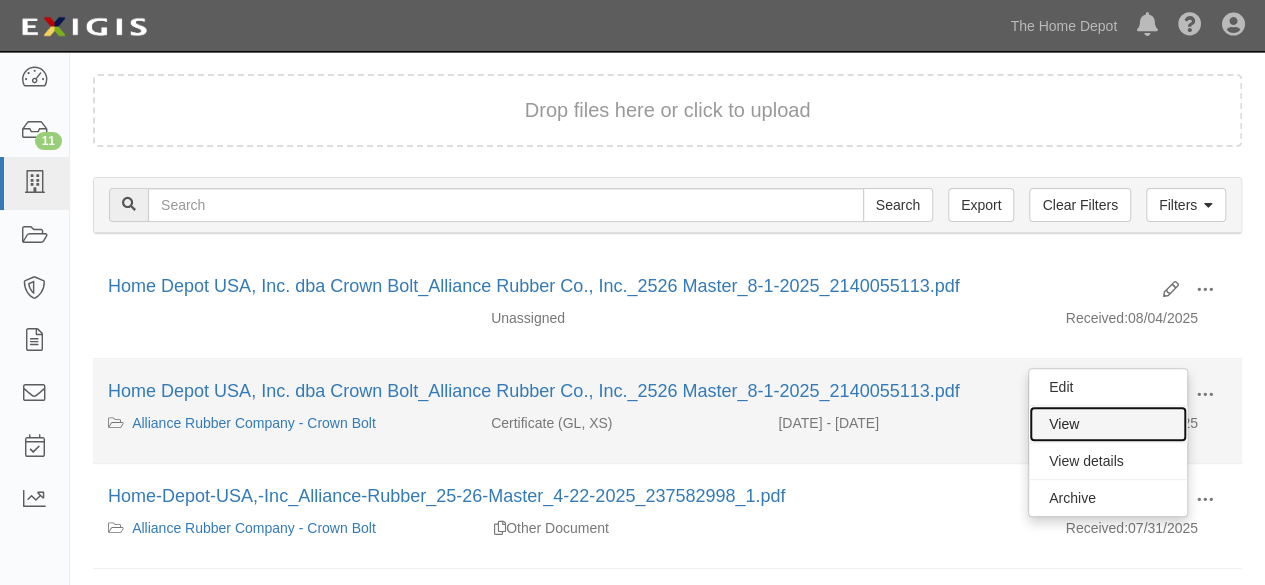 click on "View" at bounding box center [1108, 424] 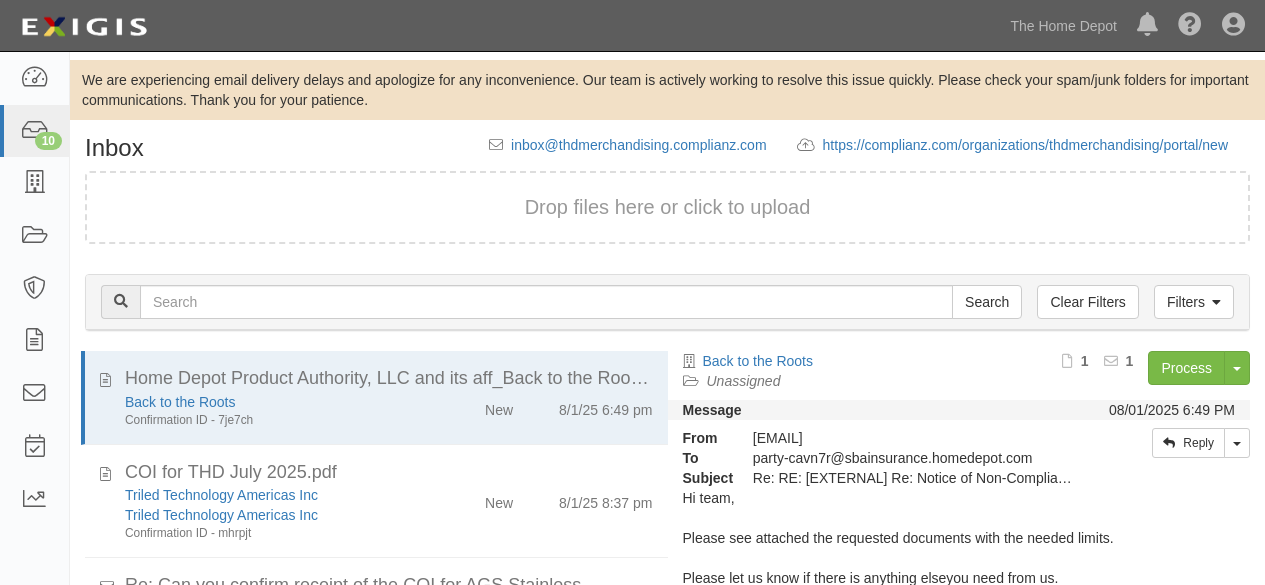 scroll, scrollTop: 0, scrollLeft: 0, axis: both 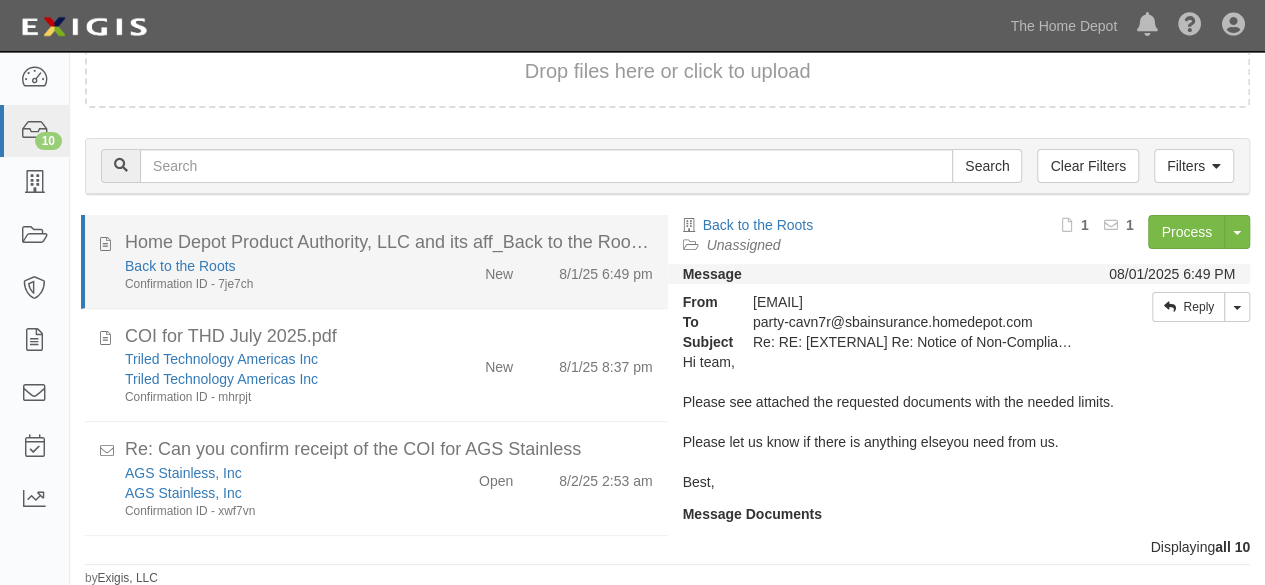 click on "Confirmation ID - 7je7ch" 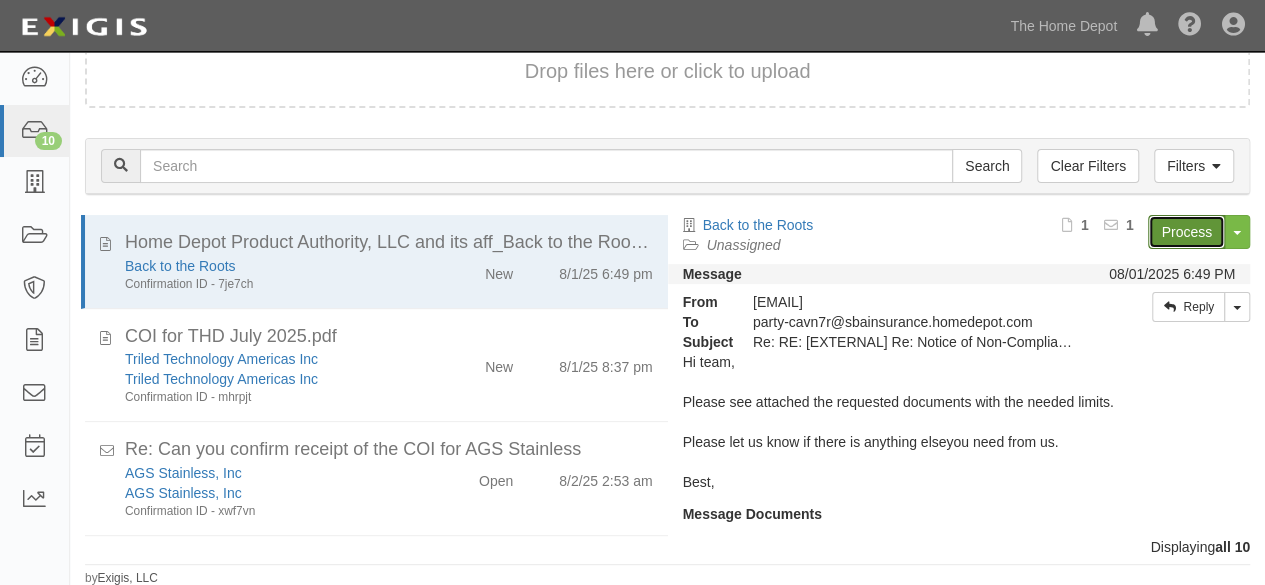 click on "Process" at bounding box center (1186, 232) 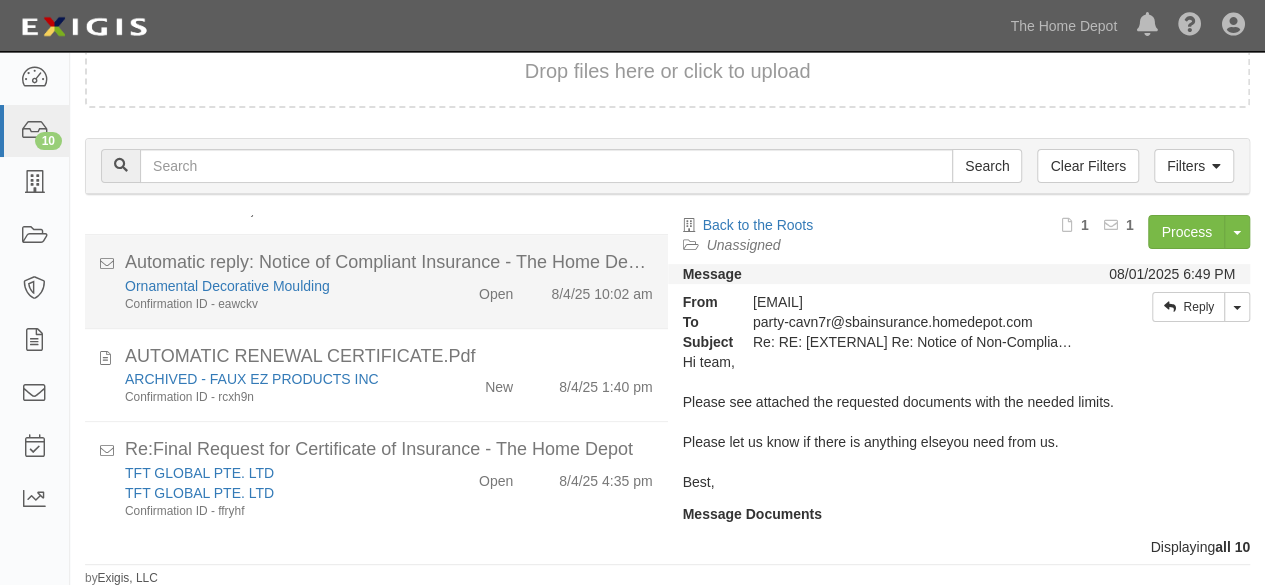 scroll, scrollTop: 680, scrollLeft: 0, axis: vertical 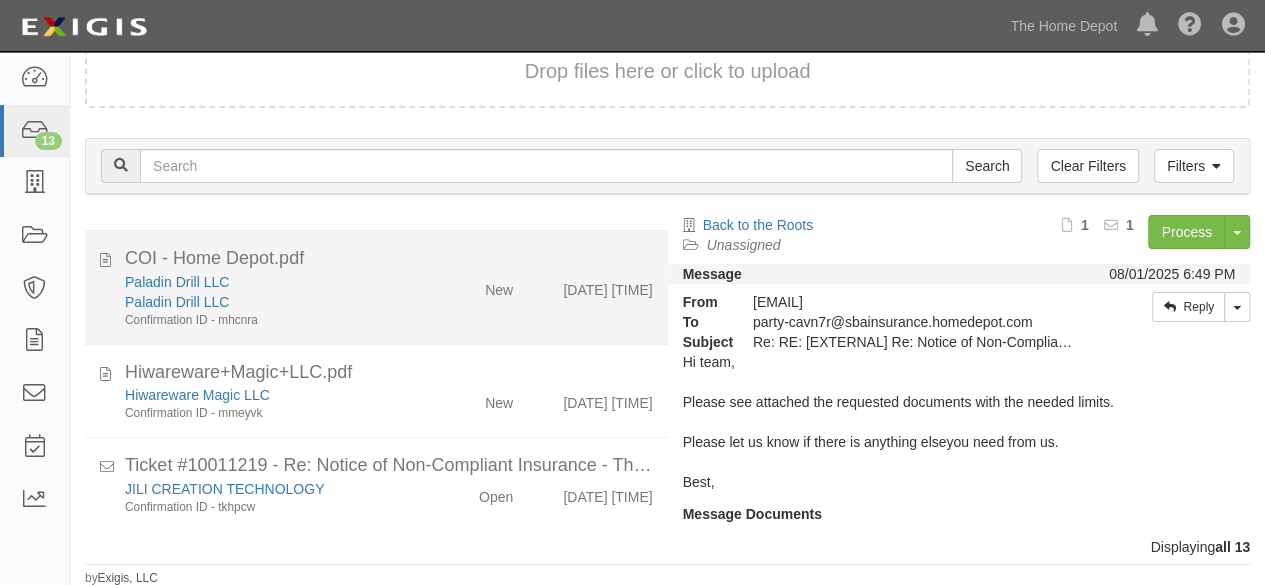 click on "Confirmation ID - mhcnra" 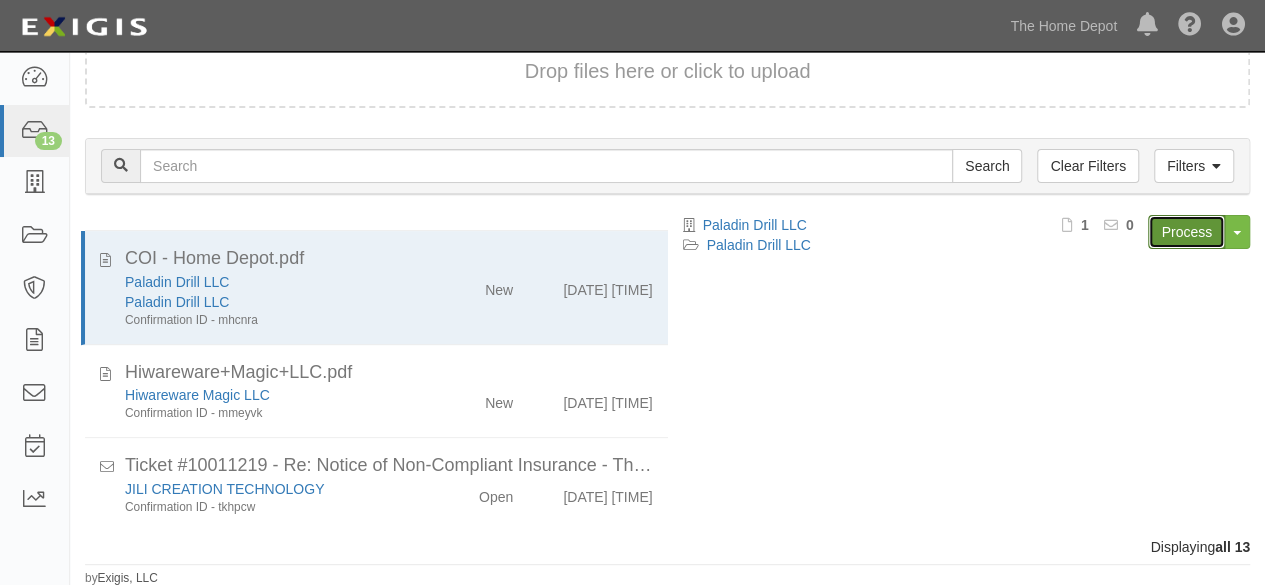 click on "Process" at bounding box center (1186, 232) 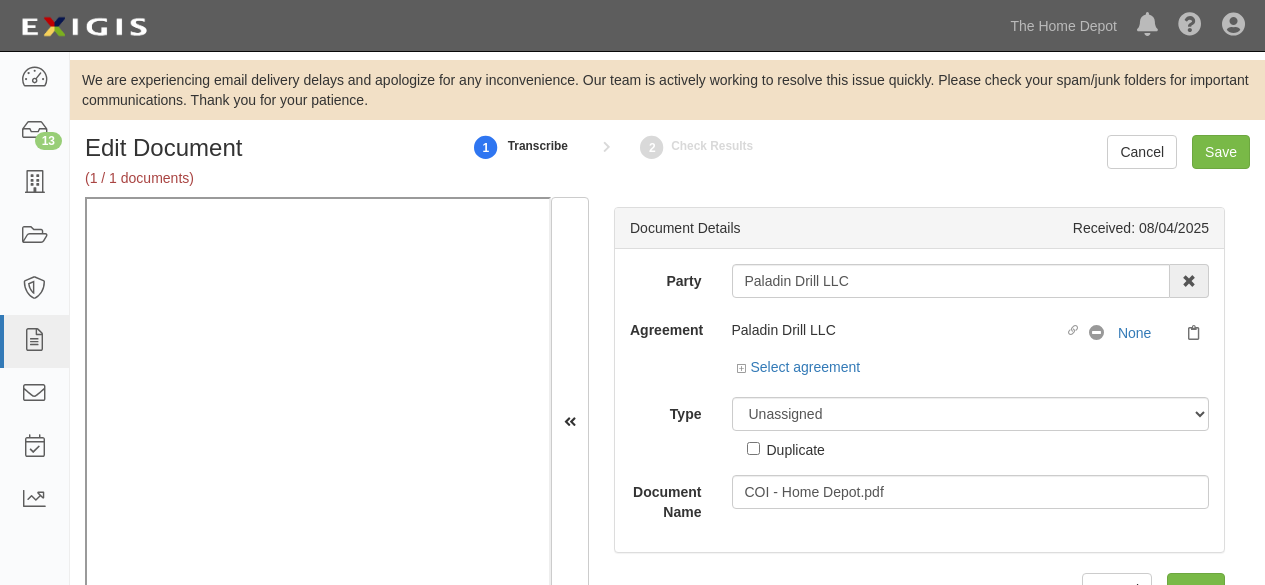 scroll, scrollTop: 0, scrollLeft: 0, axis: both 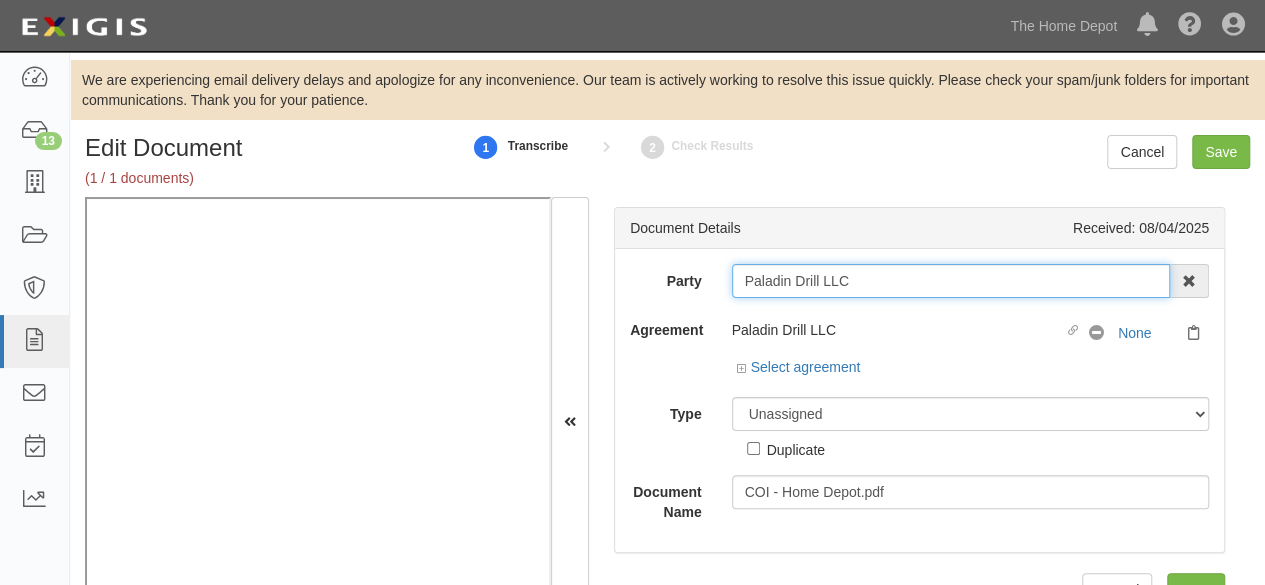 click on "Paladin Drill LLC" at bounding box center (951, 281) 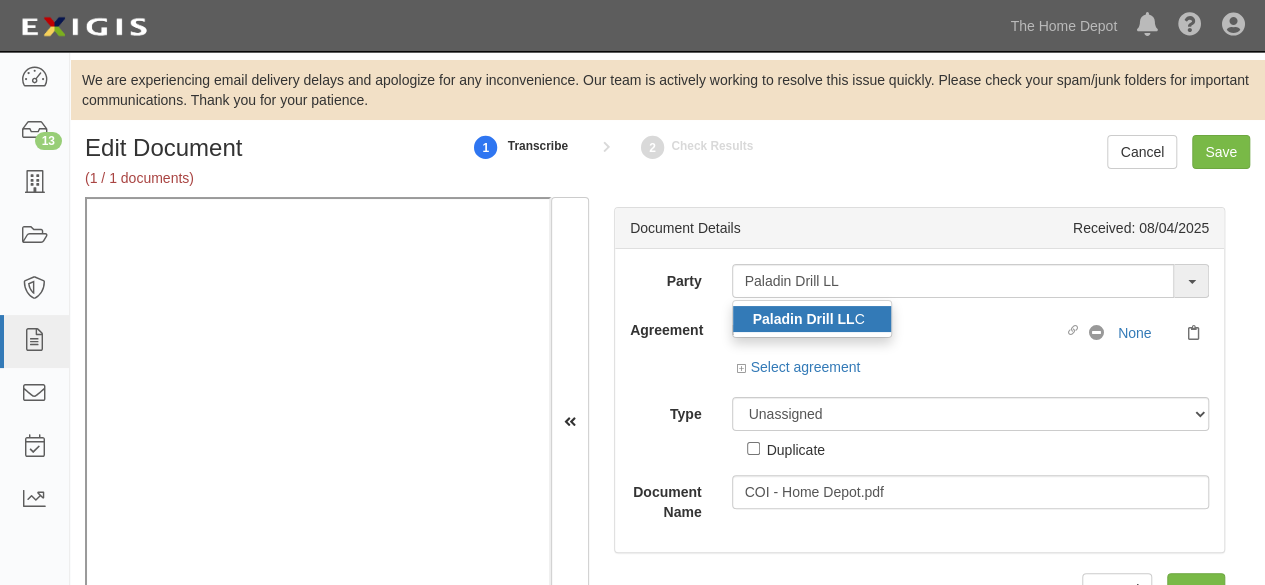 click on "Paladin Drill LL" at bounding box center [804, 319] 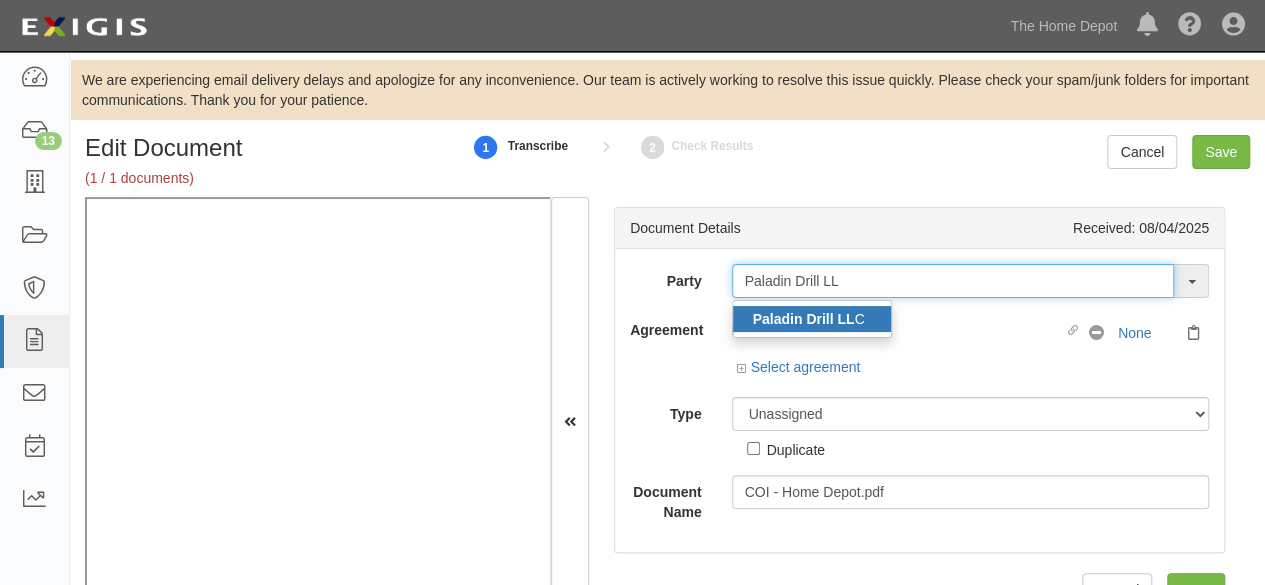 type on "Paladin Drill LLC" 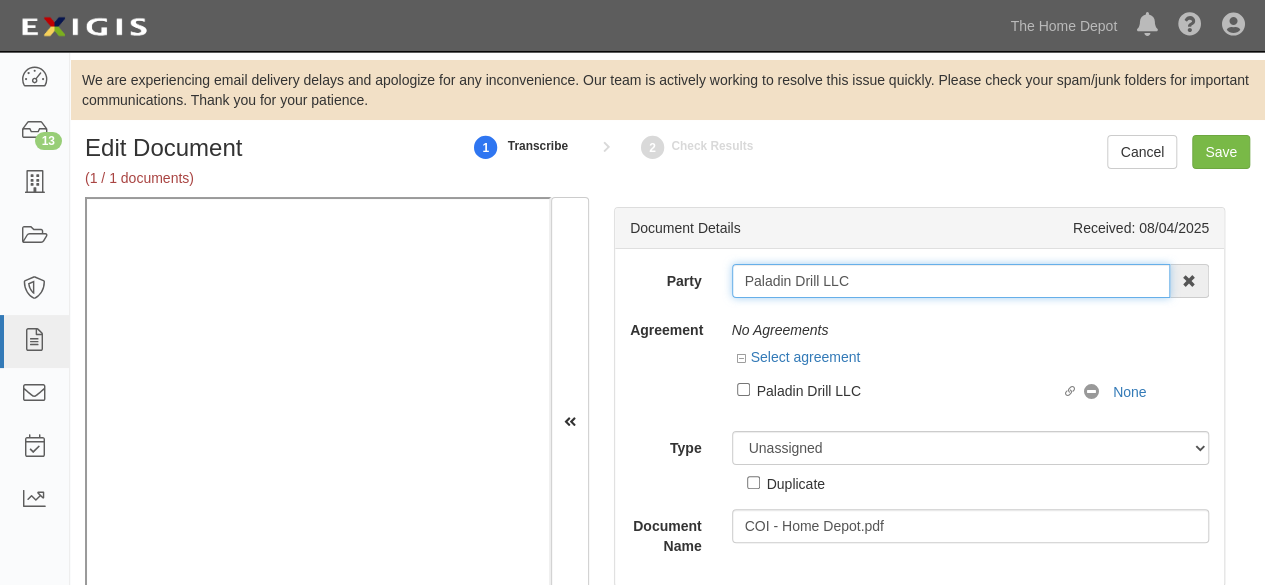 click on "Paladin Drill LLC" at bounding box center [951, 281] 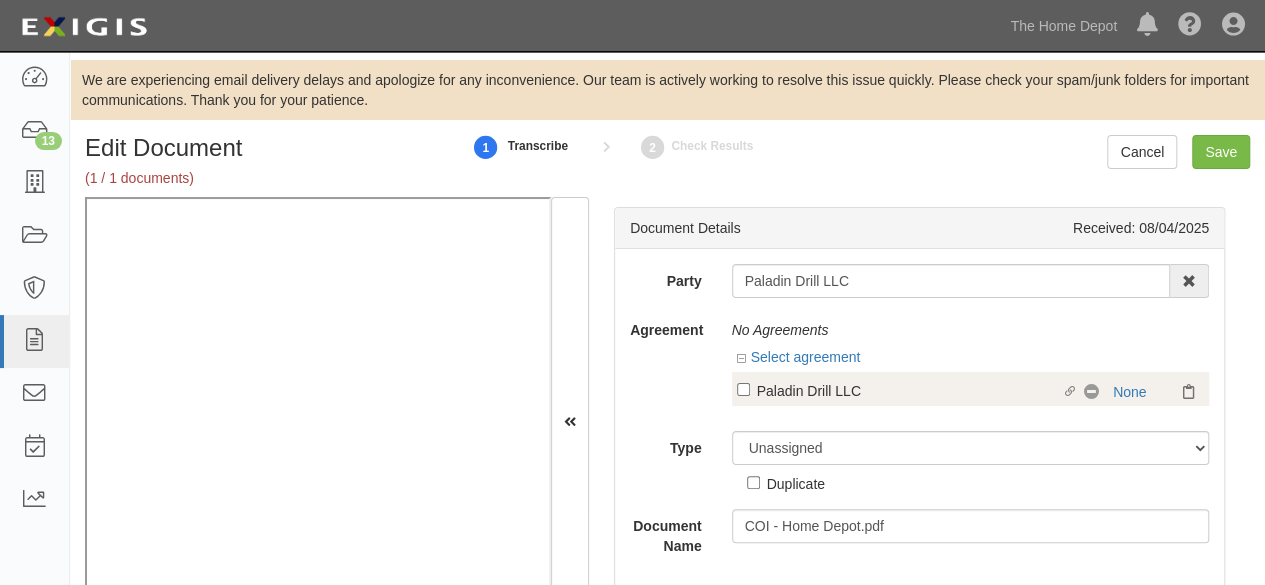 click on "Paladin Drill LLC" at bounding box center (909, 390) 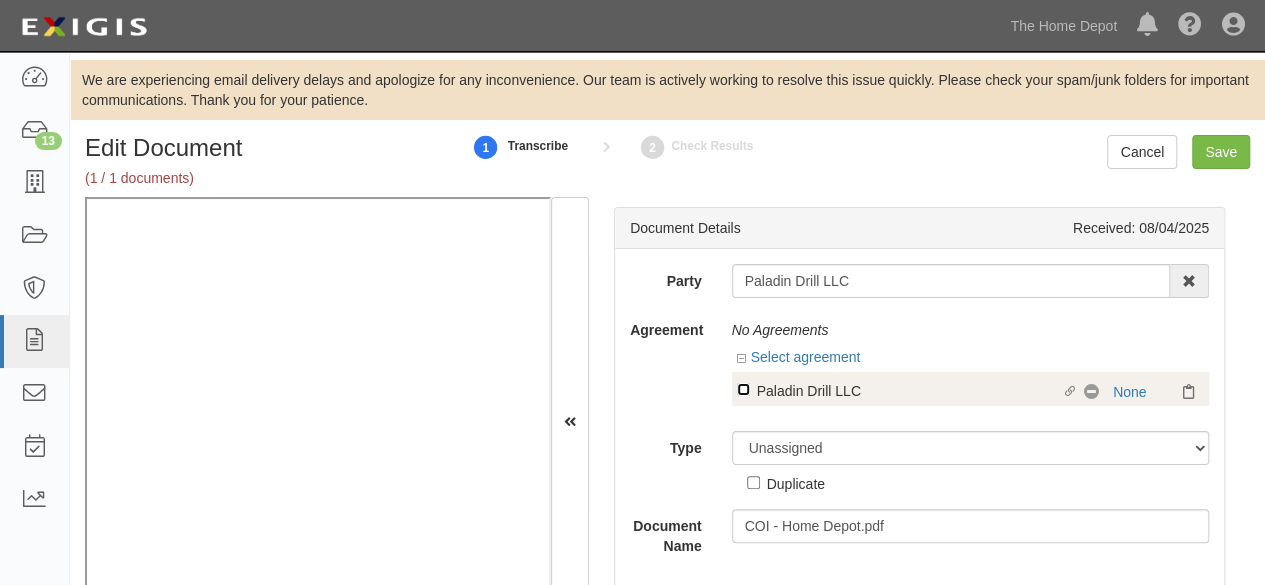 click on "Linked agreement
Paladin Drill LLC
Linked agreement" at bounding box center (743, 389) 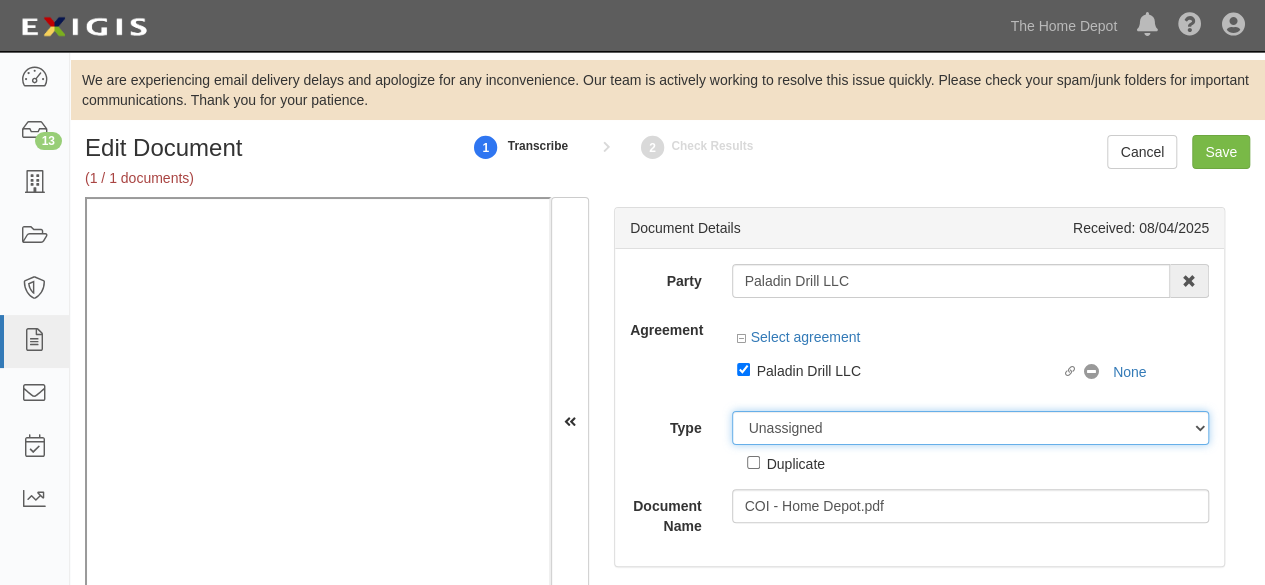 click on "Party
Paladin Drill LLC Paladin Drill LL C
1000576868 Ontario Inc.
10 STRAWBERRY STREET
115282 CANADA LTEE
11947907 Canada Inc. (MOD LIGHTING)
1200144519218
1234BUY.COM INC
1291 FURNITURES INC
16 GAUGE SINKS
1729897 ONTARIO INC. O/A
1791 Outdoor Lifestyle Group LLC
1837, LLC.
1888 MILLS LLC
1896424 ONTARIO INC
1JAY CAPITAL INC
1PERFECTCHOICE INC
1ST CHOICE FERTILIZER, I
2033784 ONTARIO INC.
21 ROCKS CORPORATION DBA
2614072 ONTARIO INC. (O/
2964-3277 QUEBEC INC
2B Poultry, LLC
2FUNGUYS
34 DECOR LLC
360 ELECTRICAL LLC
3B INTERNATIONAL LLC
3B TECH, INC.
3DROSE LLC
3H TWINKLELEAF INC
3I PRODUCTS, INC.
3M
3M
3M COMPANY
3Wood Wholesale, LLC
4077814 DELAWARE INC
4dock LLC." at bounding box center [919, 400] 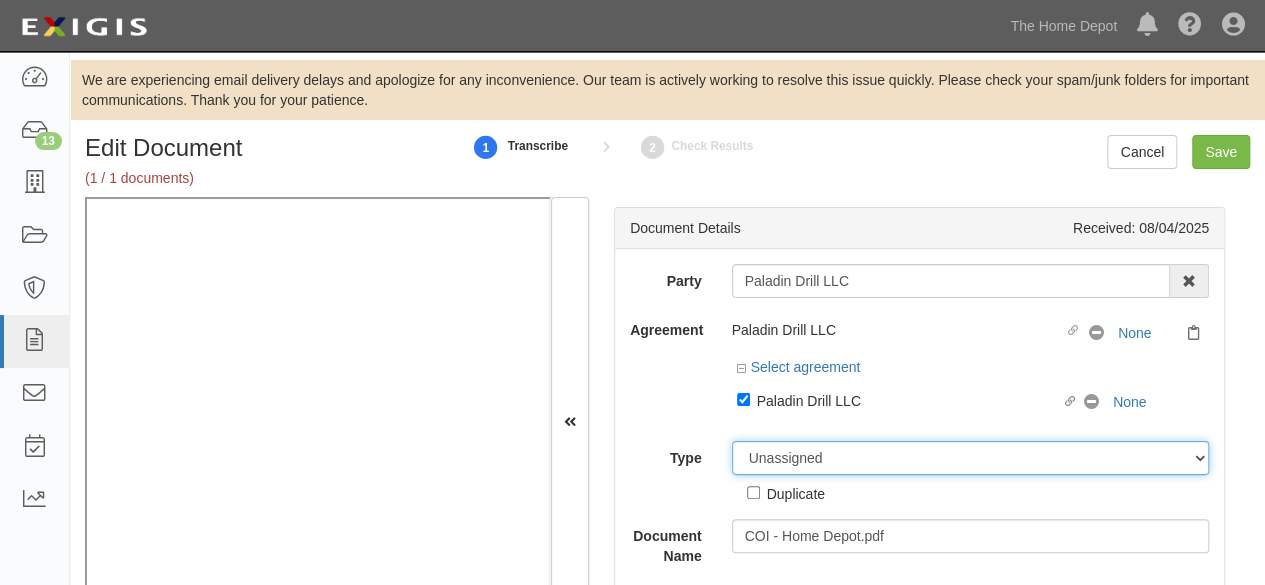 select on "CertificateDetail" 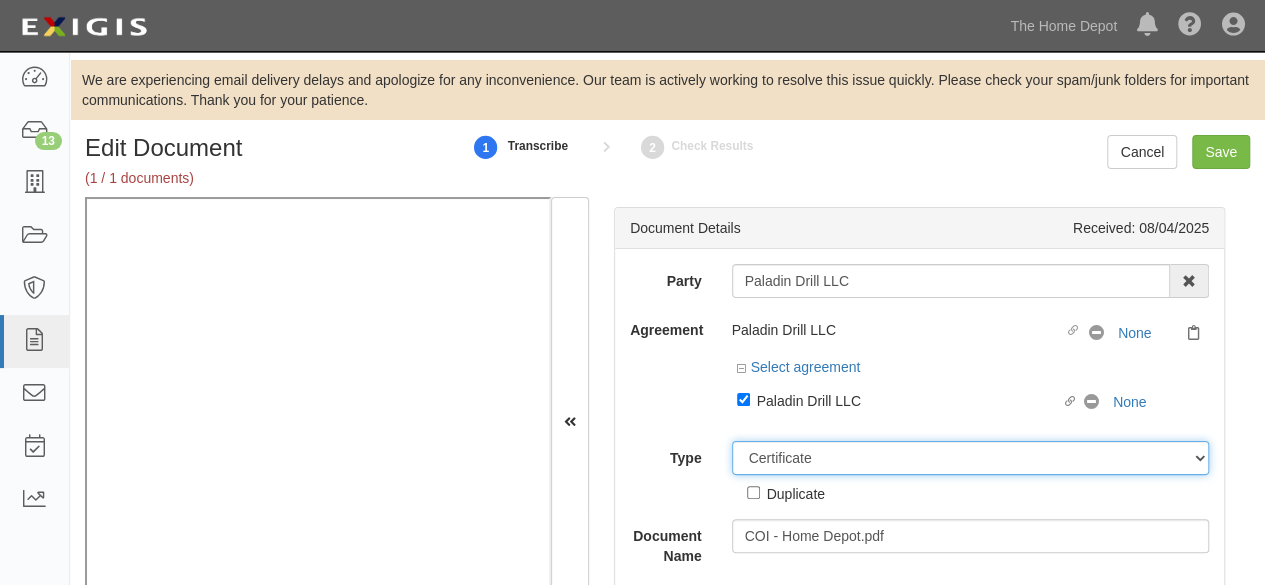 click on "Unassigned
Binder
Cancellation Notice
Certificate
Contract
Endorsement
Insurance Policy
Junk
Other Document
Policy Declarations
Reinstatement Notice
Requirements
Waiver Request" at bounding box center (971, 458) 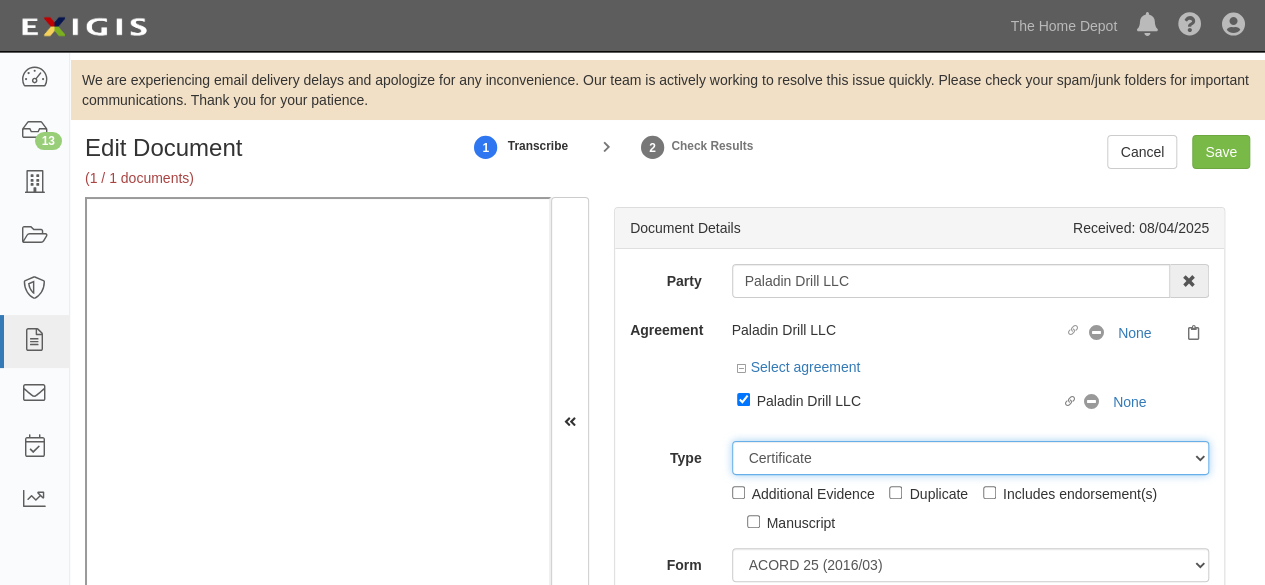 scroll, scrollTop: 300, scrollLeft: 0, axis: vertical 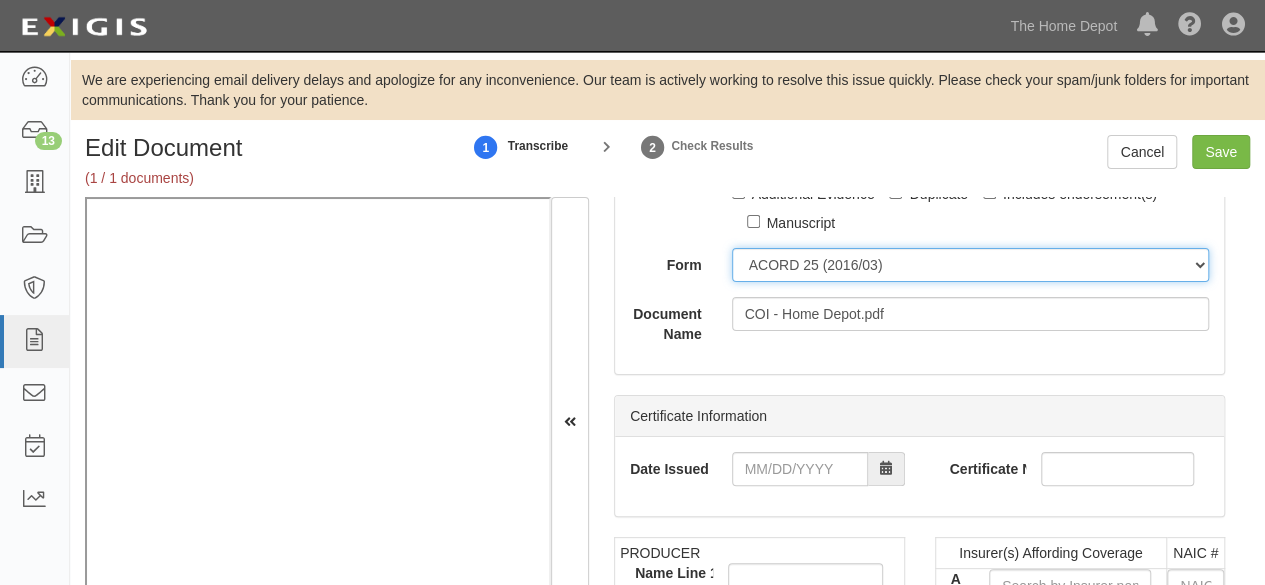 click on "ACORD 25 (2016/03)
ACORD 101
ACORD 855 NY (2014/05)
General" at bounding box center (971, 265) 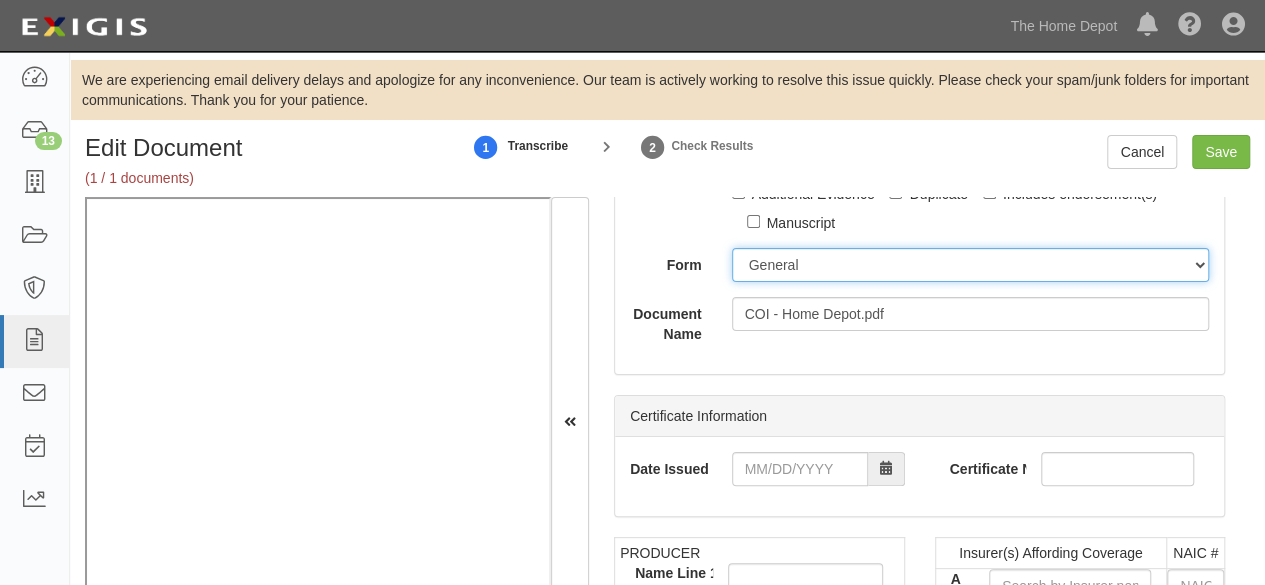 click on "ACORD 25 (2016/03)
ACORD 101
ACORD 855 NY (2014/05)
General" at bounding box center (971, 265) 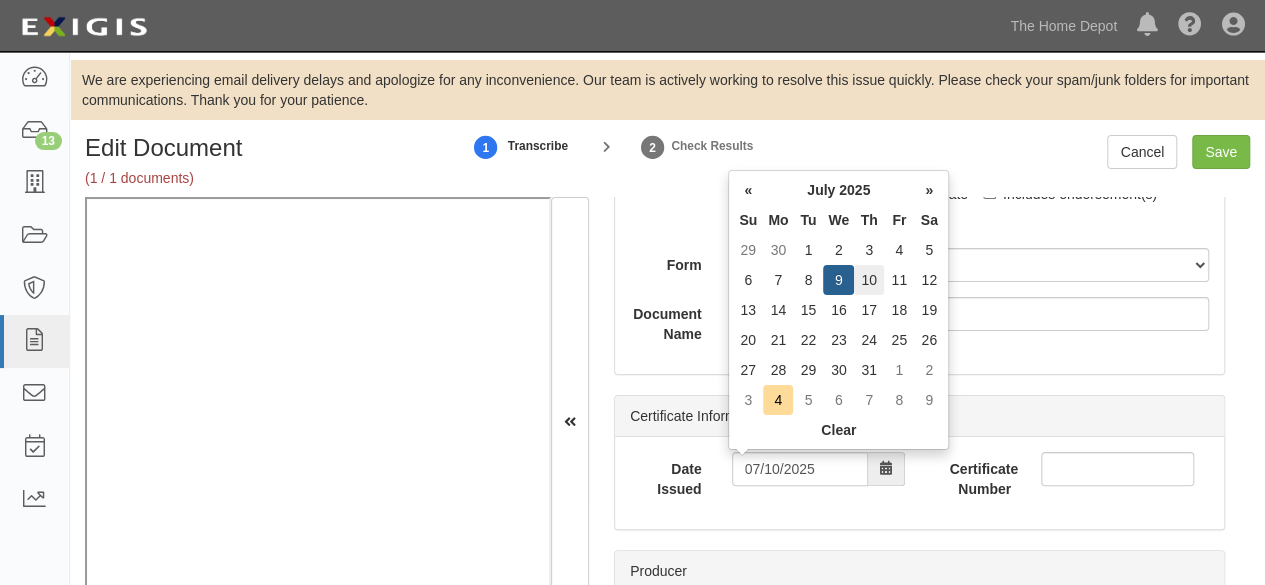 type on "07/10/2025" 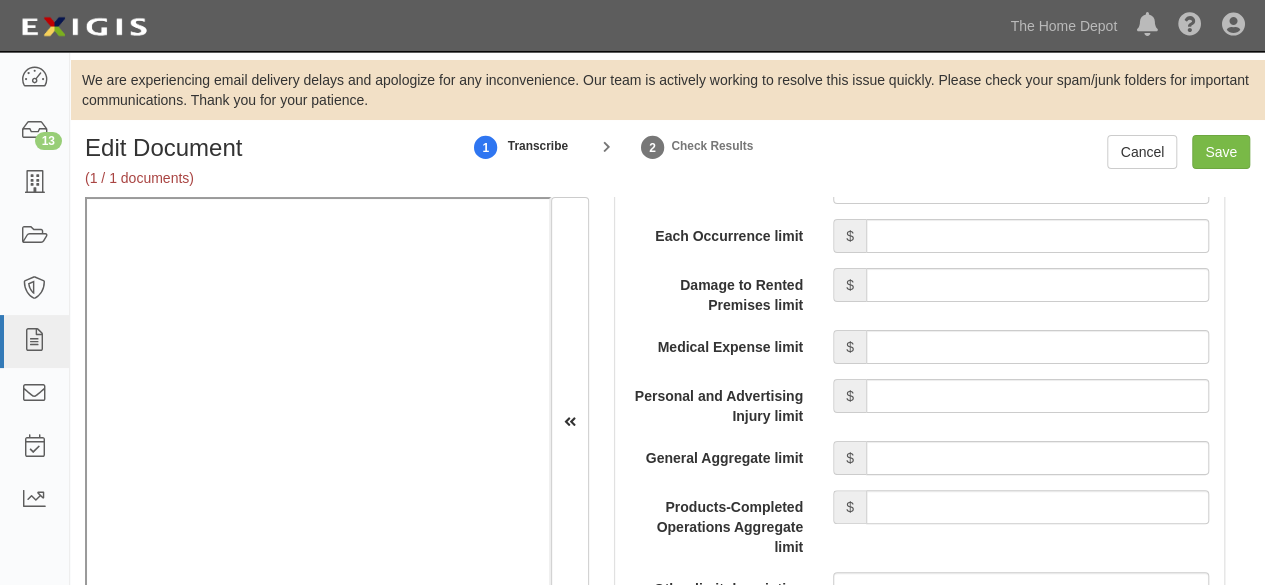 scroll, scrollTop: 1800, scrollLeft: 0, axis: vertical 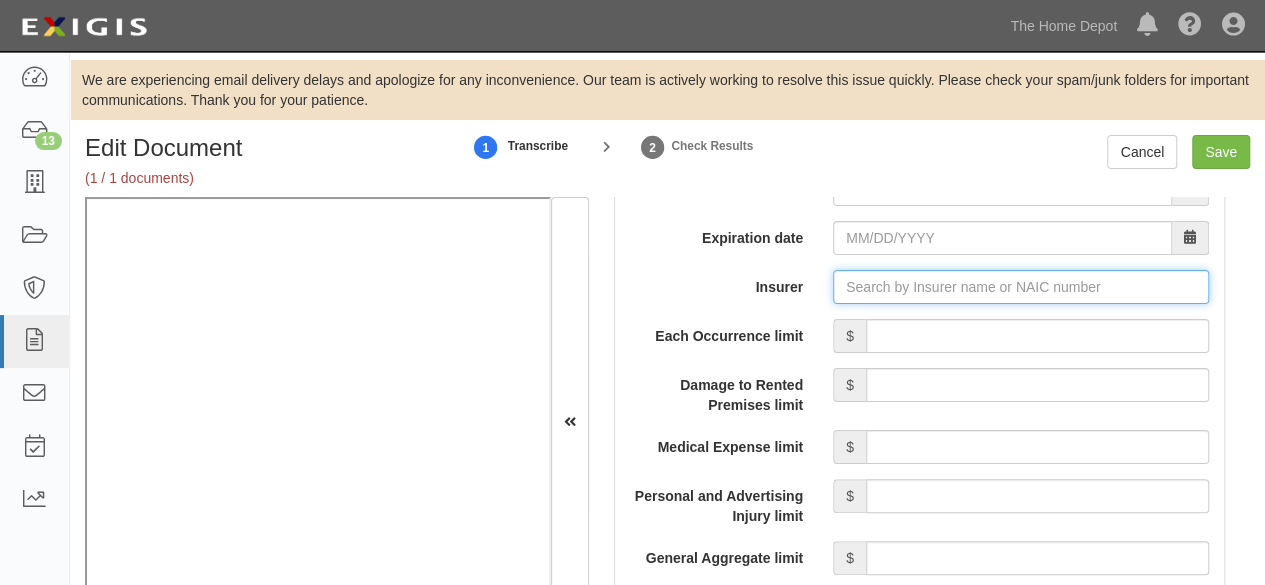 click on "Insurer" at bounding box center (1021, 287) 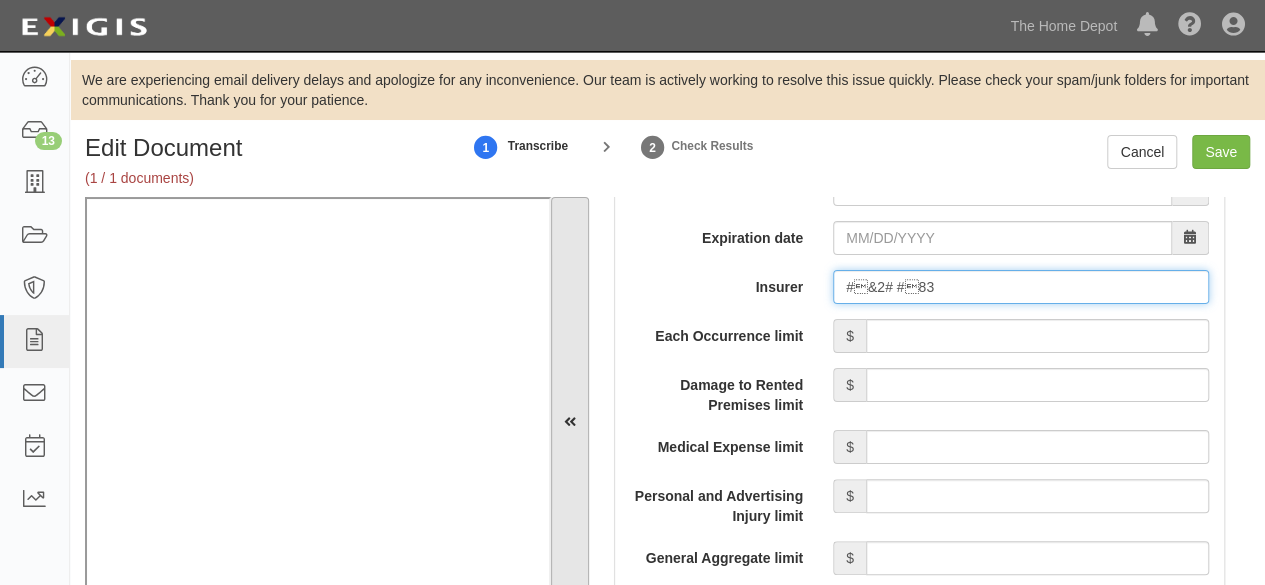 drag, startPoint x: 941, startPoint y: 285, endPoint x: 560, endPoint y: 330, distance: 383.6483 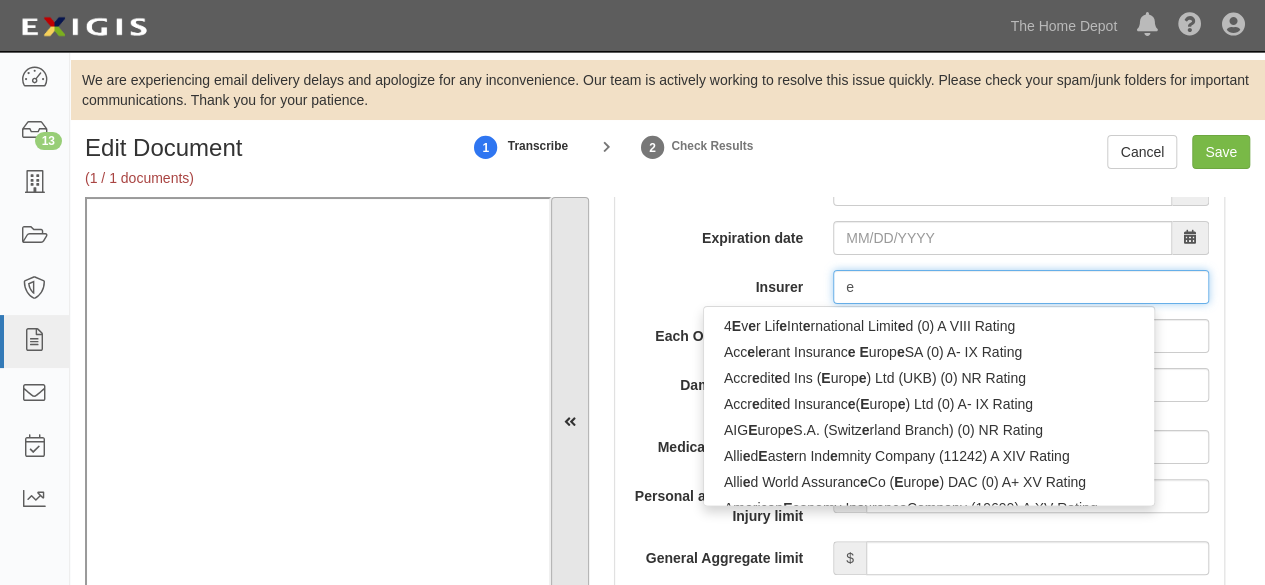 type on "ev" 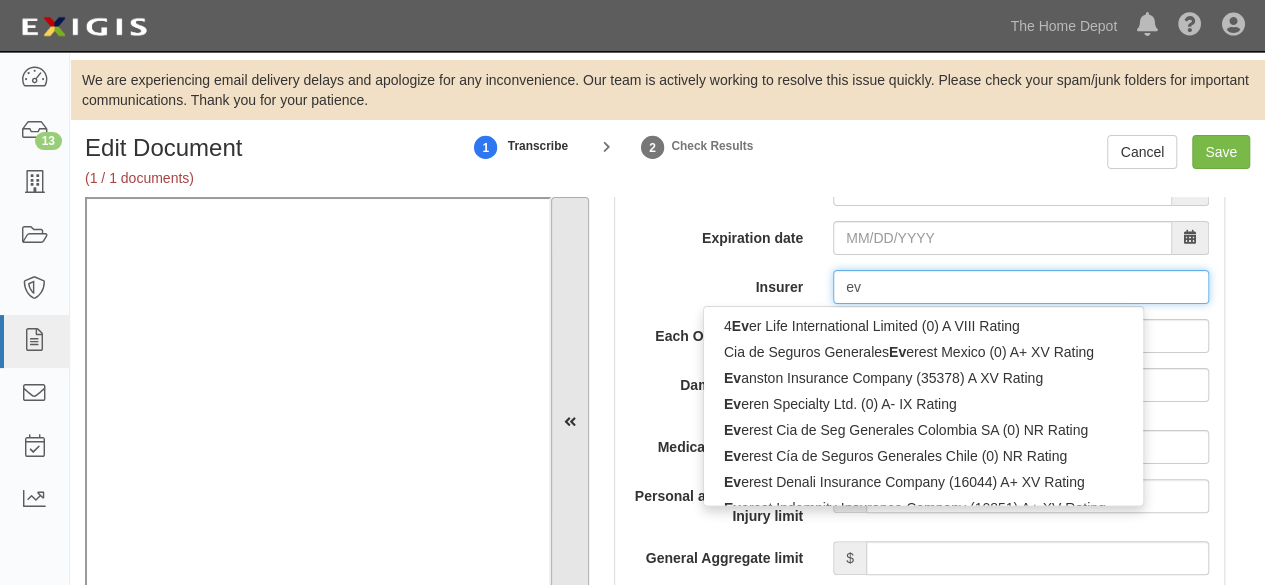 type on "evanston Insurance Company (35378) A XV Rating" 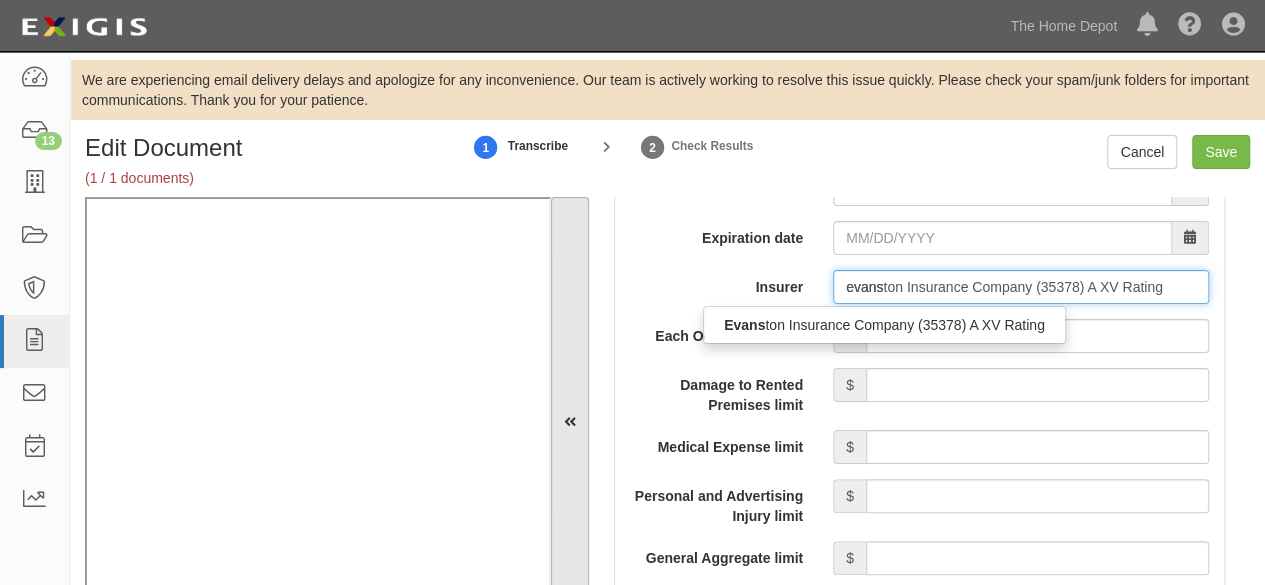 type on "evanst" 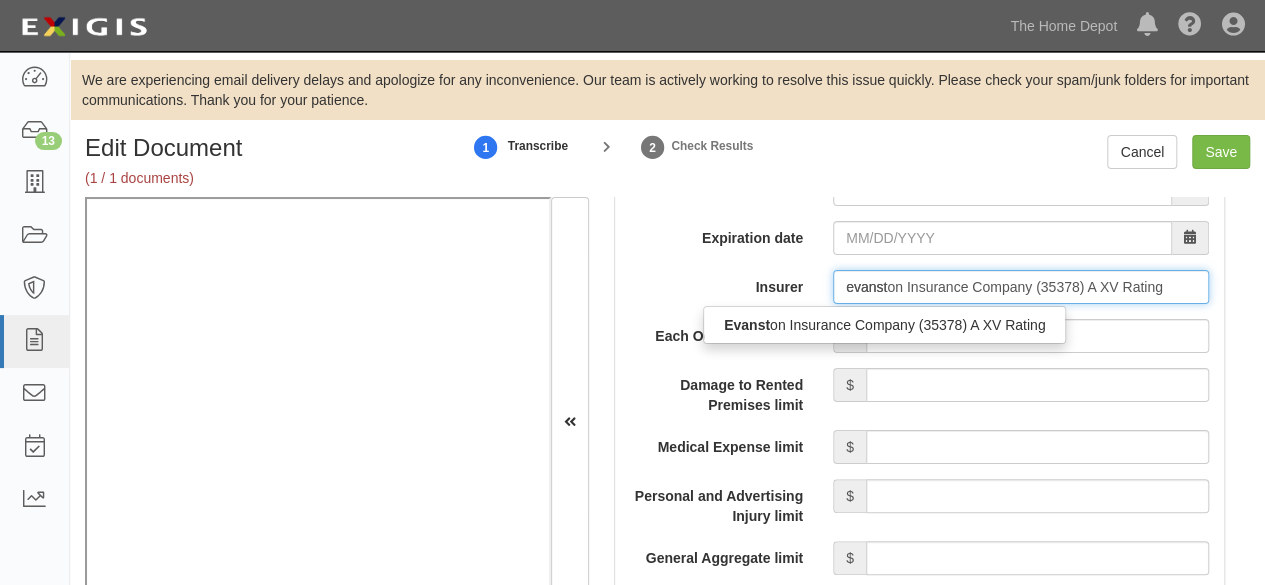 drag, startPoint x: 804, startPoint y: 324, endPoint x: 546, endPoint y: 434, distance: 280.47104 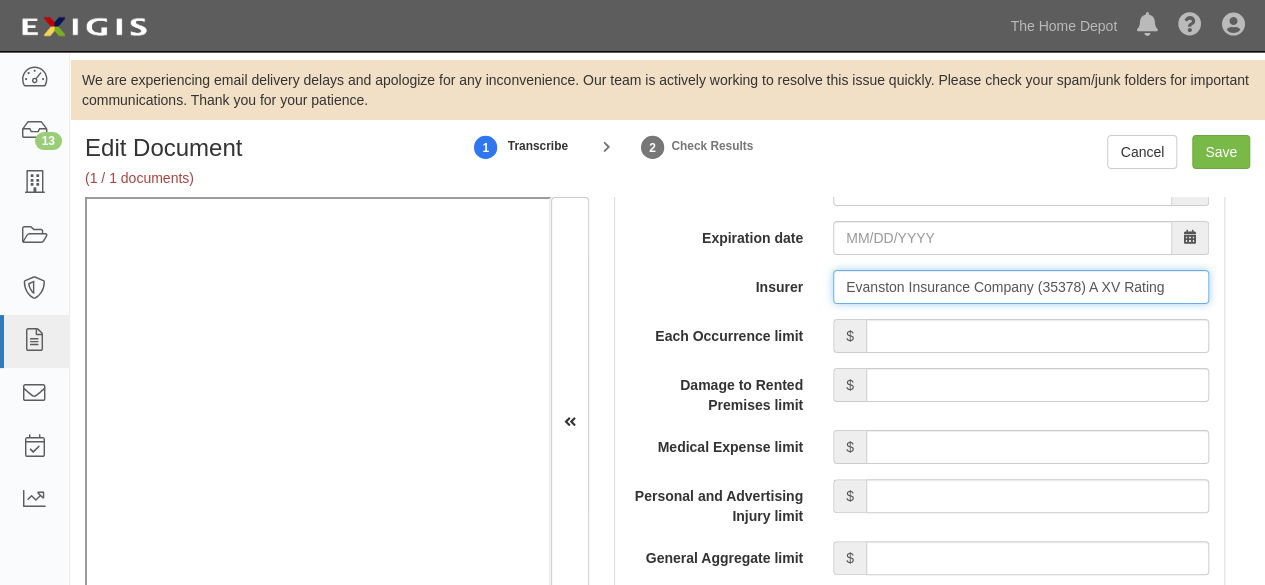 type on "Evanston Insurance Company (35378) A XV Rating" 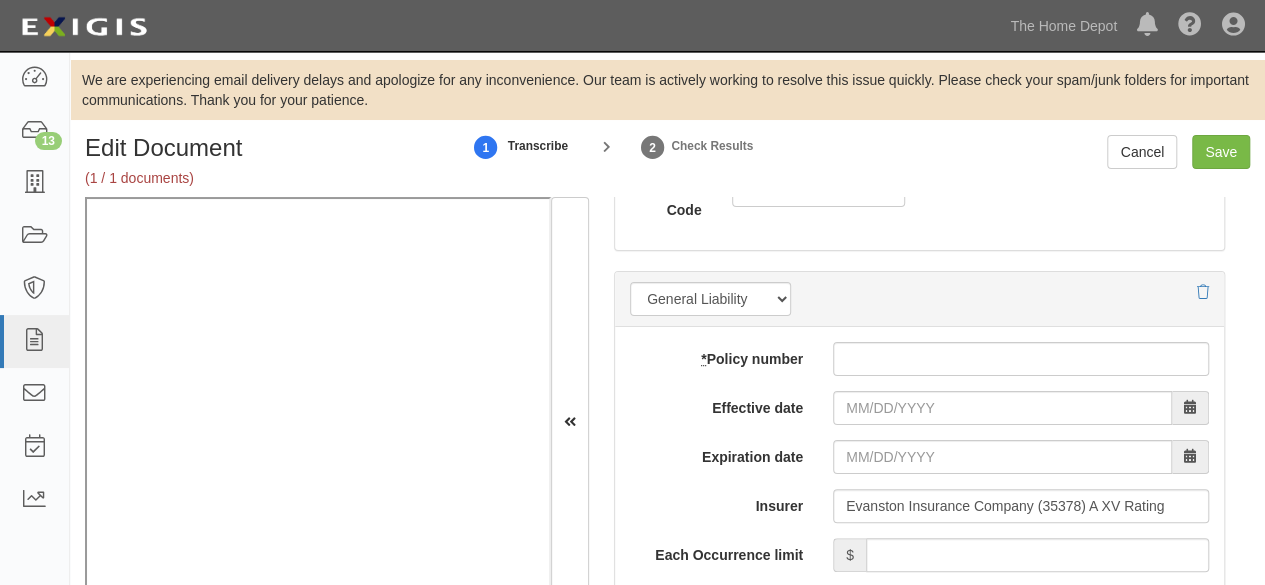scroll, scrollTop: 1500, scrollLeft: 0, axis: vertical 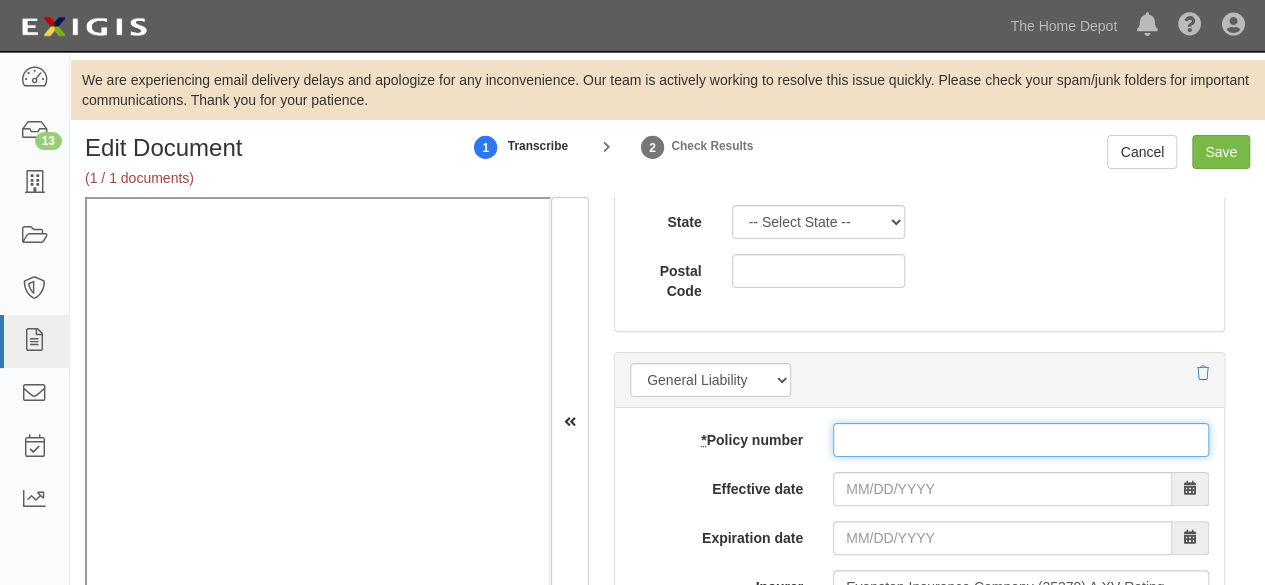 drag, startPoint x: 888, startPoint y: 443, endPoint x: 866, endPoint y: 421, distance: 31.112698 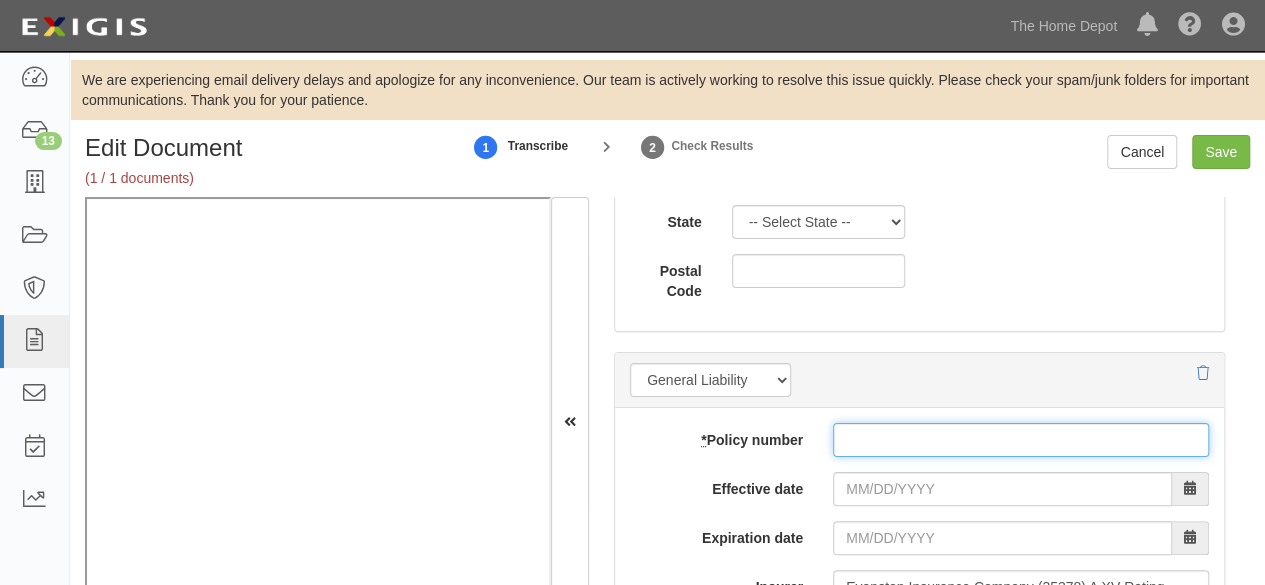 click on "*  Policy number" at bounding box center (1021, 440) 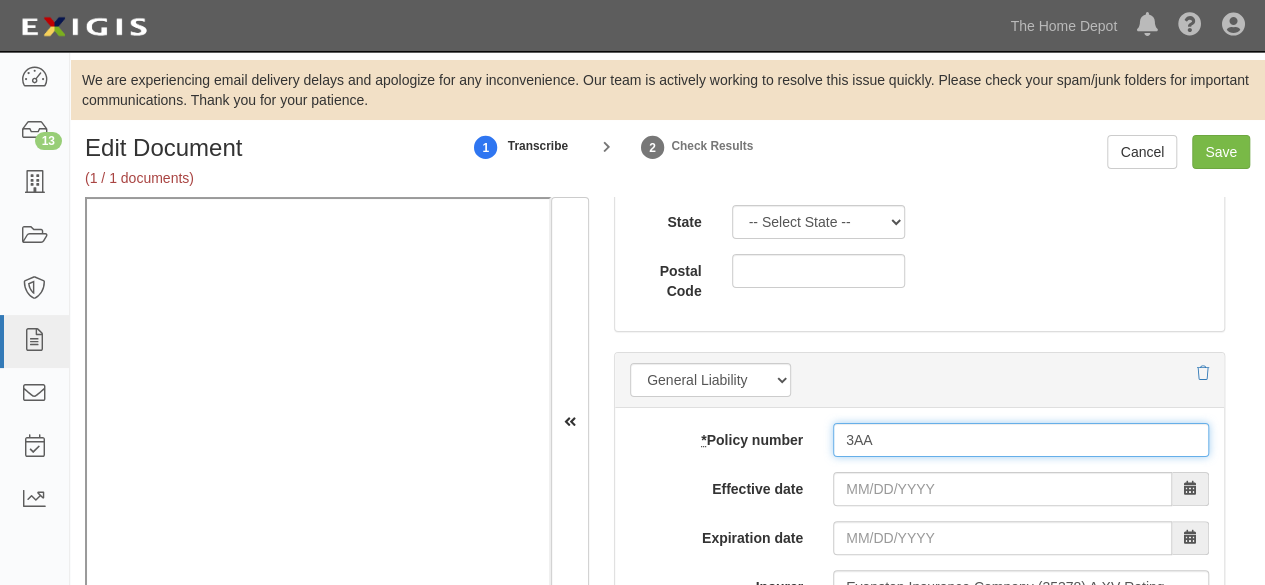 click on "3AA" at bounding box center (1021, 440) 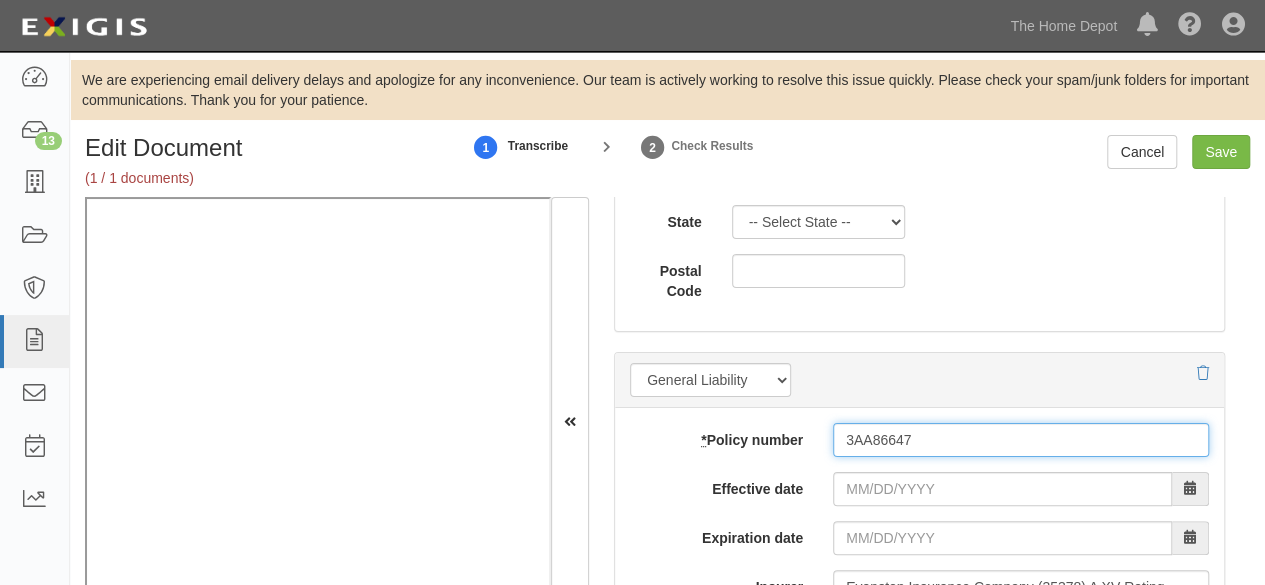 click on "3AA86647" at bounding box center [1021, 440] 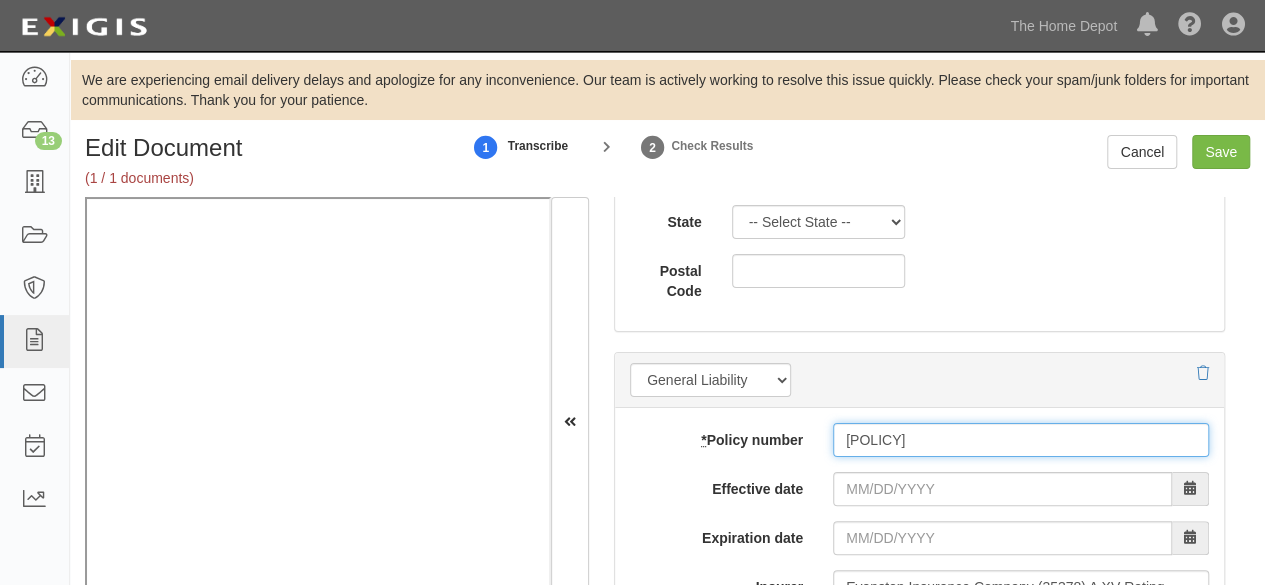 type on "3AA866647" 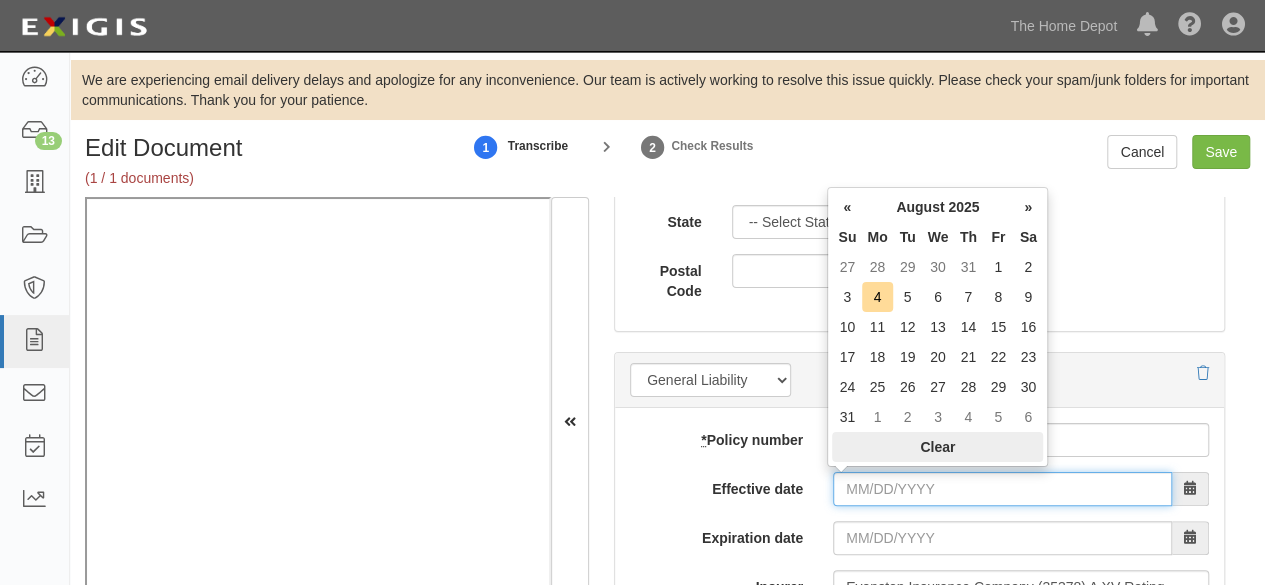 drag, startPoint x: 908, startPoint y: 477, endPoint x: 858, endPoint y: 445, distance: 59.36329 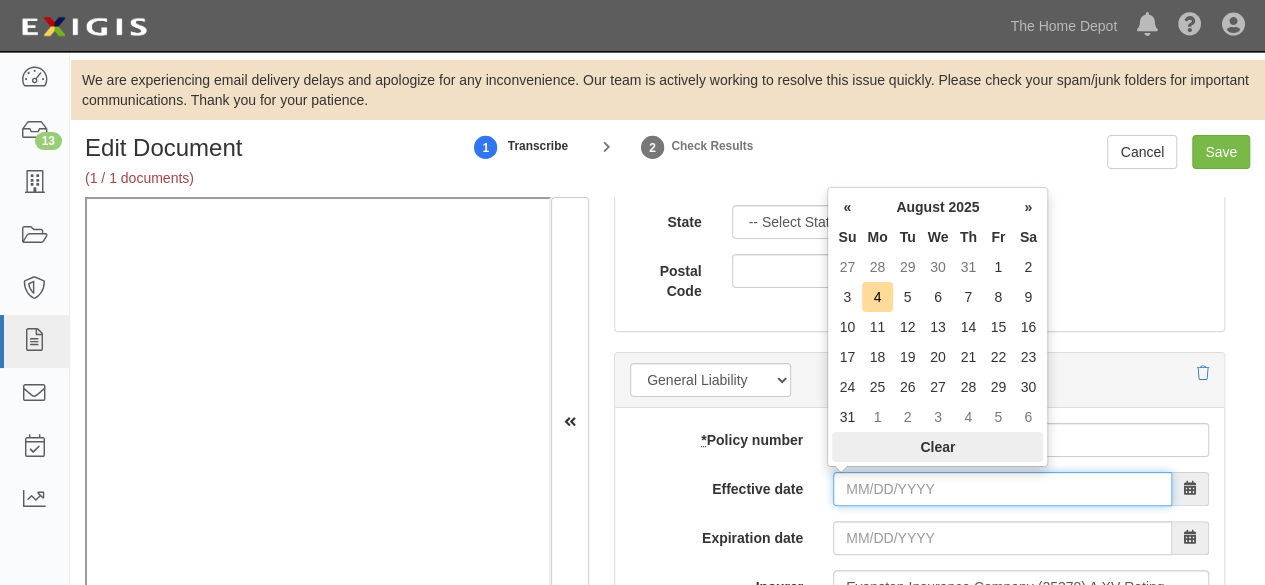 click on "Effective date" at bounding box center (1002, 489) 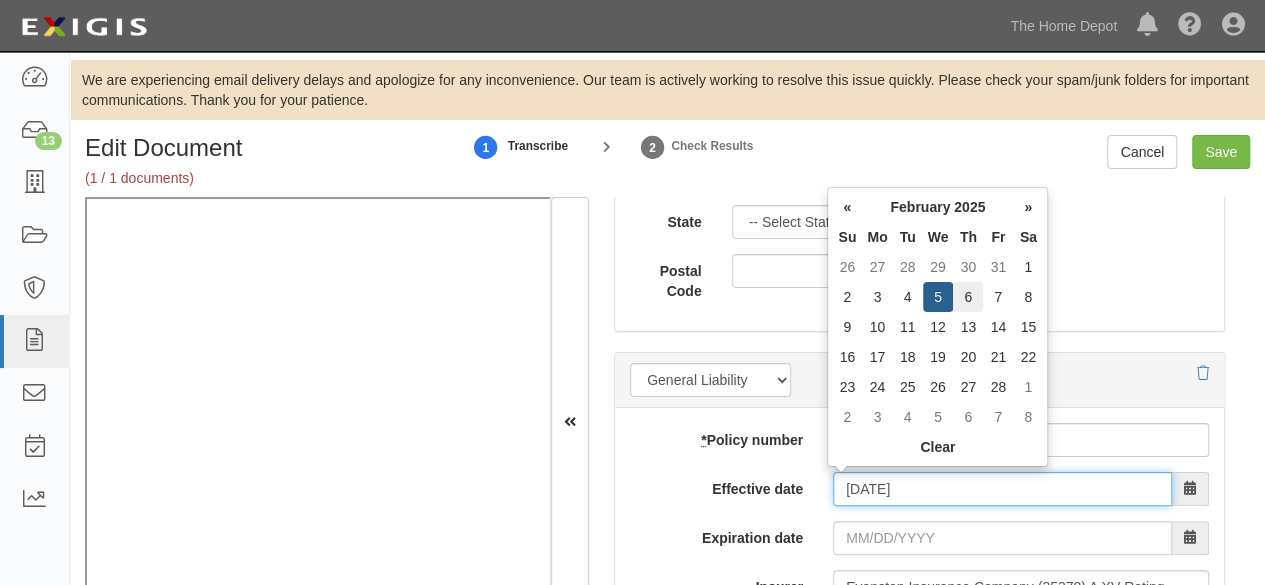 type on "02/06/2025" 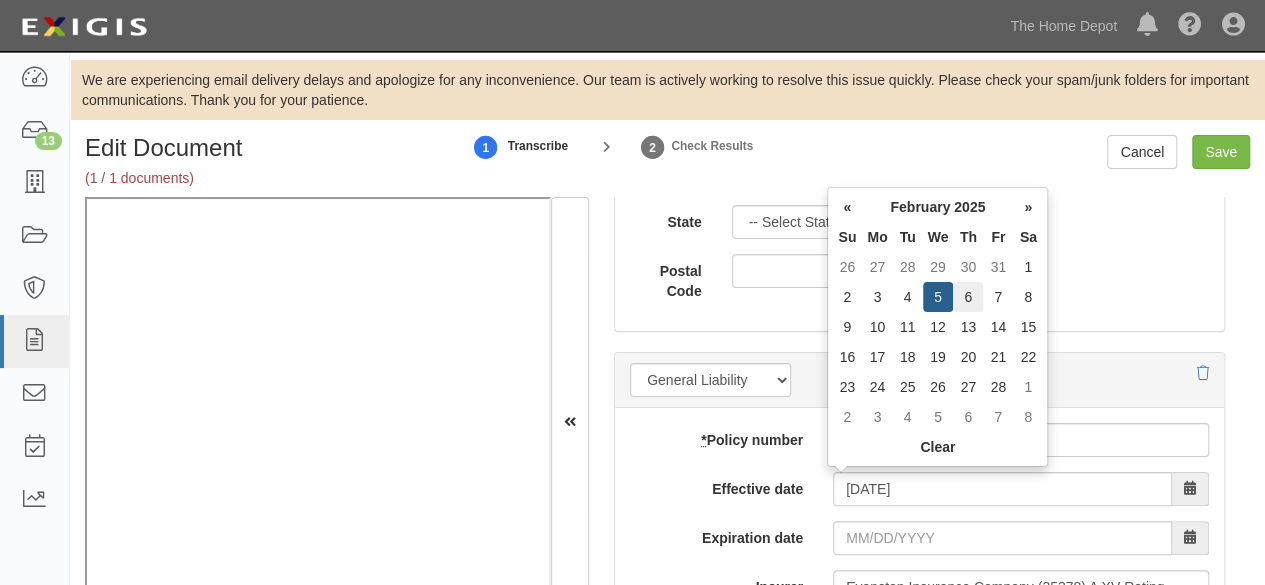 type on "02/06/2026" 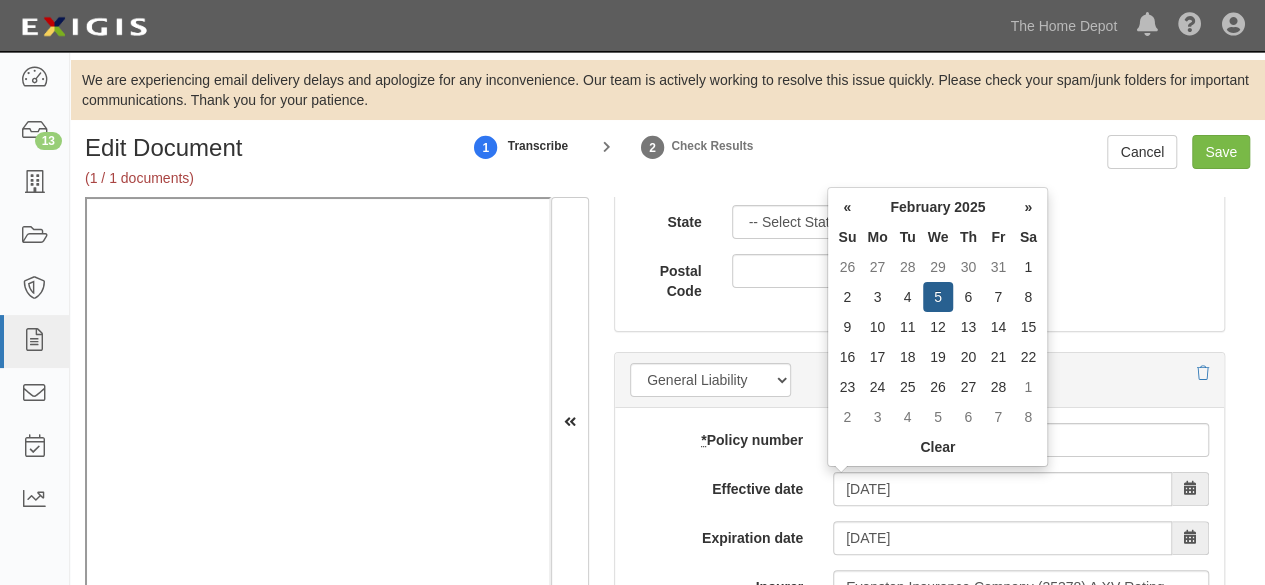 drag, startPoint x: 958, startPoint y: 298, endPoint x: 999, endPoint y: 349, distance: 65.43699 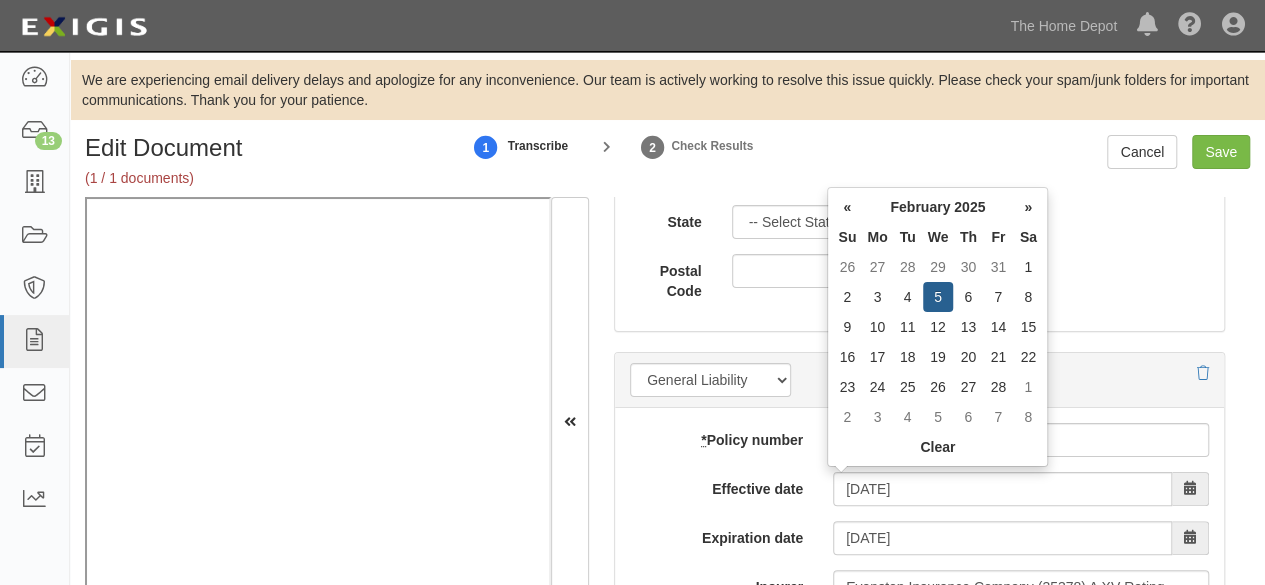 click on "6" at bounding box center [968, 297] 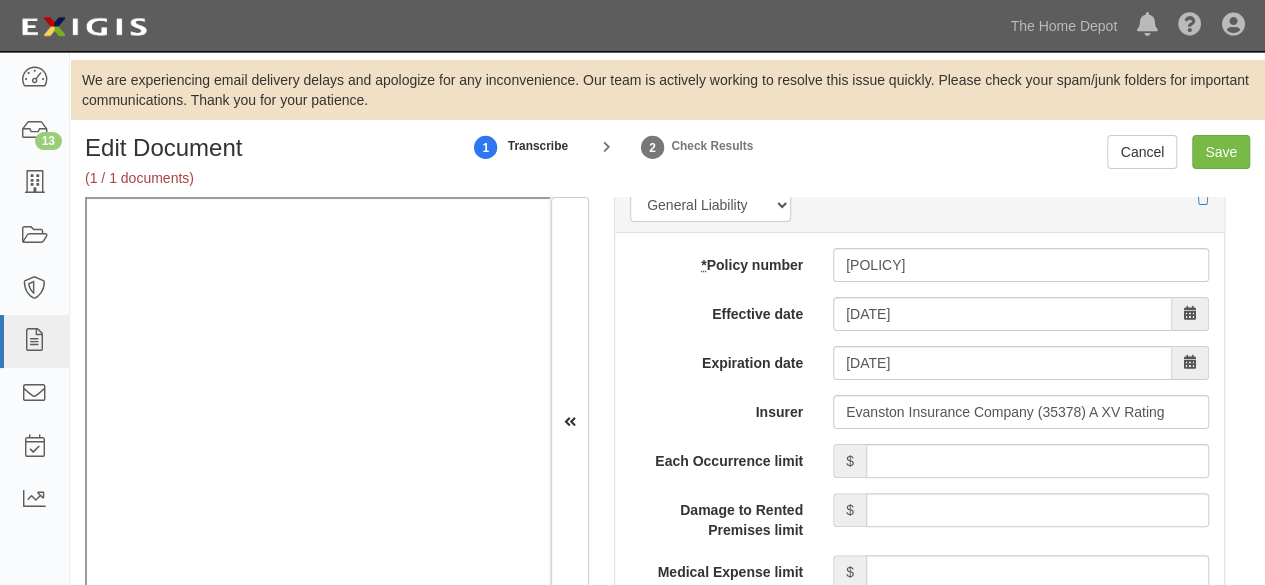 scroll, scrollTop: 1700, scrollLeft: 0, axis: vertical 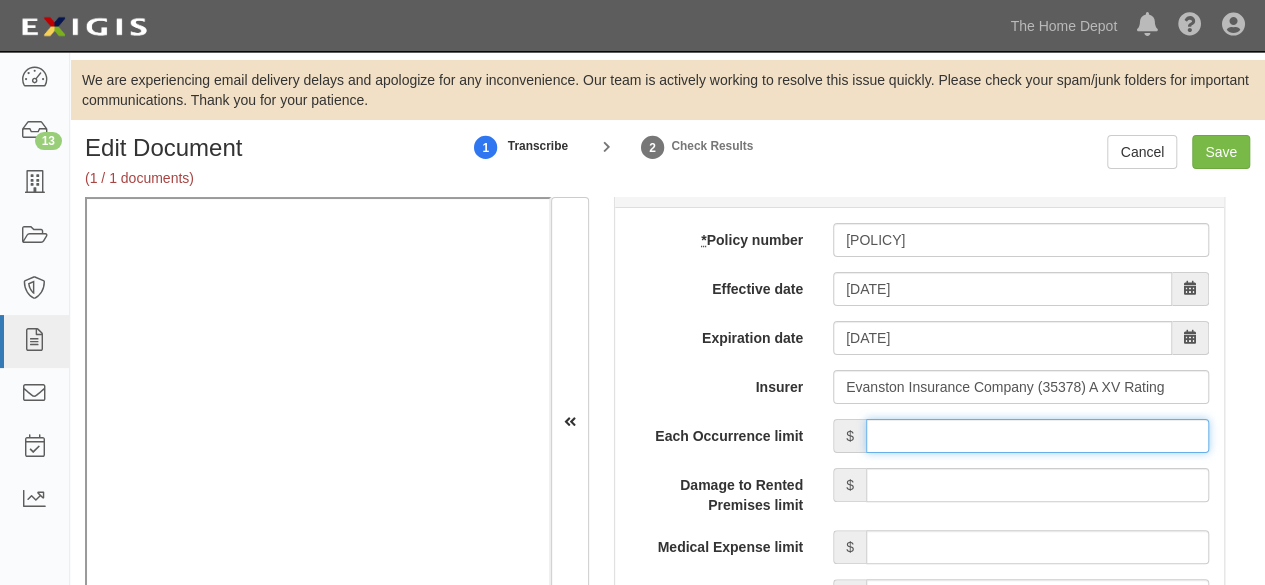 drag, startPoint x: 927, startPoint y: 432, endPoint x: 933, endPoint y: 420, distance: 13.416408 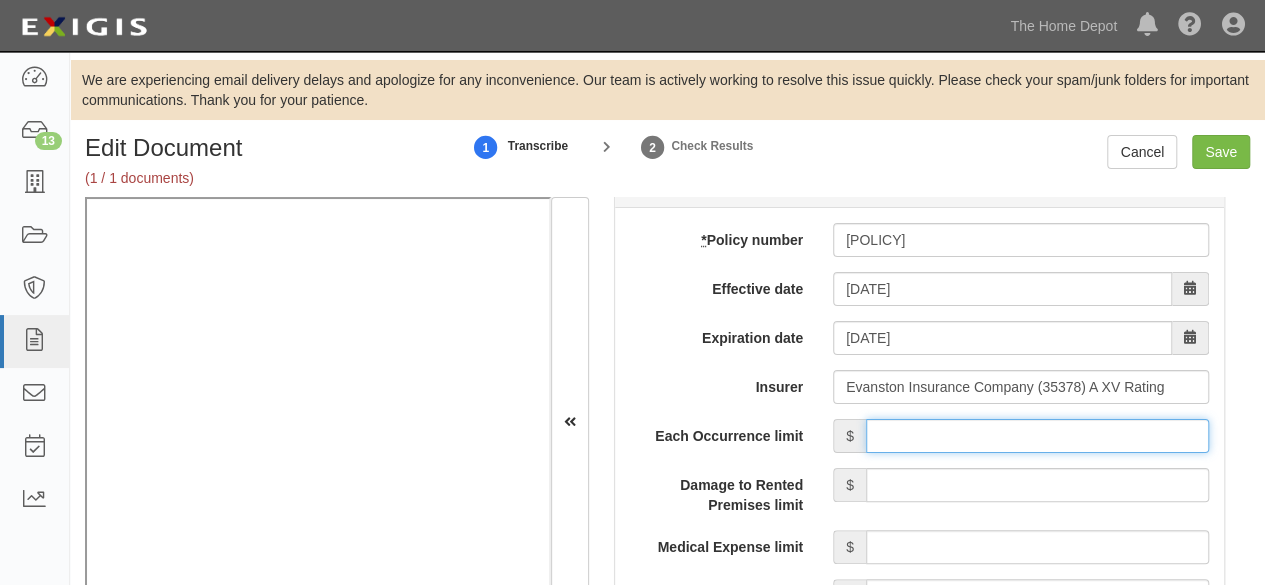 click on "Each Occurrence limit" at bounding box center [1037, 436] 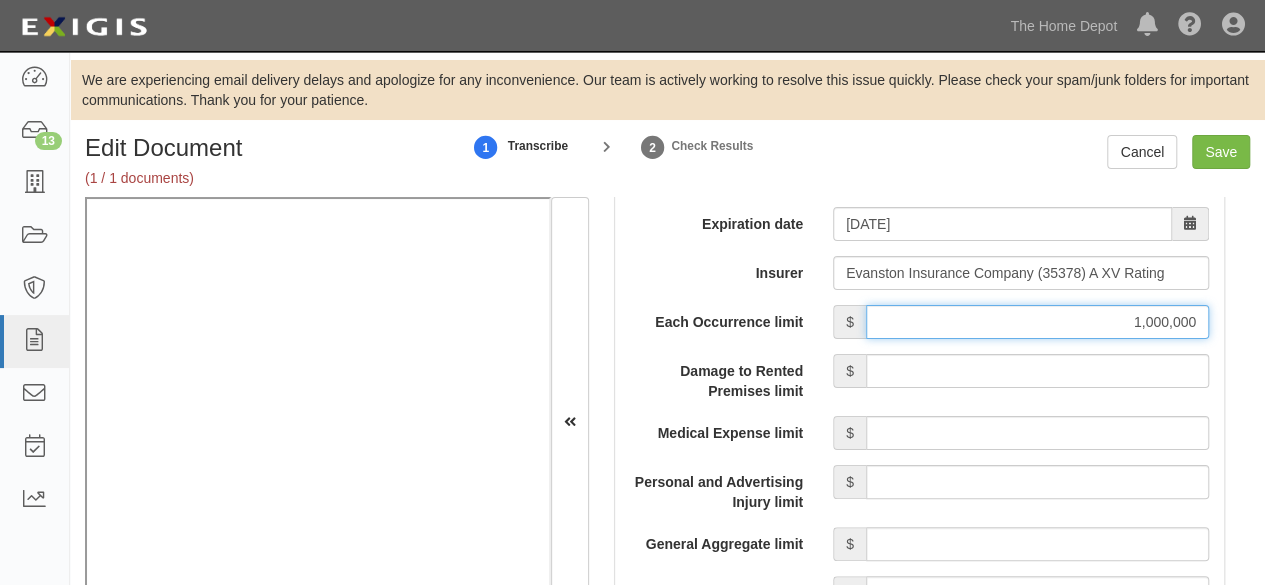 scroll, scrollTop: 1900, scrollLeft: 0, axis: vertical 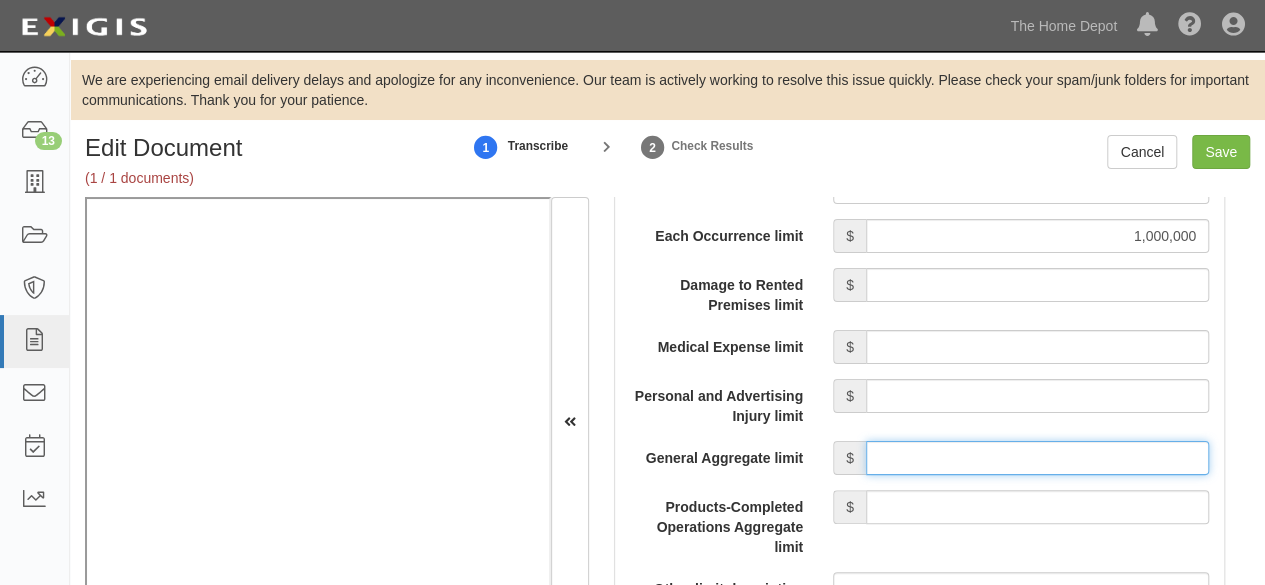 click on "General Aggregate limit" at bounding box center (1037, 458) 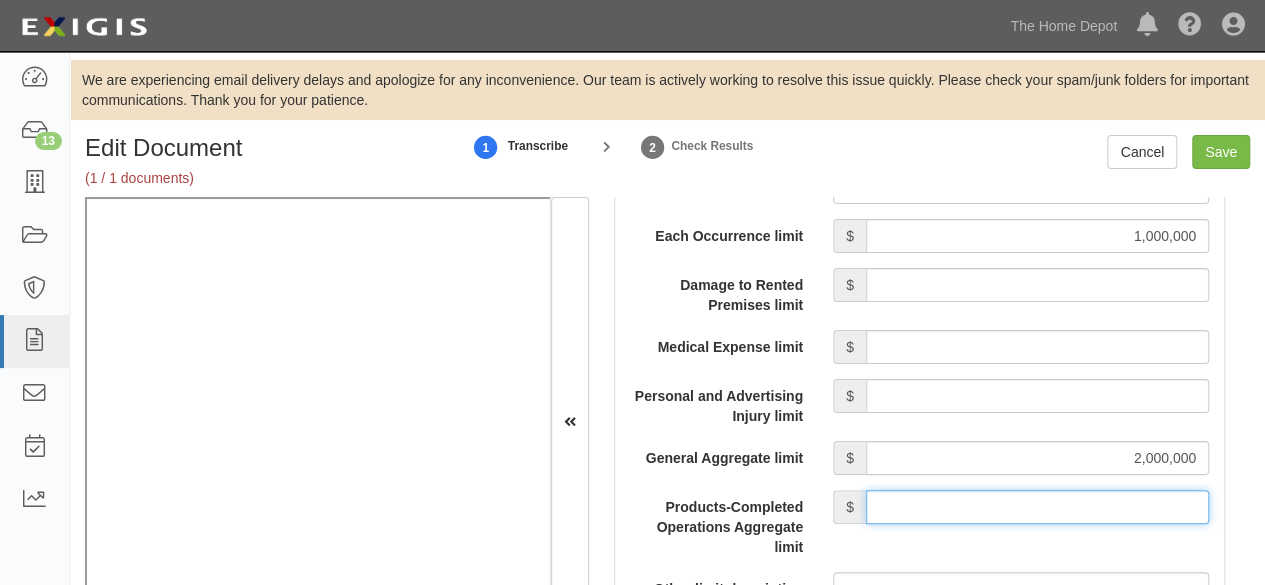 drag, startPoint x: 956, startPoint y: 503, endPoint x: 960, endPoint y: 485, distance: 18.439089 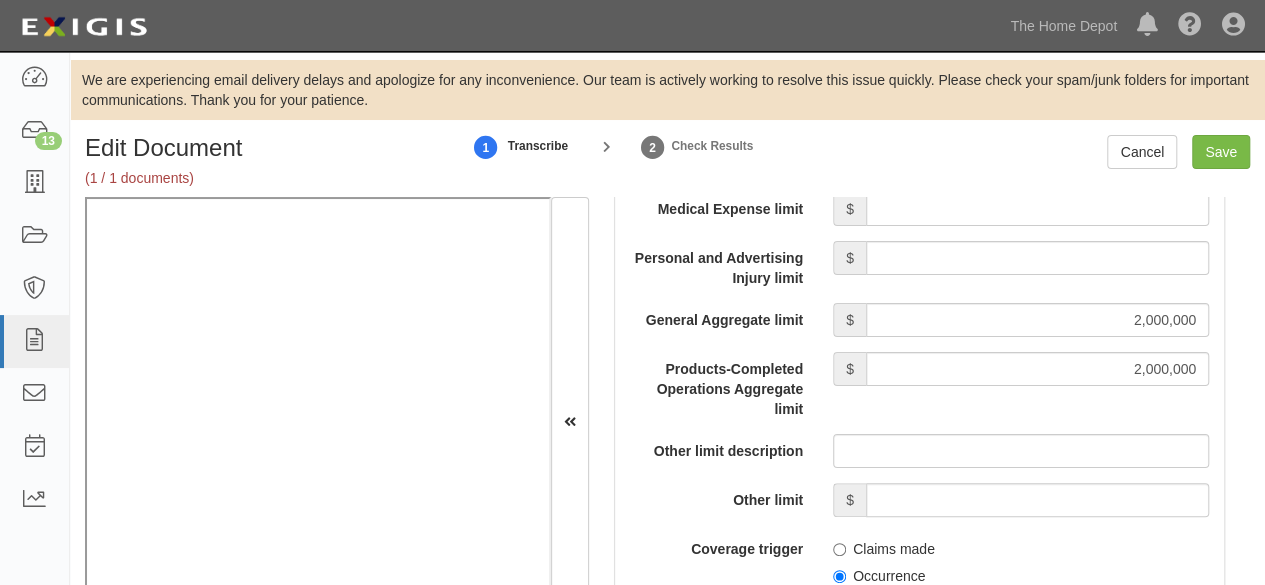 scroll, scrollTop: 2200, scrollLeft: 0, axis: vertical 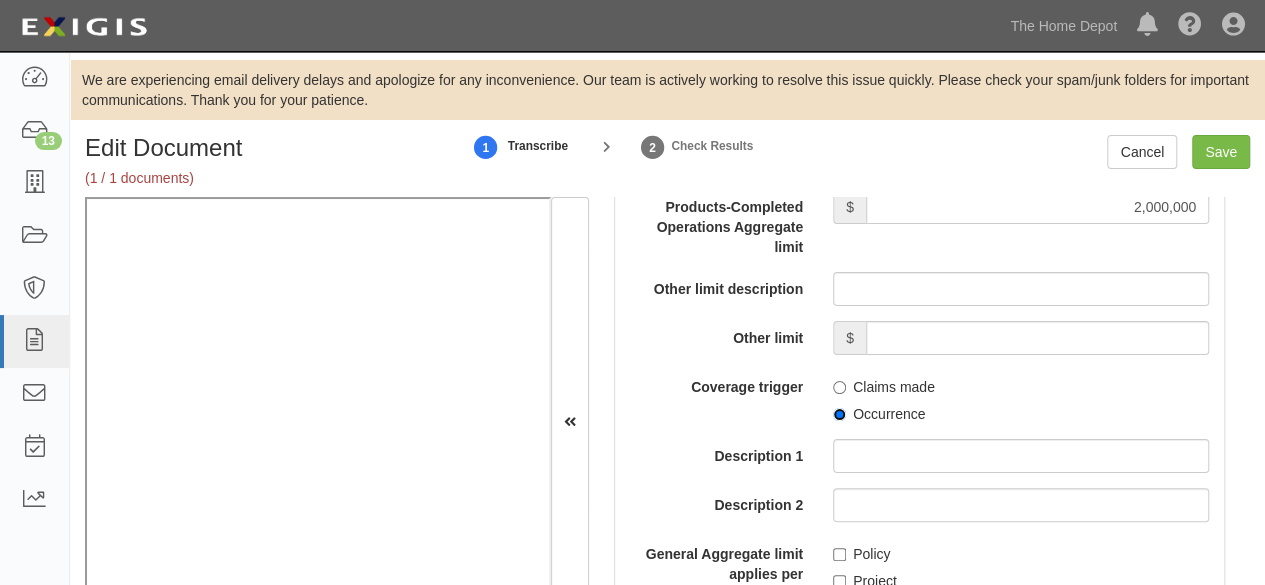 click on "Occurrence" at bounding box center (839, 414) 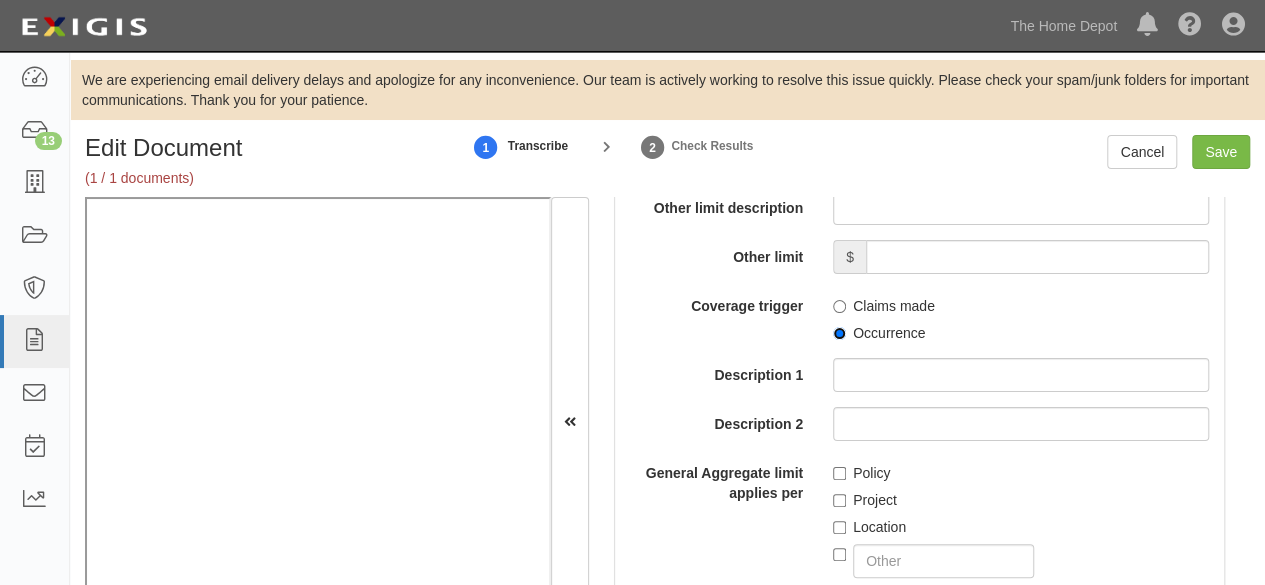 scroll, scrollTop: 2300, scrollLeft: 0, axis: vertical 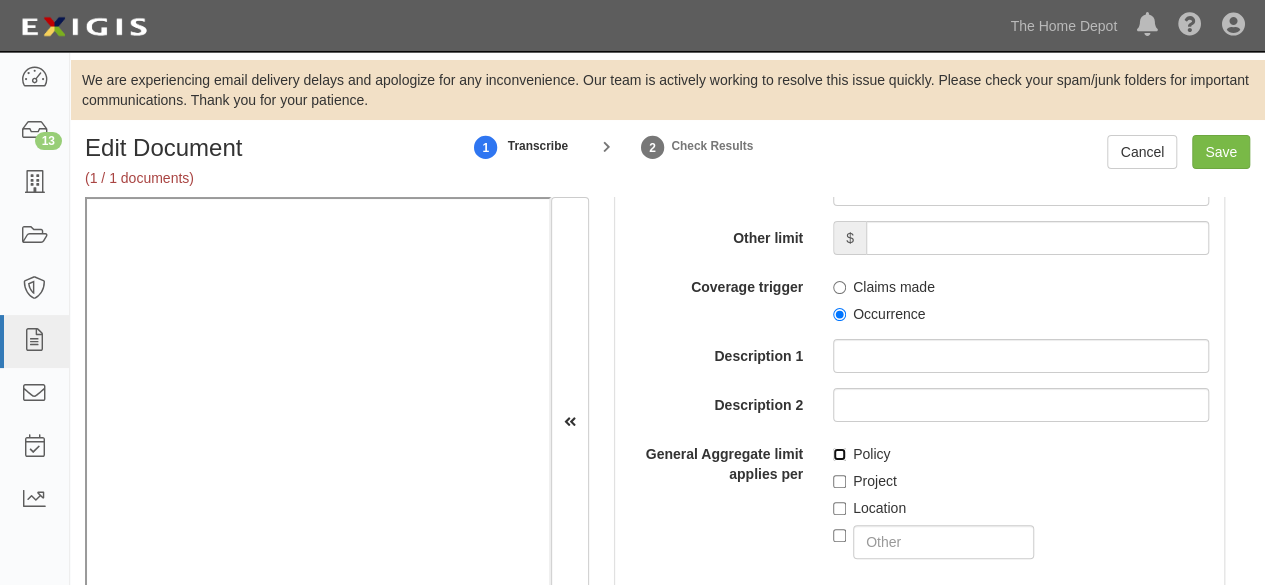 drag, startPoint x: 836, startPoint y: 451, endPoint x: 741, endPoint y: 463, distance: 95.7549 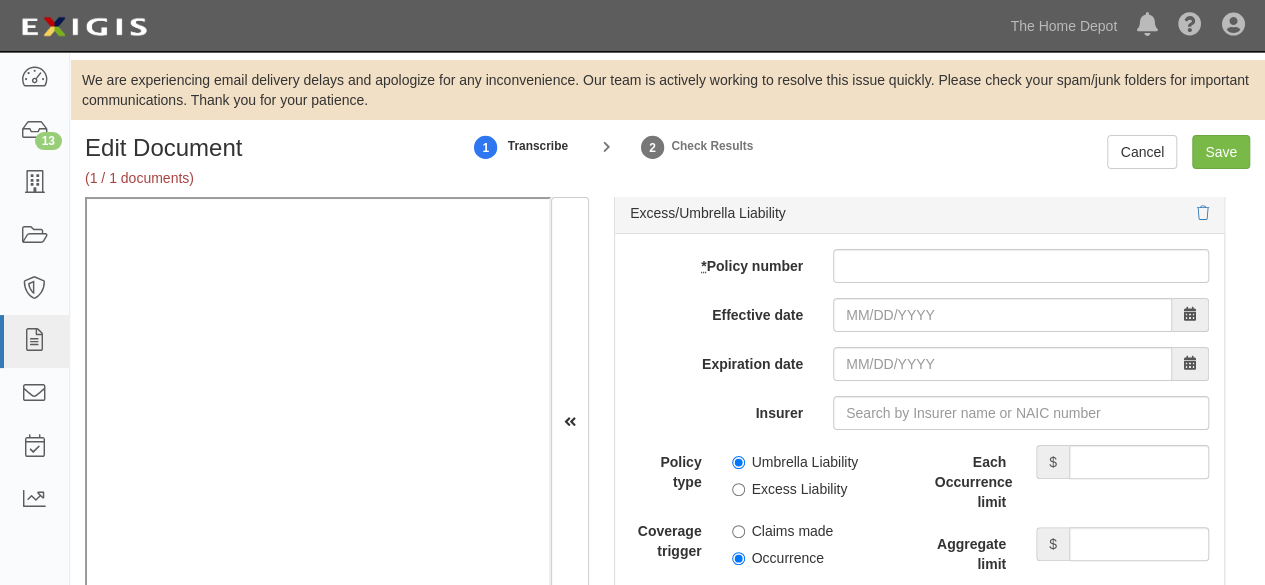 scroll, scrollTop: 4200, scrollLeft: 0, axis: vertical 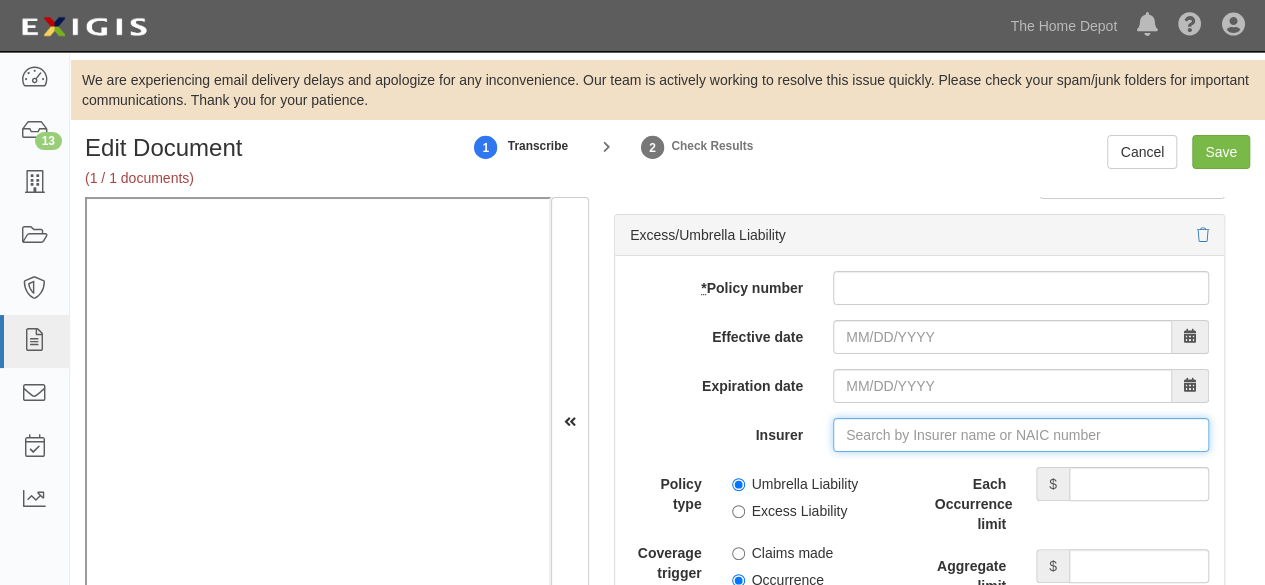 click on "Insurer" at bounding box center [1021, 435] 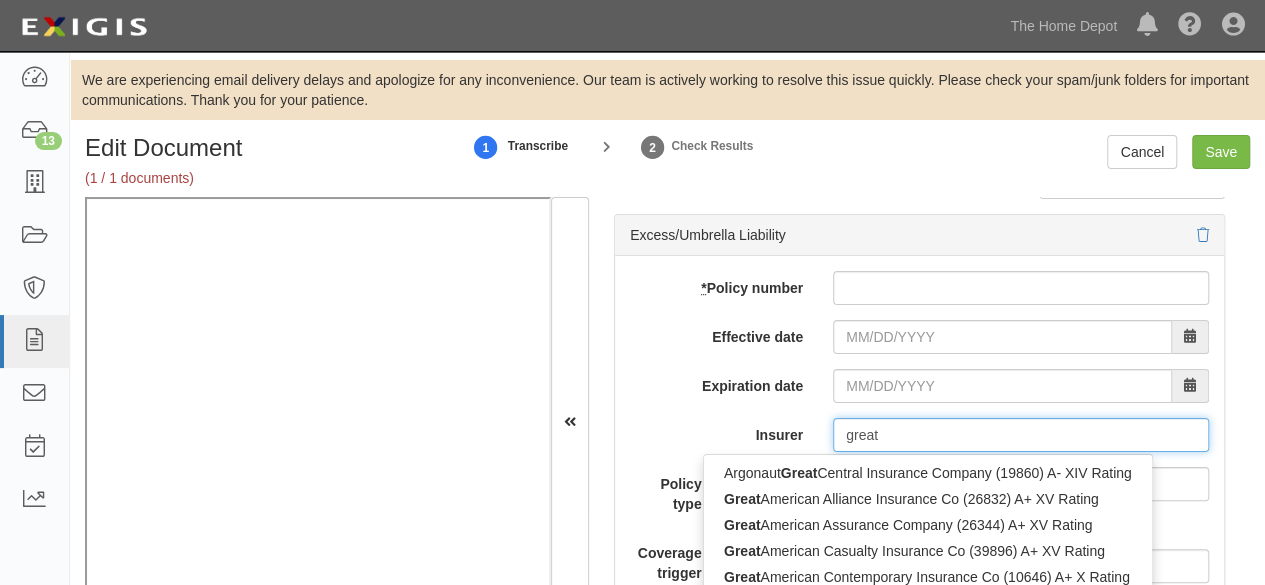 type on "great" 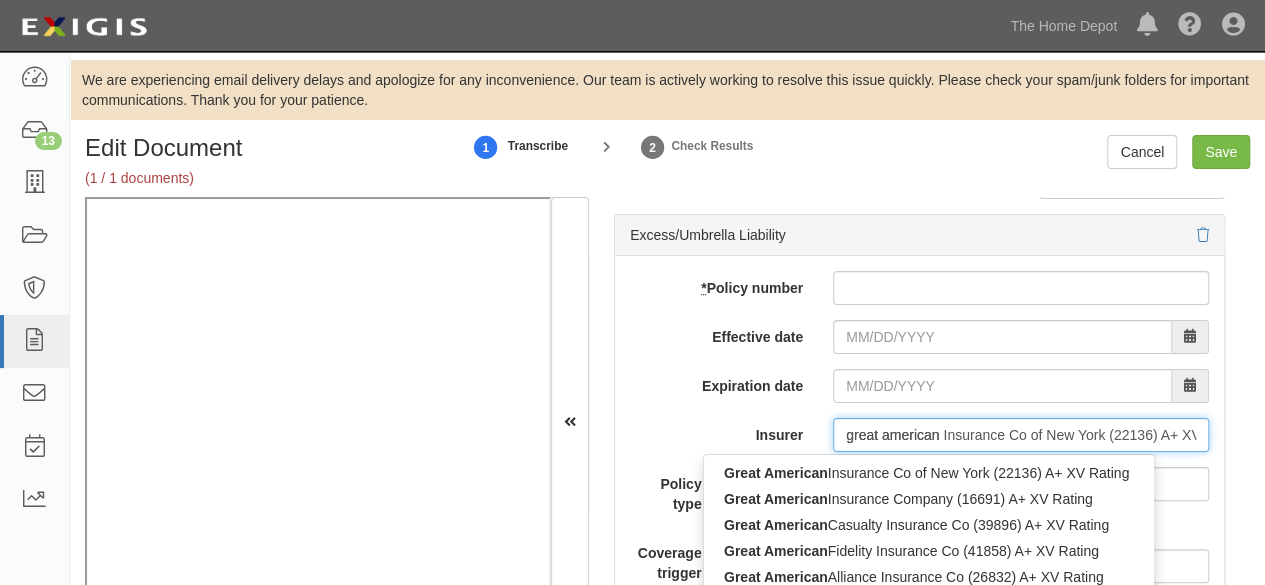 type on "great american" 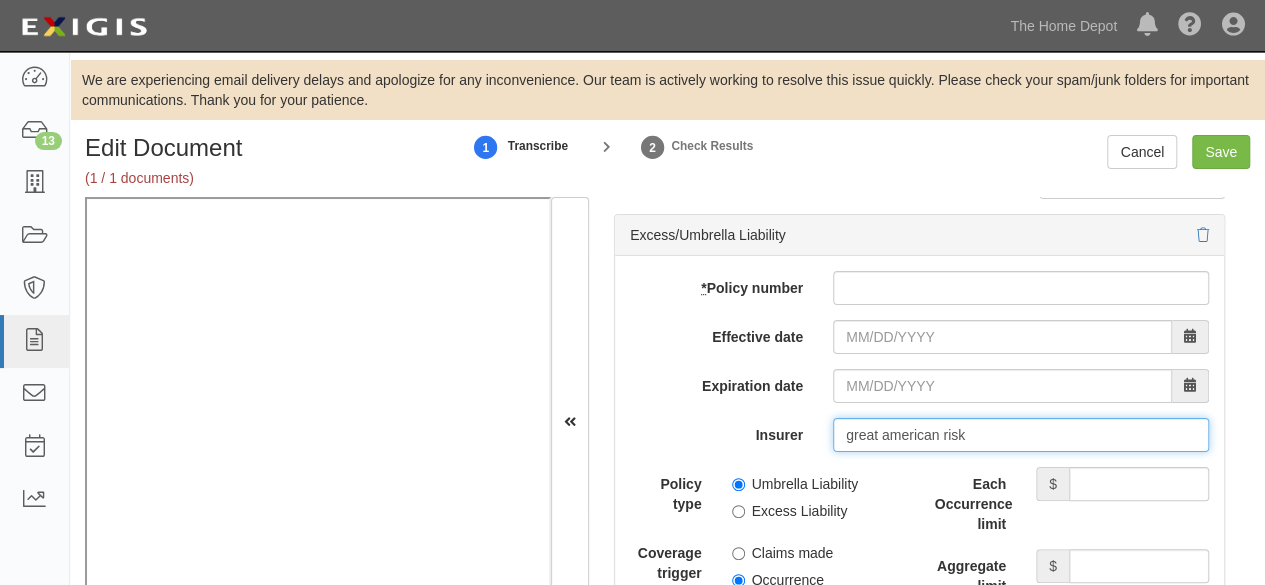 type on "great american risk" 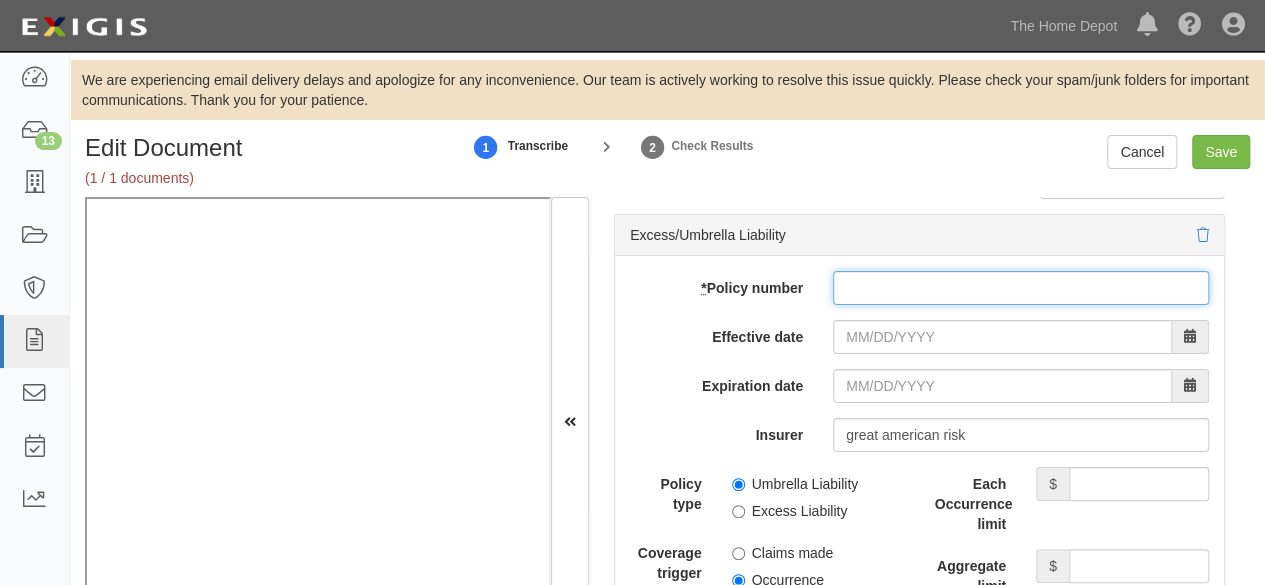 type 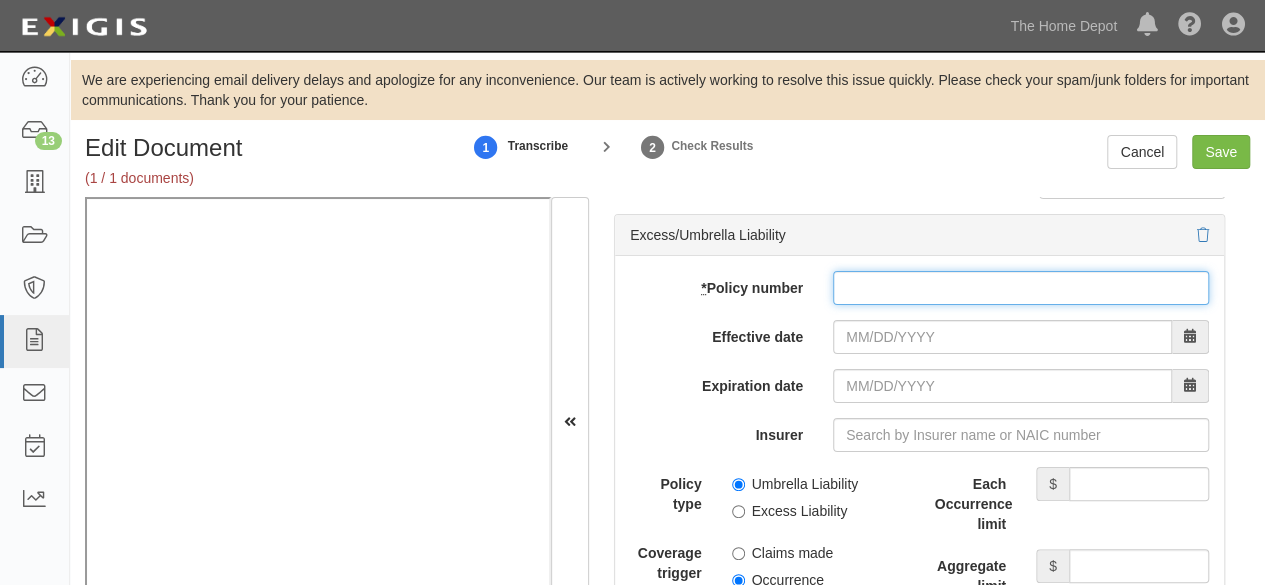 click on "*  Policy number" at bounding box center [1021, 288] 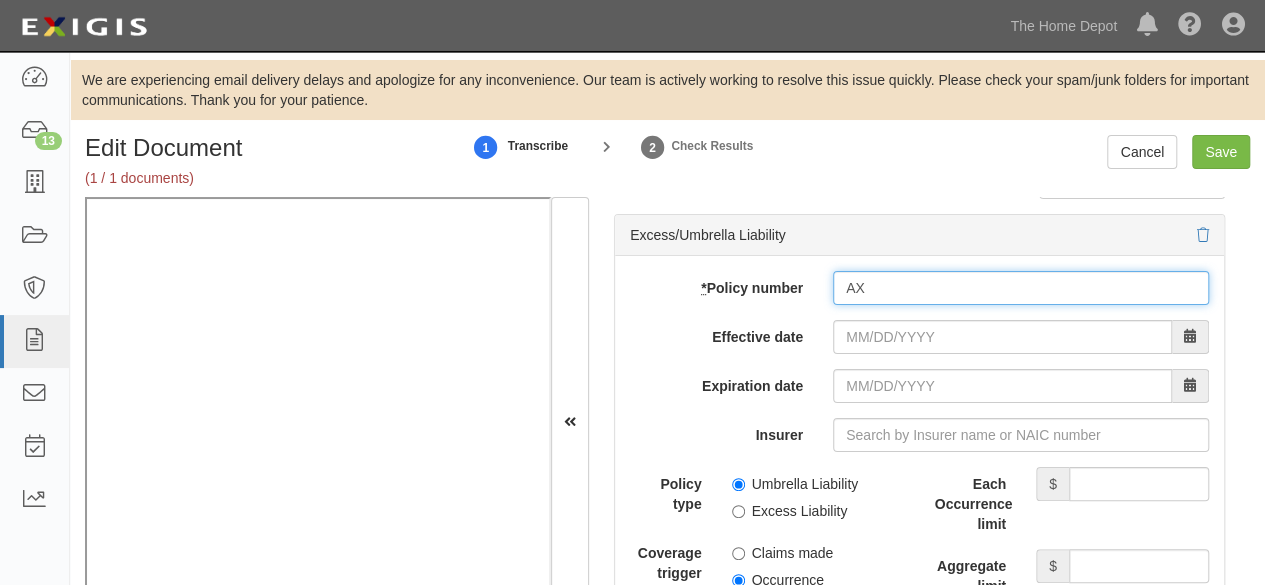 type on "A" 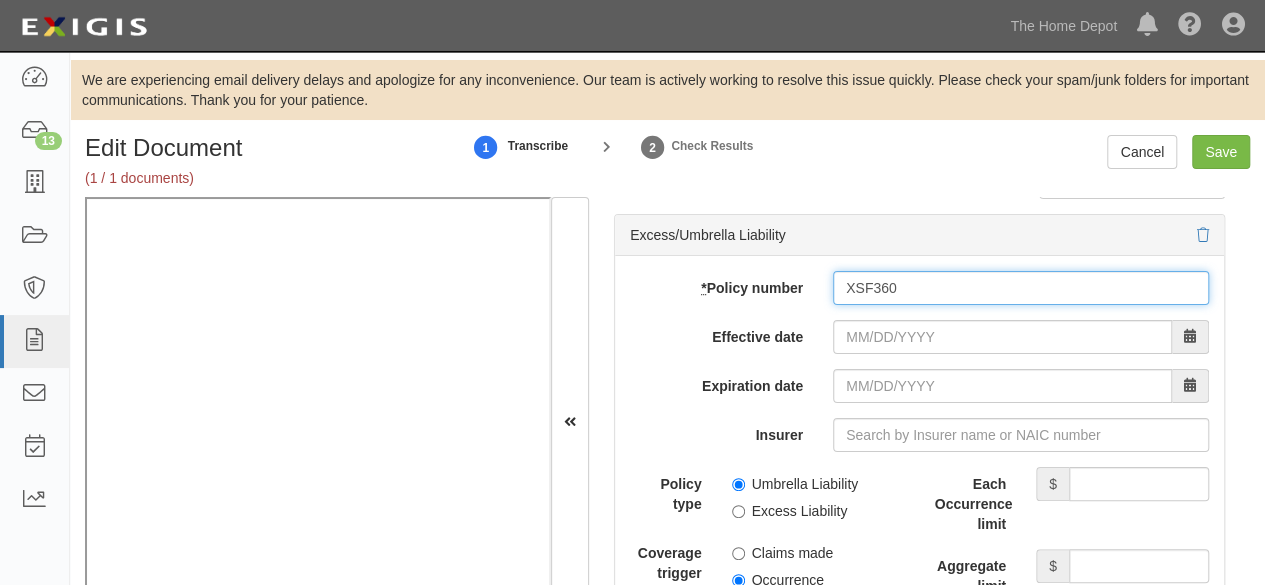 click on "XSF360" at bounding box center [1021, 288] 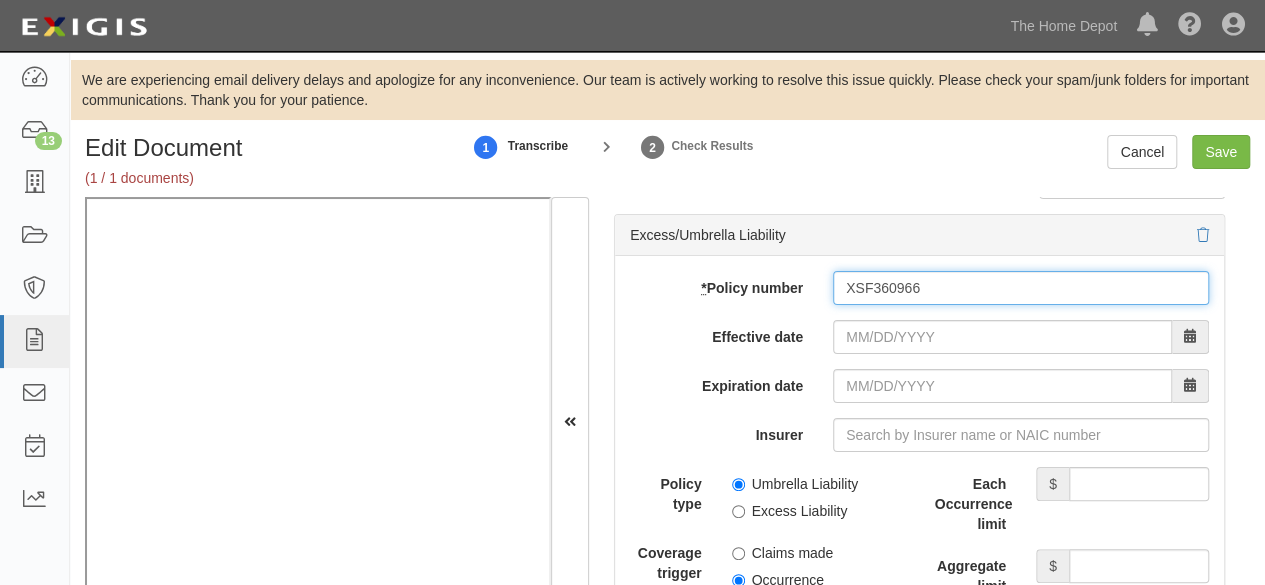 type on "XSF360966" 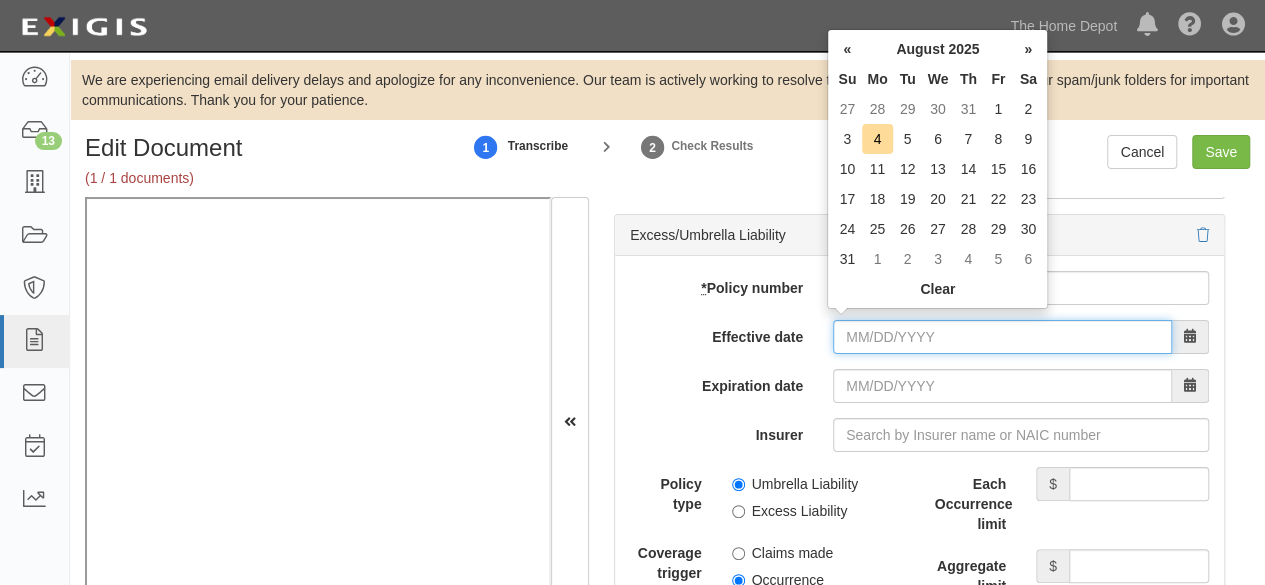 drag, startPoint x: 896, startPoint y: 323, endPoint x: 846, endPoint y: 282, distance: 64.66065 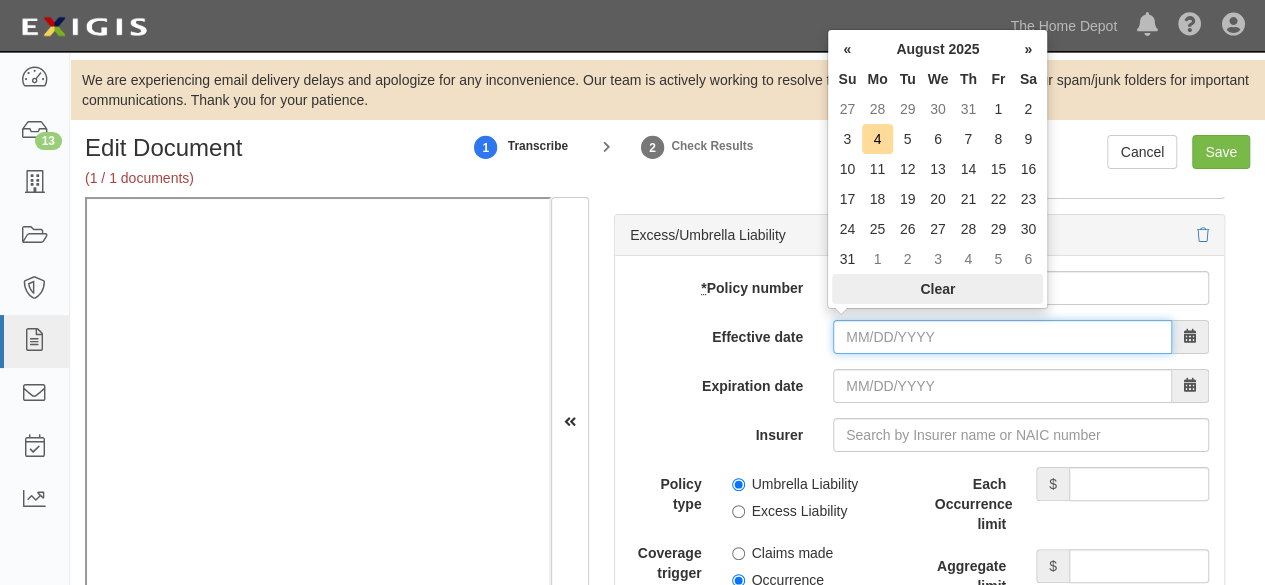 click on "Effective date" at bounding box center [1002, 337] 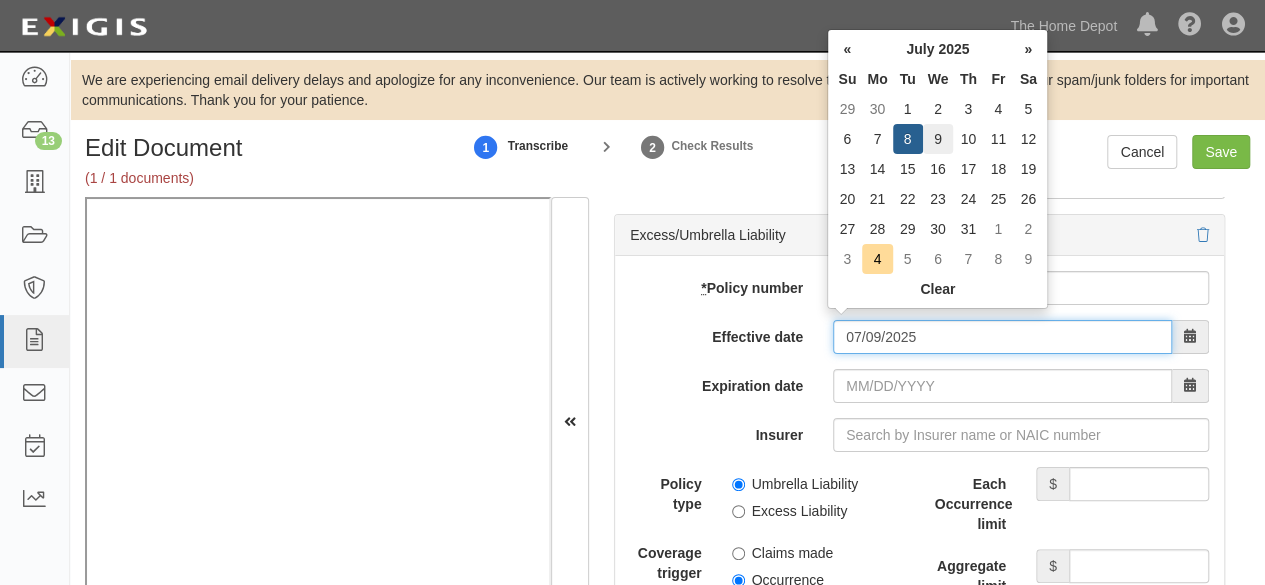 type on "07/09/2025" 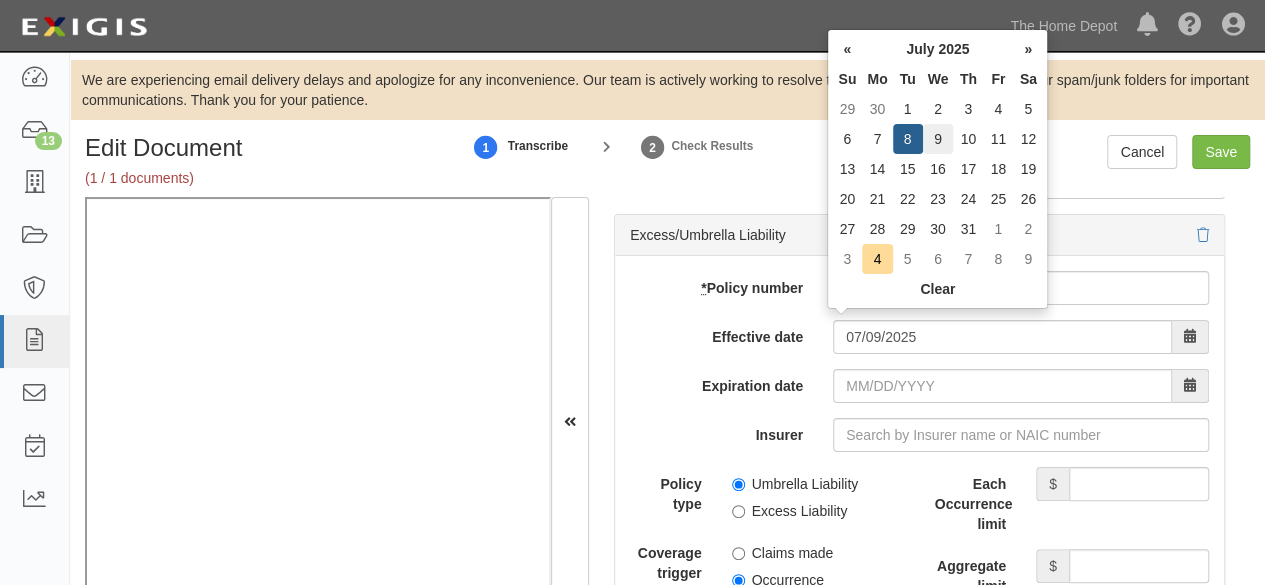 type on "07/09/2026" 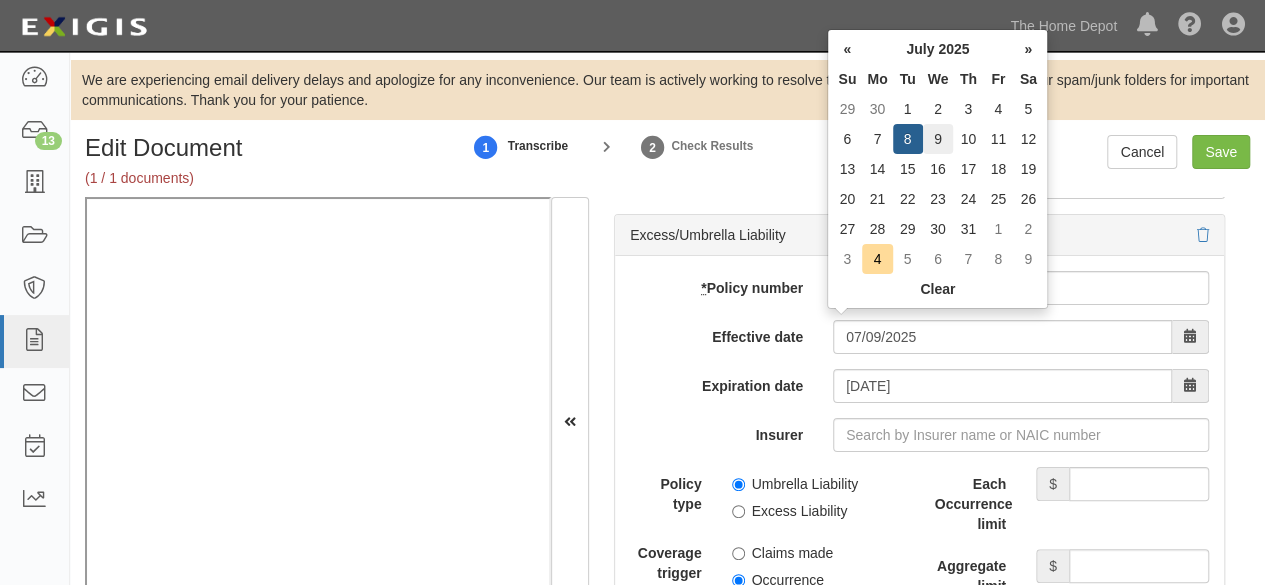 click on "9" at bounding box center [938, 139] 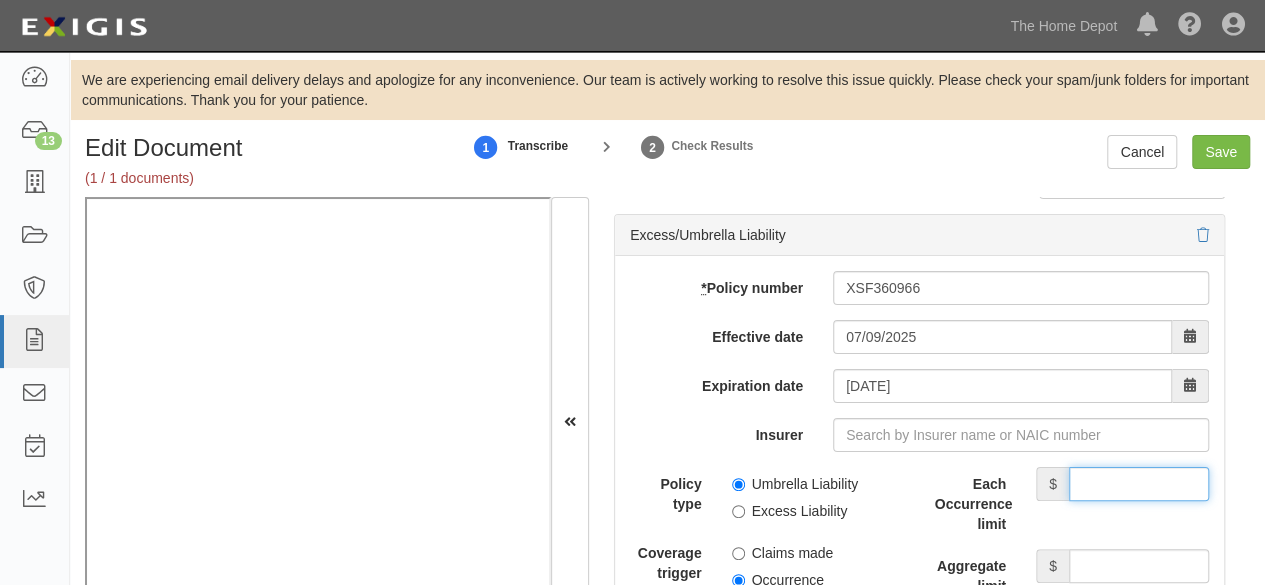 click on "Each Occurrence limit" at bounding box center [1139, 484] 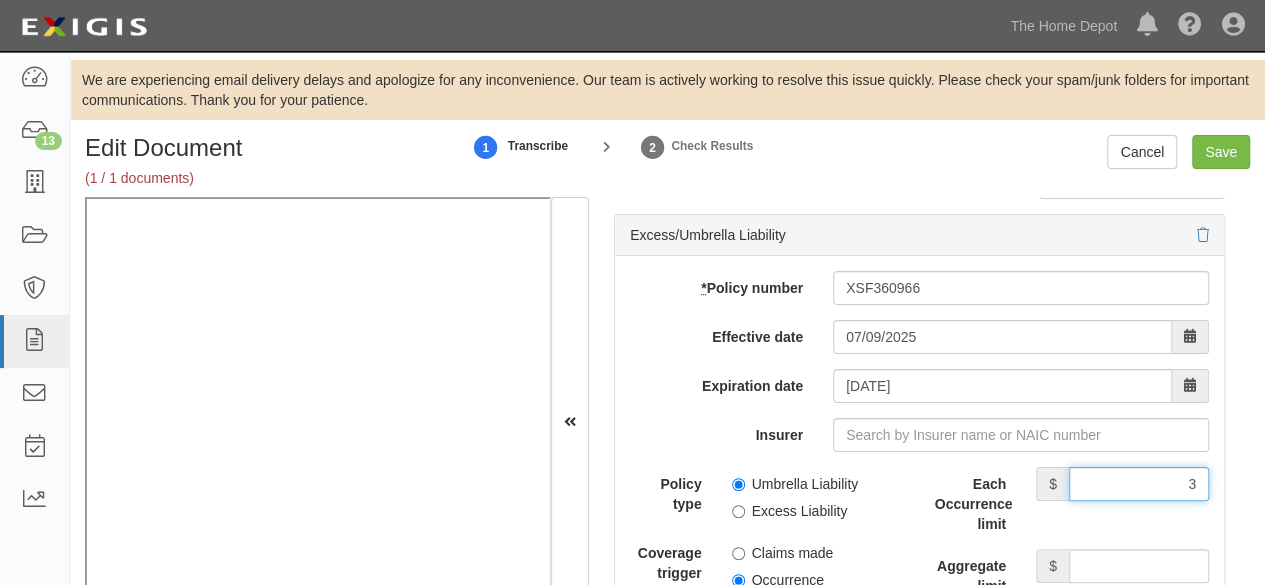type on "3,000,000" 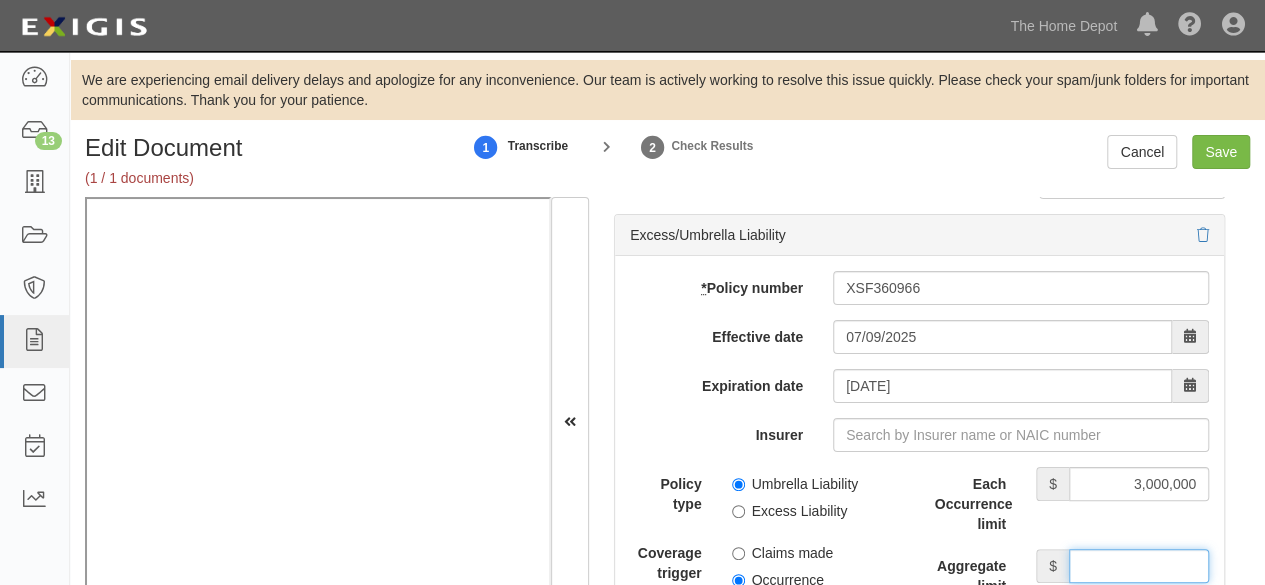click on "Aggregate limit" at bounding box center (1139, 566) 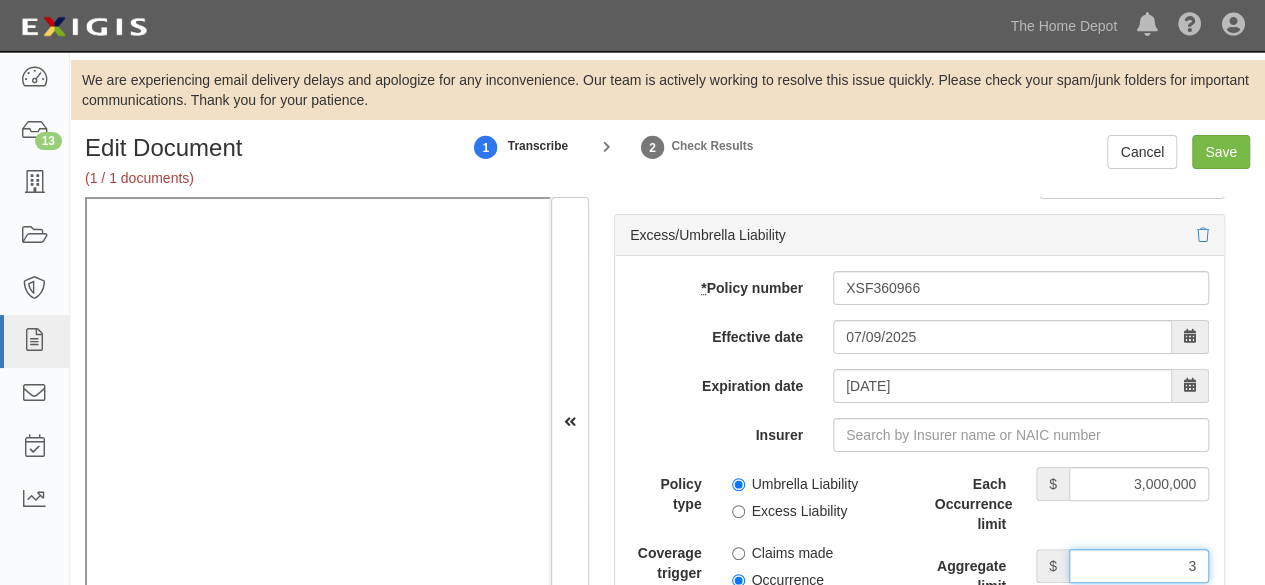 type on "3,000,000" 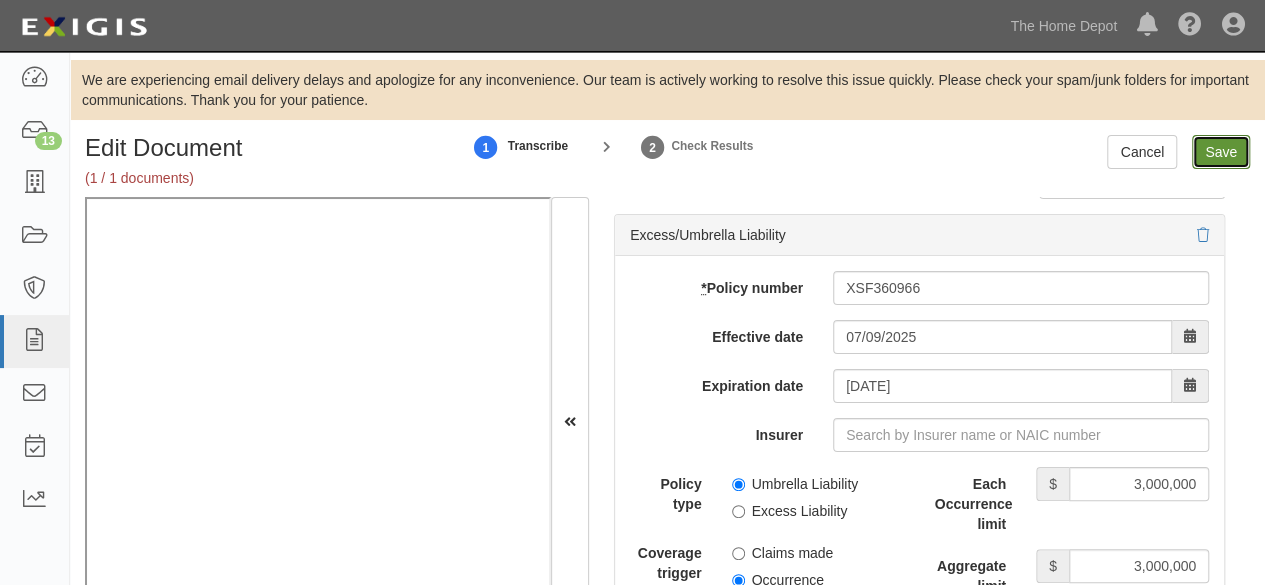 click on "Save" at bounding box center [1221, 152] 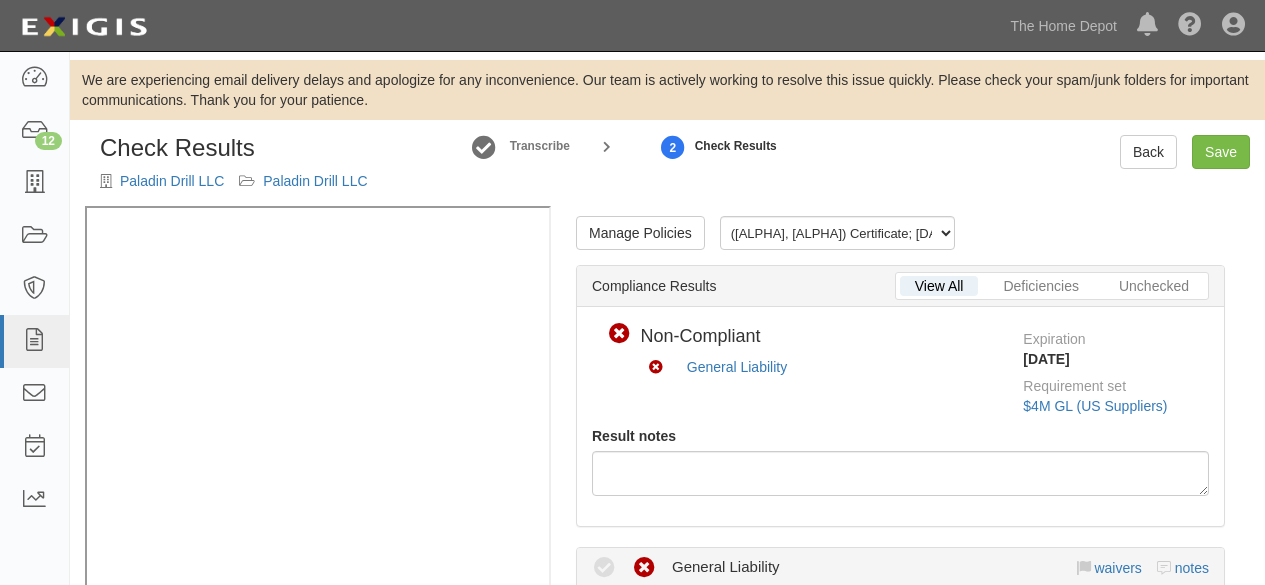 scroll, scrollTop: 0, scrollLeft: 0, axis: both 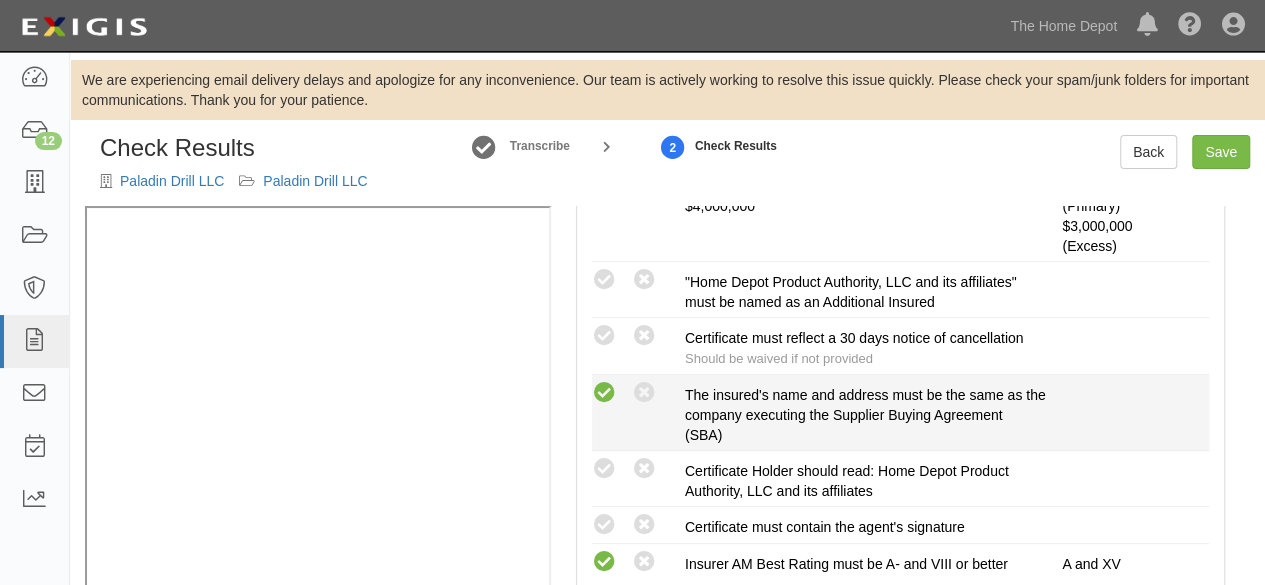 click at bounding box center (604, 393) 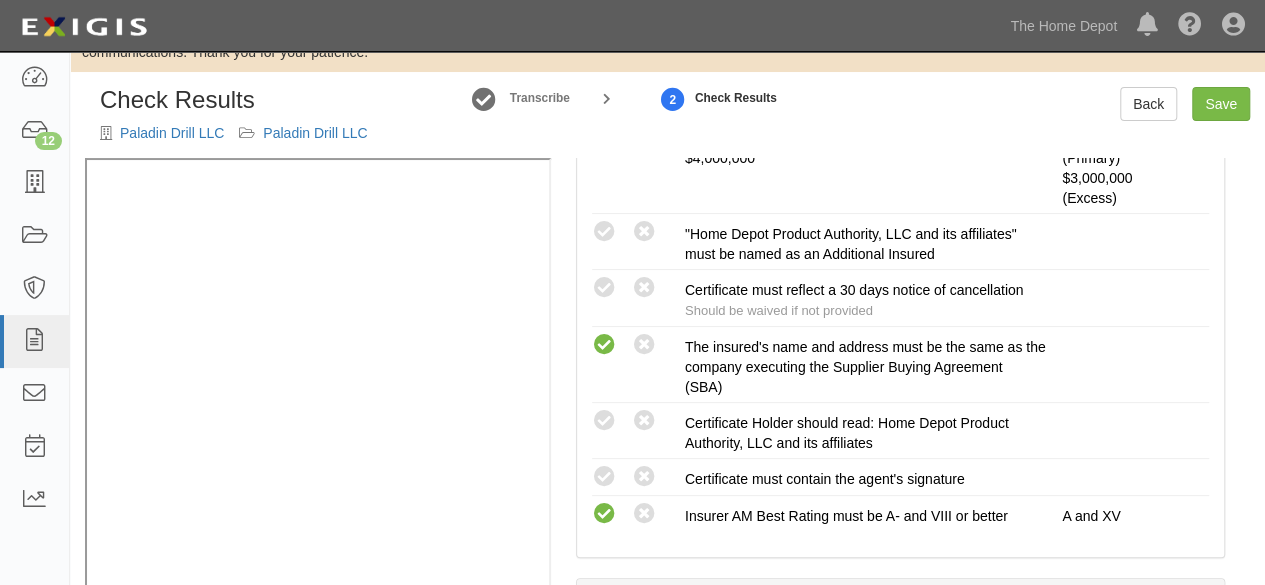 scroll, scrollTop: 88, scrollLeft: 0, axis: vertical 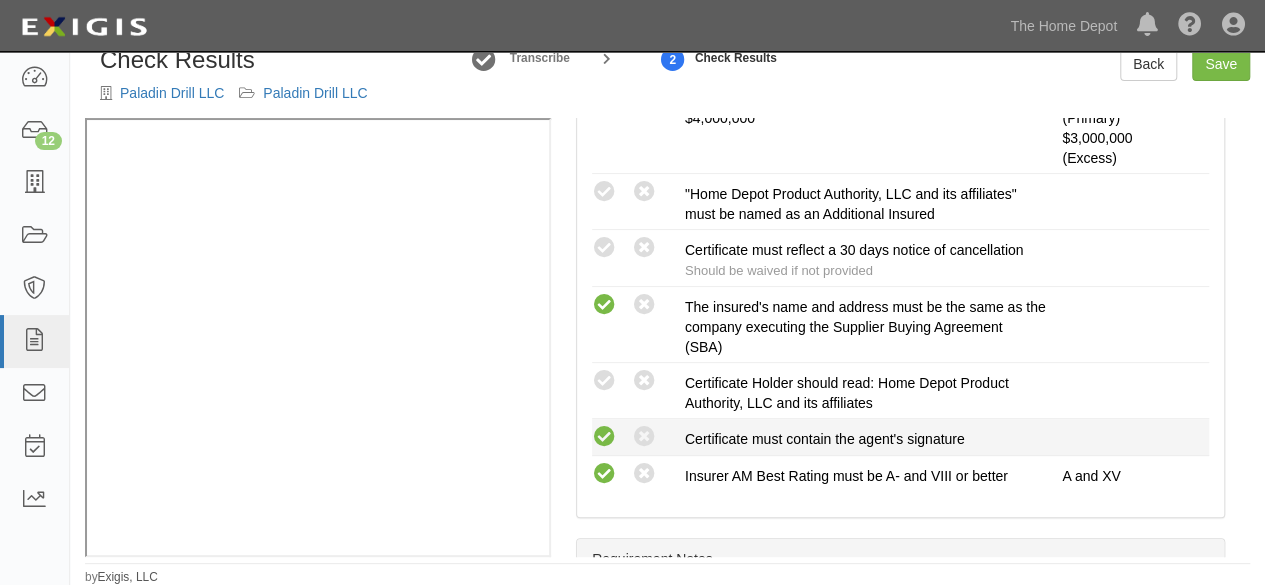 click at bounding box center [604, 437] 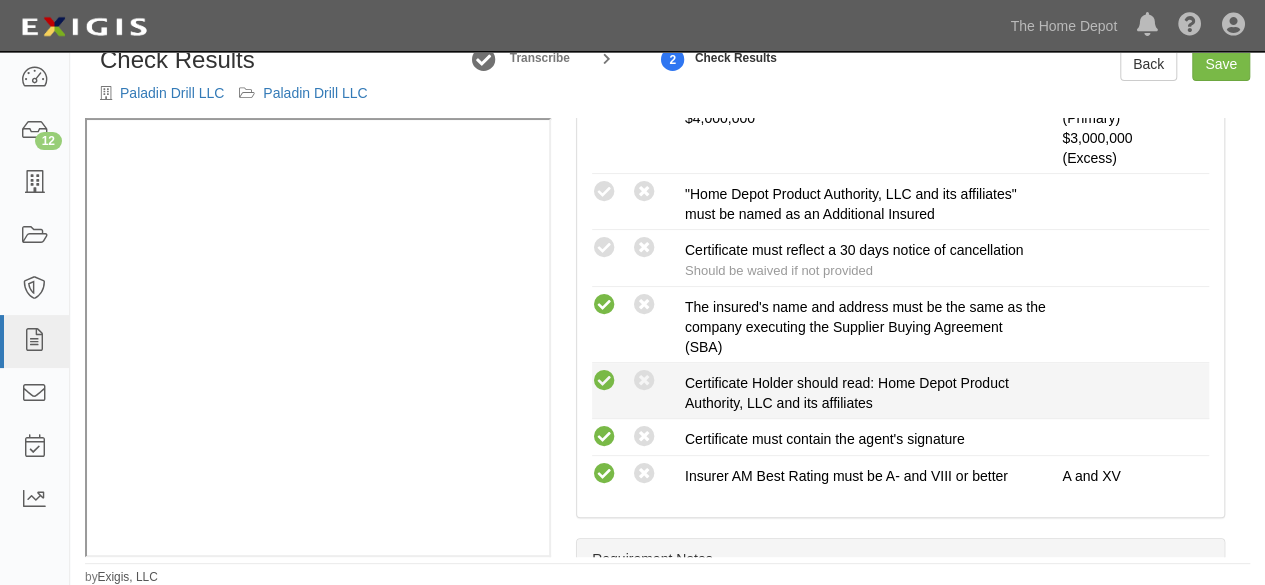 click at bounding box center (604, 381) 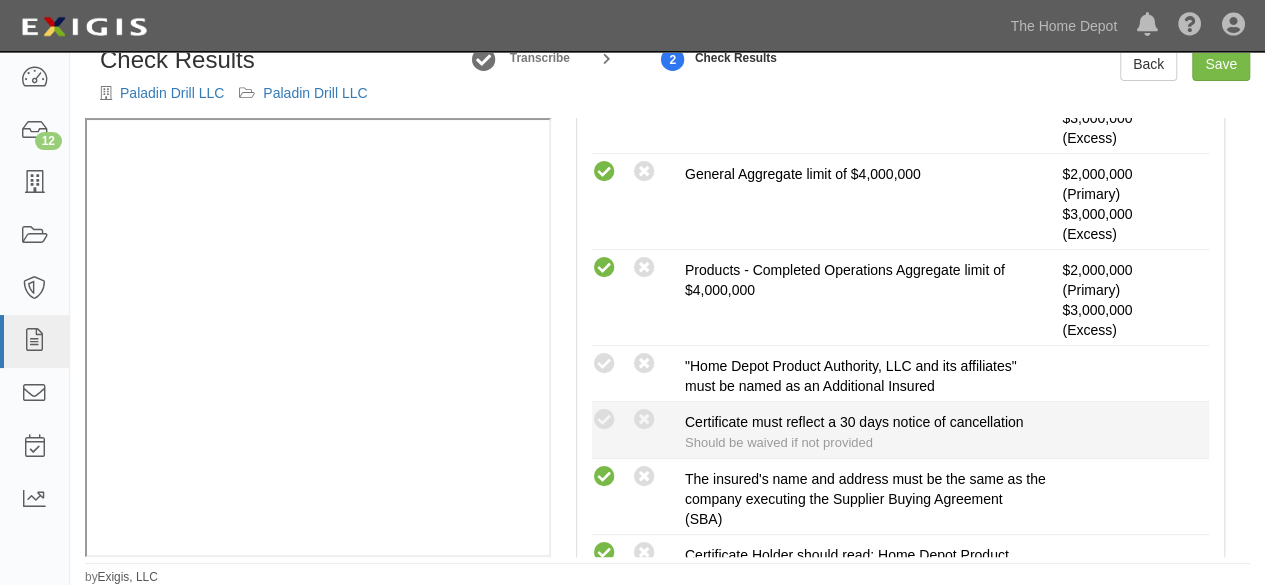 scroll, scrollTop: 500, scrollLeft: 0, axis: vertical 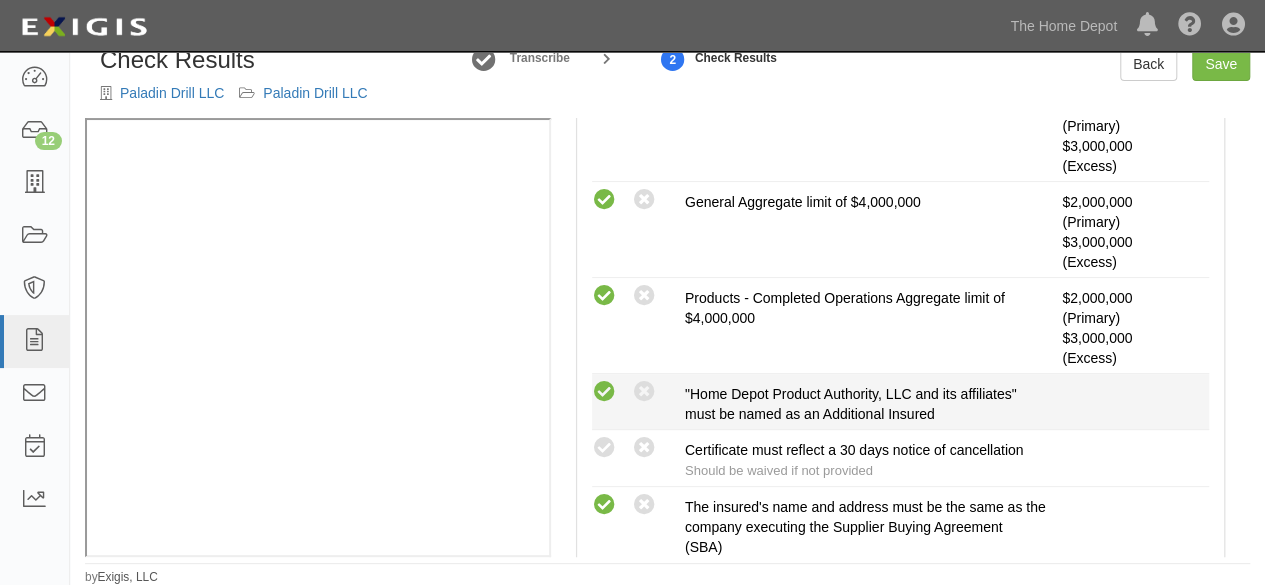 click at bounding box center [604, 392] 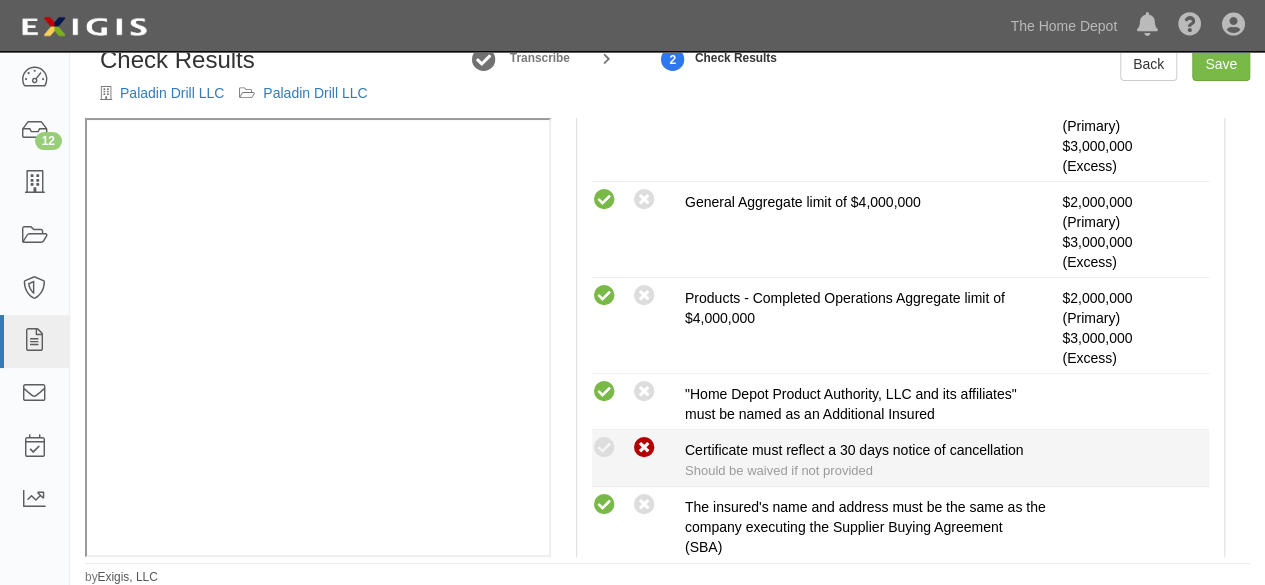 click at bounding box center [644, 448] 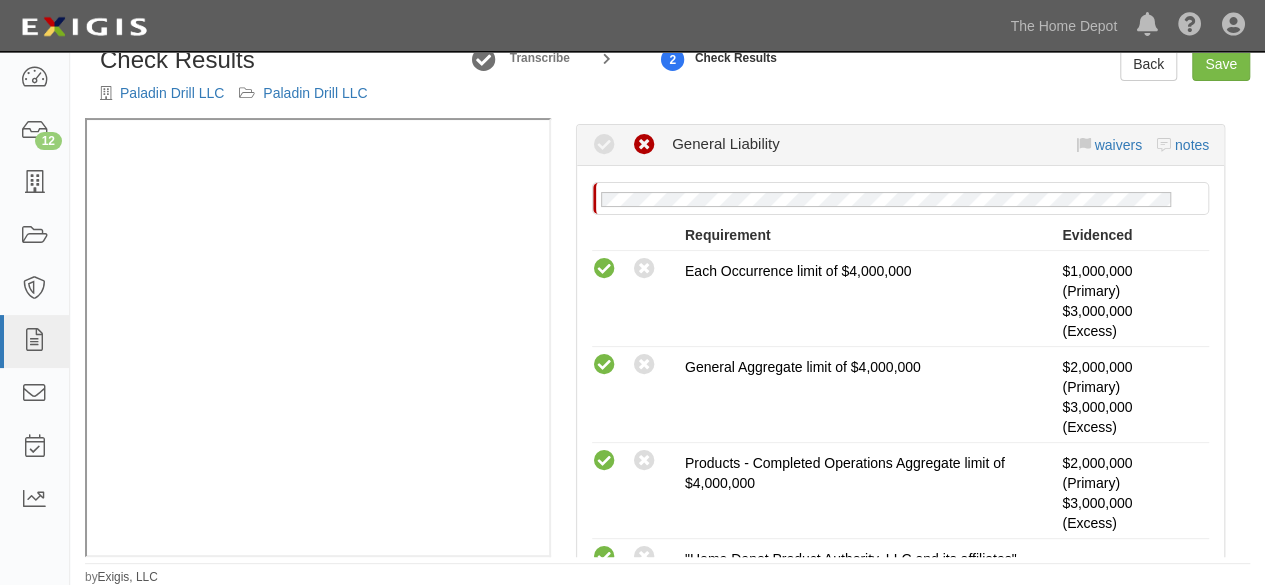 scroll, scrollTop: 200, scrollLeft: 0, axis: vertical 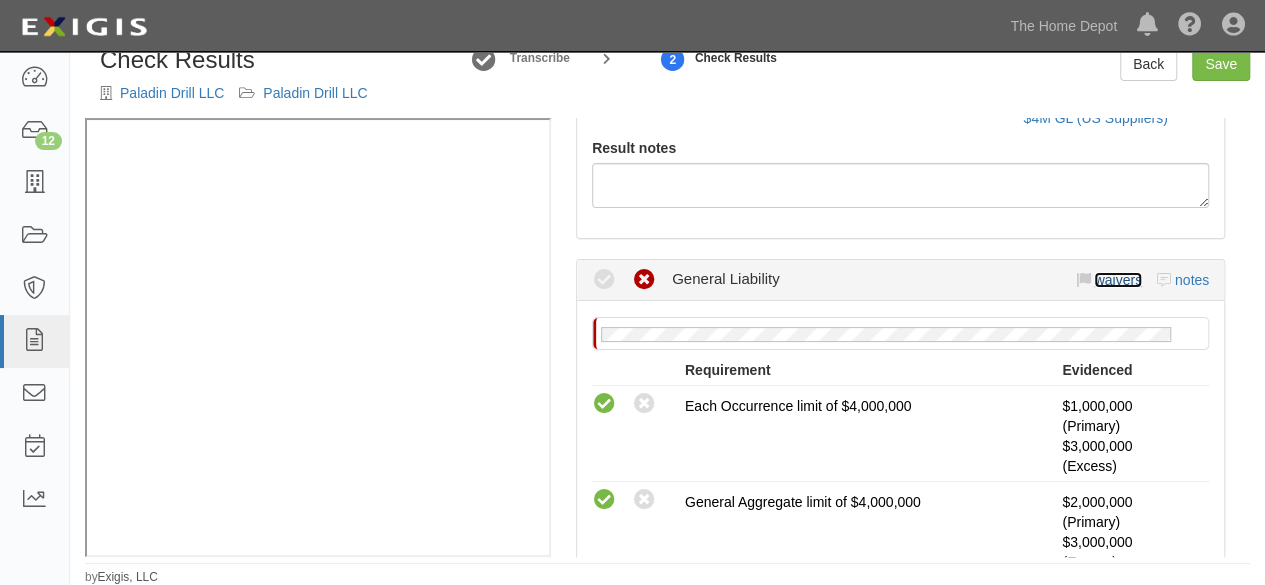 click on "waivers" at bounding box center (1117, 280) 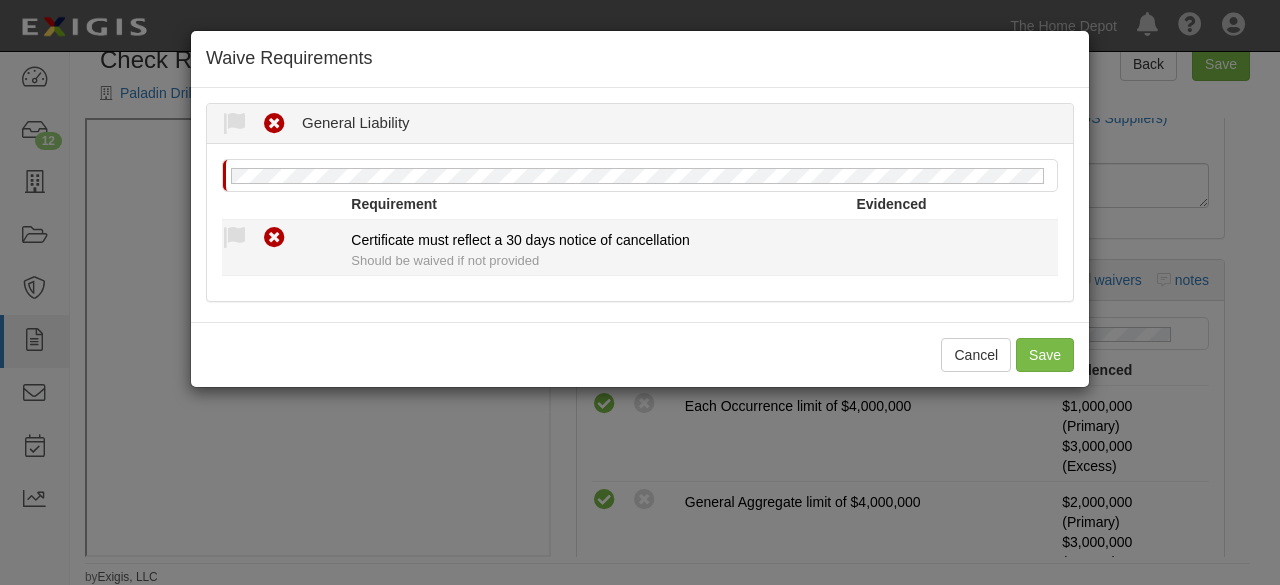 drag, startPoint x: 220, startPoint y: 243, endPoint x: 236, endPoint y: 257, distance: 21.260292 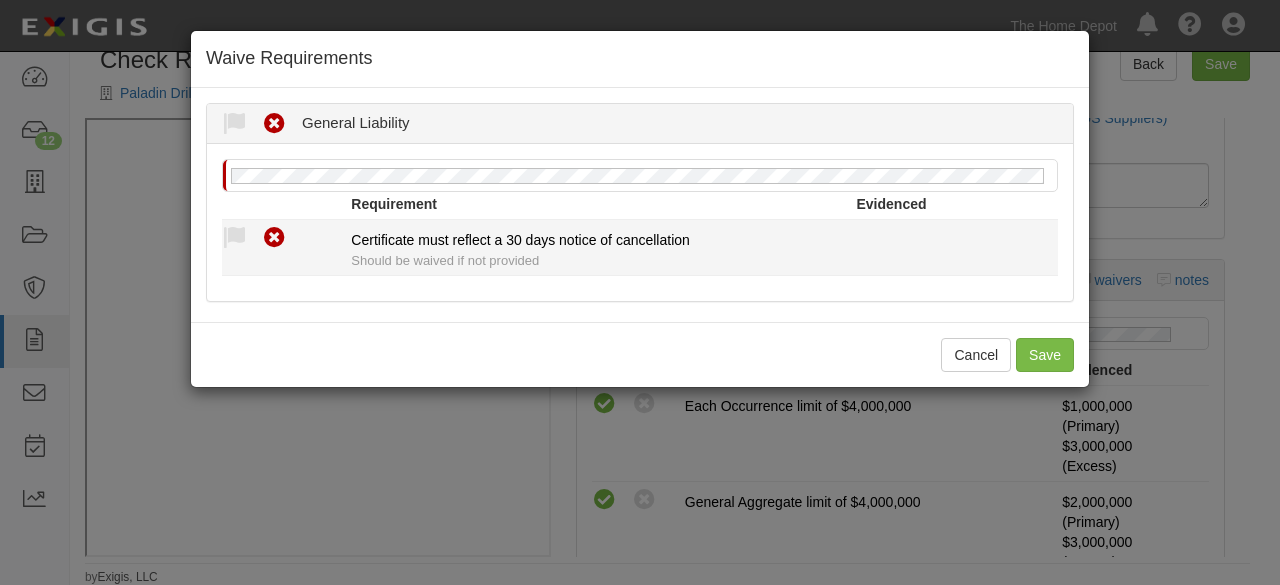drag, startPoint x: 238, startPoint y: 241, endPoint x: 234, endPoint y: 307, distance: 66.1211 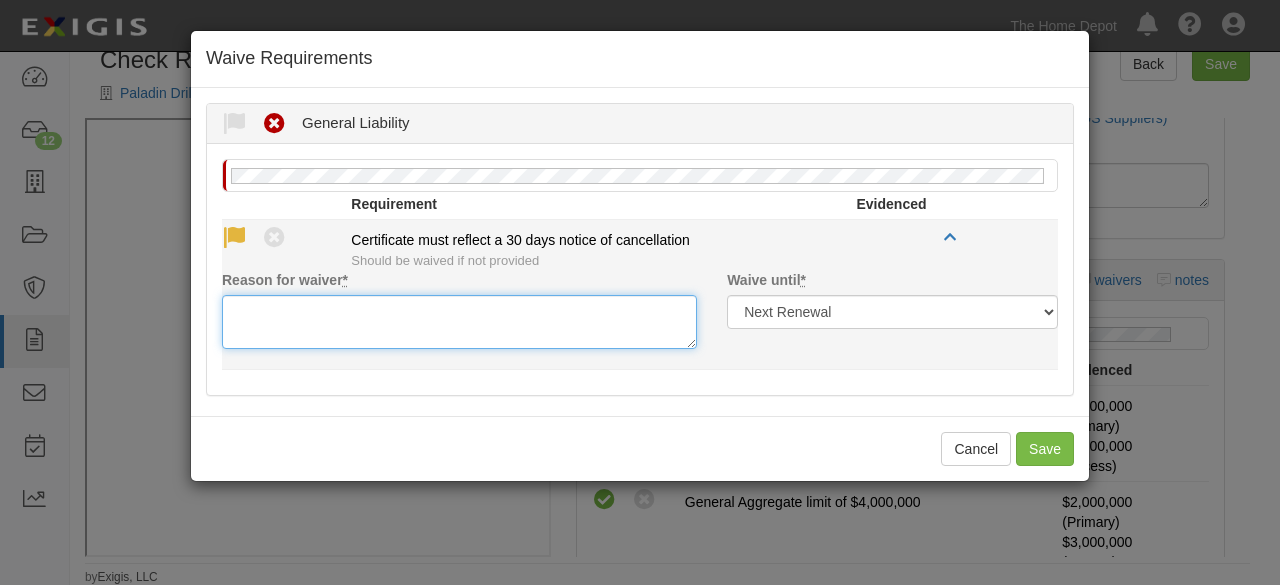 click on "Reason for waiver  *" at bounding box center (459, 322) 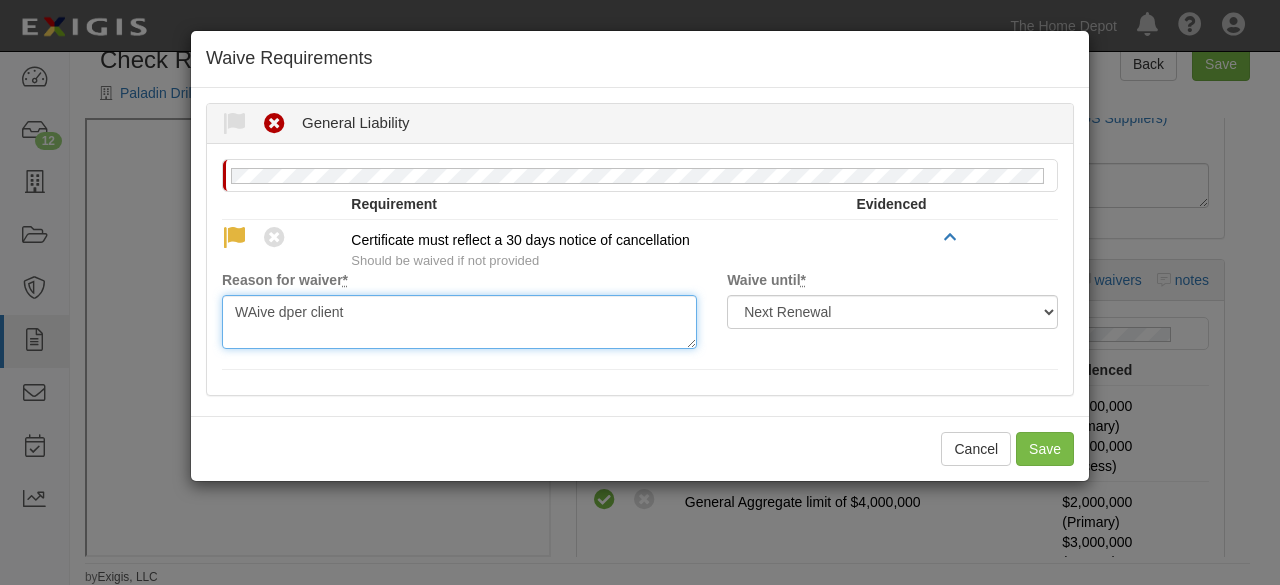 drag, startPoint x: 255, startPoint y: 319, endPoint x: 204, endPoint y: 278, distance: 65.43699 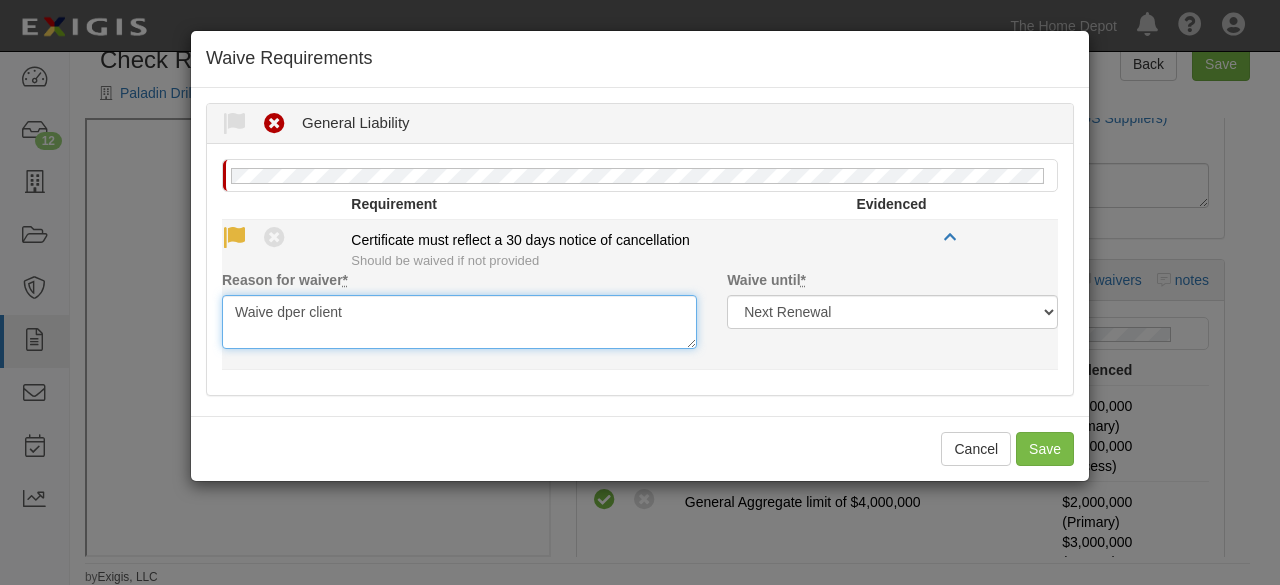 drag, startPoint x: 284, startPoint y: 311, endPoint x: 245, endPoint y: 287, distance: 45.79301 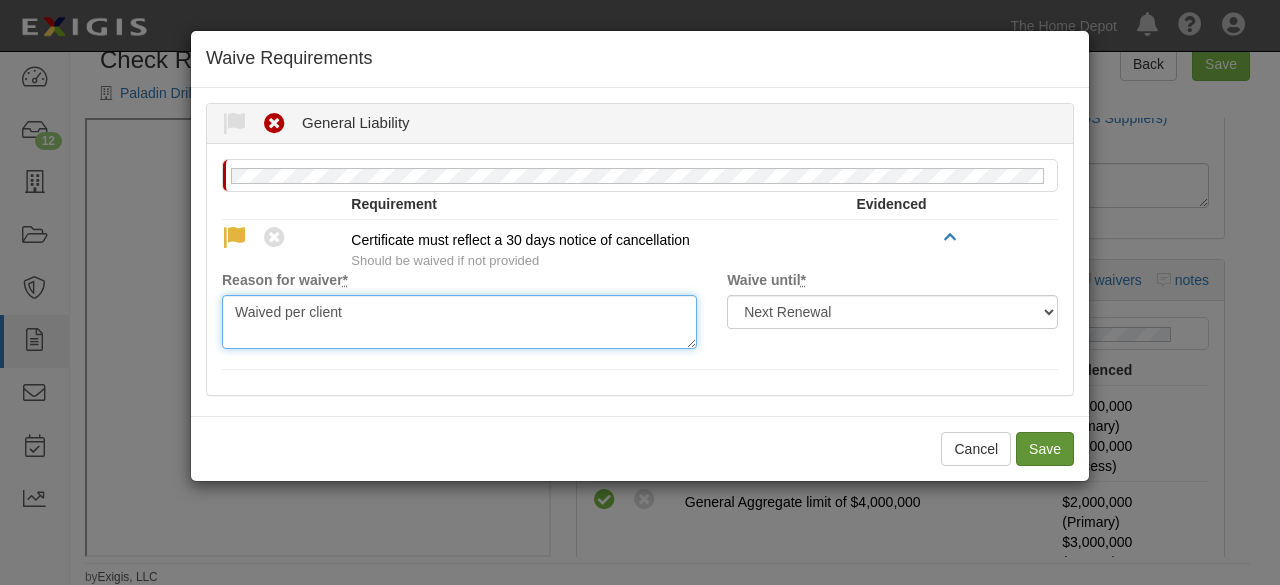 type on "Waived per client" 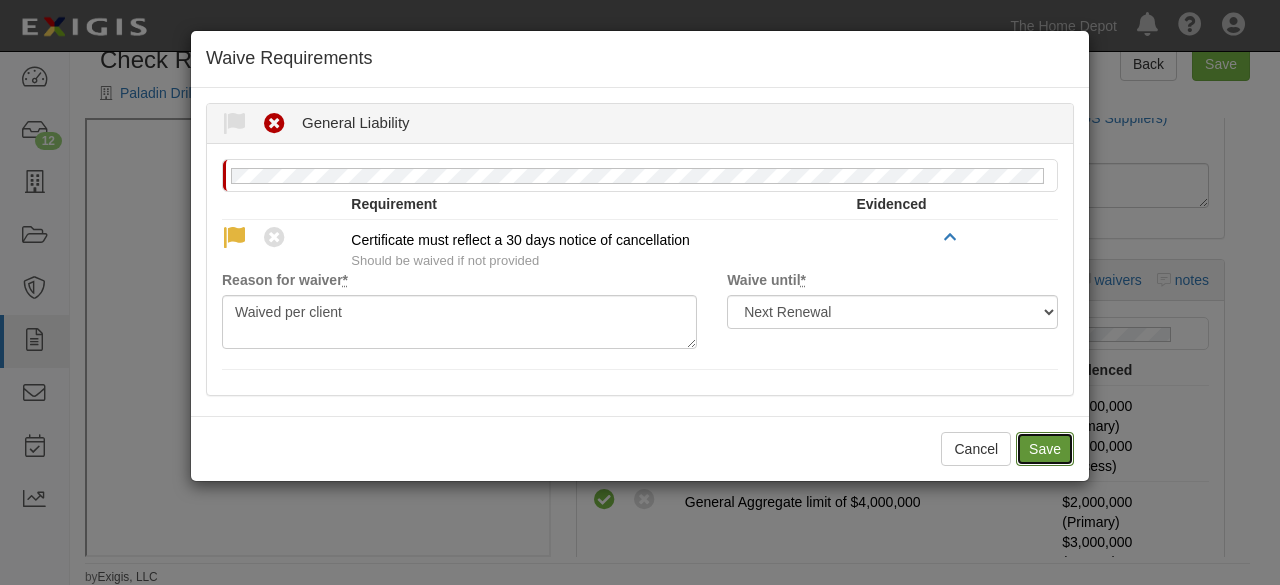 click on "Save" at bounding box center (1045, 449) 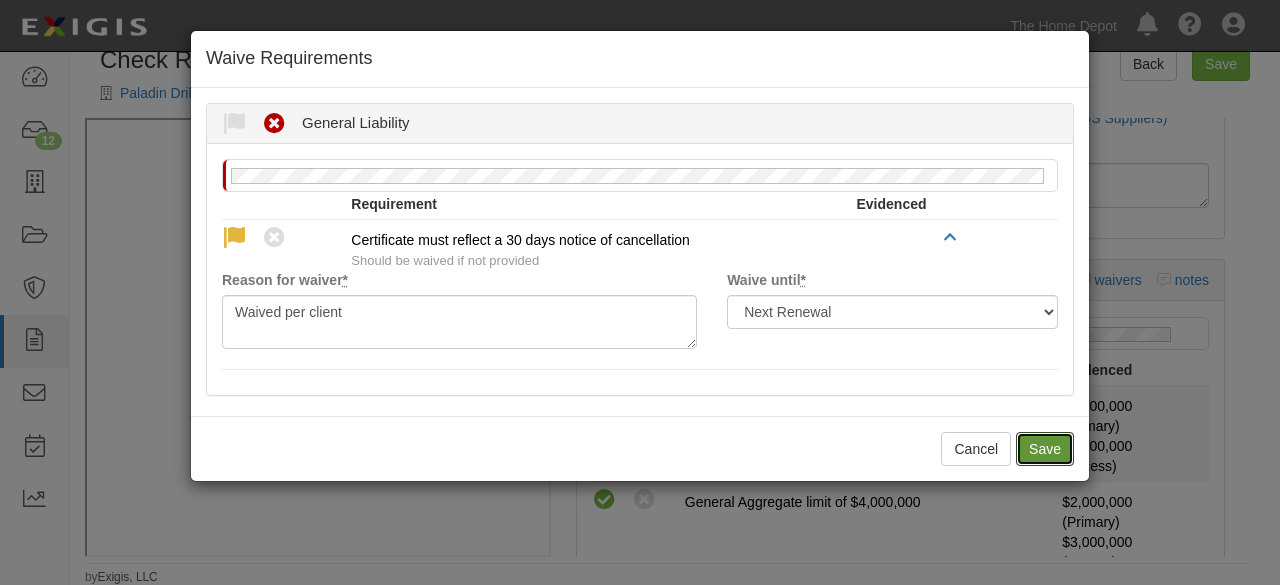 radio on "true" 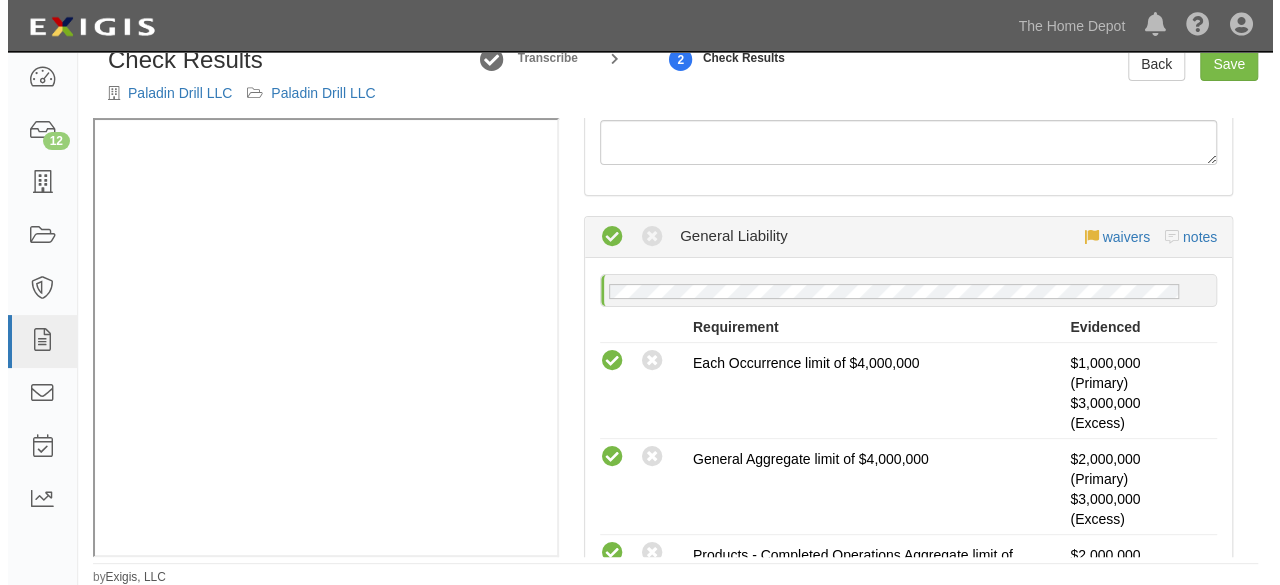 scroll, scrollTop: 242, scrollLeft: 0, axis: vertical 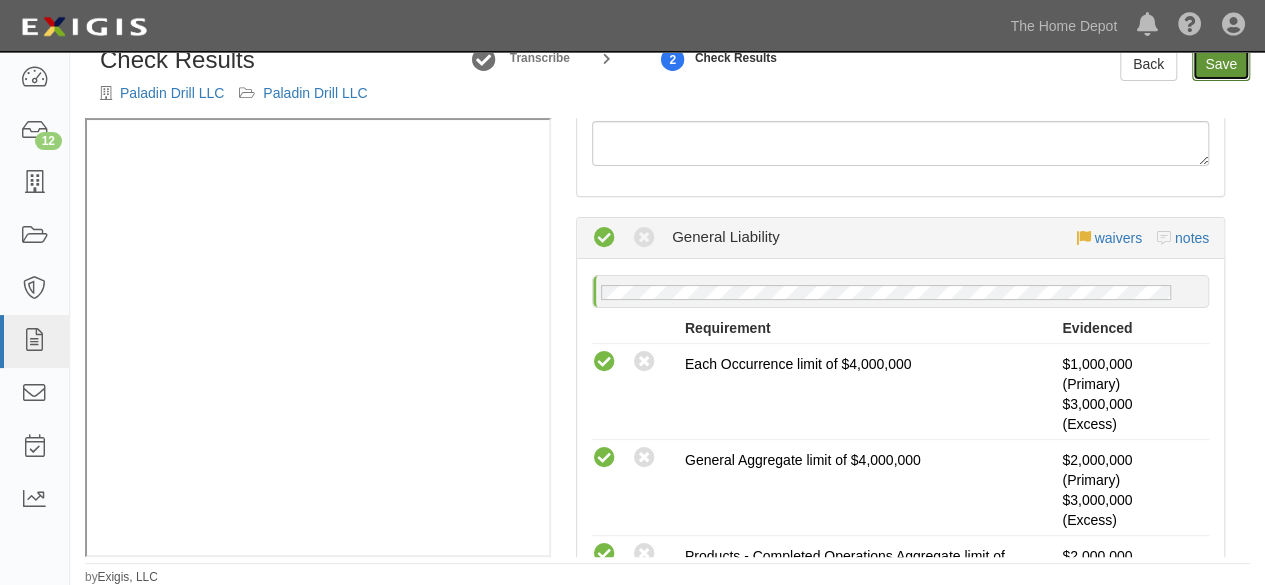 click on "Save" at bounding box center [1221, 64] 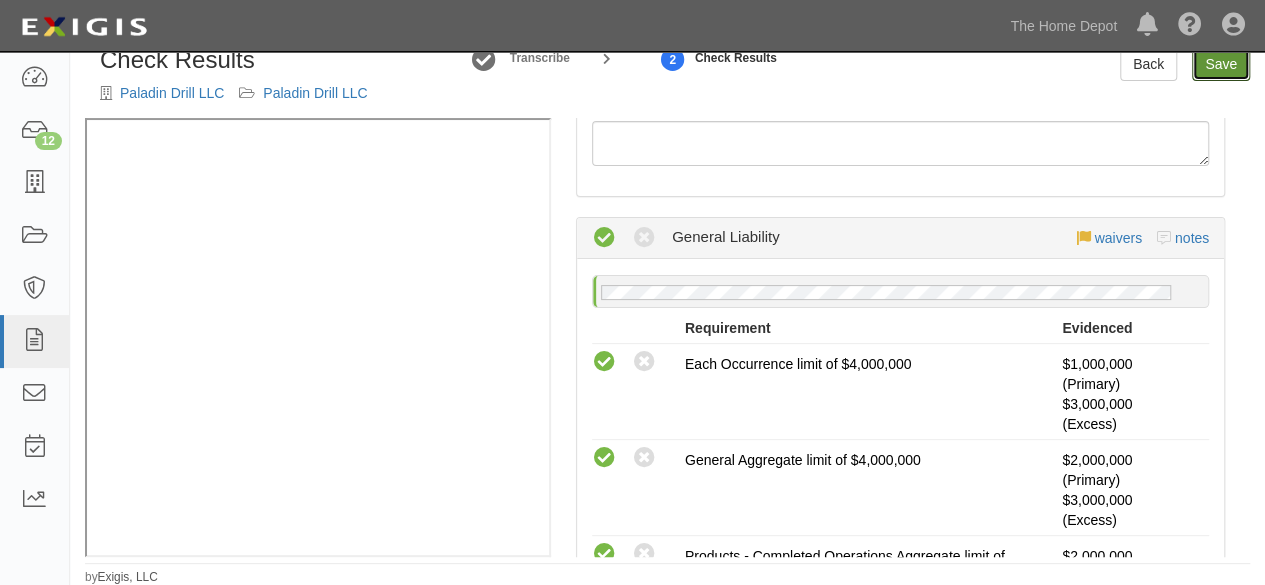 radio on "true" 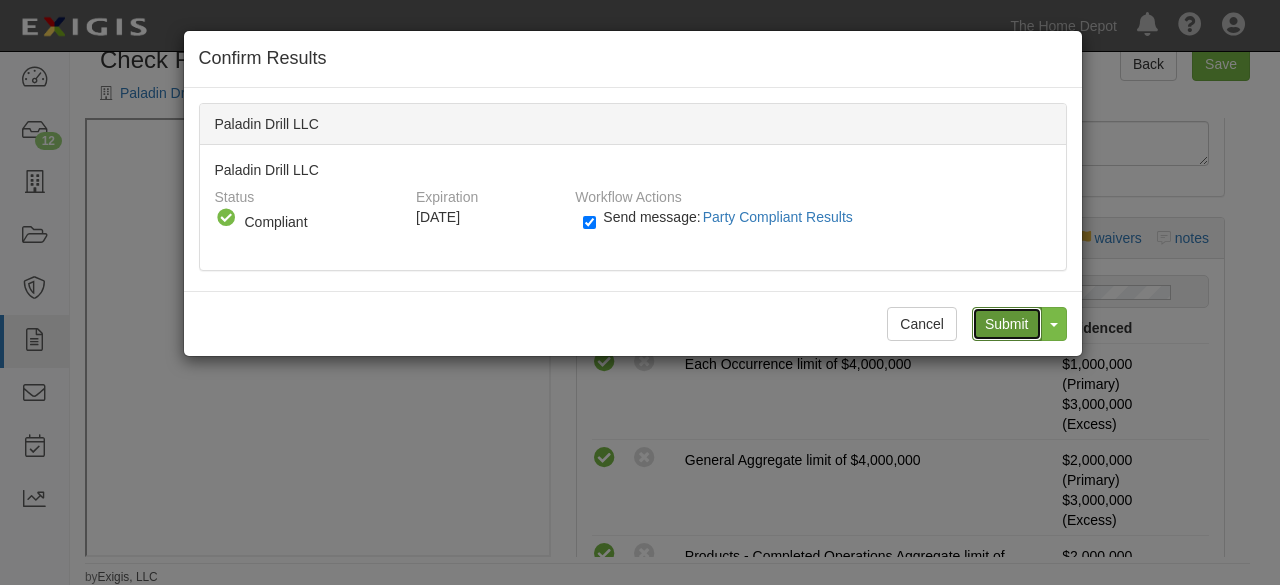 click on "Submit" at bounding box center [1007, 324] 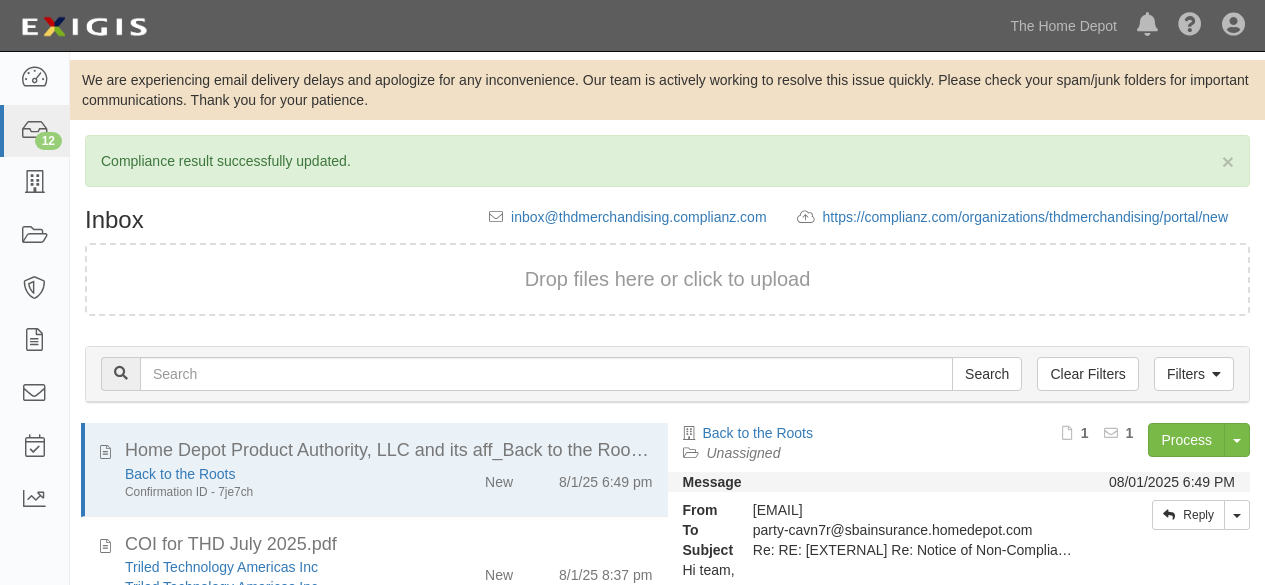 scroll, scrollTop: 0, scrollLeft: 0, axis: both 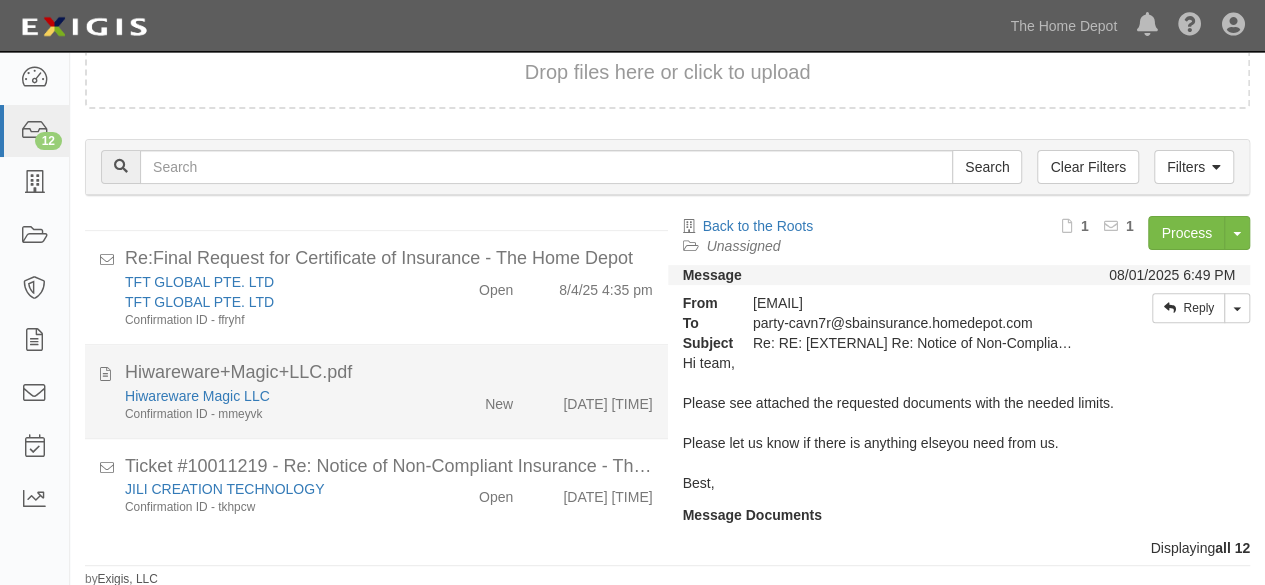 click on "New" 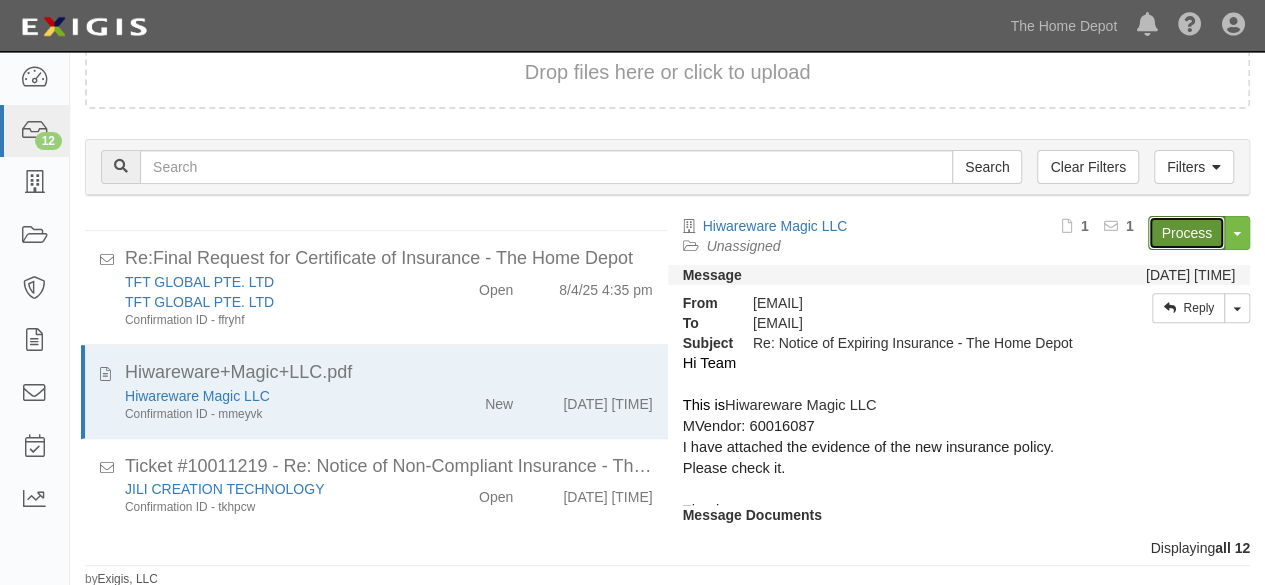 click on "Process" at bounding box center (1186, 233) 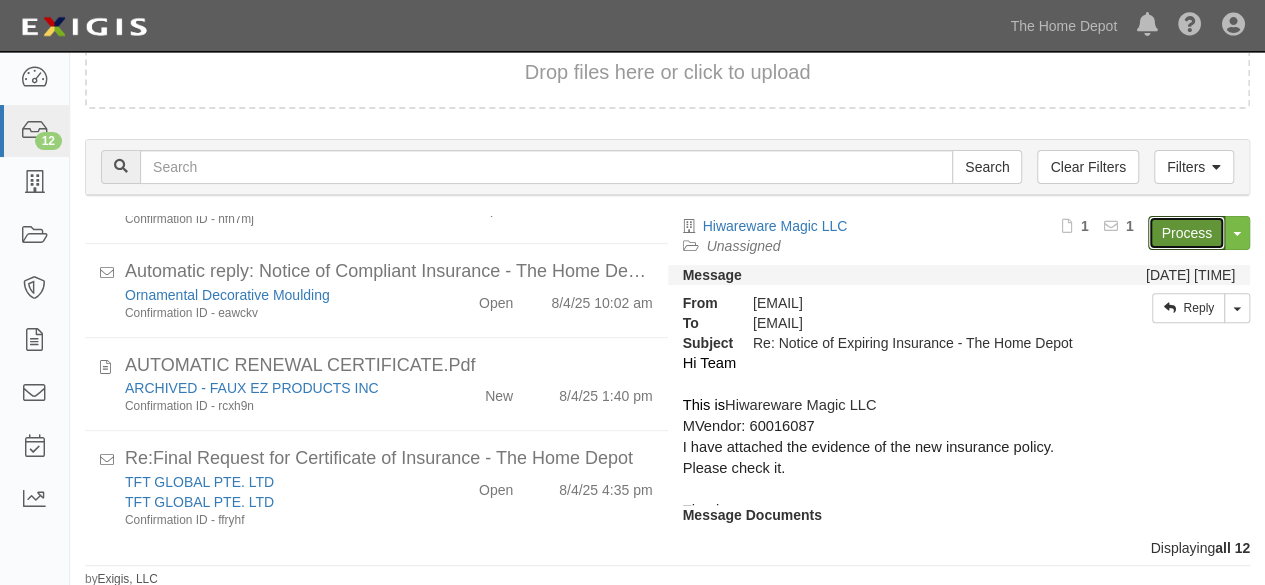scroll, scrollTop: 800, scrollLeft: 0, axis: vertical 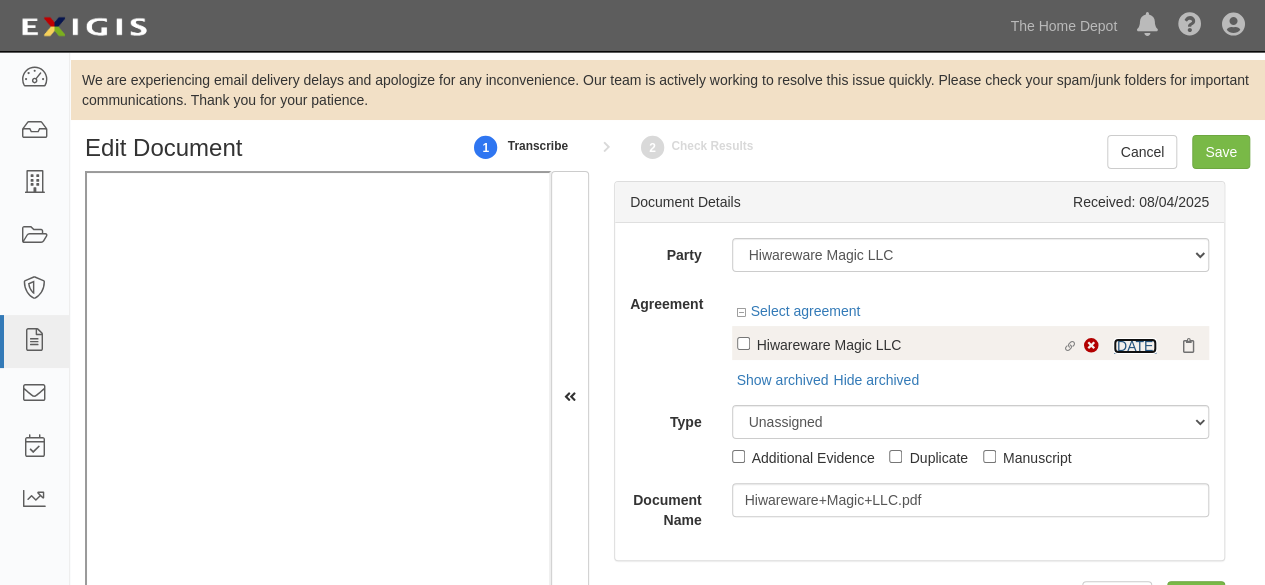 click on "[DATE]" at bounding box center (1135, 346) 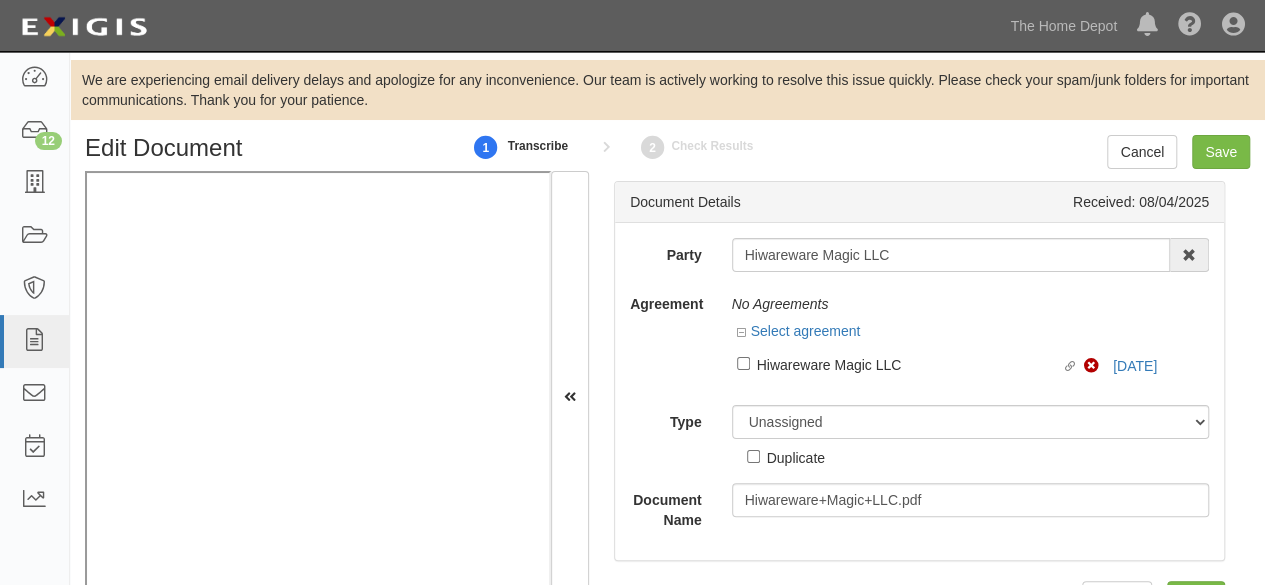 click on "Party
Hiwareware Magic LLC
1000576868 Ontario Inc.
10 STRAWBERRY STREET
115282 CANADA LTEE
11947907 Canada Inc. (MOD LIGHTING)
1200144519218
1234BUY.COM INC
1291 FURNITURES INC
16 GAUGE SINKS
1729897 ONTARIO INC. O/A
1791 Outdoor Lifestyle Group LLC
1837, LLC.
1888 MILLS LLC
1896424 ONTARIO INC
1JAY CAPITAL INC
1PERFECTCHOICE INC
1ST CHOICE FERTILIZER, I
2033784 ONTARIO INC.
21 ROCKS CORPORATION DBA
2614072 ONTARIO INC. (O/
2964-3277 QUEBEC INC
2B Poultry, LLC
2FUNGUYS
34 DECOR LLC
360 ELECTRICAL LLC
3B INTERNATIONAL LLC
3B TECH, INC.
3DROSE LLC
3H TWINKLELEAF INC
3I PRODUCTS, INC.
3M
3M
3M COMPANY
3Wood Wholesale, LLC
4077814 DELAWARE INC
4D CONCEPTS, INC" at bounding box center [919, 391] 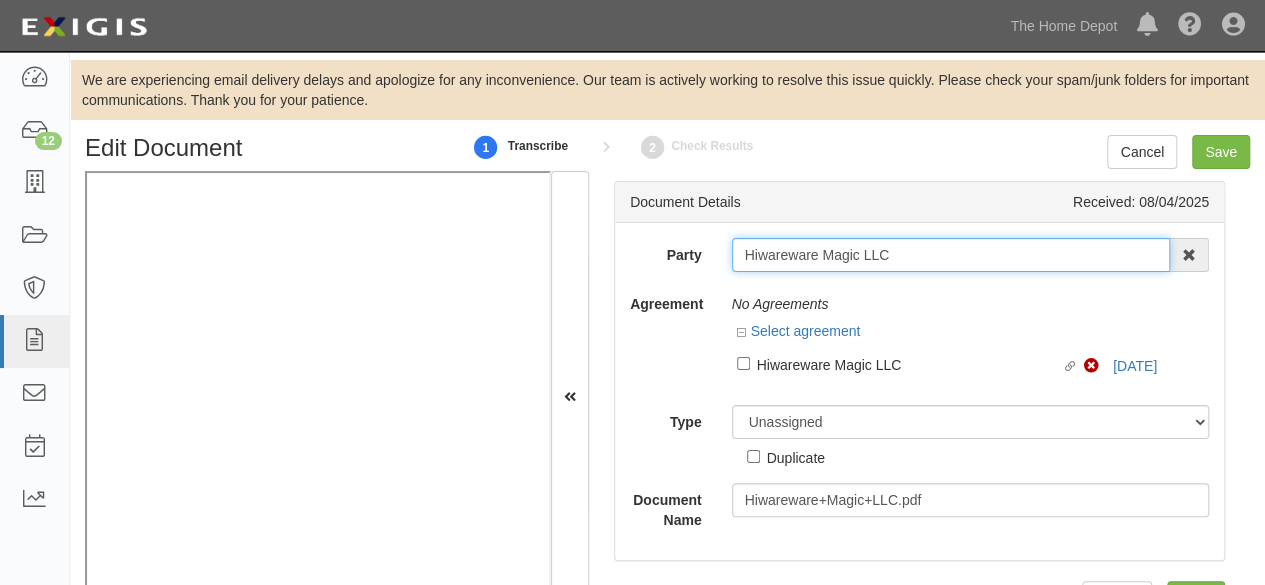 drag, startPoint x: 894, startPoint y: 255, endPoint x: 880, endPoint y: 251, distance: 14.56022 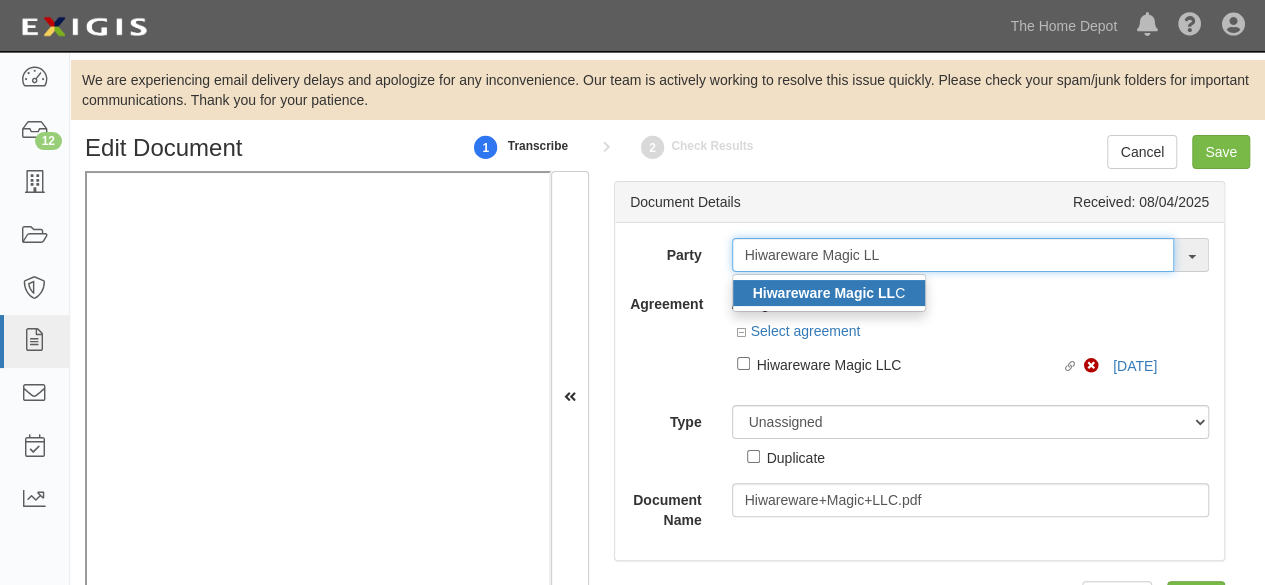 type on "Hiwareware Magic LL" 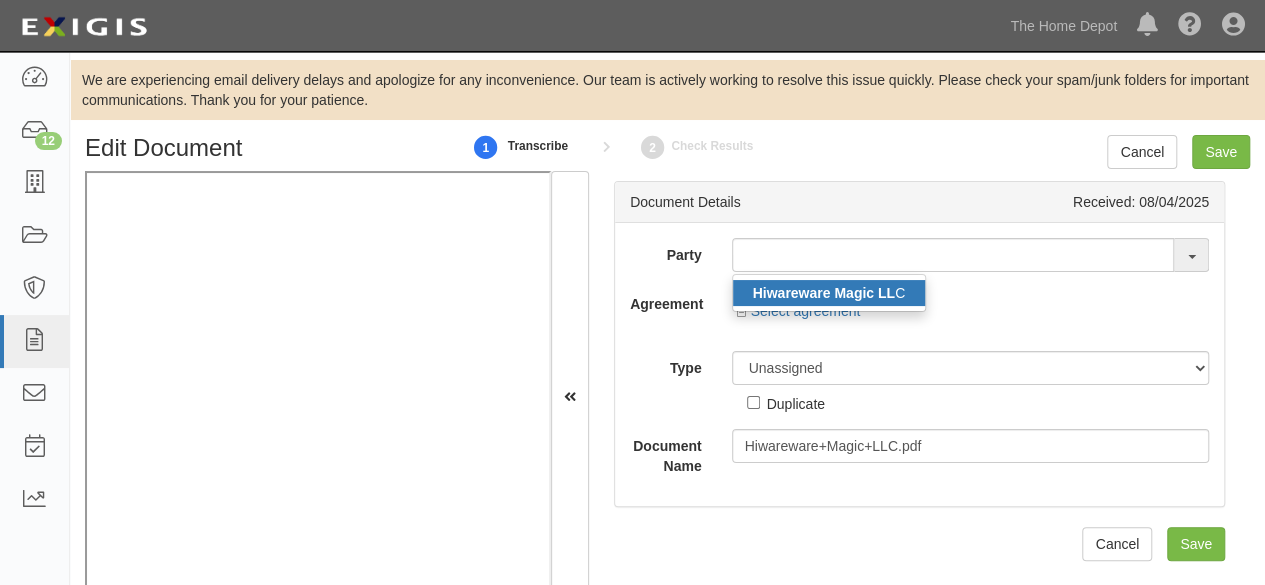 click on "Hiwareware Magic LL" at bounding box center (824, 293) 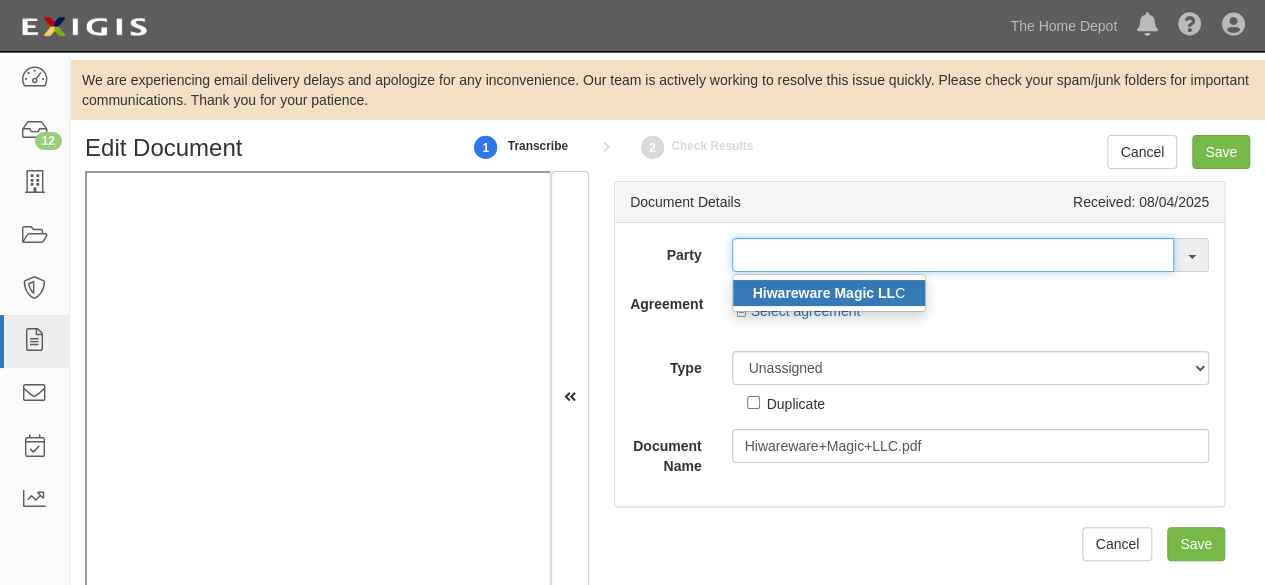 type on "Hiwareware Magic LLC" 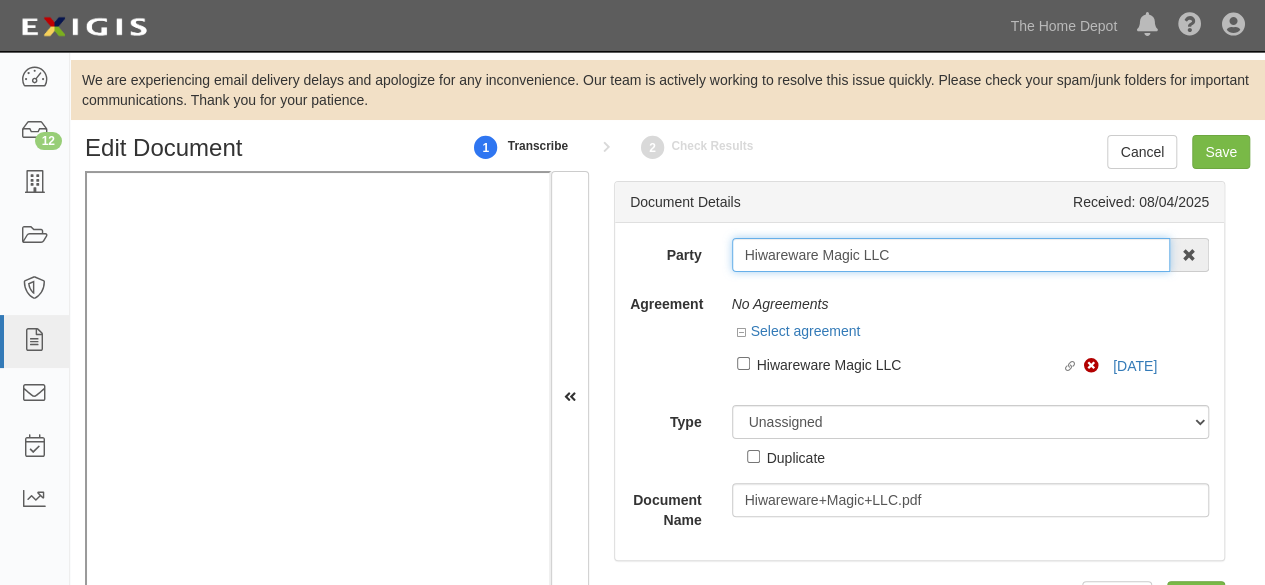 click on "Hiwareware Magic LLC" at bounding box center [951, 255] 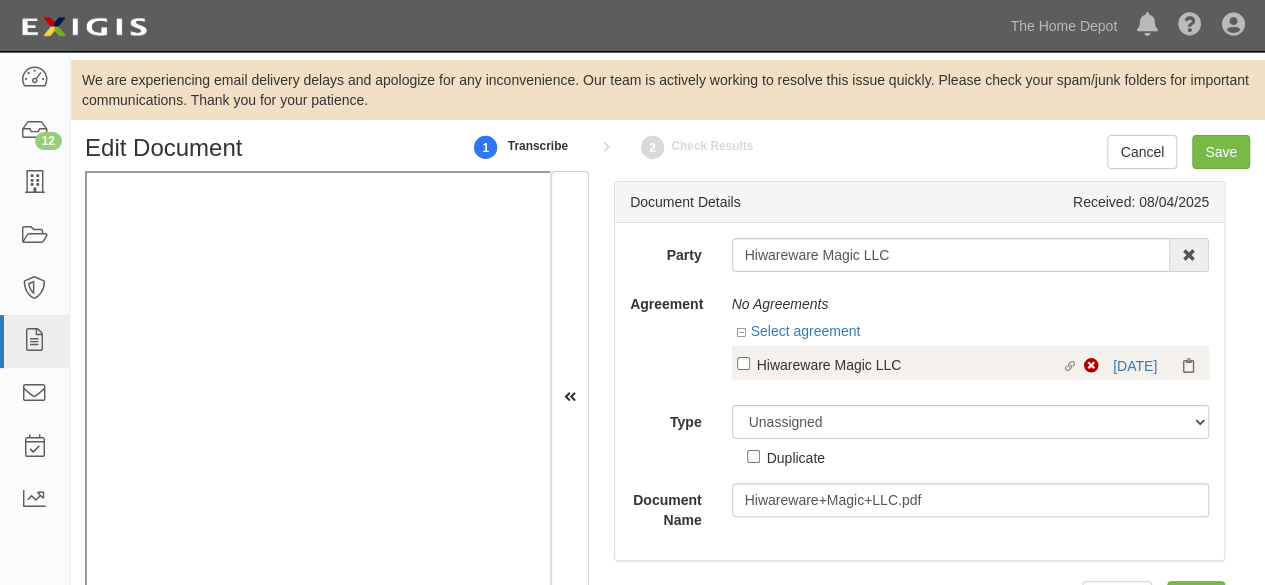 click on "Hiwareware Magic LLC" at bounding box center [909, 364] 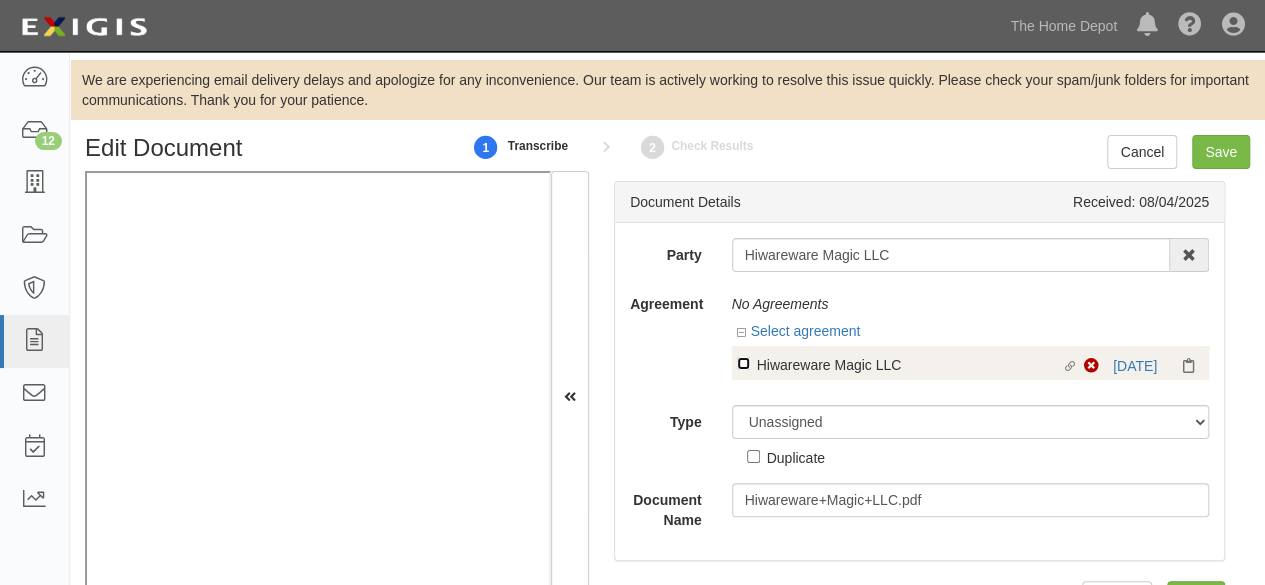 click on "Linked agreement
Hiwareware Magic LLC
Linked agreement" at bounding box center [743, 363] 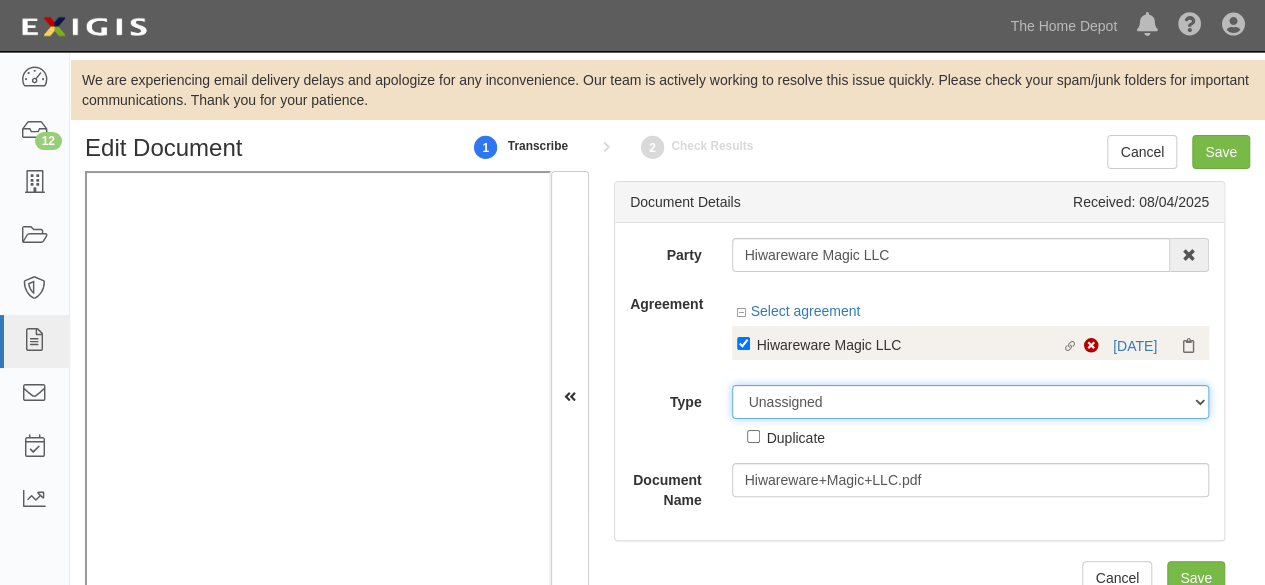 drag, startPoint x: 786, startPoint y: 407, endPoint x: 786, endPoint y: 389, distance: 18 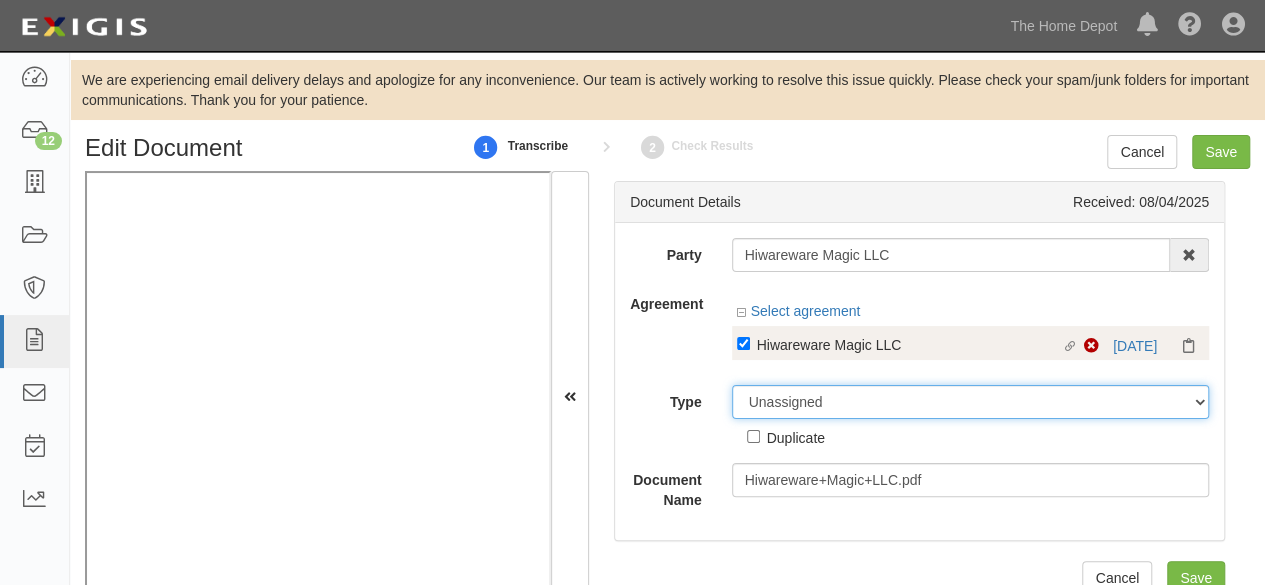 click on "Unassigned
Binder
Cancellation Notice
Certificate
Contract
Endorsement
Insurance Policy
Junk
Other Document
Policy Declarations
Reinstatement Notice
Requirements
Waiver Request" at bounding box center (971, 402) 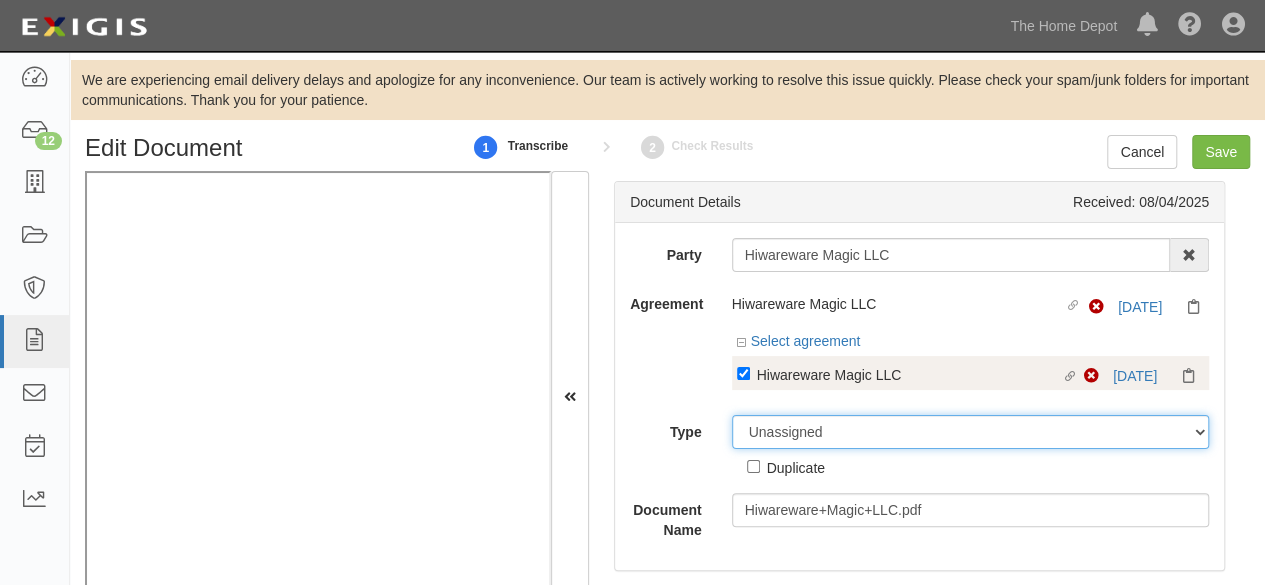 select on "CertificateDetail" 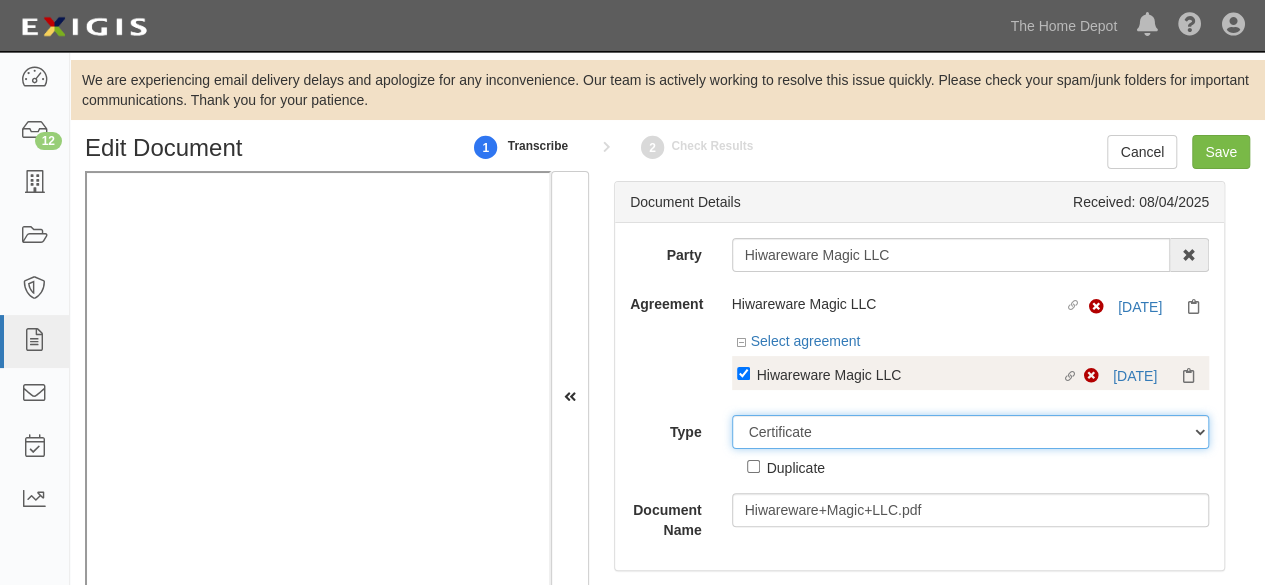 click on "Unassigned
Binder
Cancellation Notice
Certificate
Contract
Endorsement
Insurance Policy
Junk
Other Document
Policy Declarations
Reinstatement Notice
Requirements
Waiver Request" at bounding box center [971, 432] 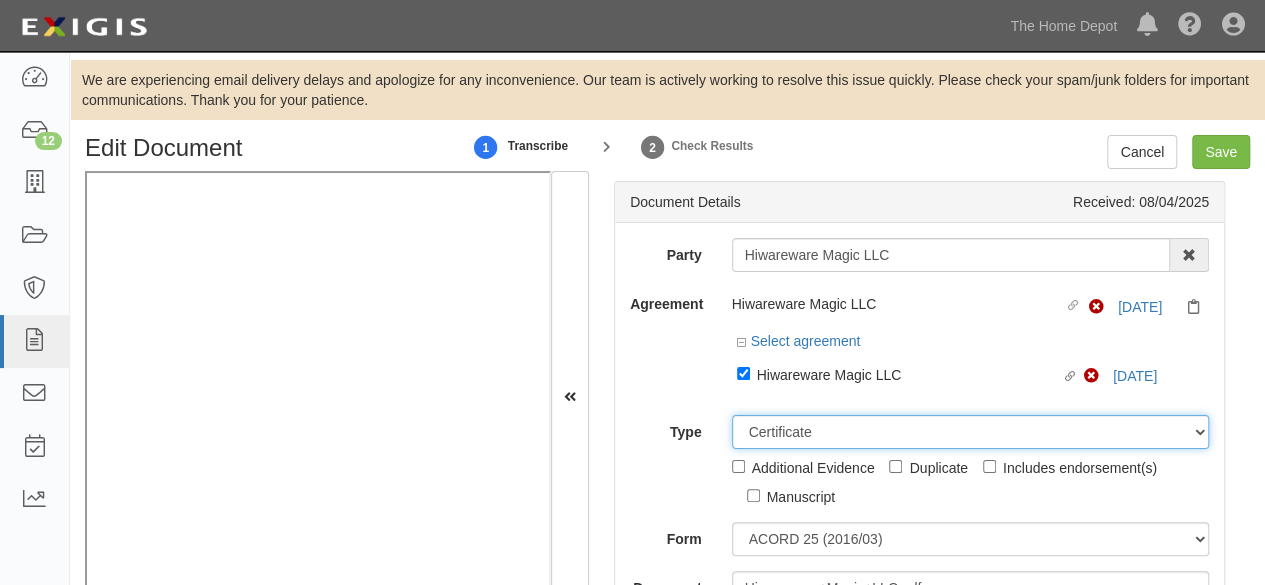 scroll, scrollTop: 200, scrollLeft: 0, axis: vertical 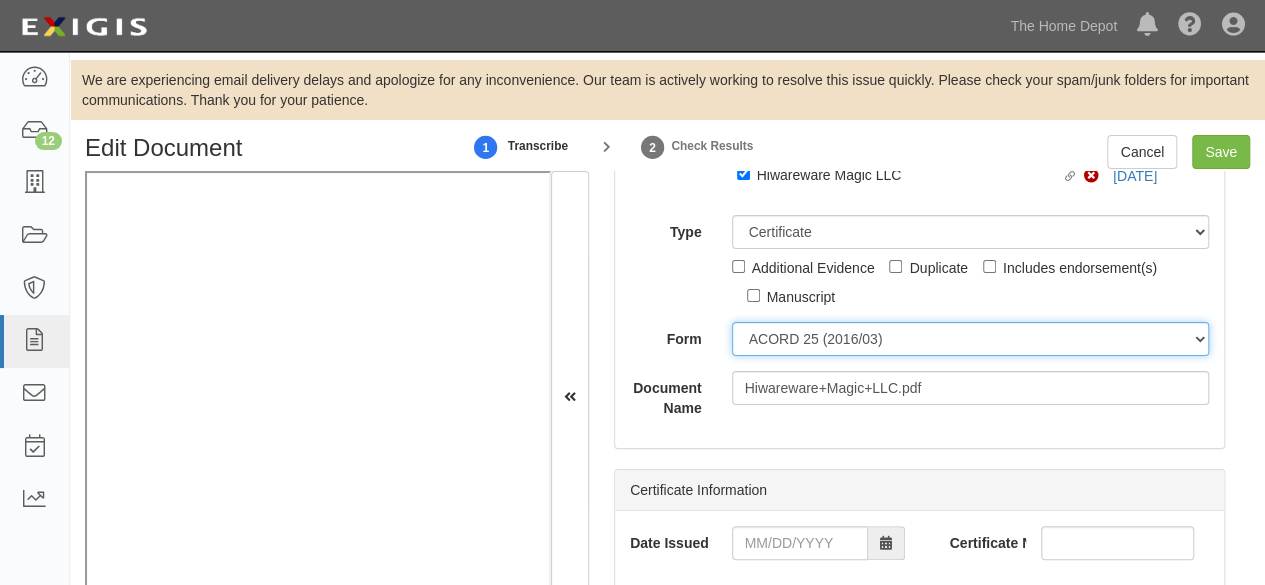 click on "ACORD 25 (2016/03)
ACORD 101
ACORD 855 NY (2014/05)
General" at bounding box center (971, 339) 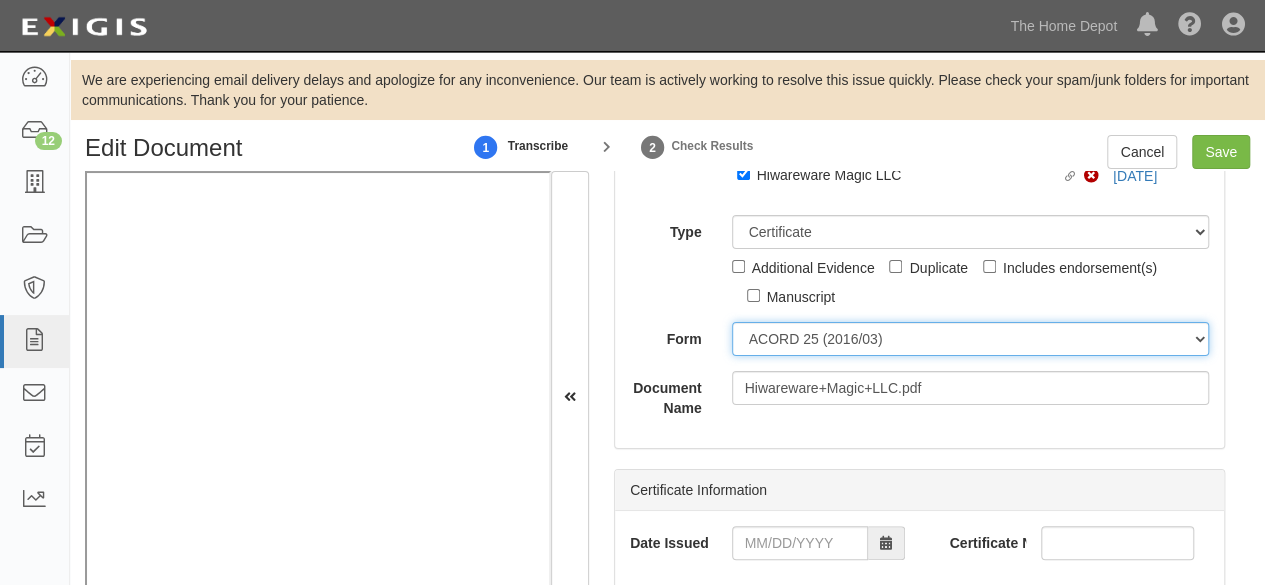 select on "GeneralFormDetail" 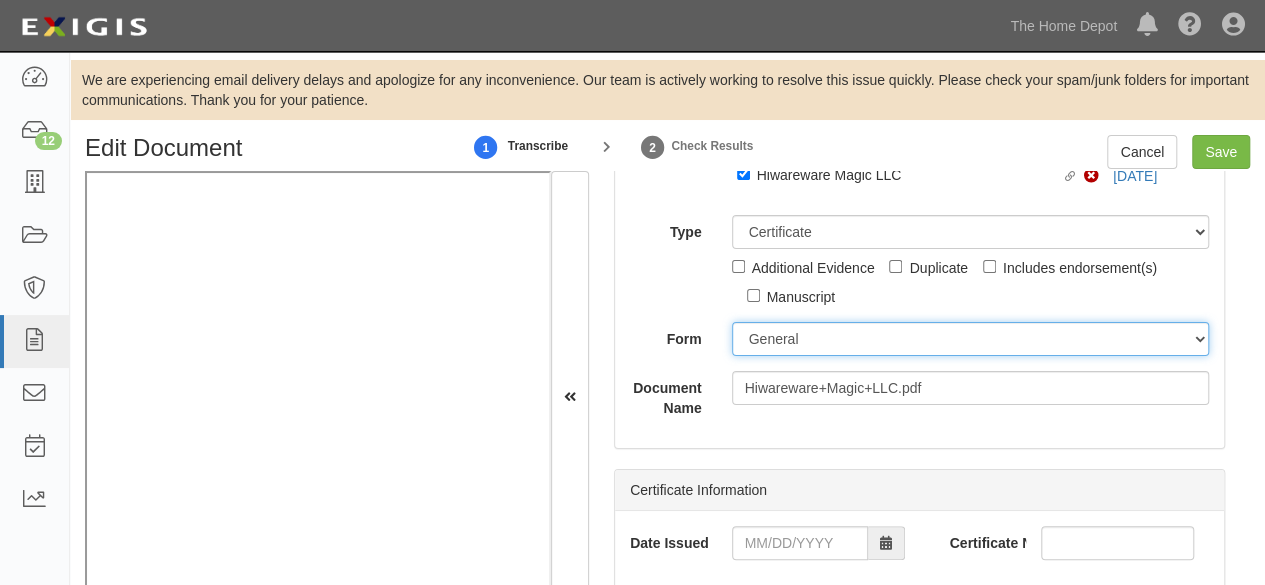 click on "ACORD 25 (2016/03)
ACORD 101
ACORD 855 NY (2014/05)
General" at bounding box center [971, 339] 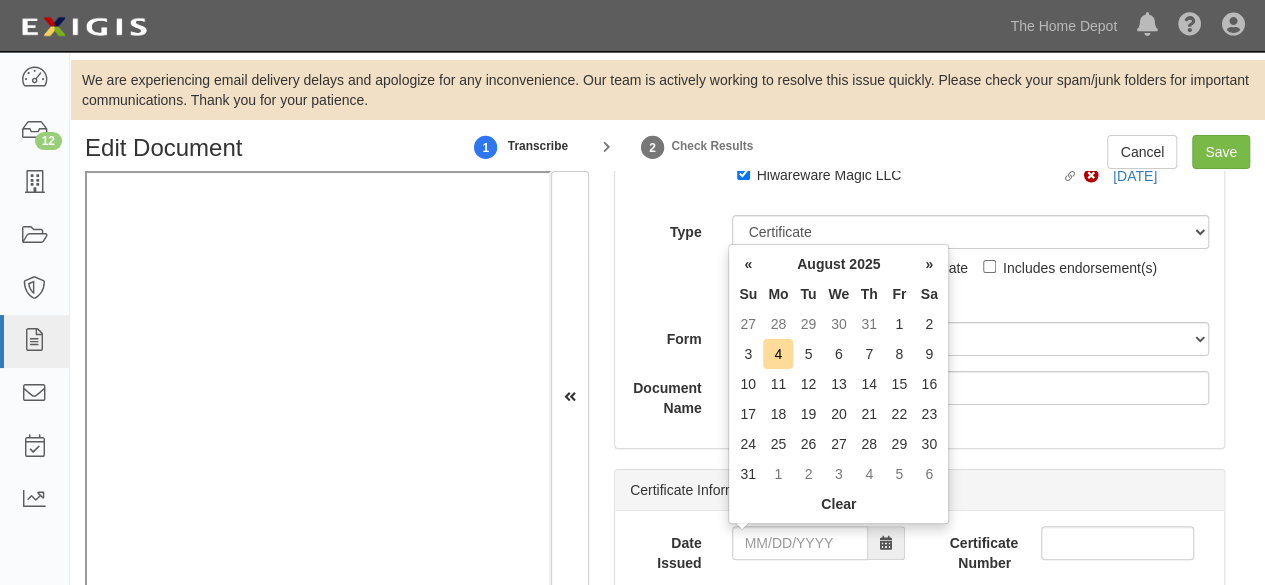 drag, startPoint x: 792, startPoint y: 510, endPoint x: 787, endPoint y: 537, distance: 27.45906 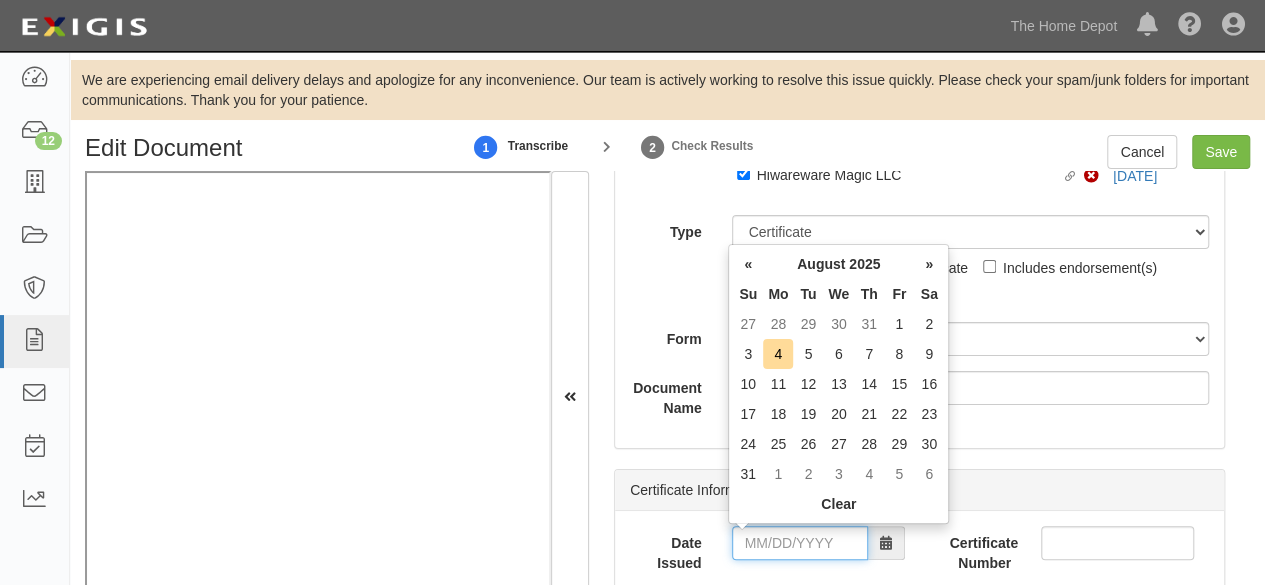 drag, startPoint x: 787, startPoint y: 546, endPoint x: 762, endPoint y: 551, distance: 25.495098 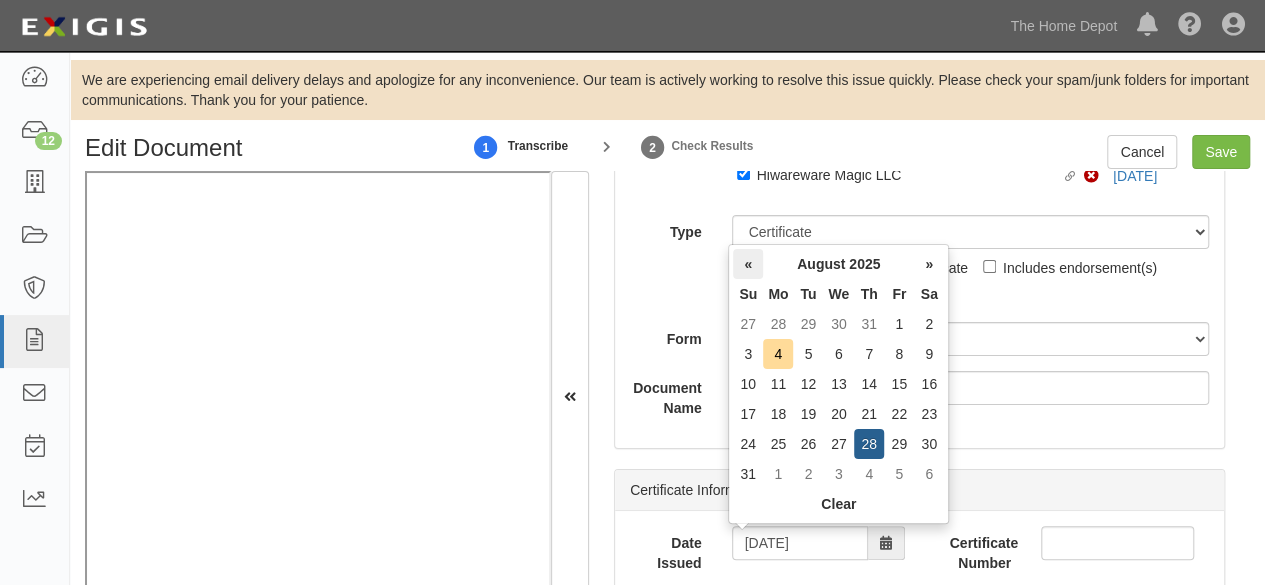 click on "«" at bounding box center (748, 264) 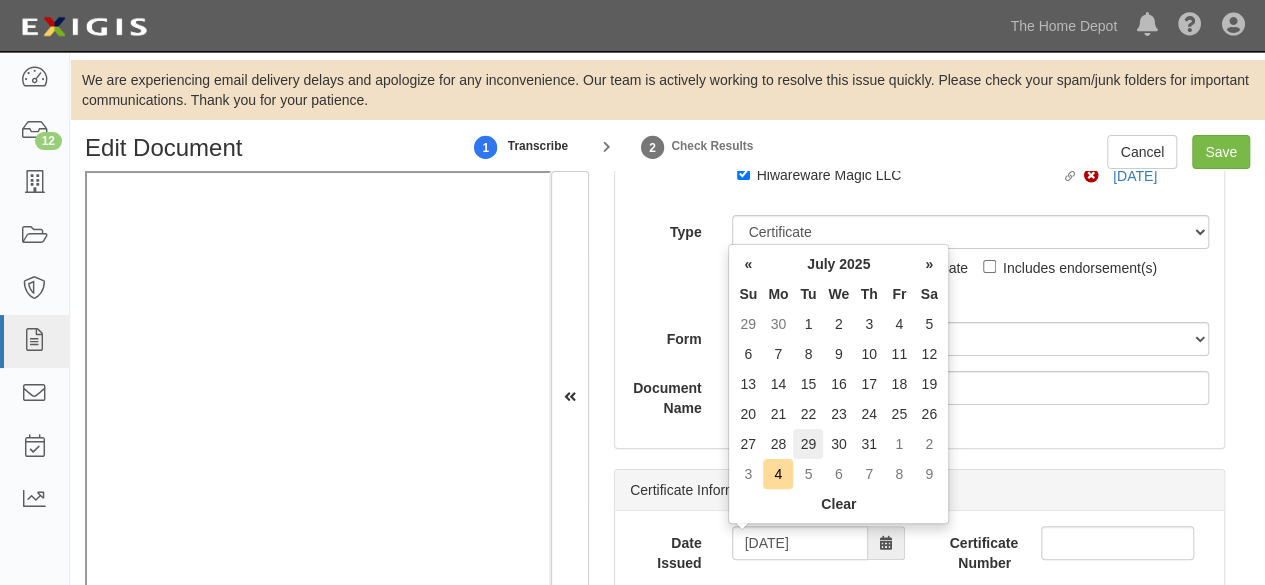 click on "29" at bounding box center [808, 444] 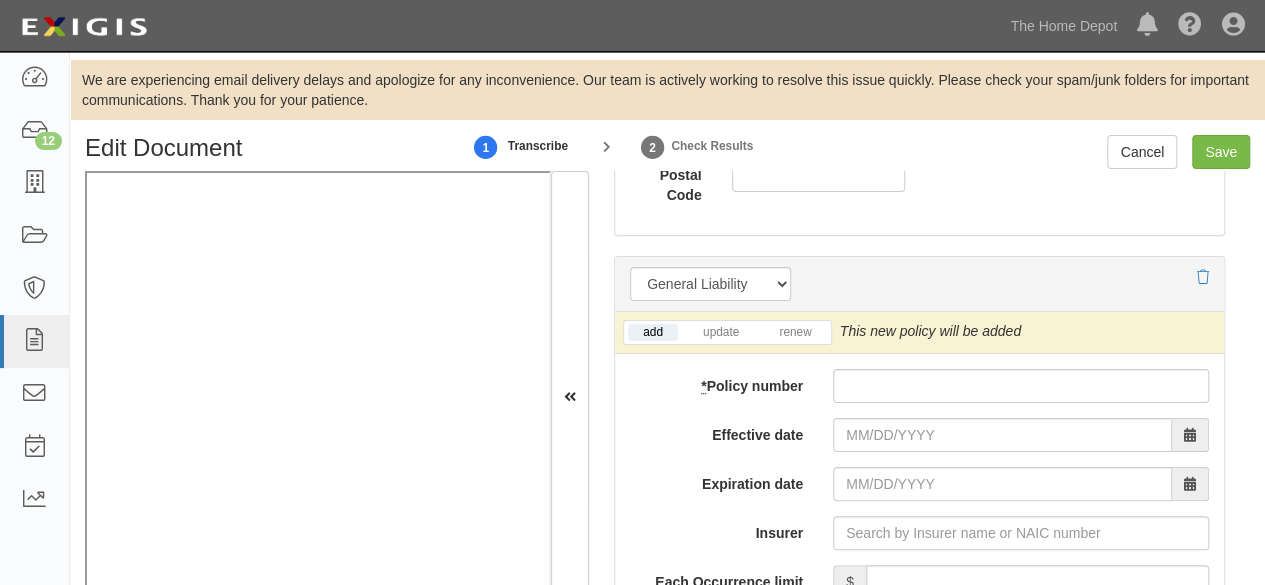 scroll, scrollTop: 1600, scrollLeft: 0, axis: vertical 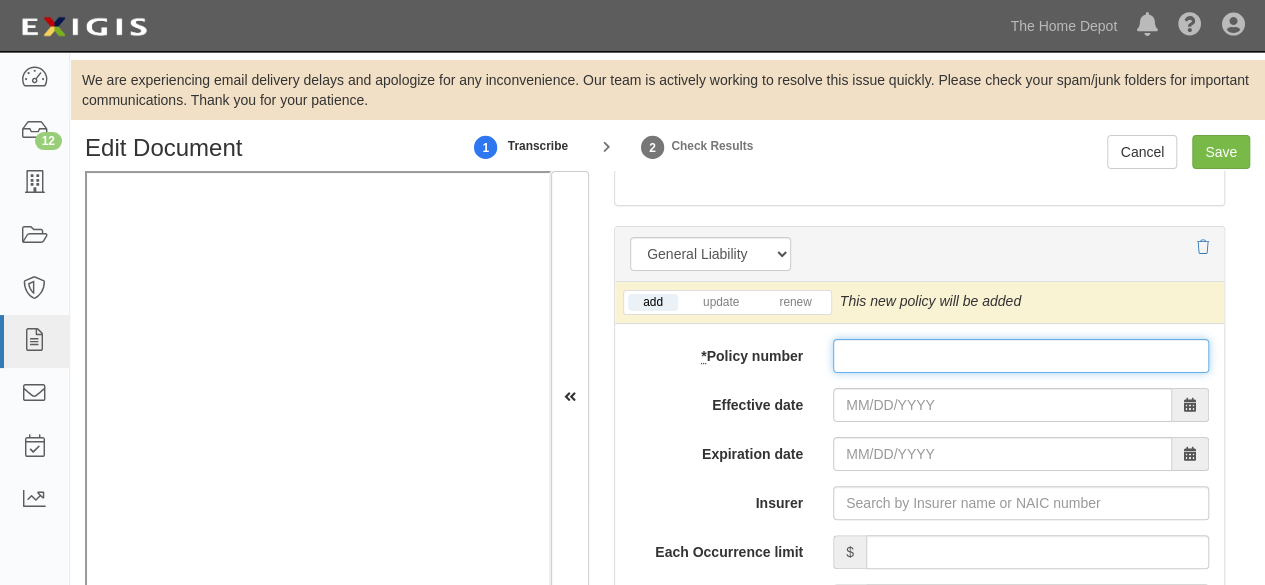 click on "*  Policy number" at bounding box center [1021, 356] 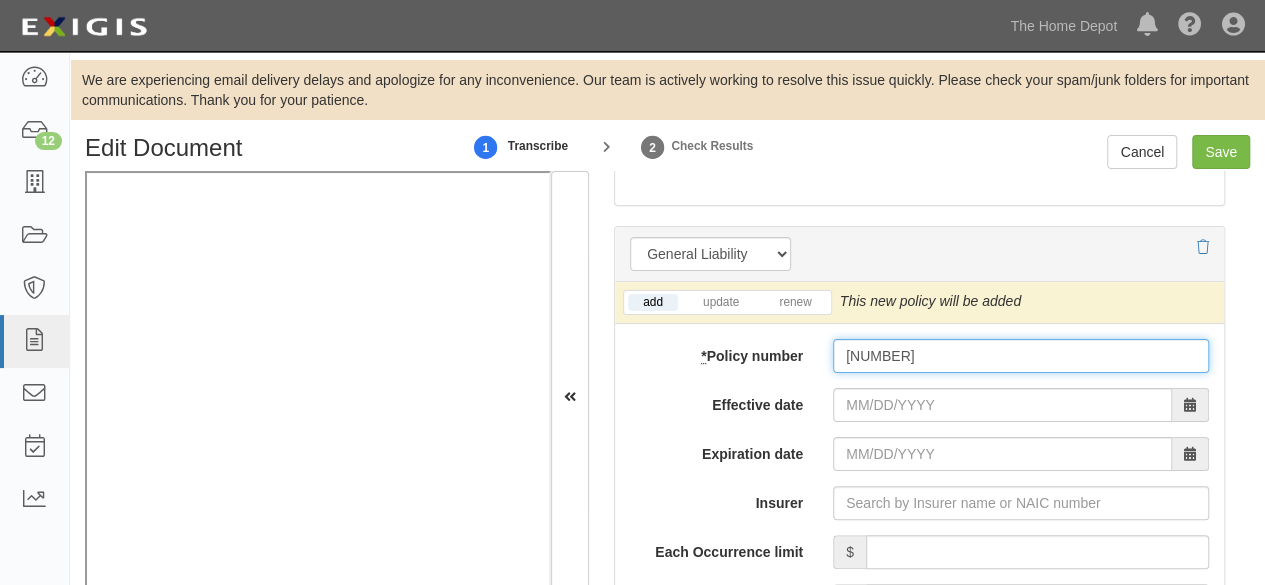 click on "1052000680002" at bounding box center [1021, 356] 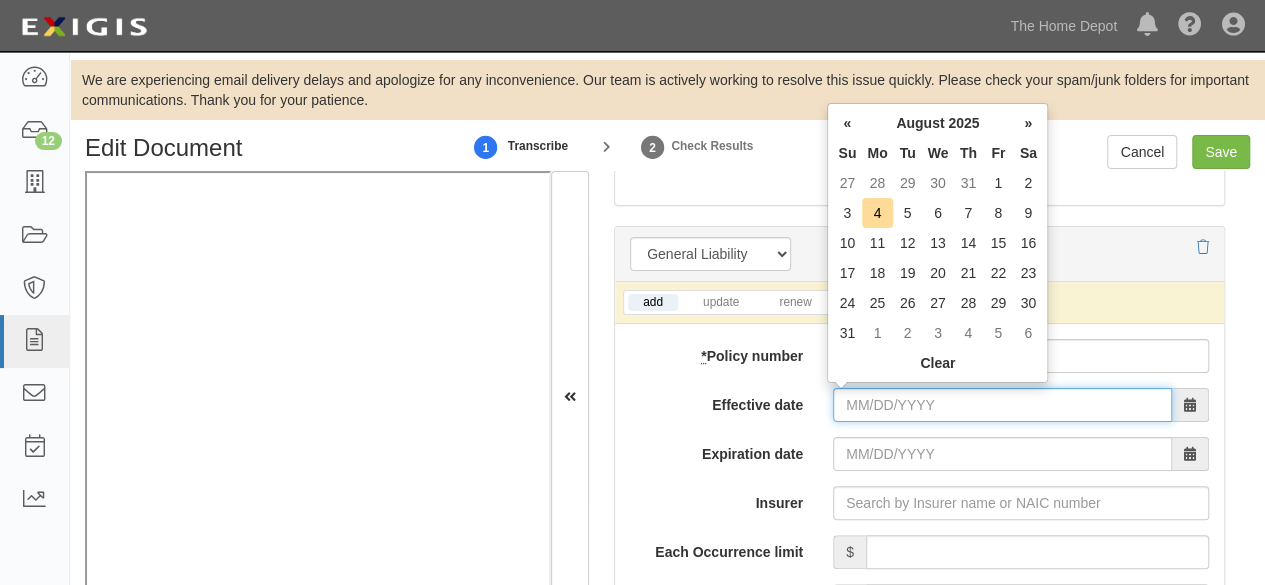 drag, startPoint x: 879, startPoint y: 403, endPoint x: 860, endPoint y: 389, distance: 23.600847 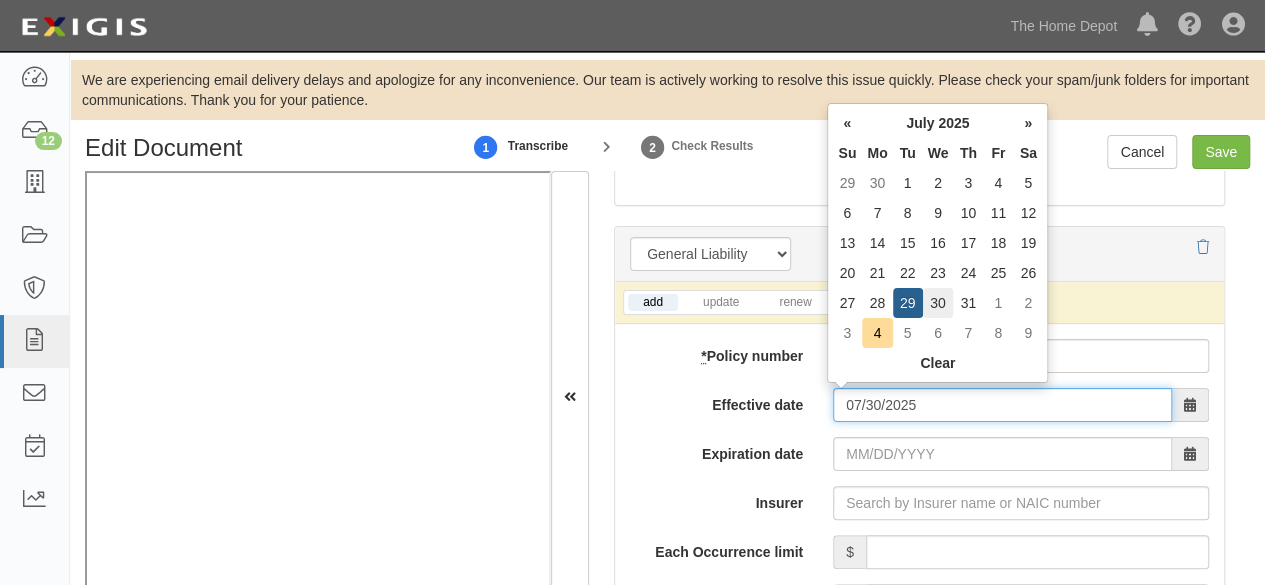 type on "07/30/2025" 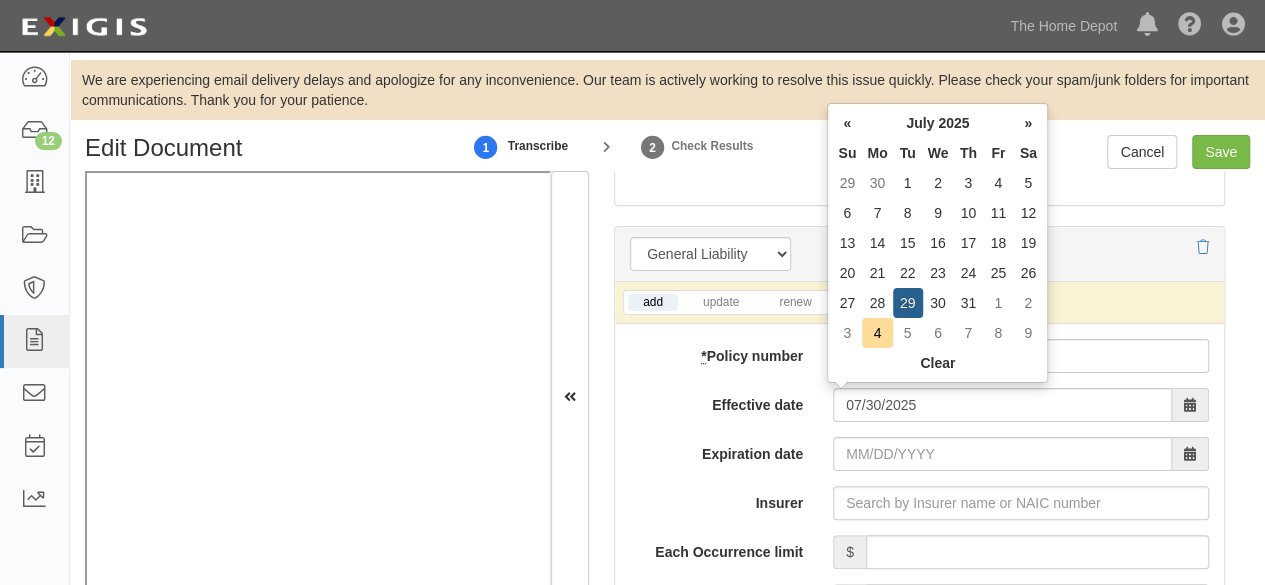 type on "07/30/2026" 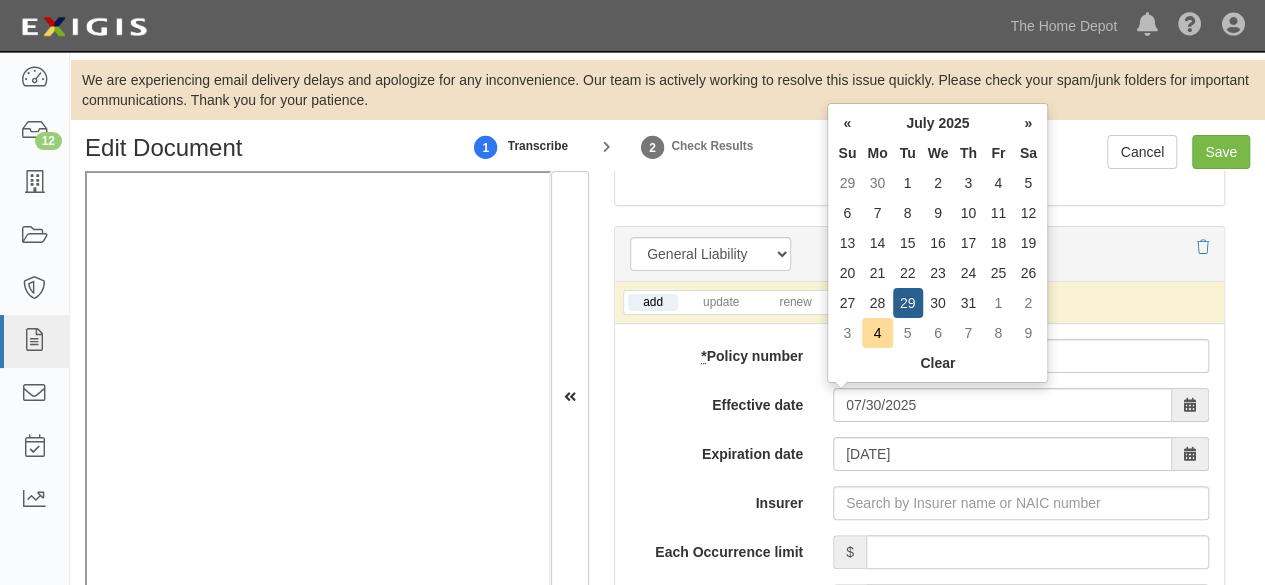 drag, startPoint x: 946, startPoint y: 300, endPoint x: 934, endPoint y: 309, distance: 15 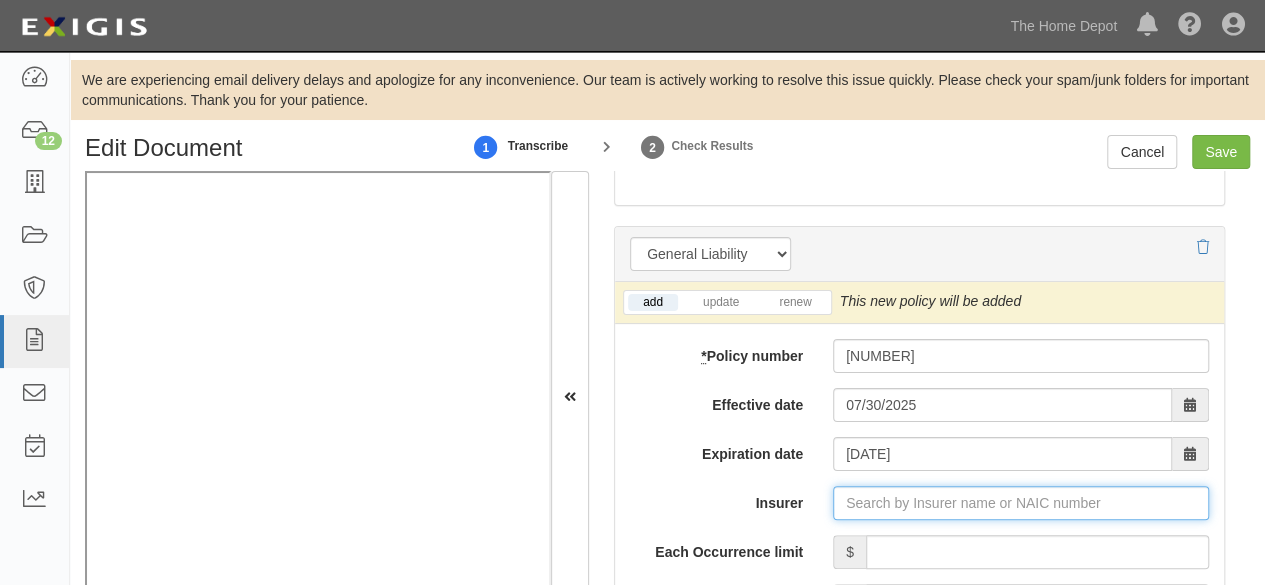 click on "Insurer" at bounding box center [1021, 503] 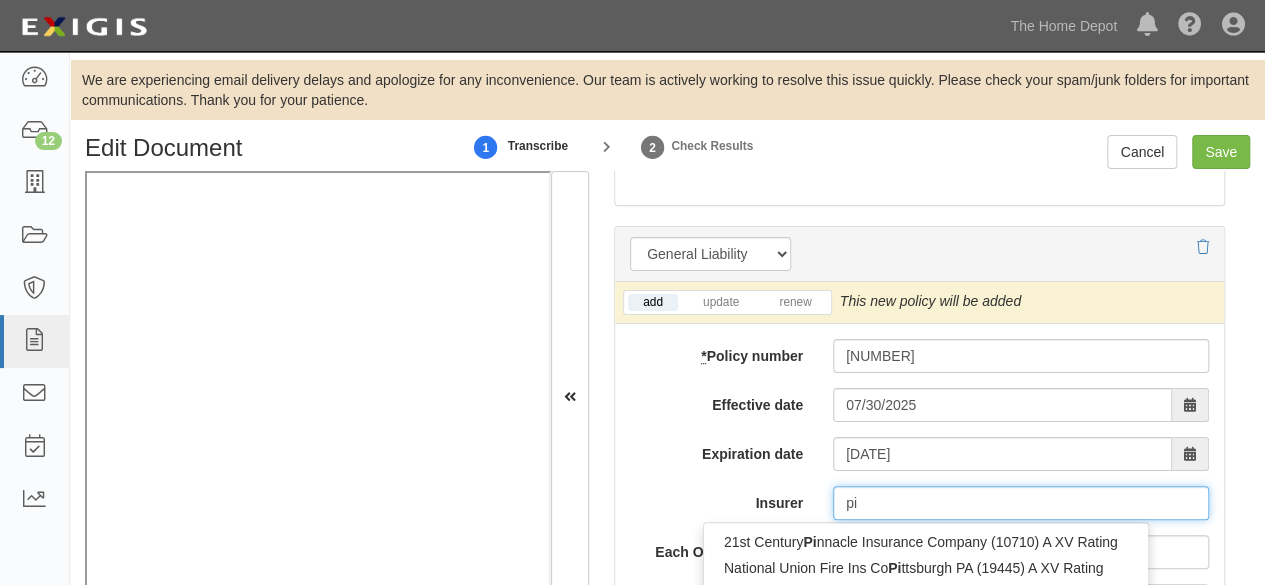 type on "pin" 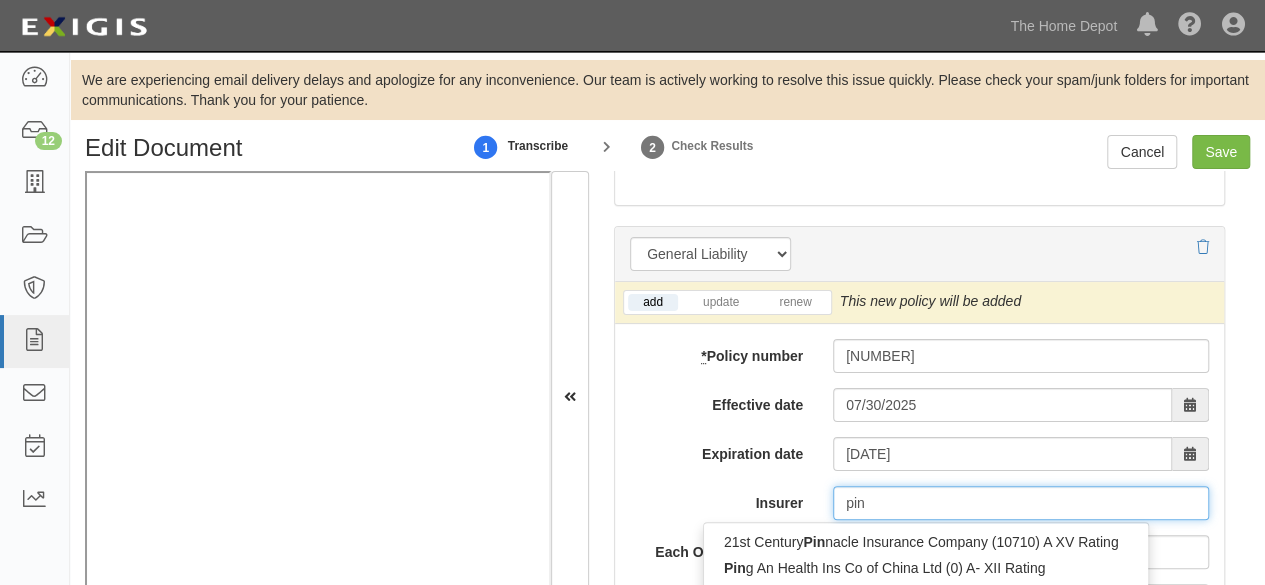 type on "ping An Health Ins Co of China Ltd (0) A- XII Rating" 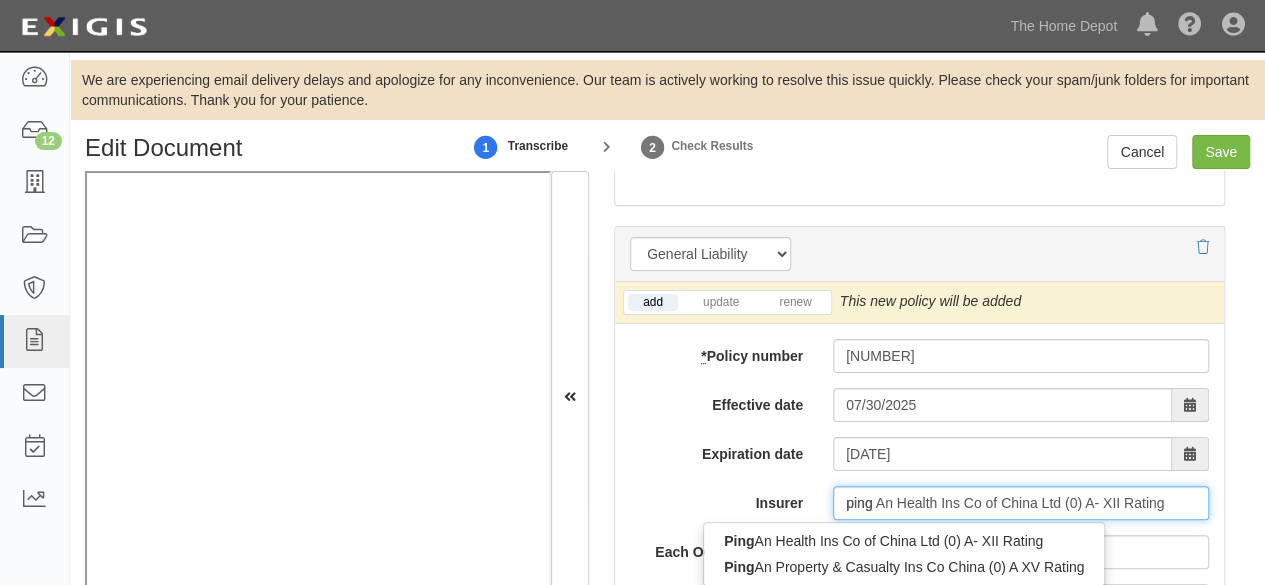 click on "Ping  An Property & Casualty Ins Co China (0) A XV Rating" at bounding box center [904, 567] 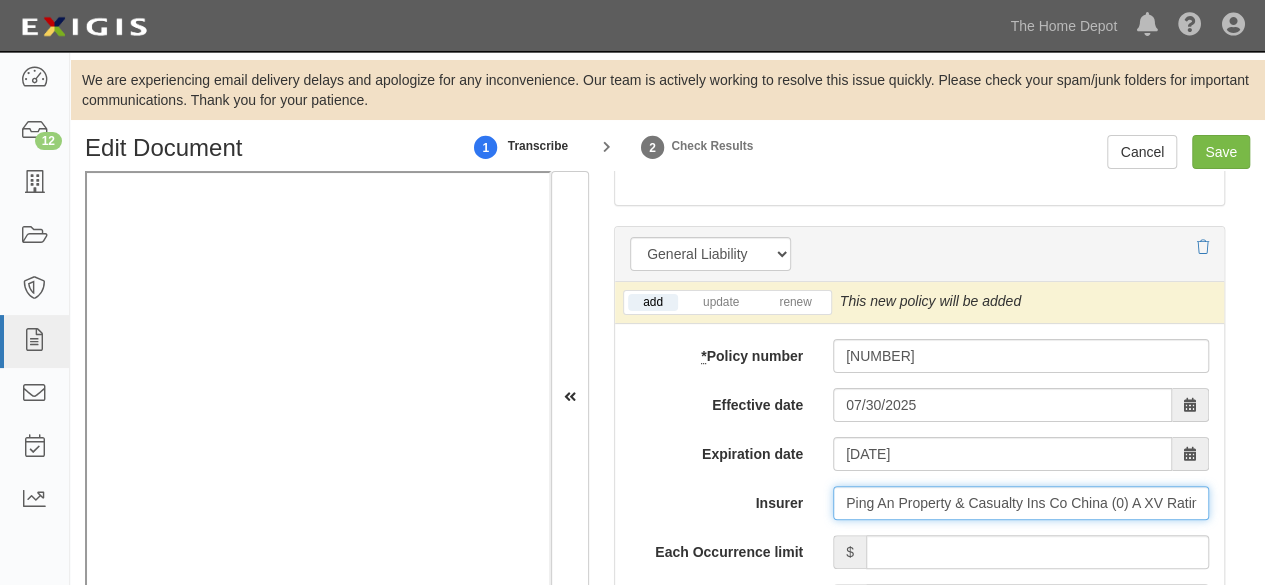 type on "Ping An Property & Casualty Ins Co China (0) A XV Rating" 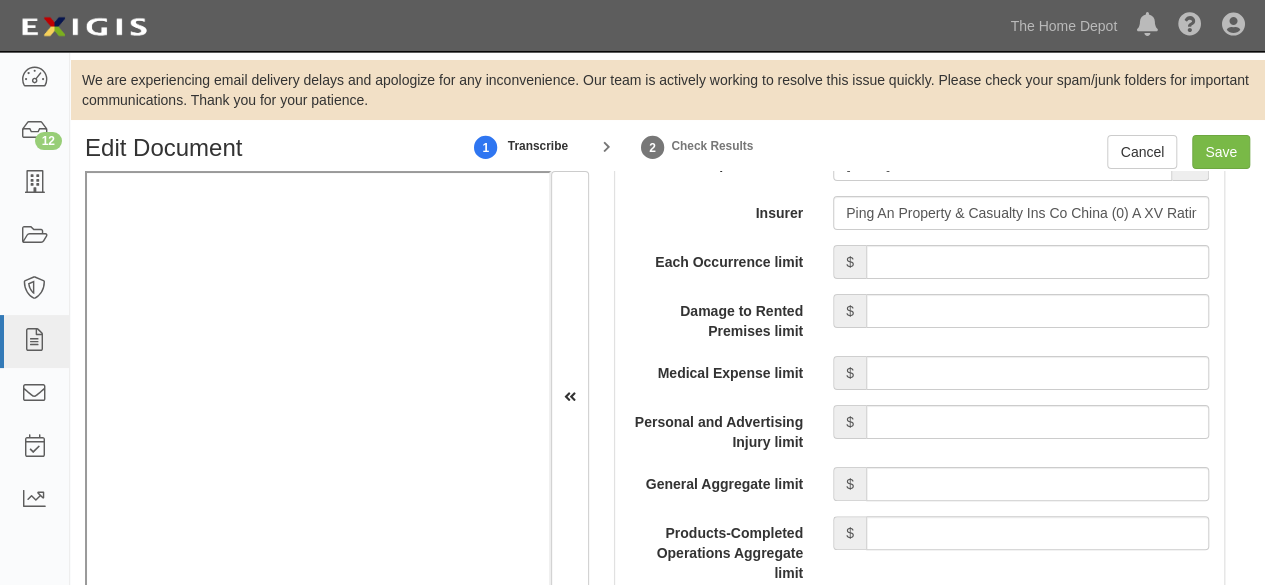 scroll, scrollTop: 1900, scrollLeft: 0, axis: vertical 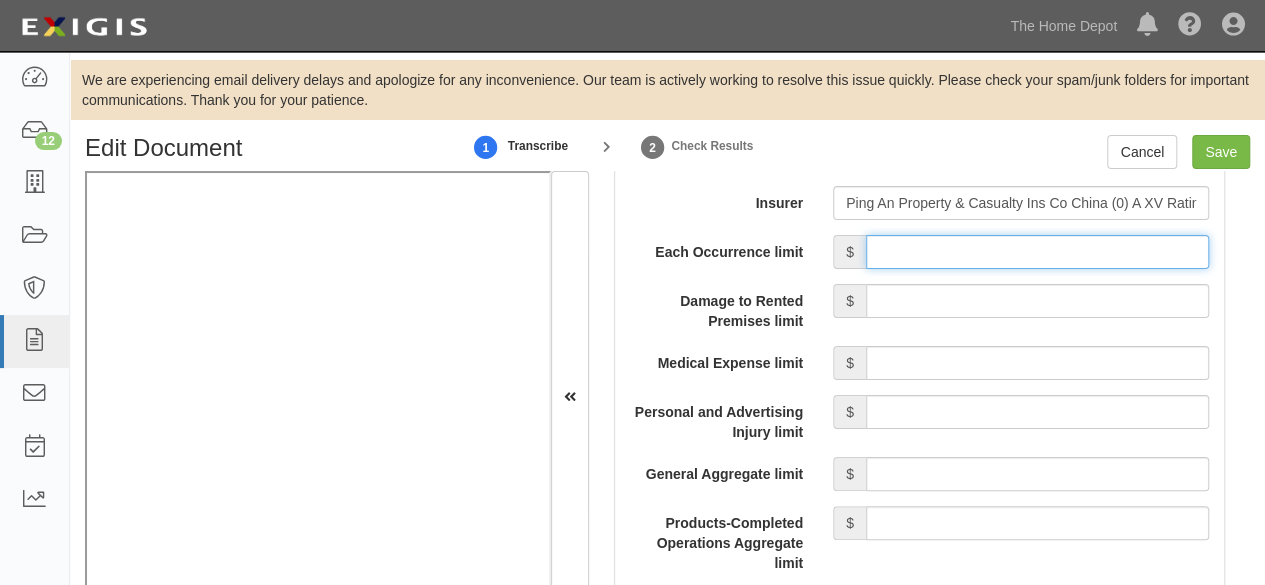 drag, startPoint x: 937, startPoint y: 243, endPoint x: 937, endPoint y: 263, distance: 20 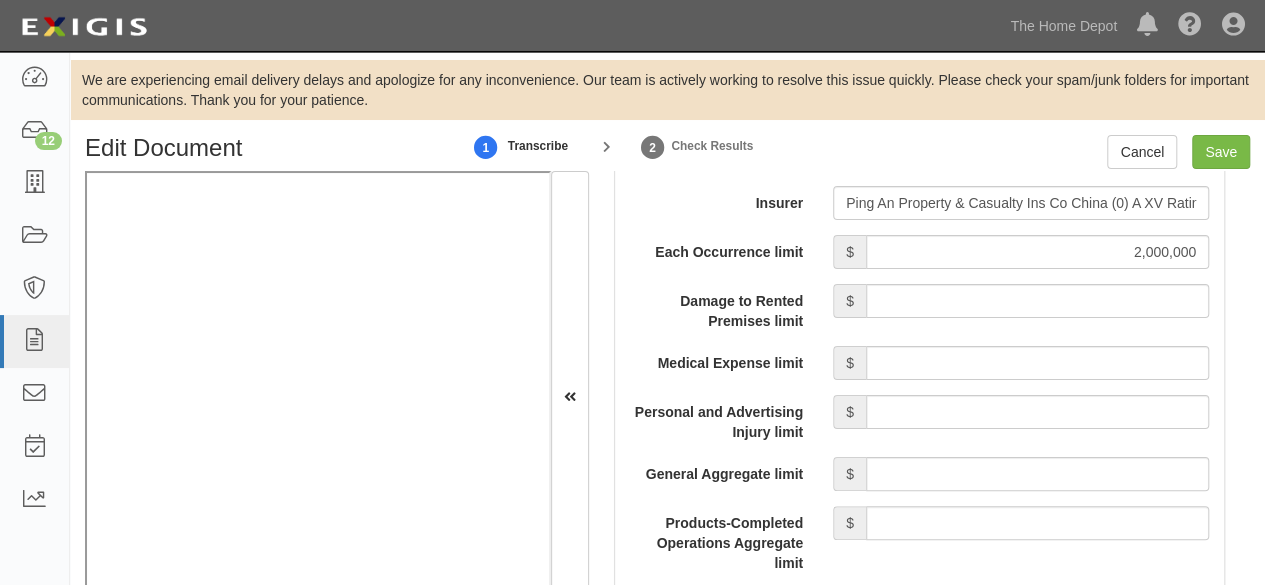 click on "Each Occurrence limit $ 2,000,000 Damage to Rented Premises limit $ Medical Expense limit $ Personal and Advertising Injury limit $ General Aggregate limit $ Products-Completed Operations Aggregate limit $ Other limit description Other limit $ Coverage trigger Claims made Occurrence Description 1 Description 2 General Aggregate limit applies per Policy Project Location   Additional Insured Selected on certificate Waiver of Subrogation Selected on certificate Description Internal notes Self-insured" at bounding box center (919, 739) 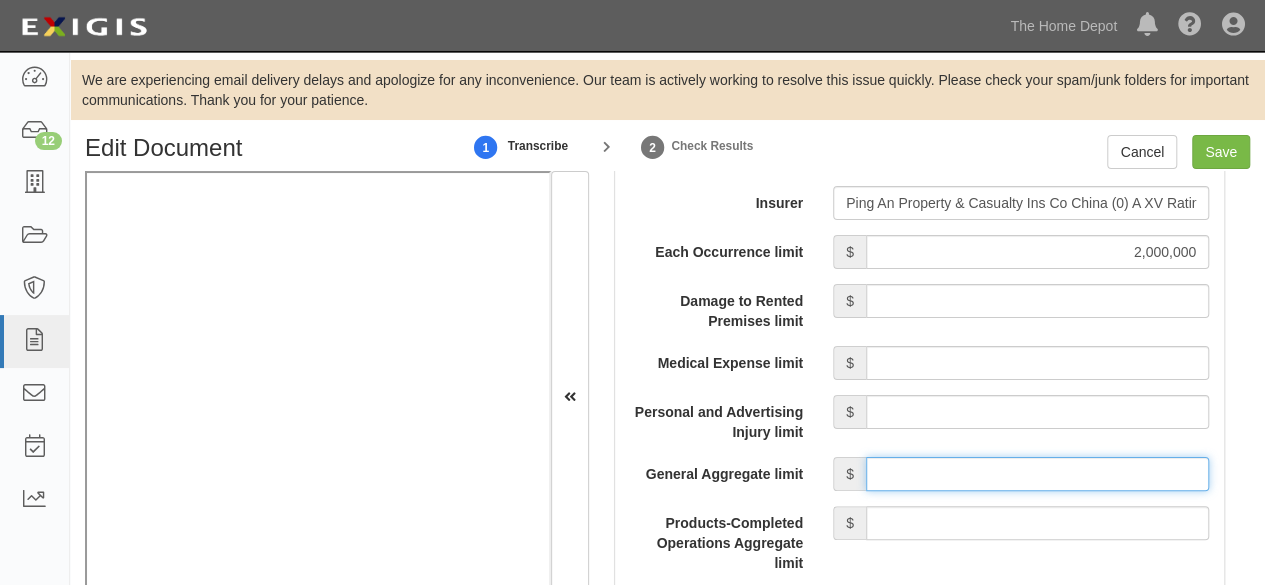 drag, startPoint x: 1012, startPoint y: 467, endPoint x: 1014, endPoint y: 456, distance: 11.18034 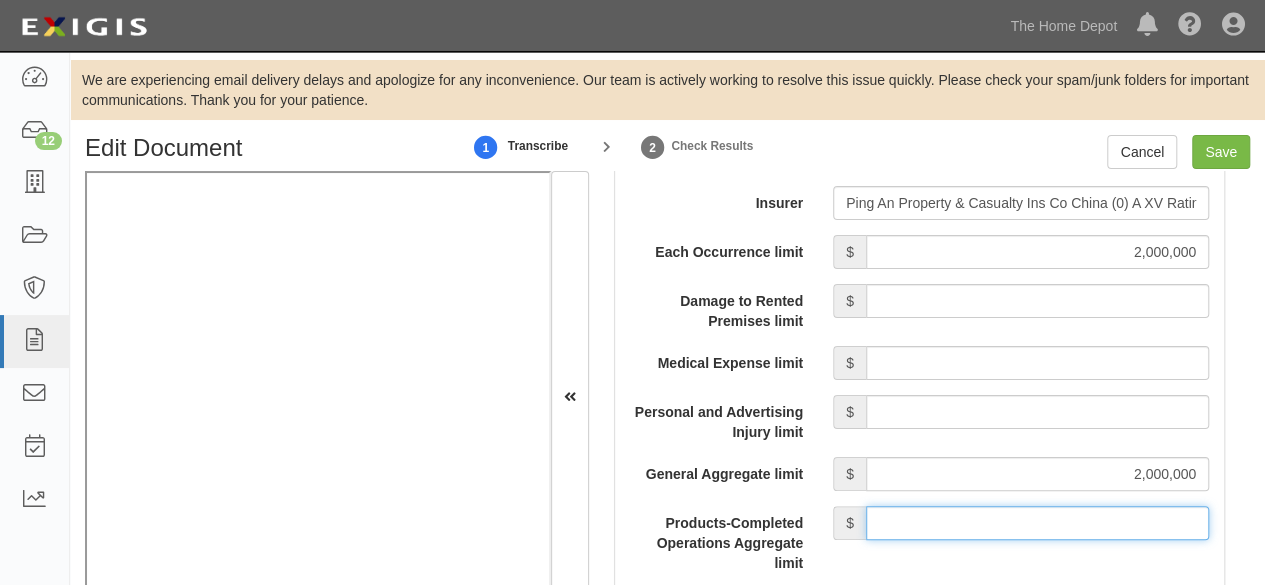 drag, startPoint x: 1005, startPoint y: 514, endPoint x: 1008, endPoint y: 504, distance: 10.440307 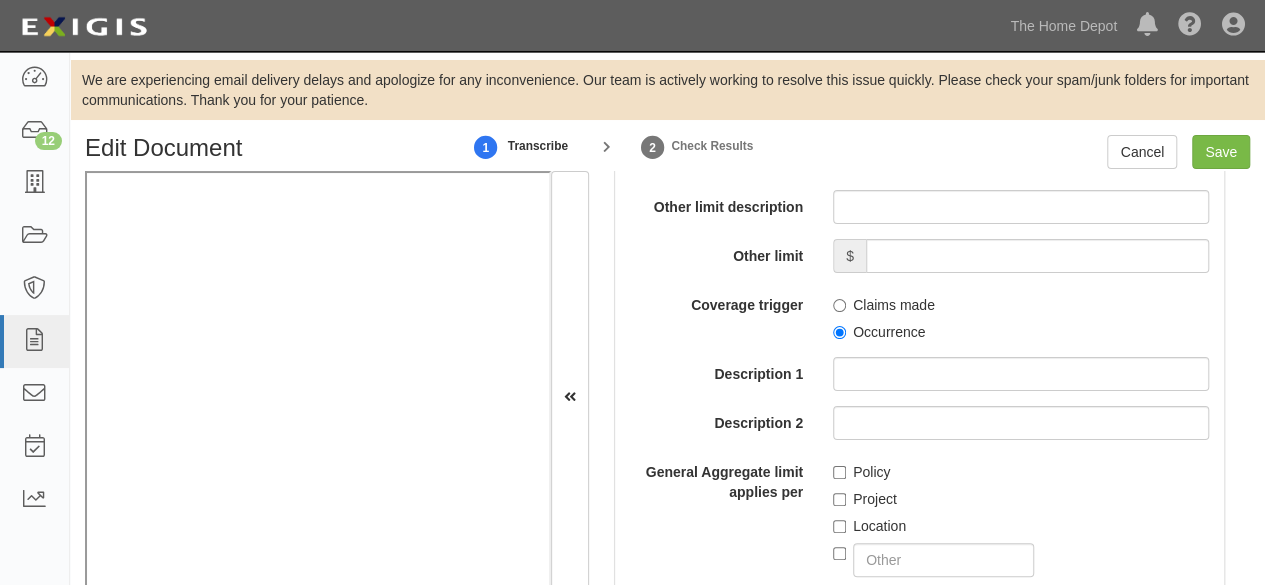 scroll, scrollTop: 2300, scrollLeft: 0, axis: vertical 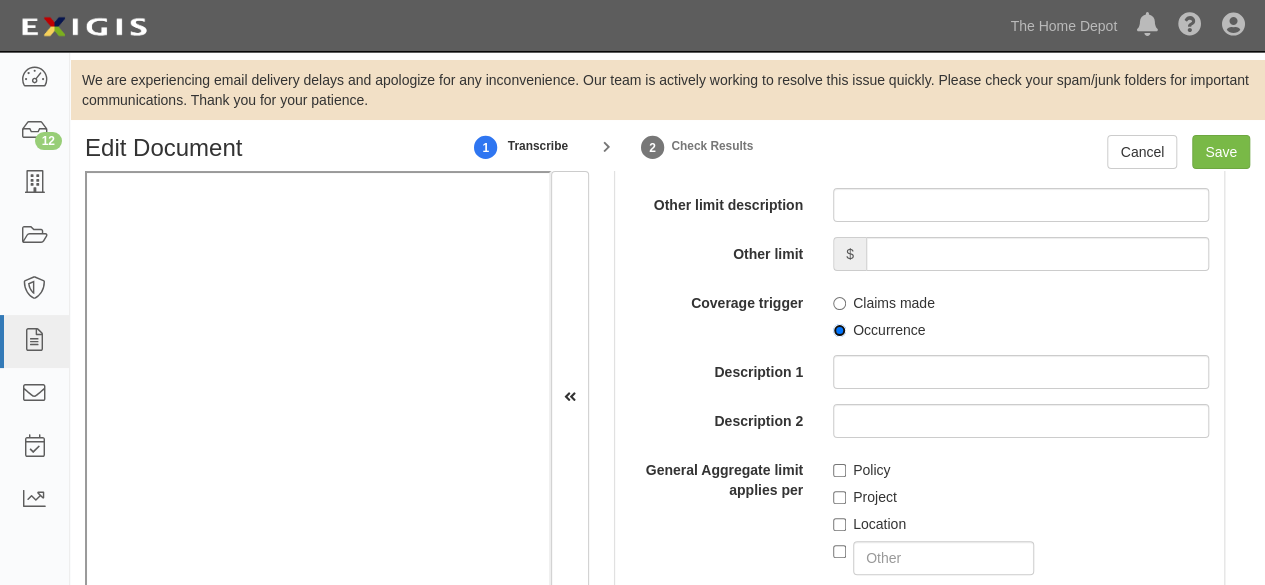 click on "Occurrence" at bounding box center [839, 330] 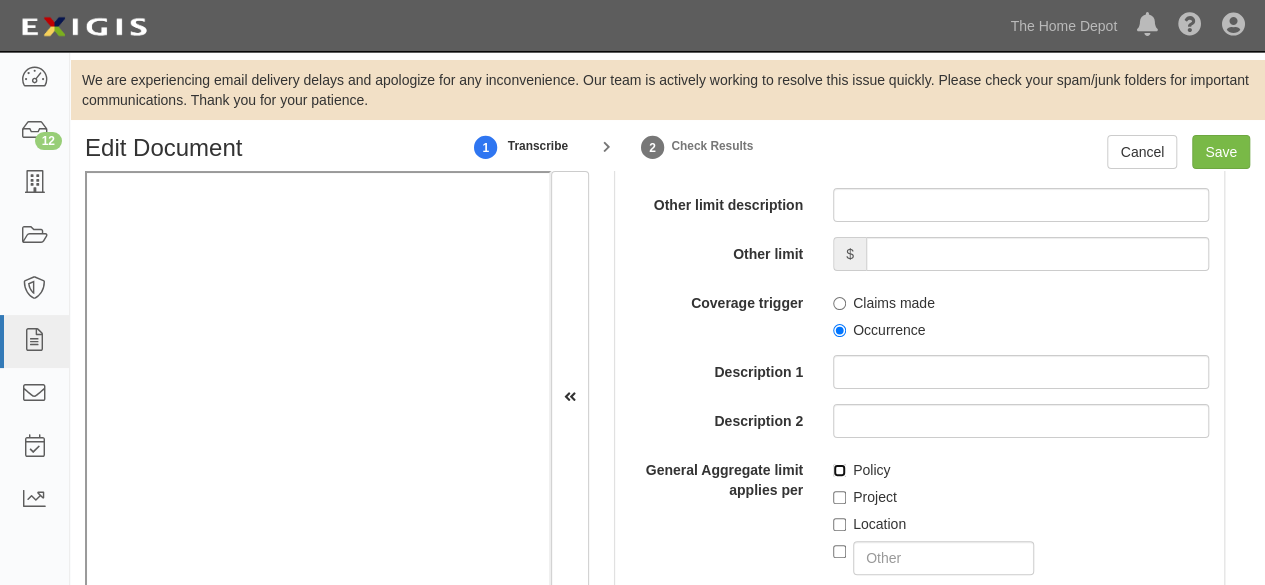 click on "Policy" at bounding box center [839, 470] 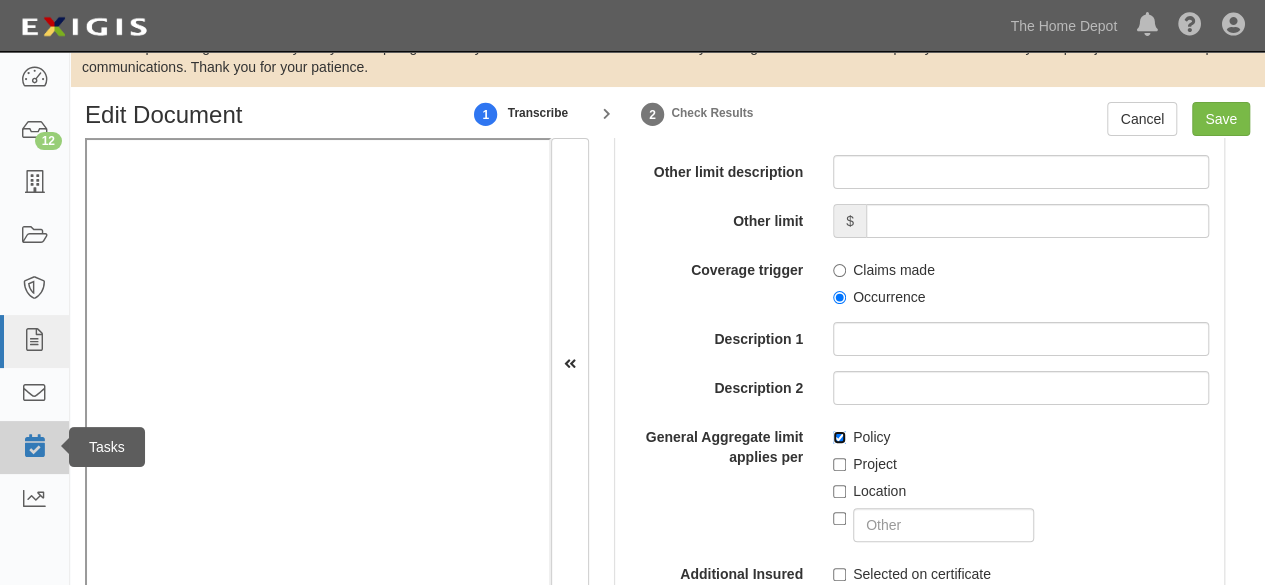 scroll, scrollTop: 65, scrollLeft: 0, axis: vertical 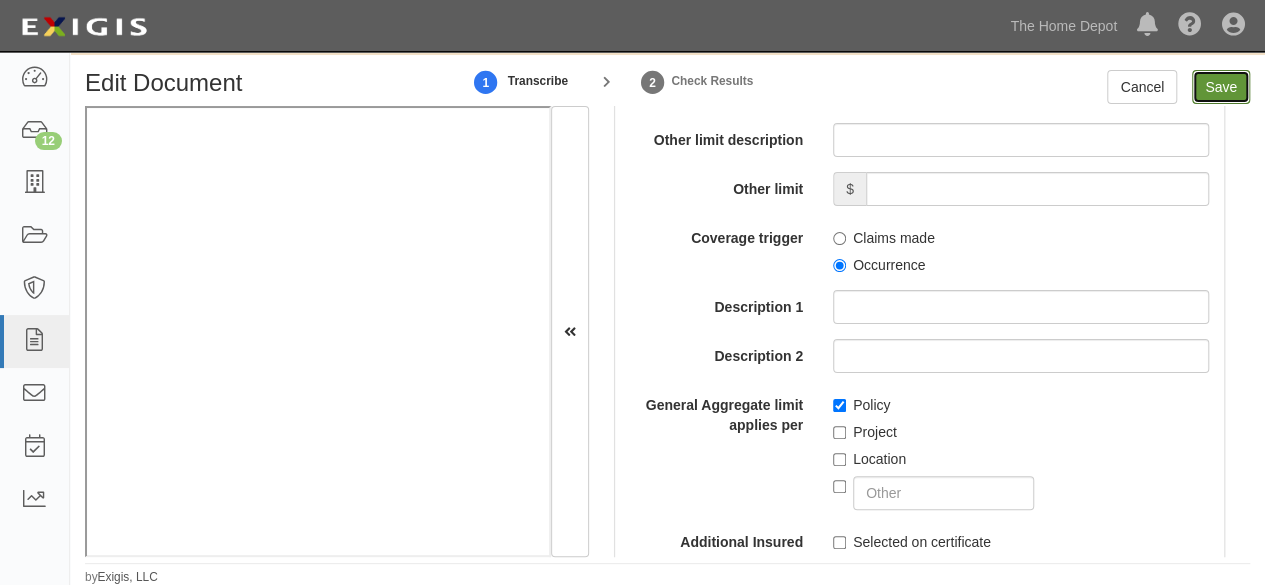 click on "Save" at bounding box center (1221, 87) 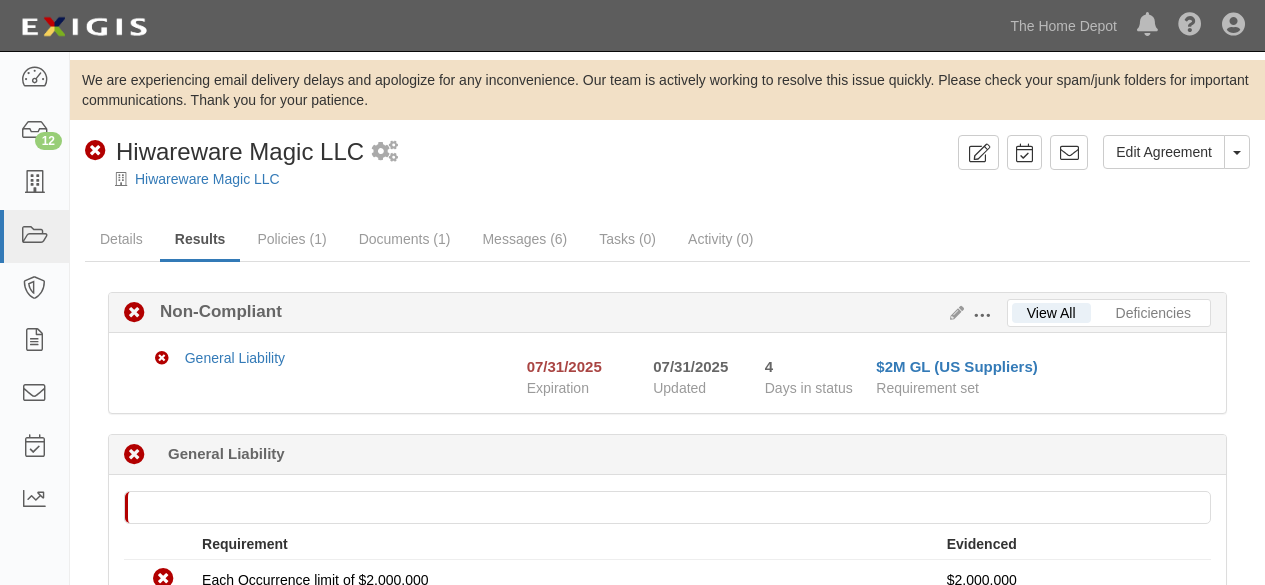 scroll, scrollTop: 0, scrollLeft: 0, axis: both 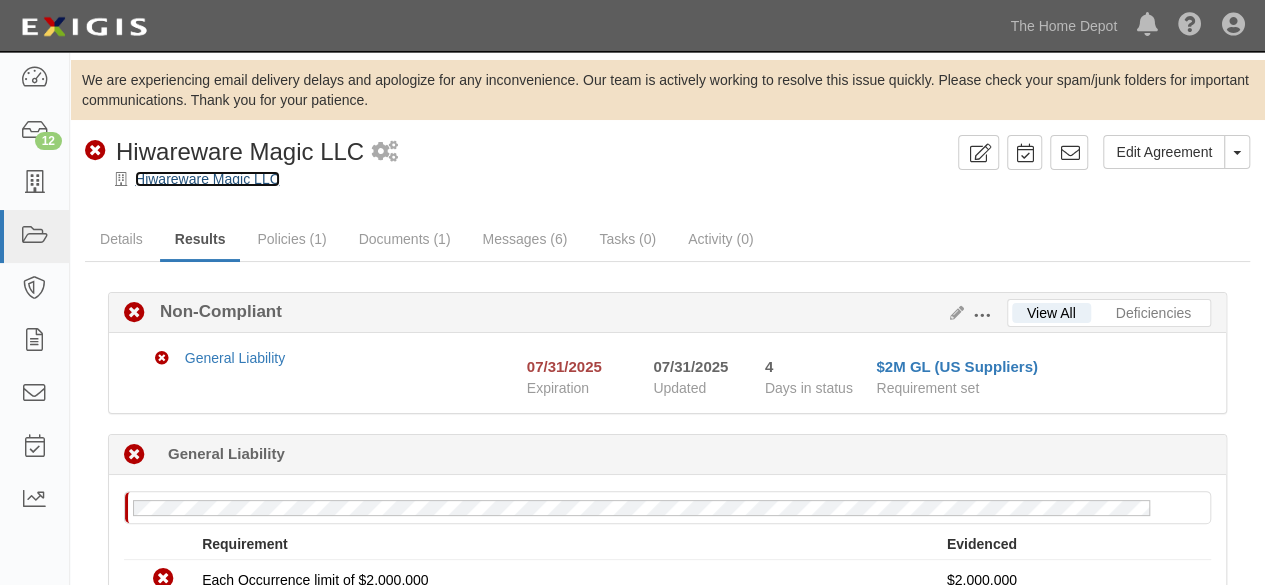 click on "Hiwareware Magic LLC" at bounding box center [207, 179] 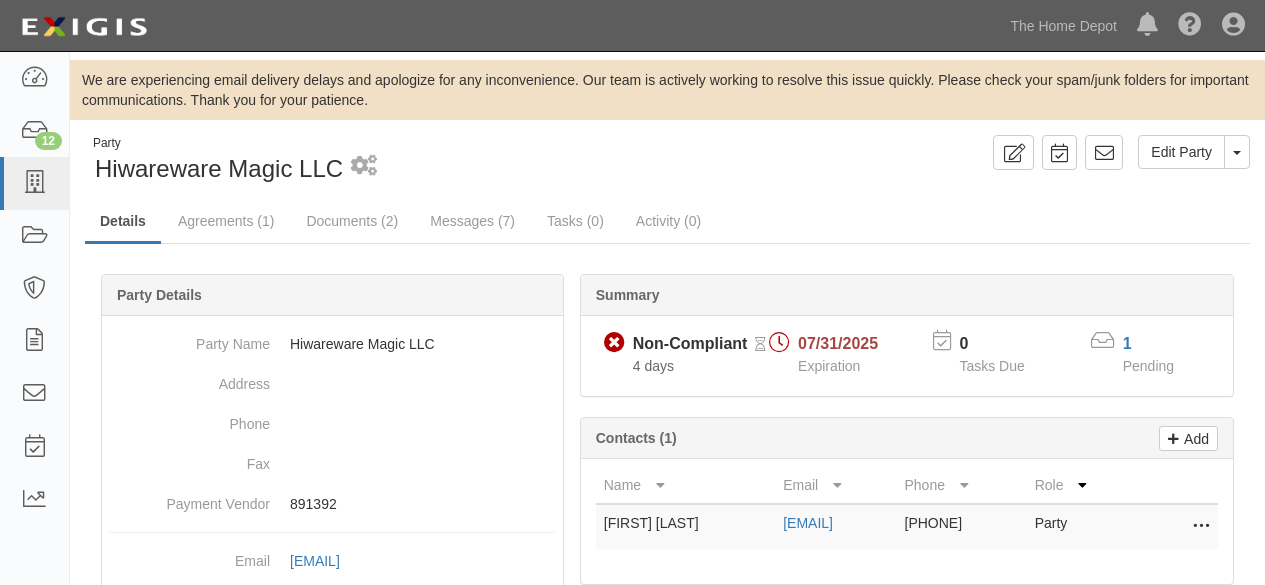 scroll, scrollTop: 0, scrollLeft: 0, axis: both 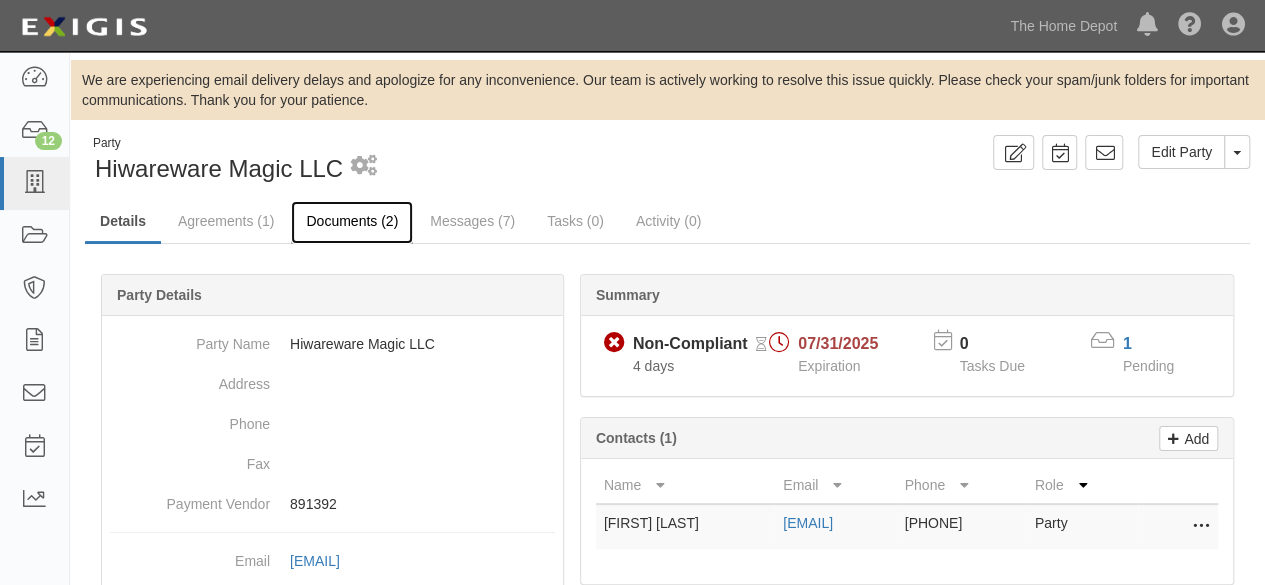 click on "Documents (2)" at bounding box center [352, 222] 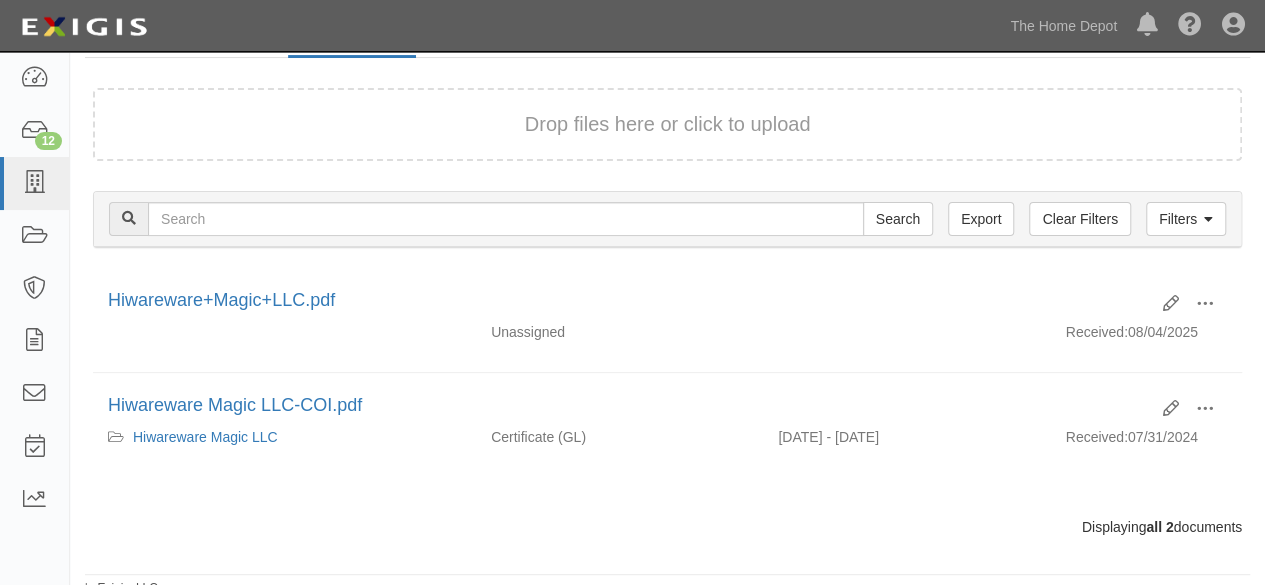 scroll, scrollTop: 194, scrollLeft: 0, axis: vertical 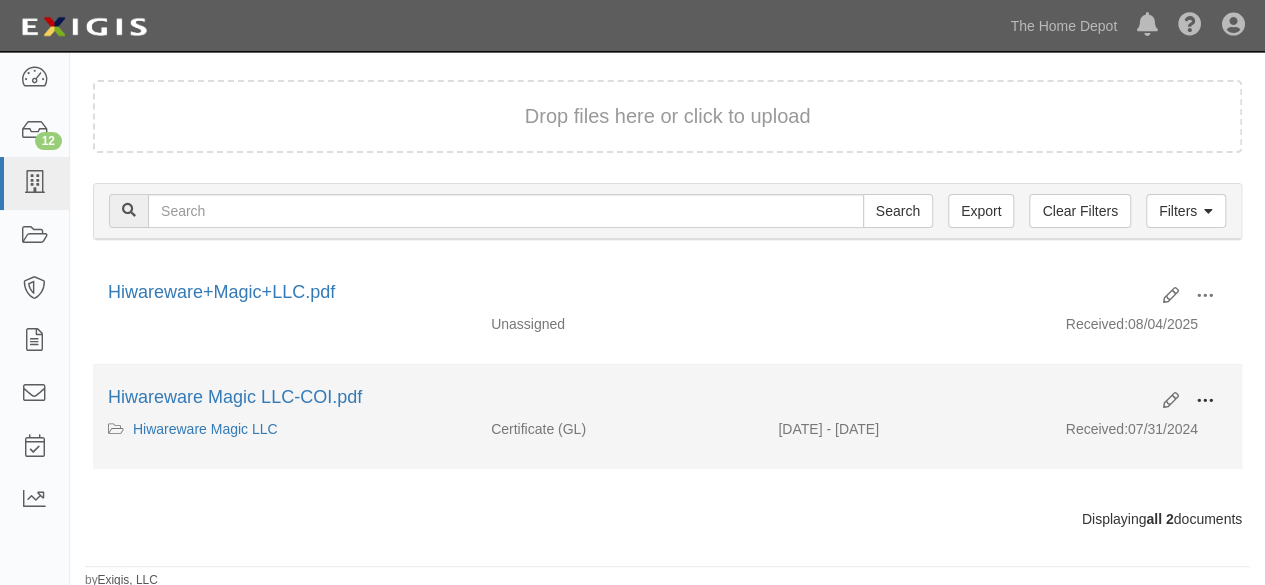 drag, startPoint x: 1210, startPoint y: 393, endPoint x: 1194, endPoint y: 410, distance: 23.345236 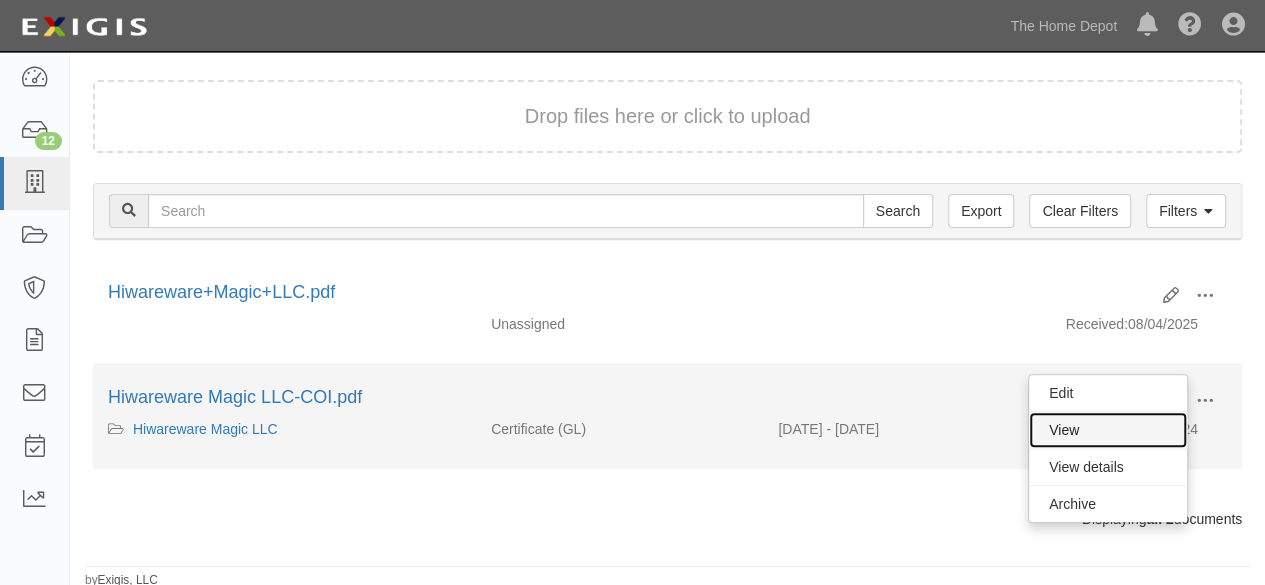 click on "View" at bounding box center [1108, 430] 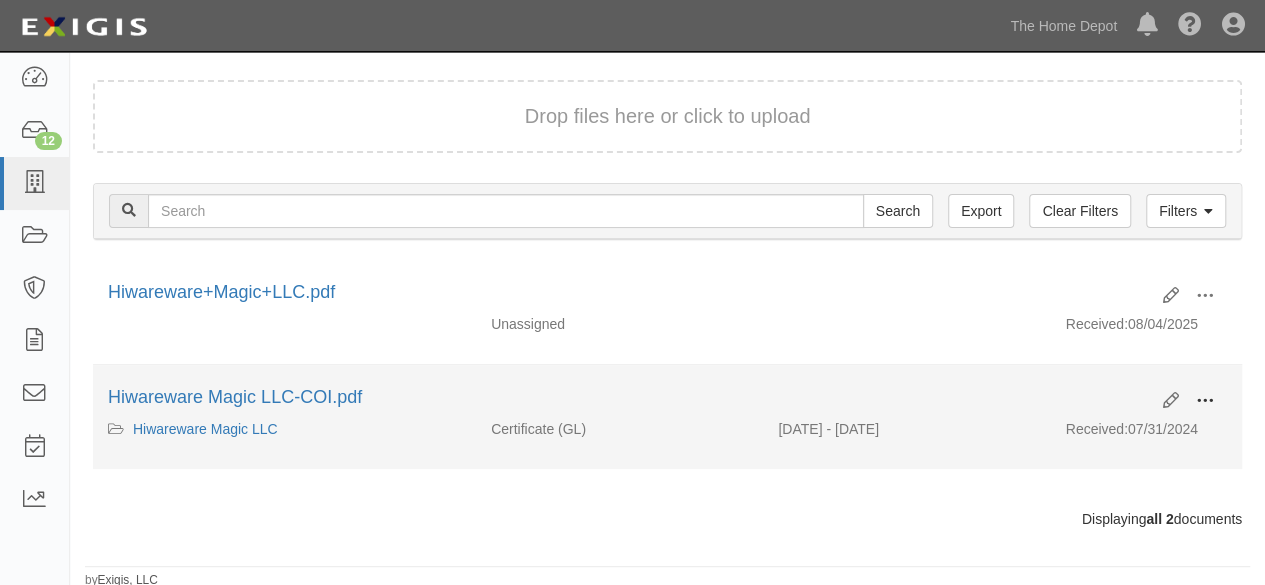 click at bounding box center (1205, 401) 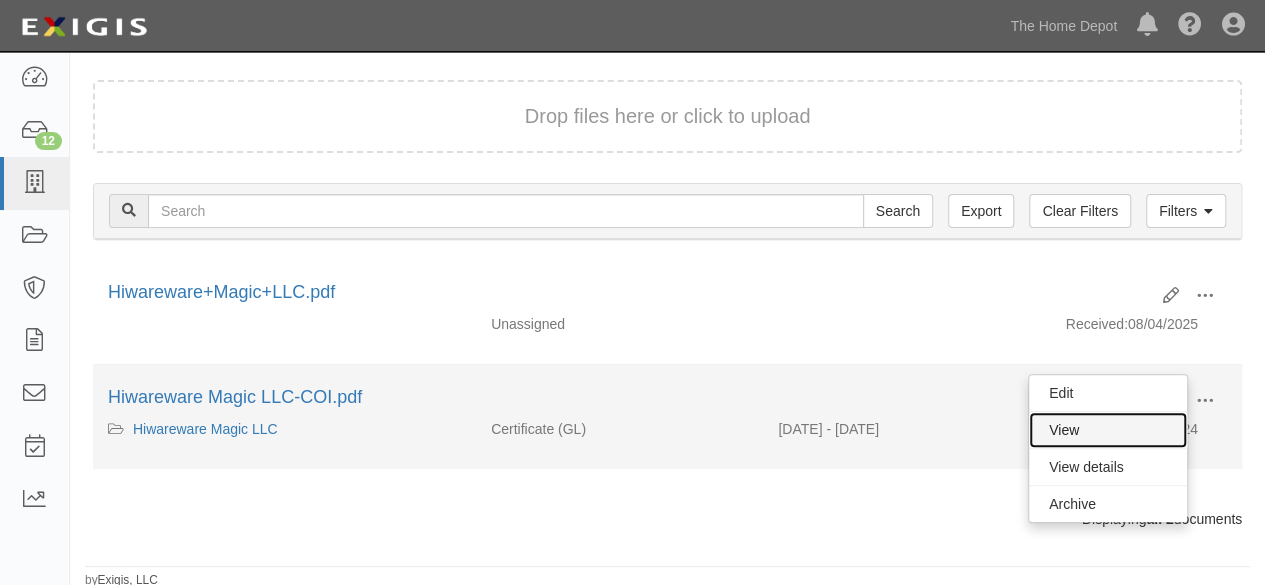 click on "View" at bounding box center (1108, 430) 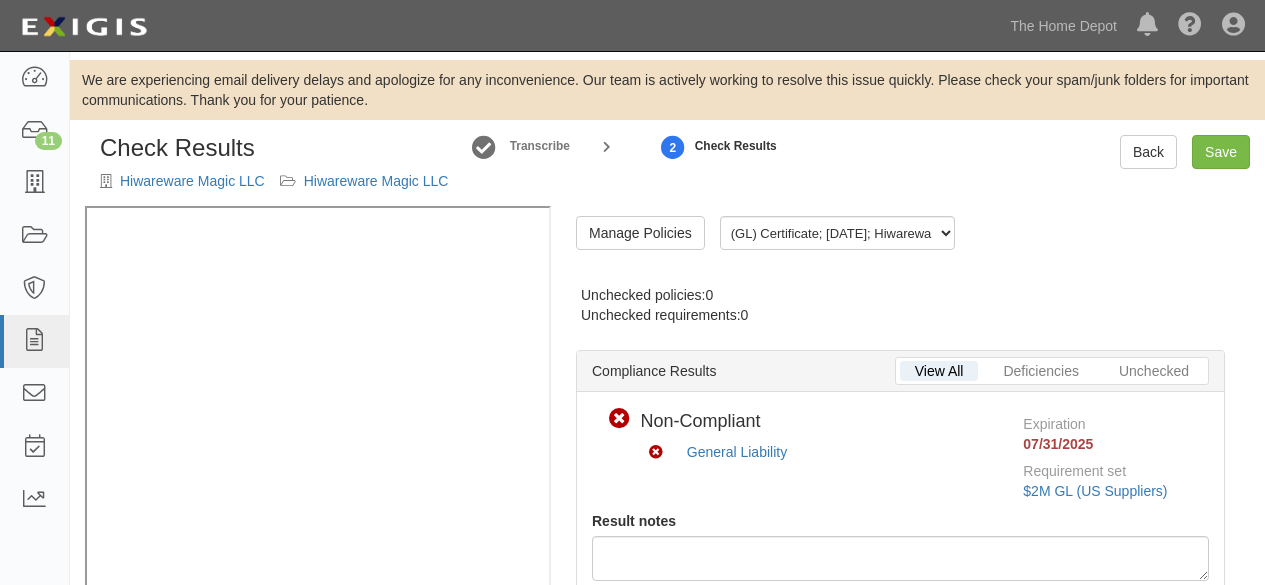 scroll, scrollTop: 0, scrollLeft: 0, axis: both 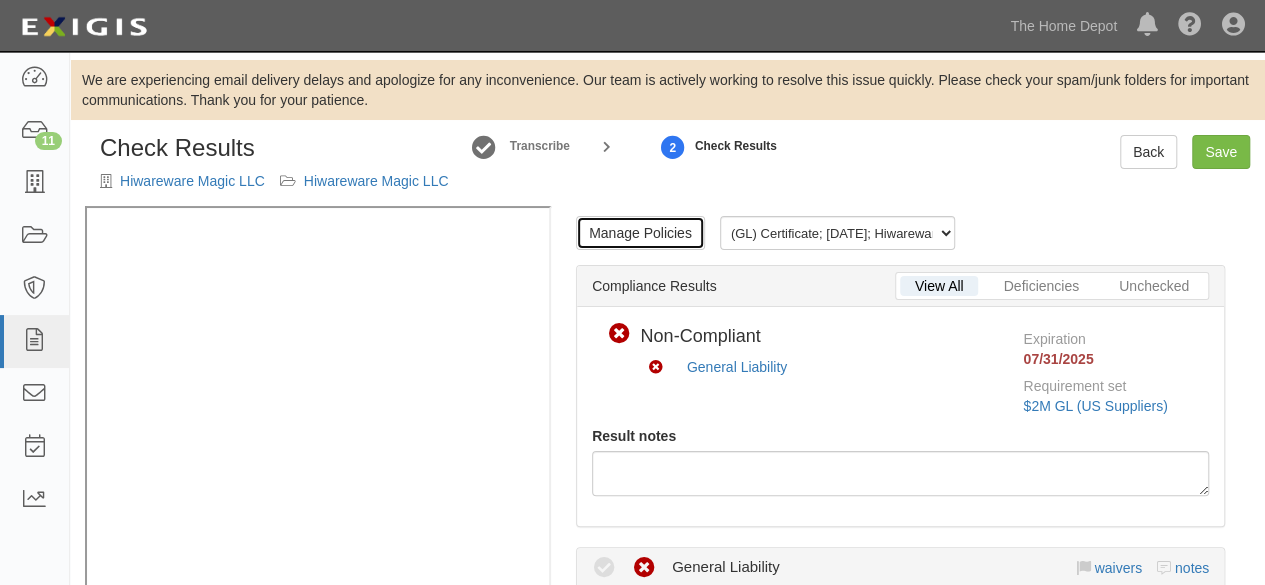 click on "Manage Policies" at bounding box center (640, 233) 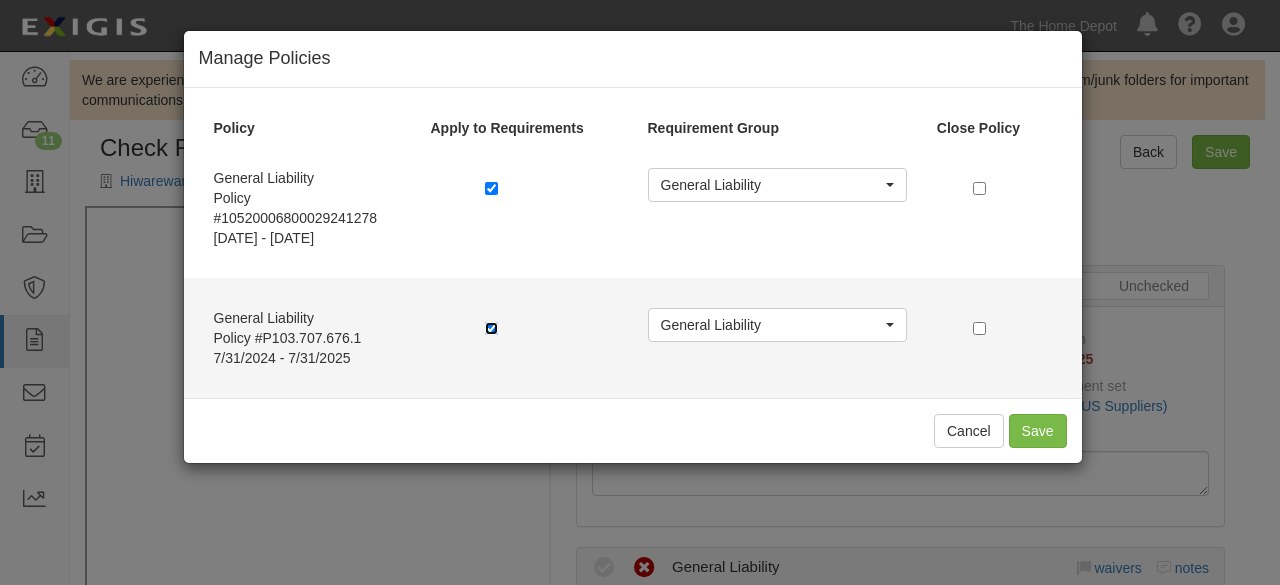 drag, startPoint x: 490, startPoint y: 325, endPoint x: 883, endPoint y: 305, distance: 393.50858 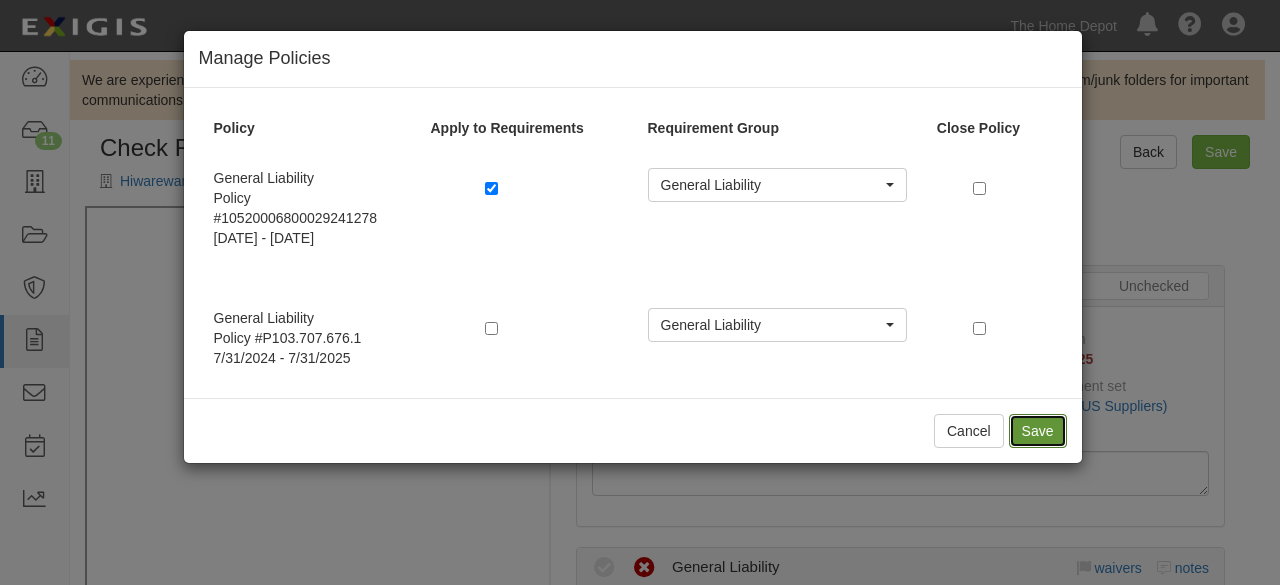 click on "Save" at bounding box center [1038, 431] 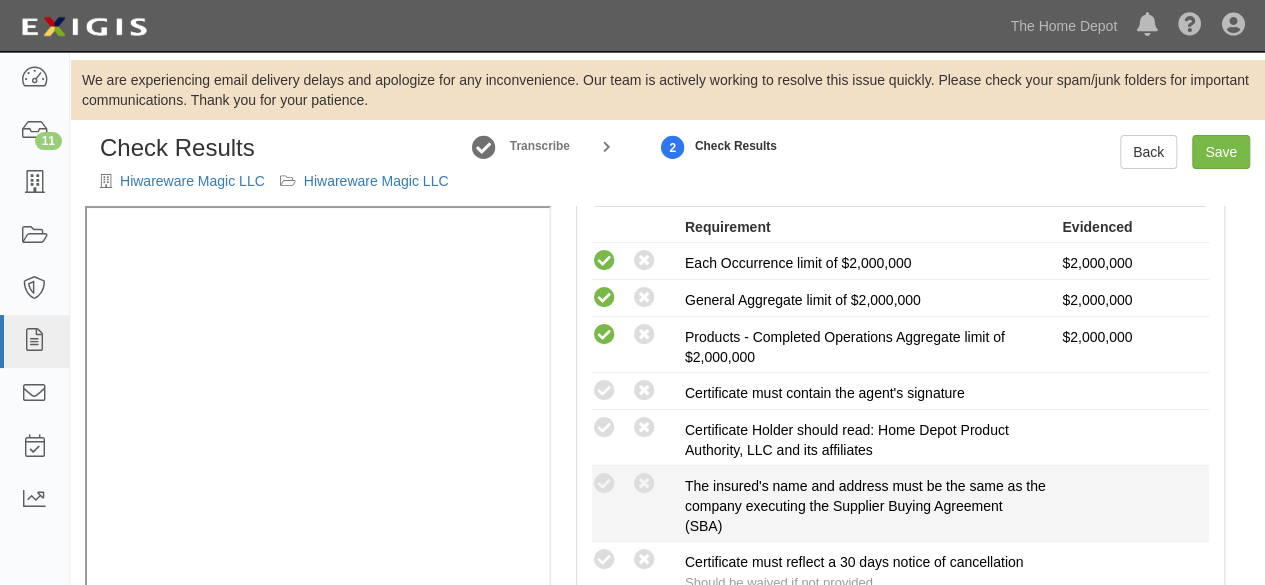 scroll, scrollTop: 500, scrollLeft: 0, axis: vertical 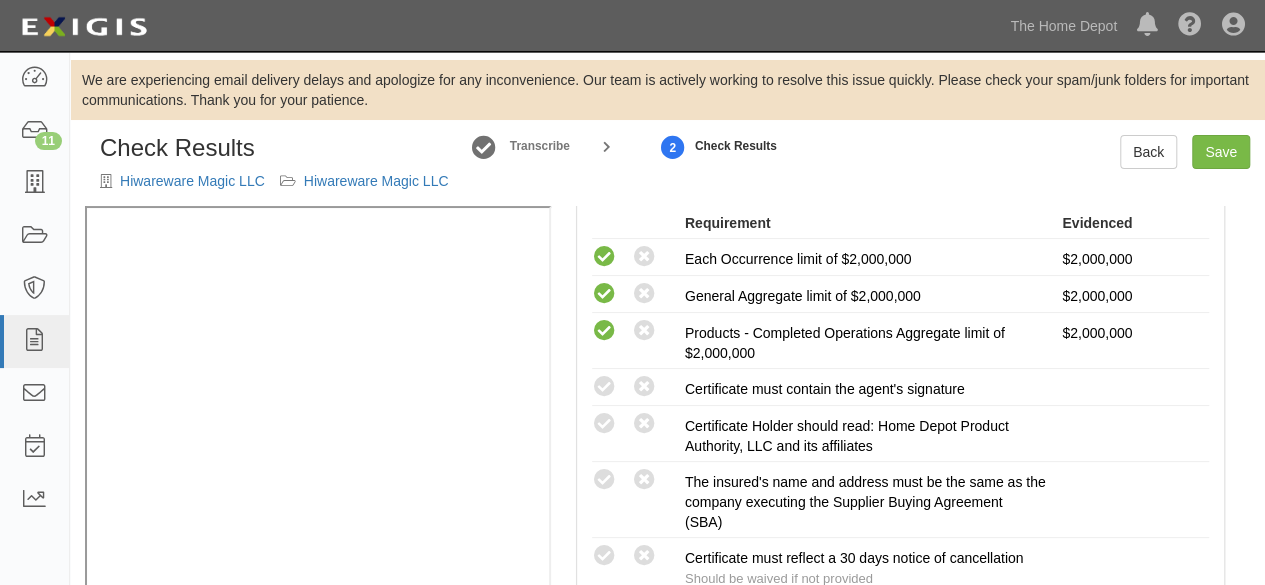 drag, startPoint x: 611, startPoint y: 481, endPoint x: 574, endPoint y: 493, distance: 38.8973 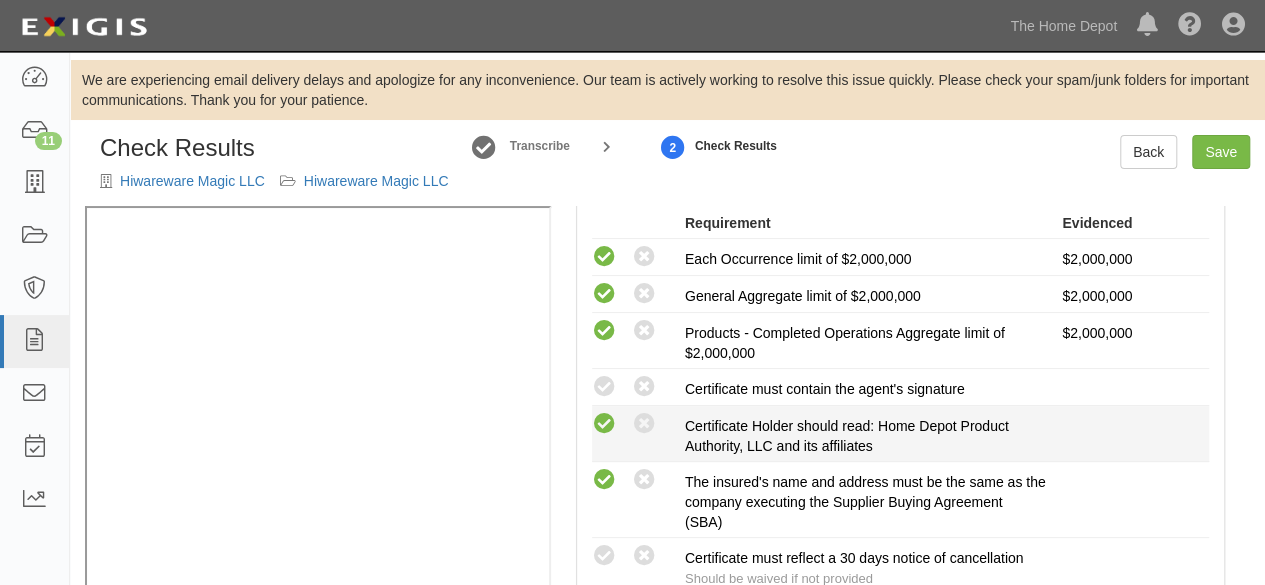 drag, startPoint x: 608, startPoint y: 383, endPoint x: 598, endPoint y: 409, distance: 27.856777 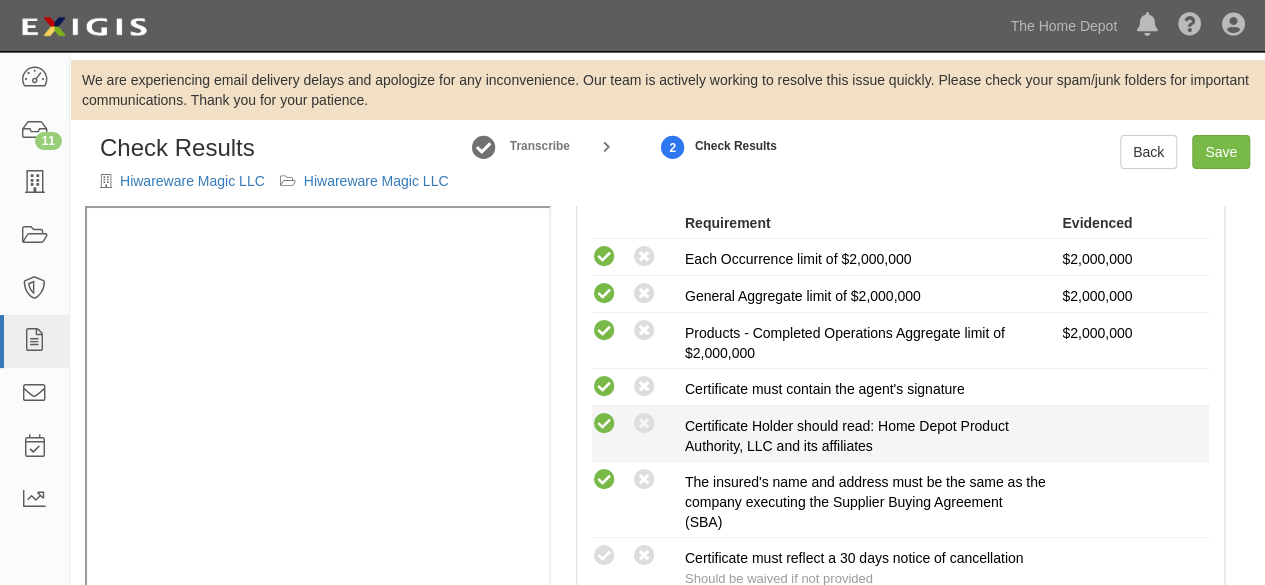 click at bounding box center (604, 424) 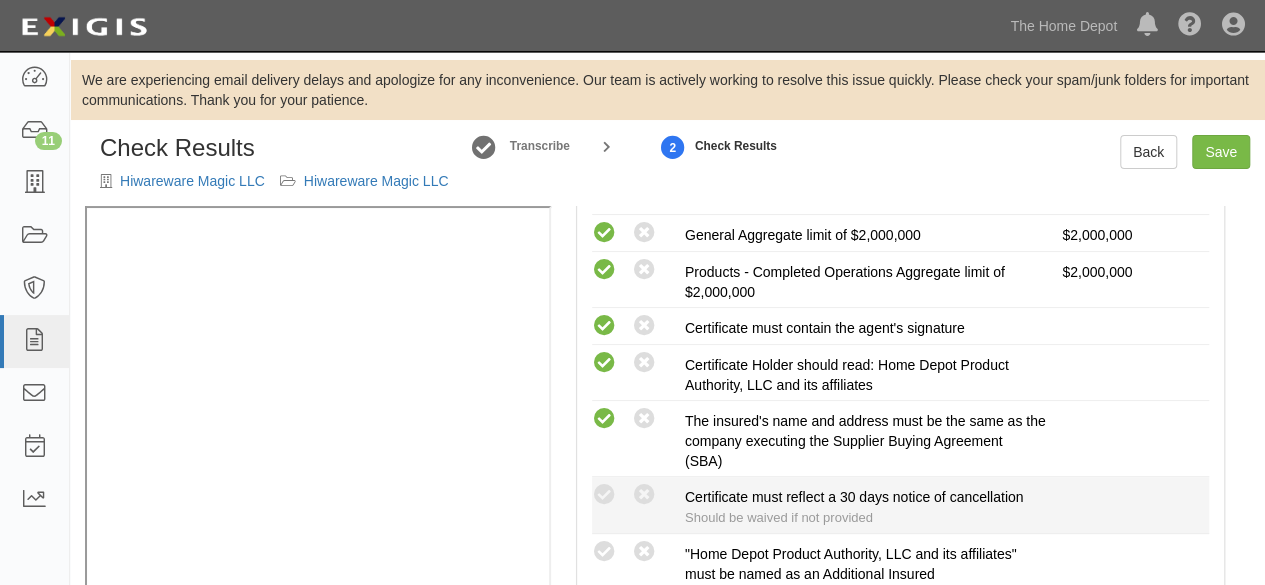scroll, scrollTop: 600, scrollLeft: 0, axis: vertical 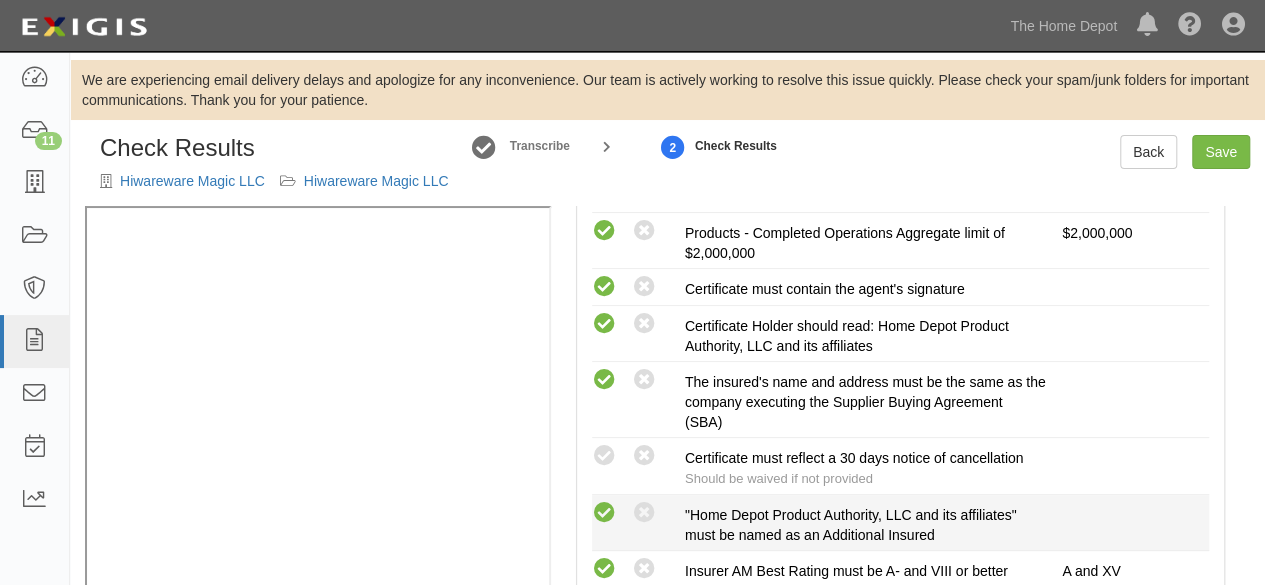click at bounding box center (604, 513) 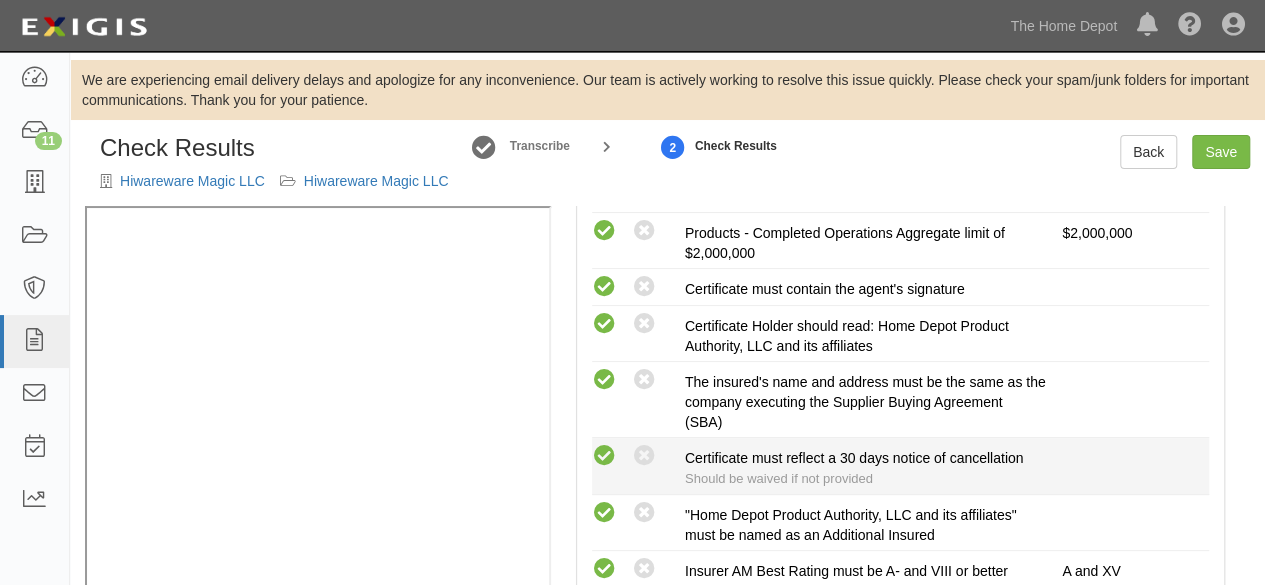 click at bounding box center (604, 456) 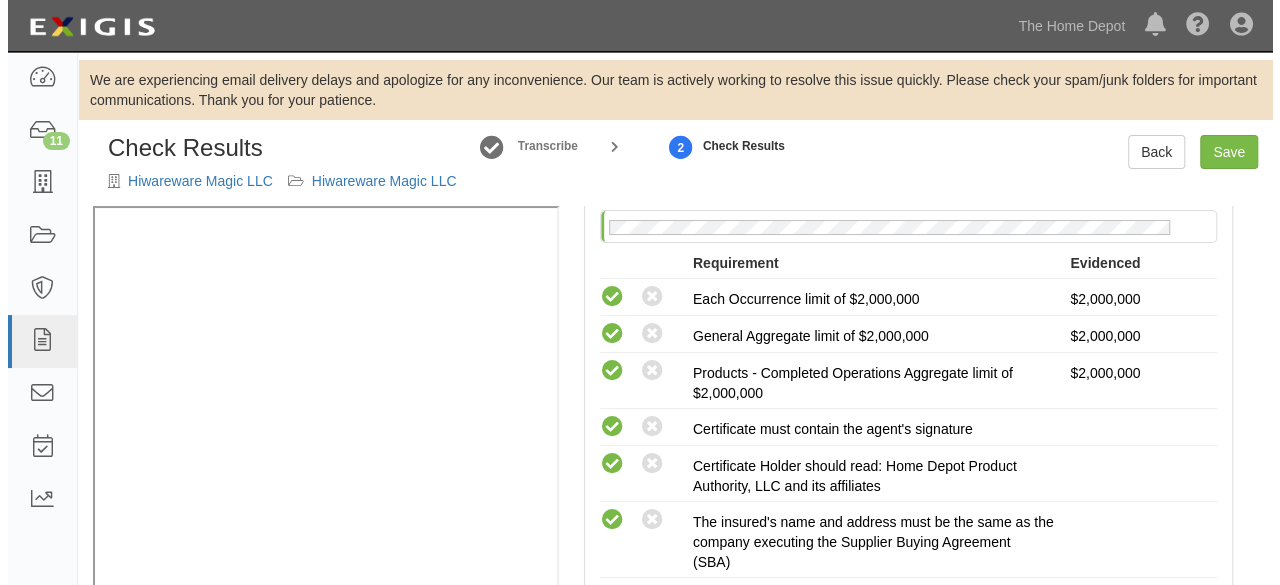 scroll, scrollTop: 200, scrollLeft: 0, axis: vertical 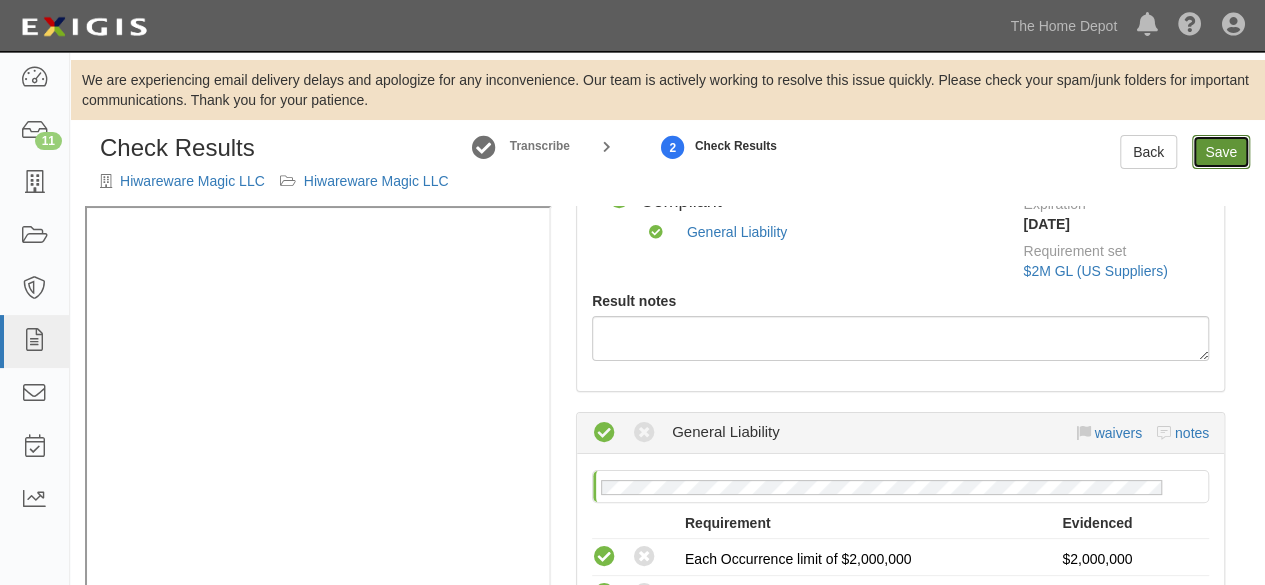 click on "Save" at bounding box center (1221, 152) 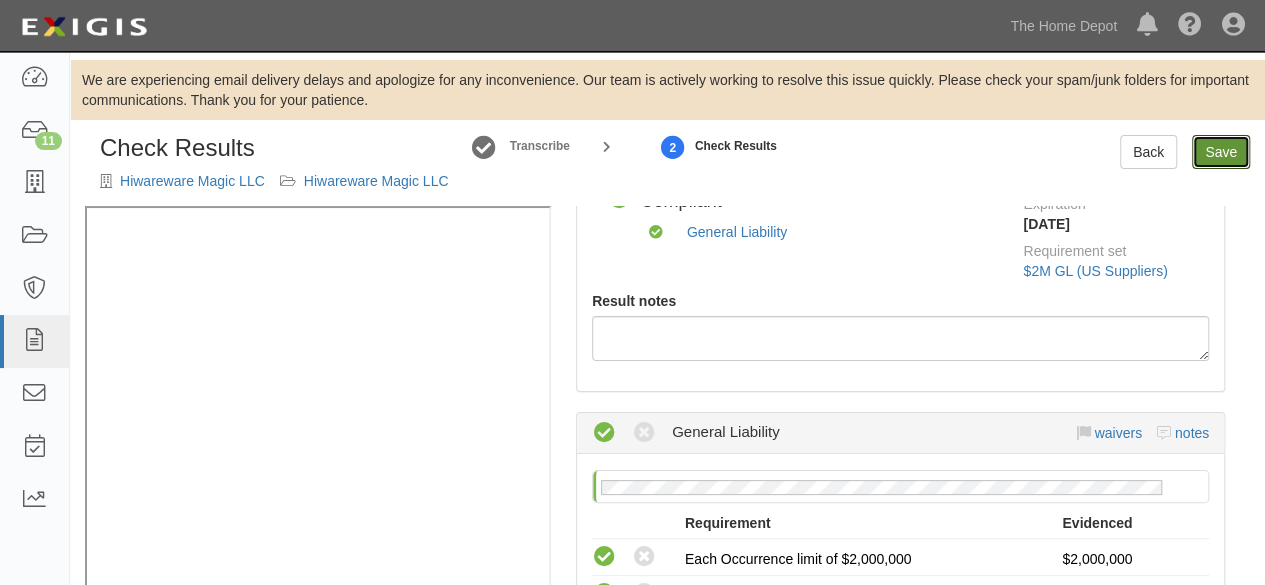radio on "true" 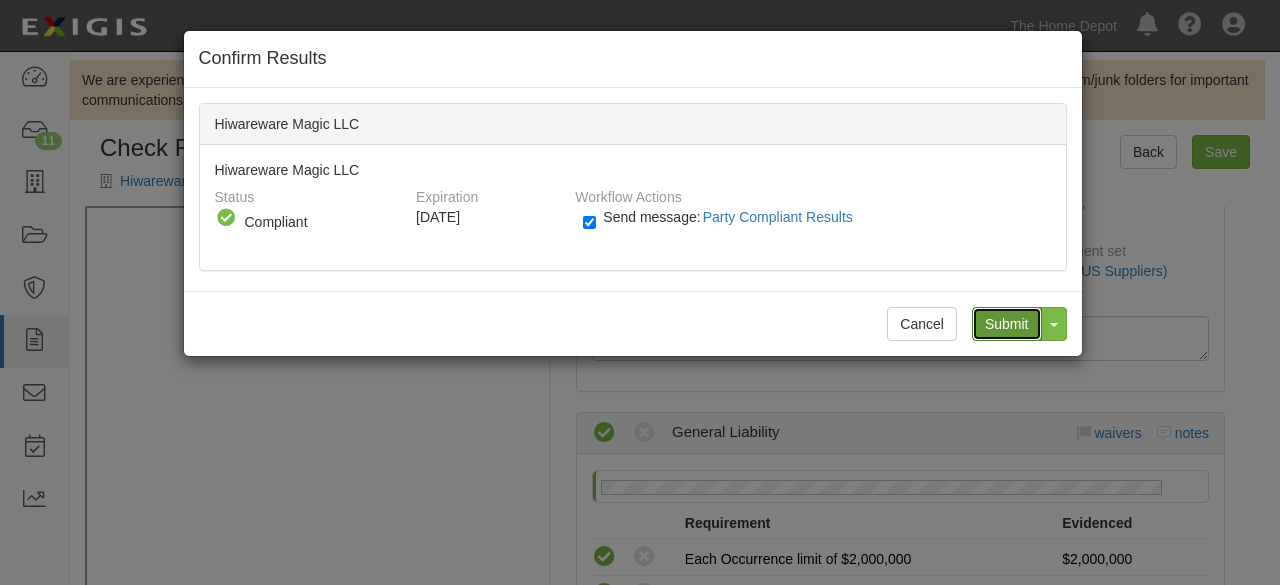 click on "Submit" at bounding box center [1007, 324] 